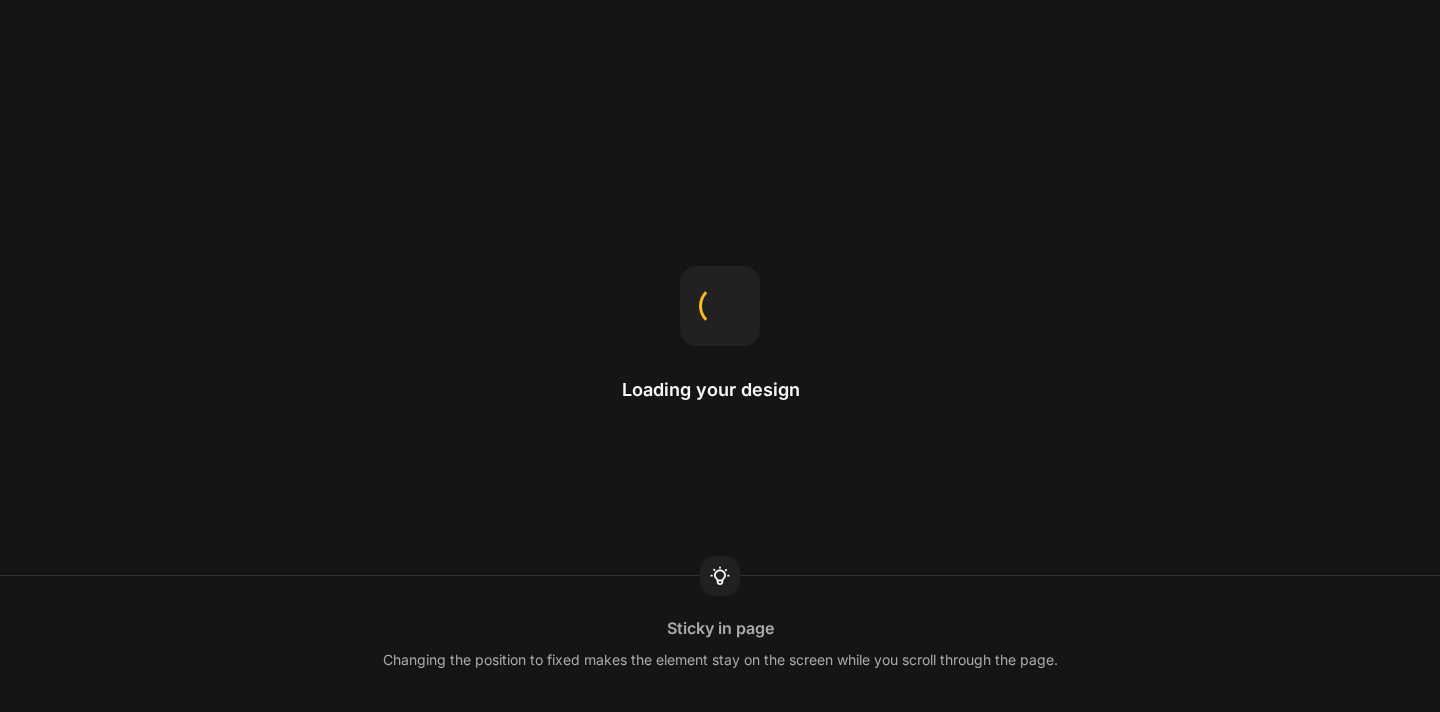 scroll, scrollTop: 0, scrollLeft: 0, axis: both 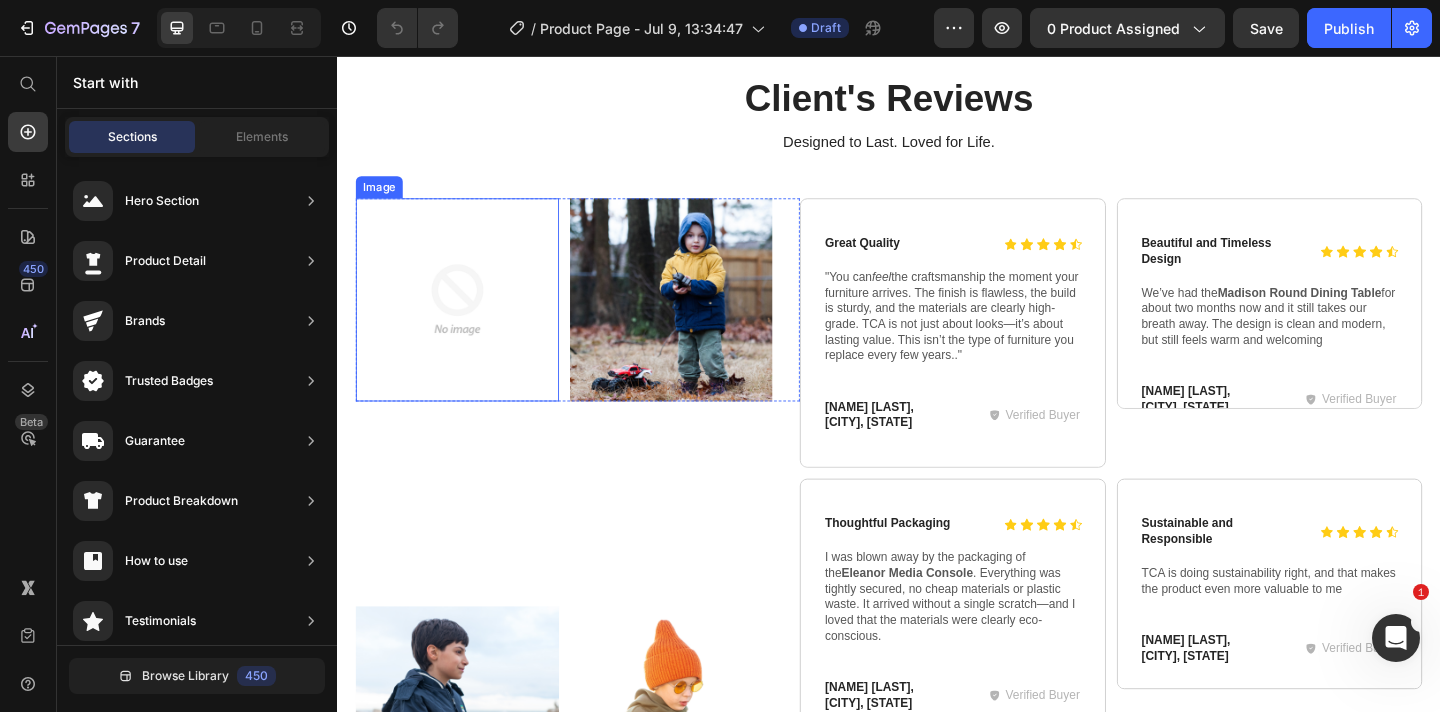 click at bounding box center (467, 321) 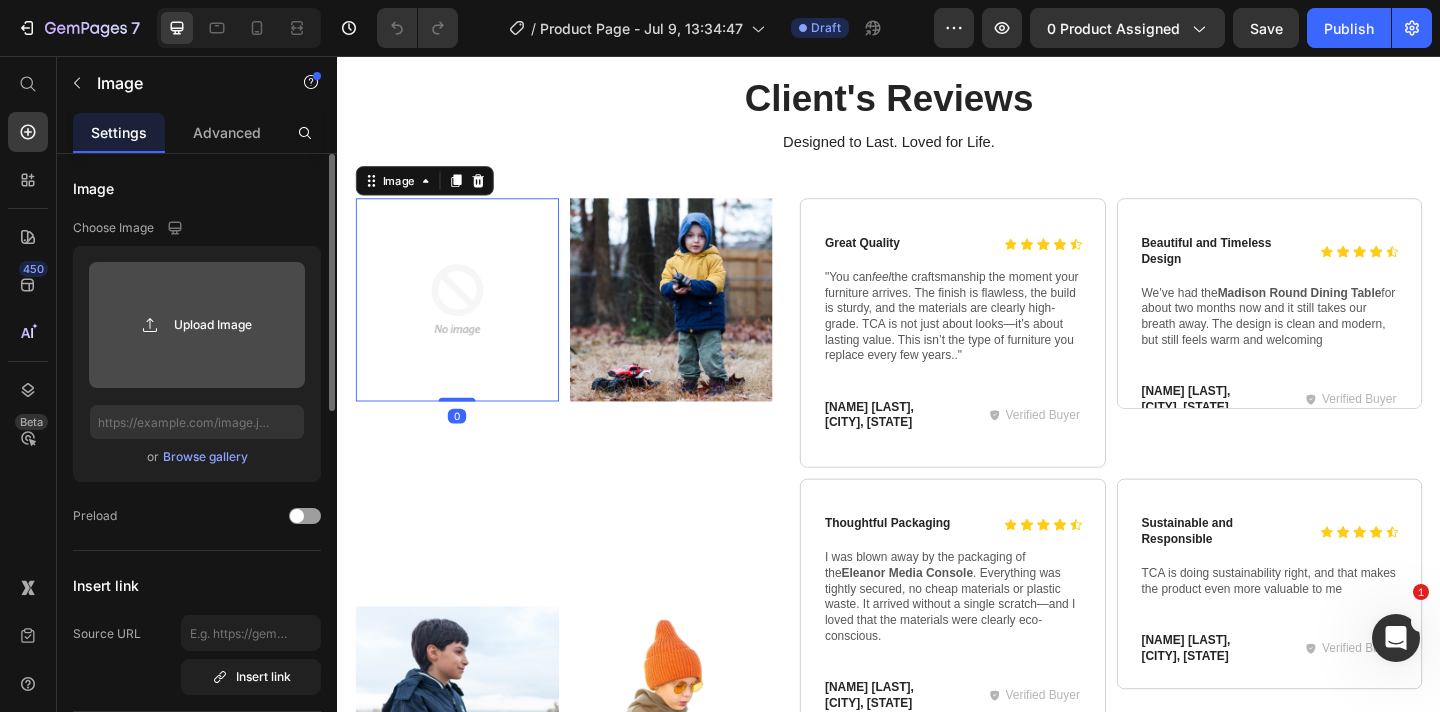 click 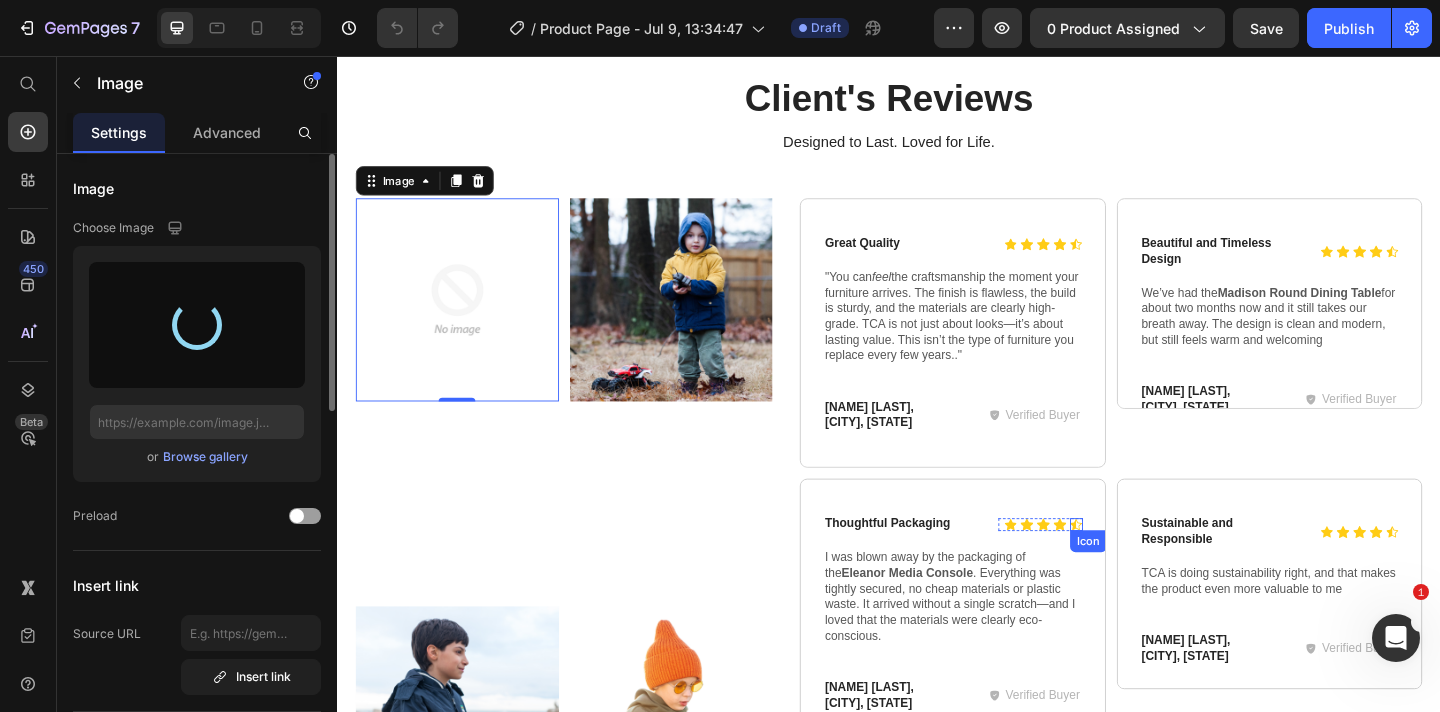 type on "https://cdn.shopify.com/s/files/1/0947/9317/1225/files/gempages_573247077065164001-b30612c9-a886-453f-923b-0fa73a080730.jpg" 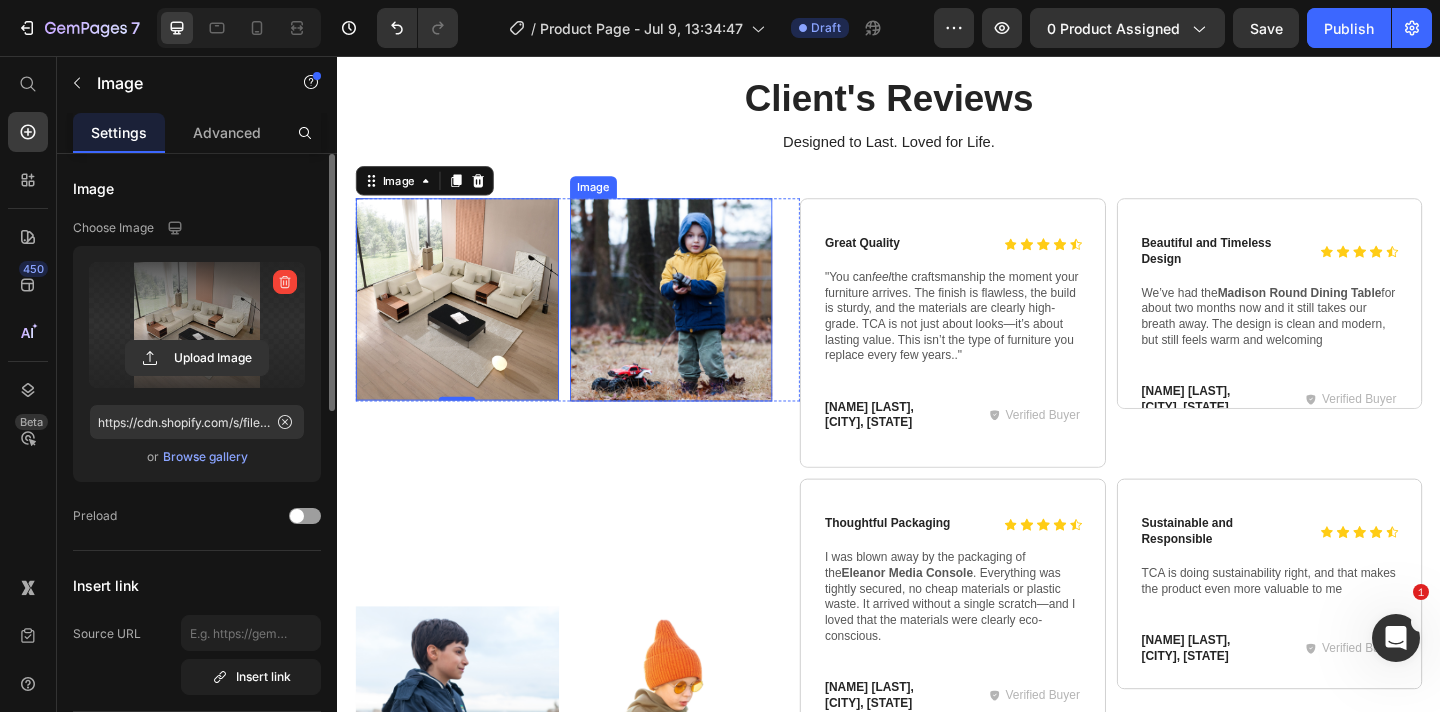 click at bounding box center (700, 321) 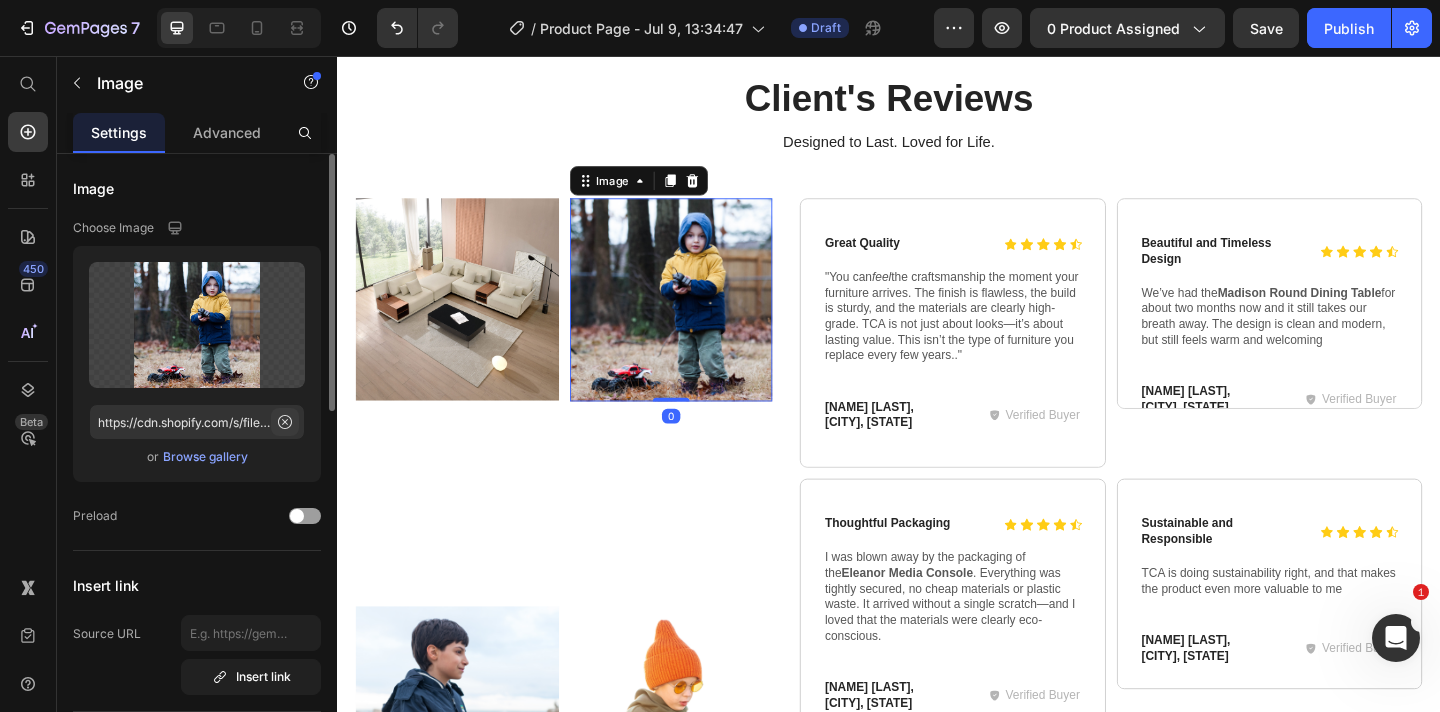 click 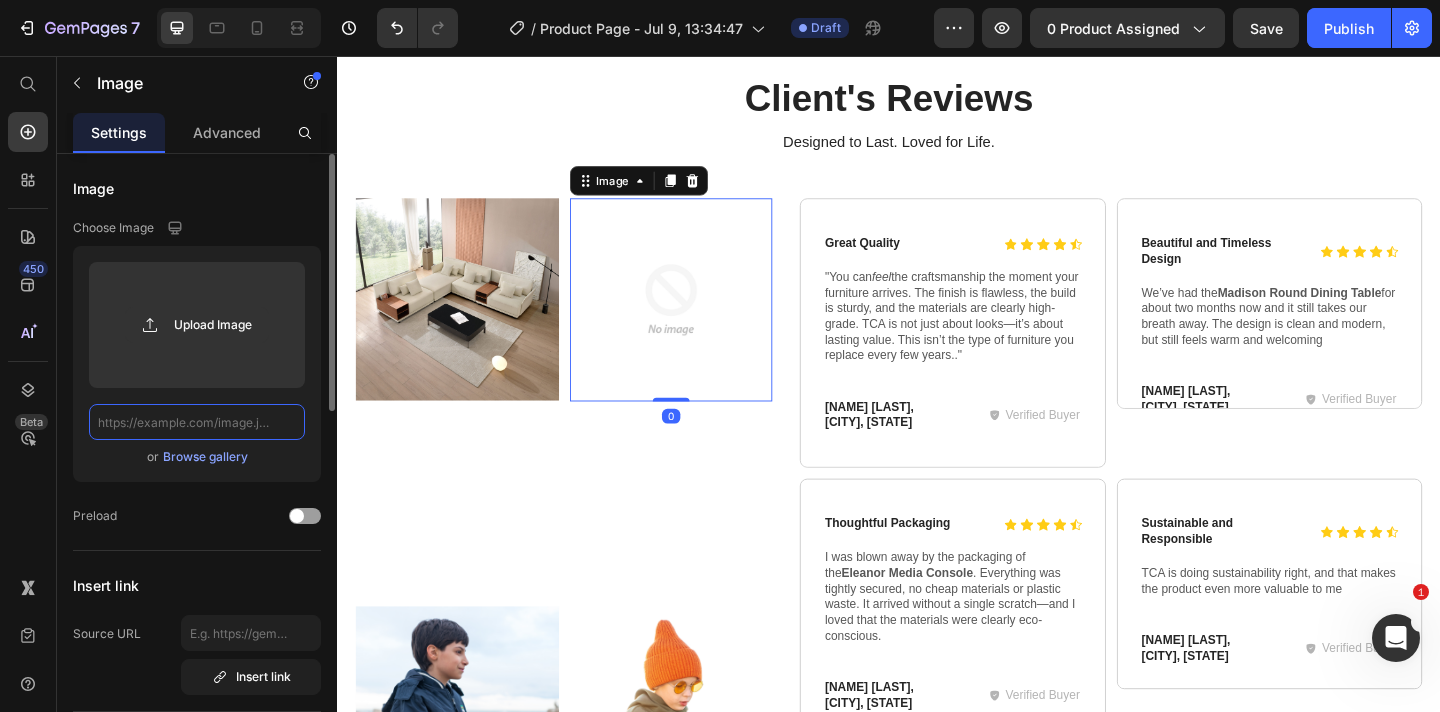 scroll, scrollTop: 0, scrollLeft: 0, axis: both 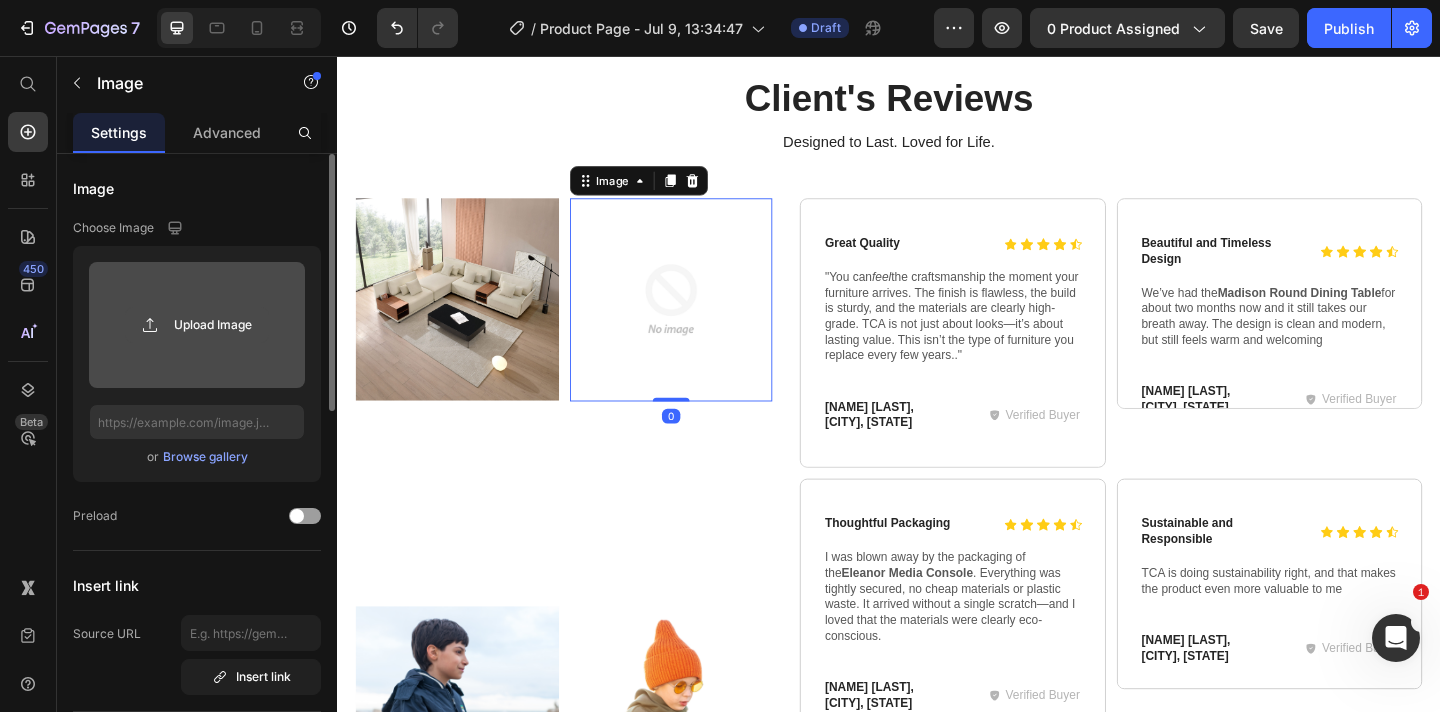 click 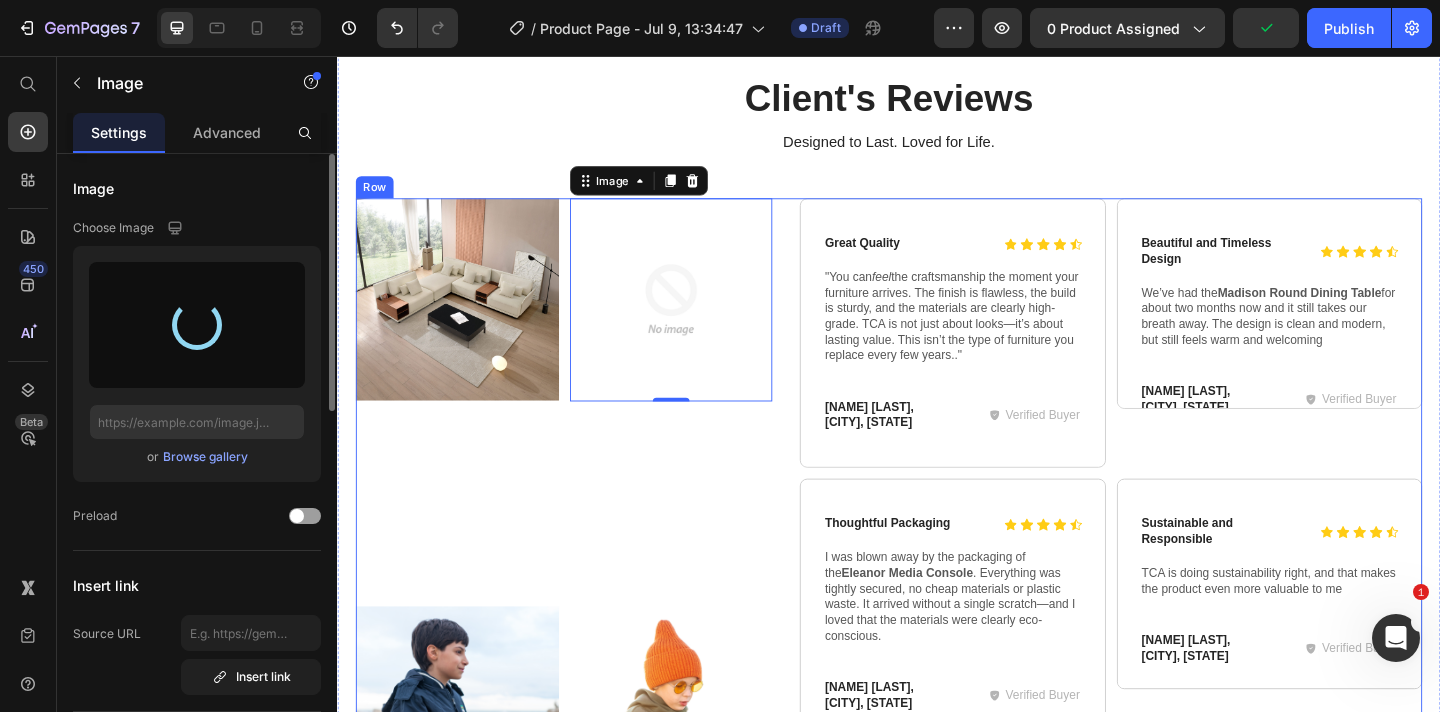 type on "https://cdn.shopify.com/s/files/1/0947/9317/1225/files/gempages_573247077065164001-b30612c9-a886-453f-923b-0fa73a080730.jpg" 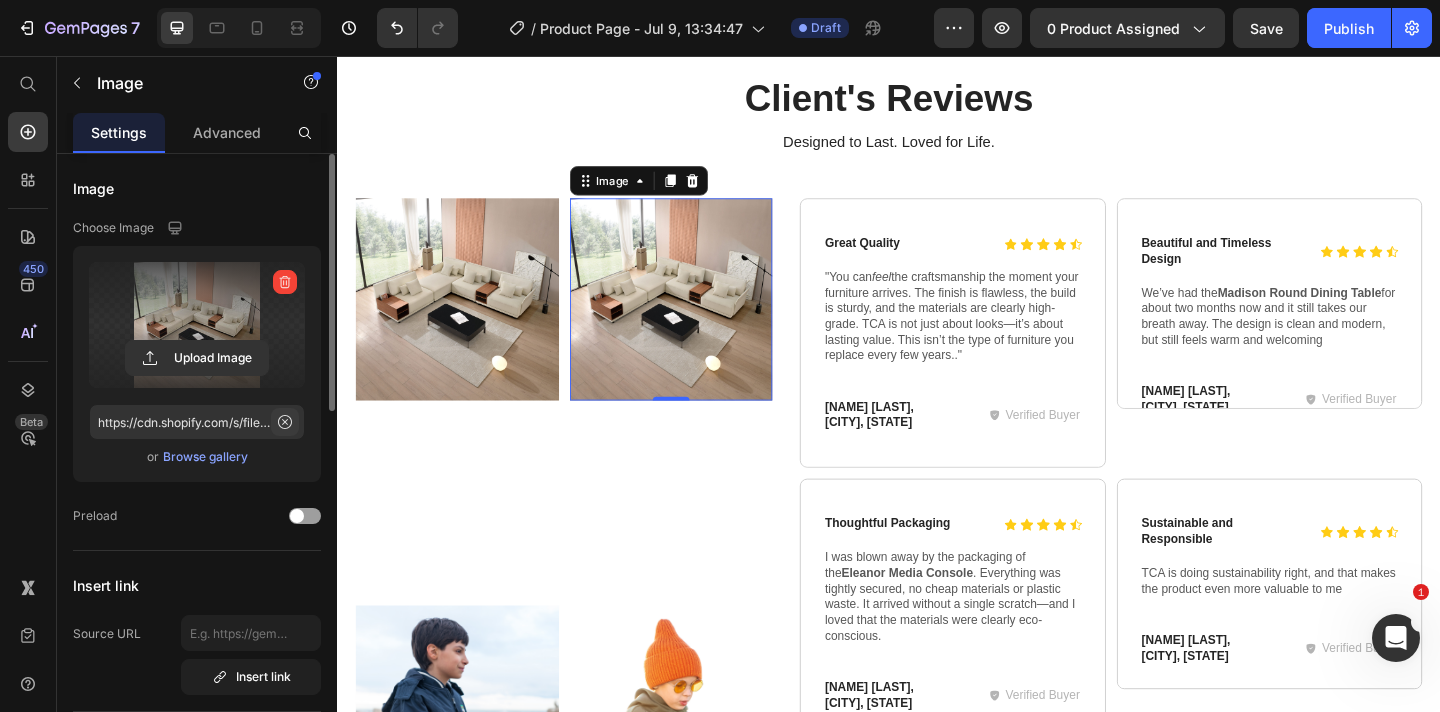 click 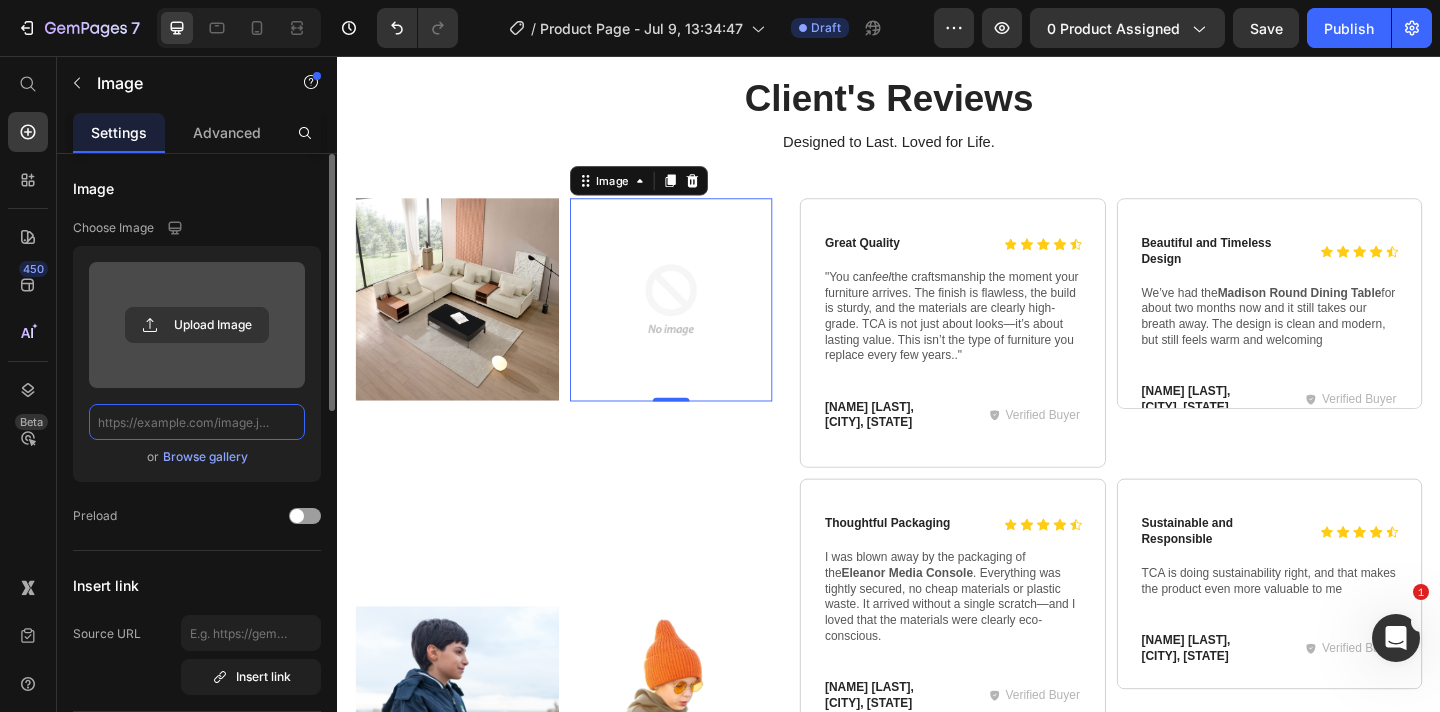 scroll, scrollTop: 0, scrollLeft: 0, axis: both 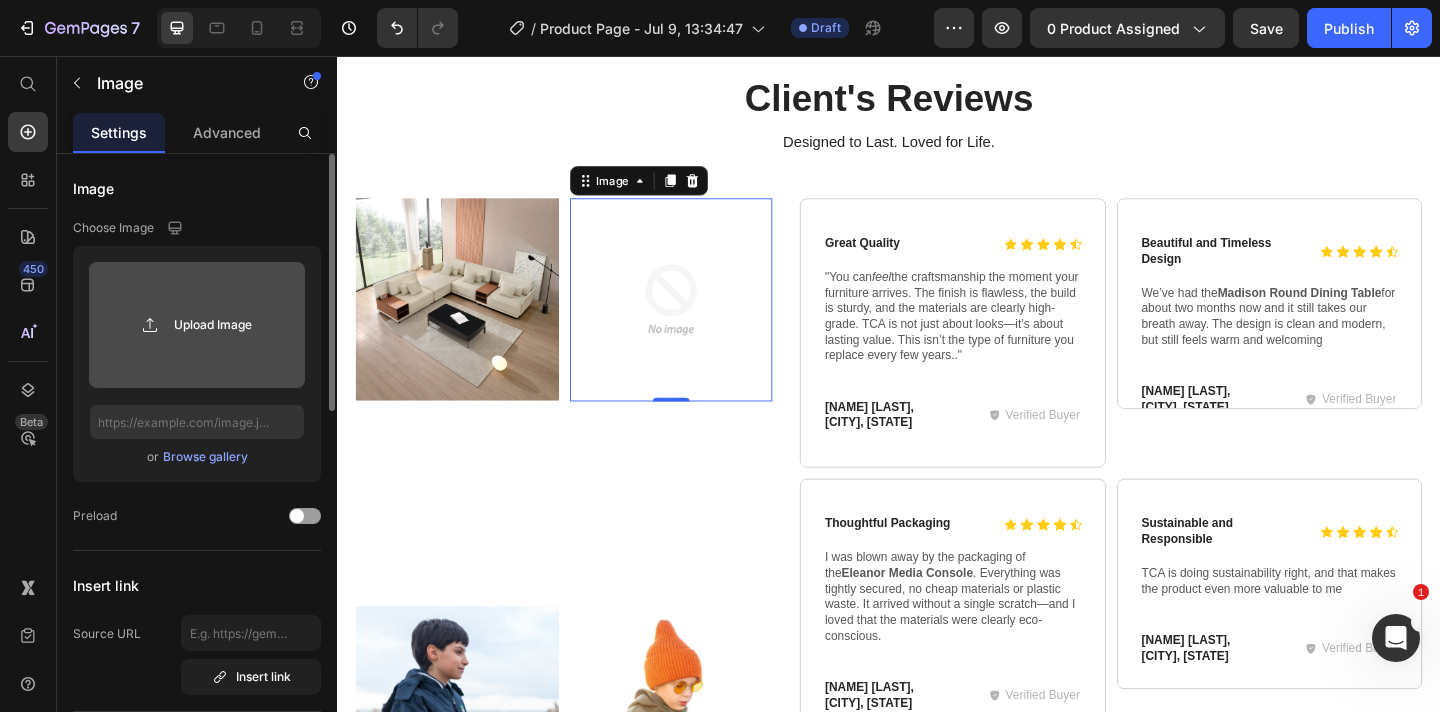click 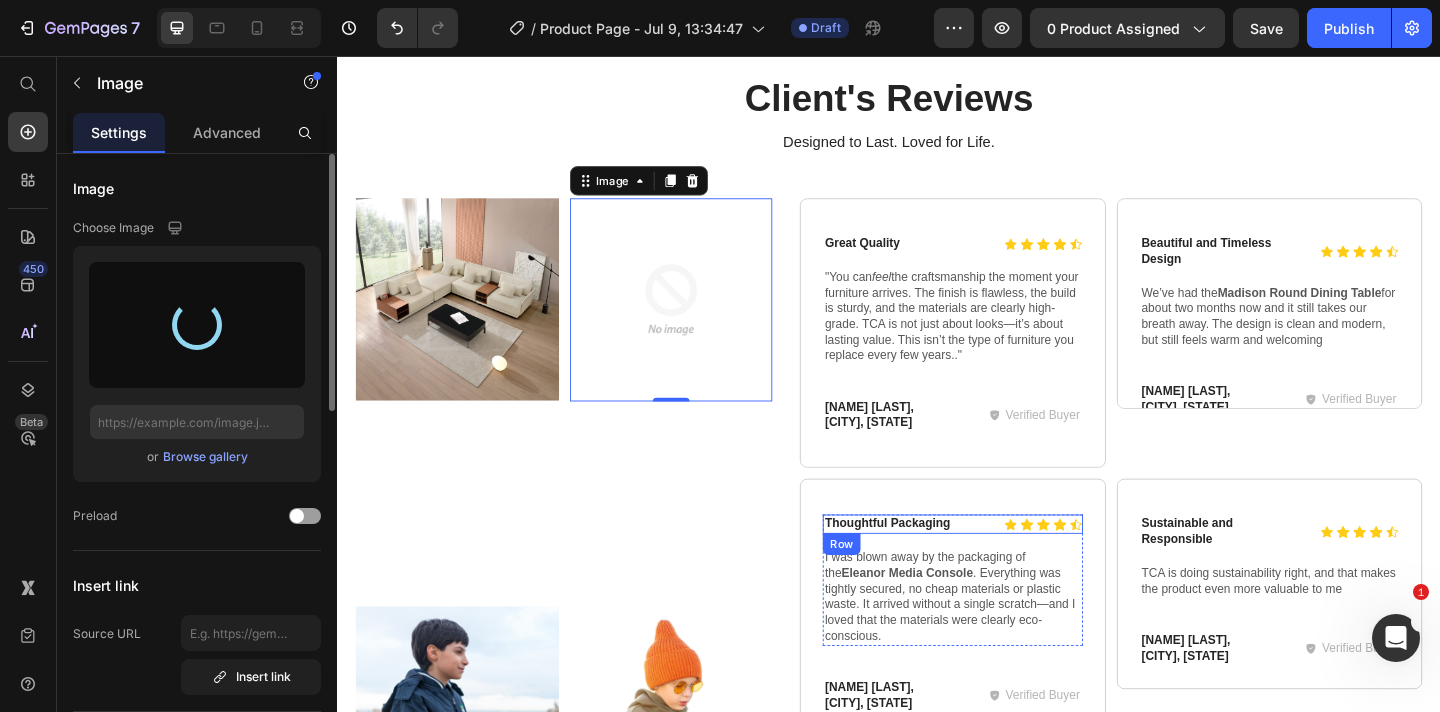 type on "https://cdn.shopify.com/s/files/1/0947/9317/1225/files/gempages_573247077065164001-298eb856-c65f-4b1a-8f37-9fee2cf16edb.jpg" 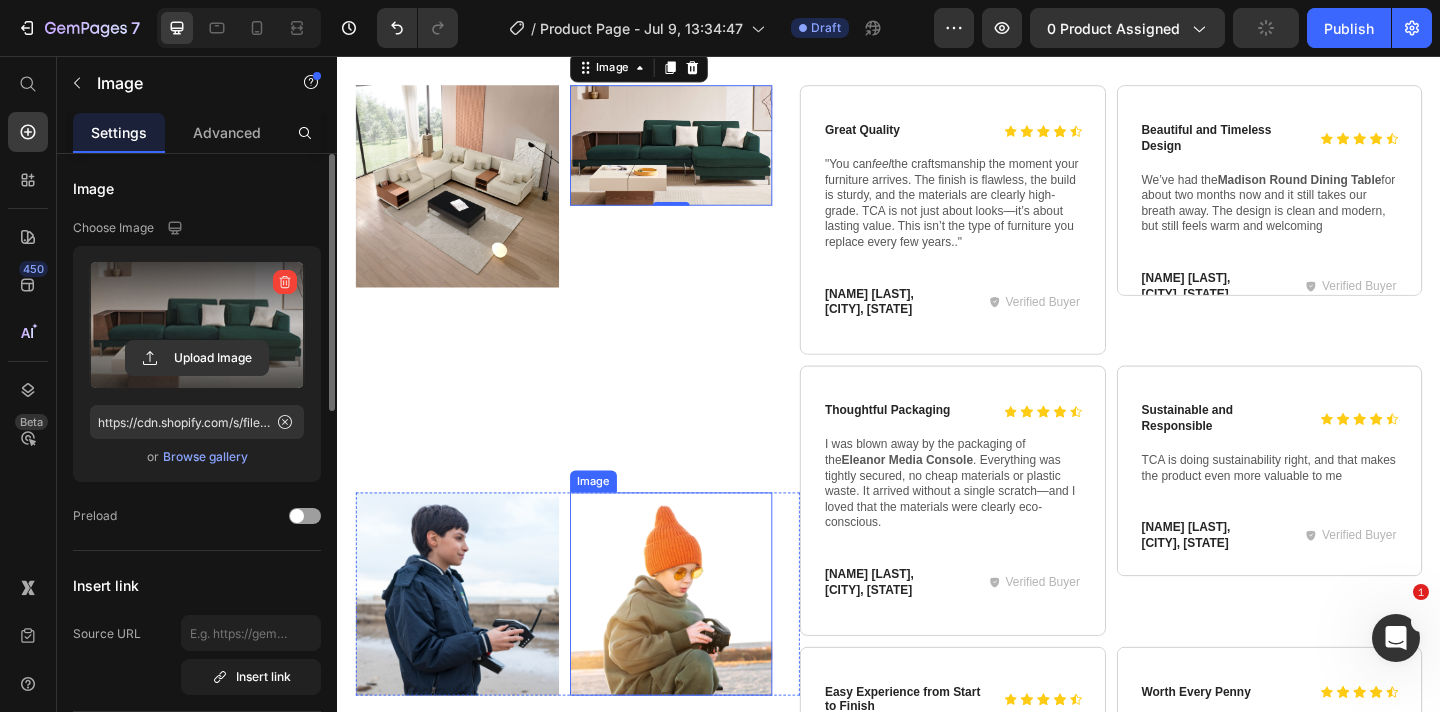 scroll, scrollTop: 1690, scrollLeft: 0, axis: vertical 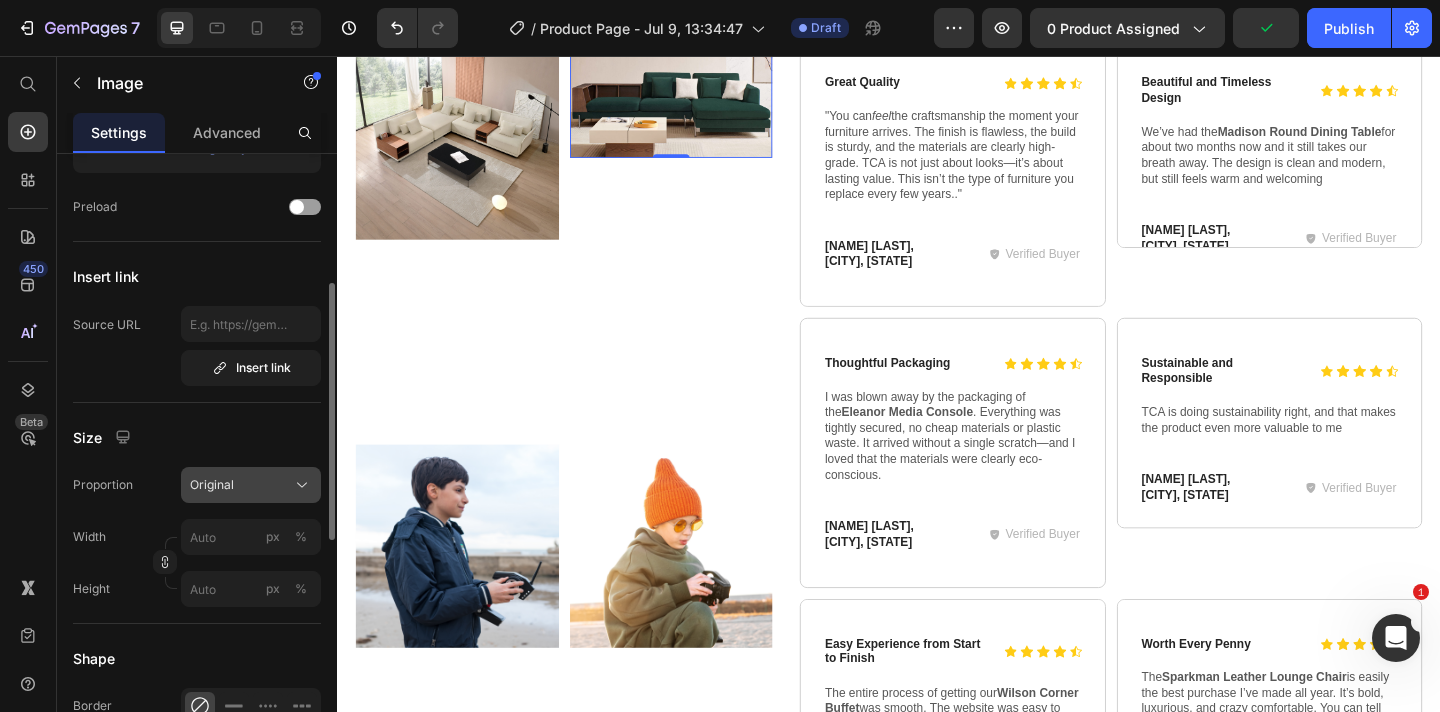click on "Original" at bounding box center (212, 485) 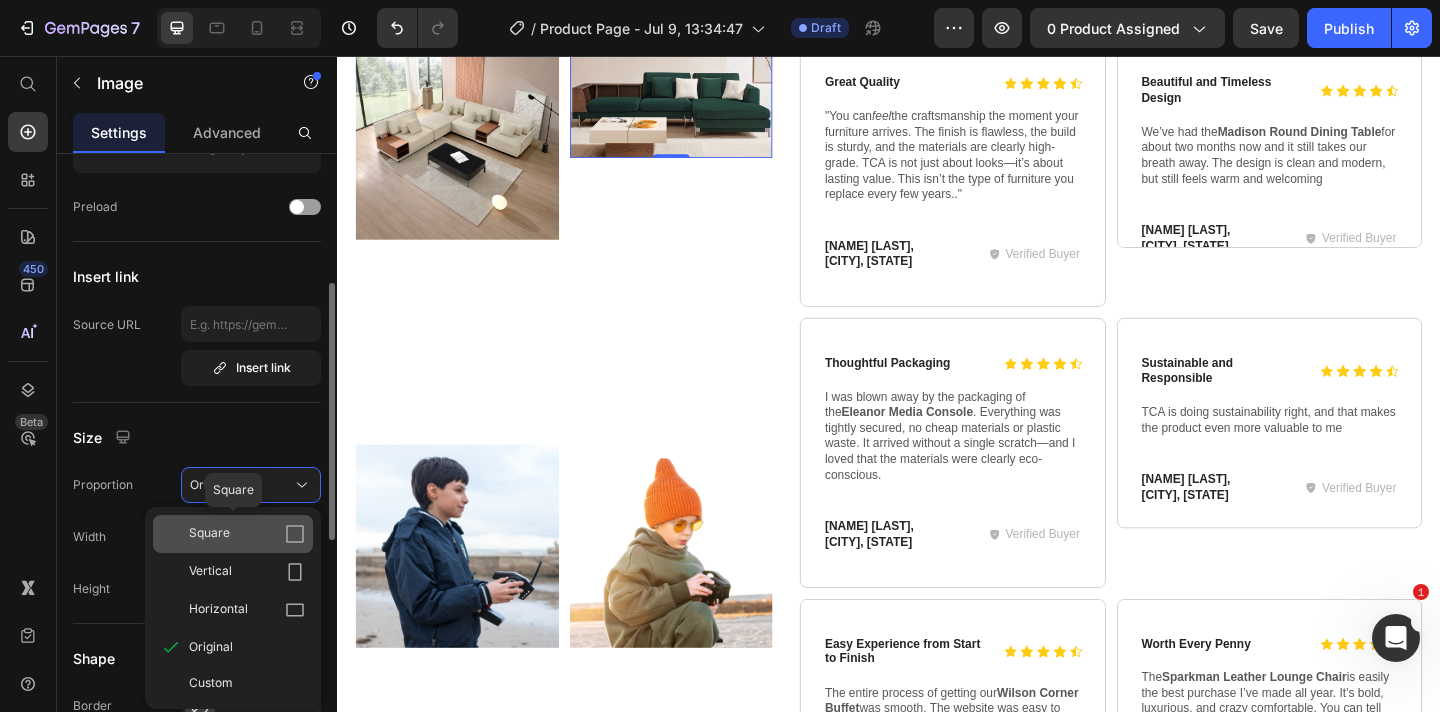 click on "Square" at bounding box center (247, 534) 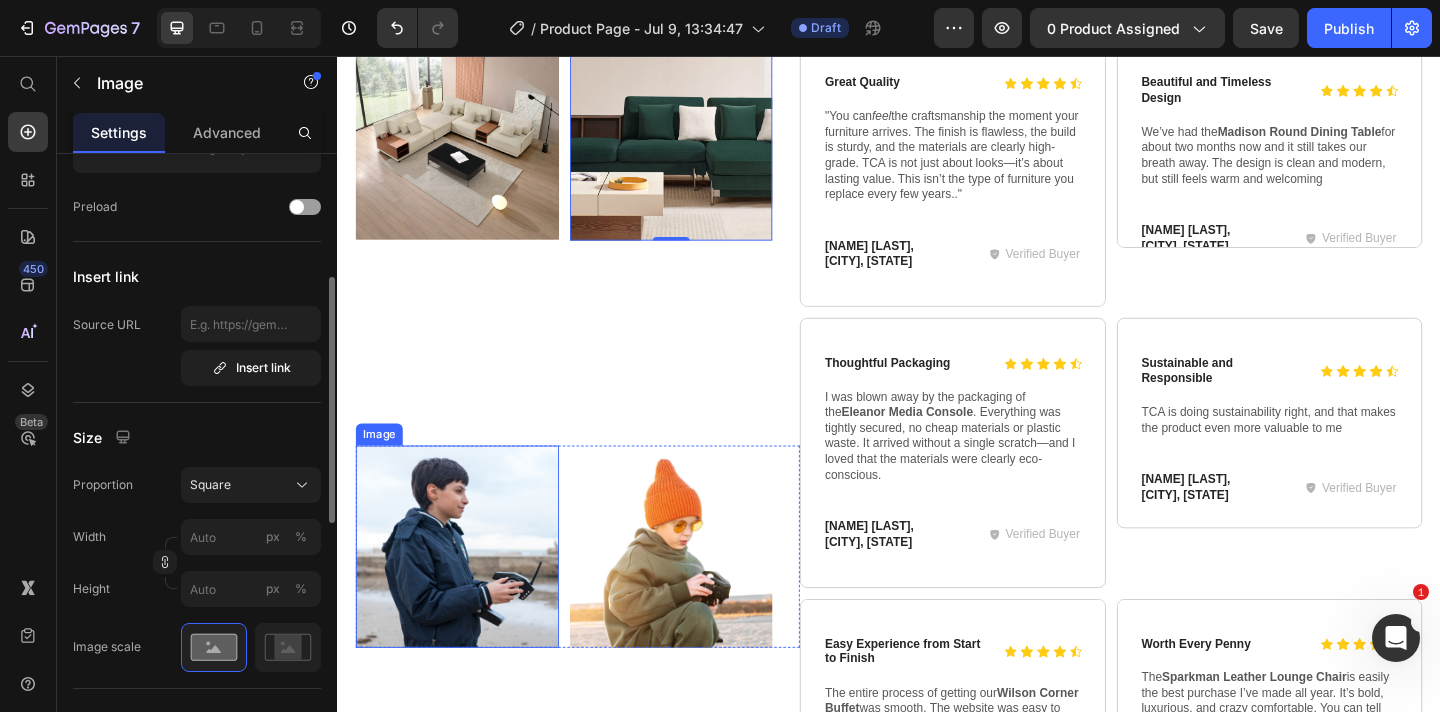click at bounding box center (467, 590) 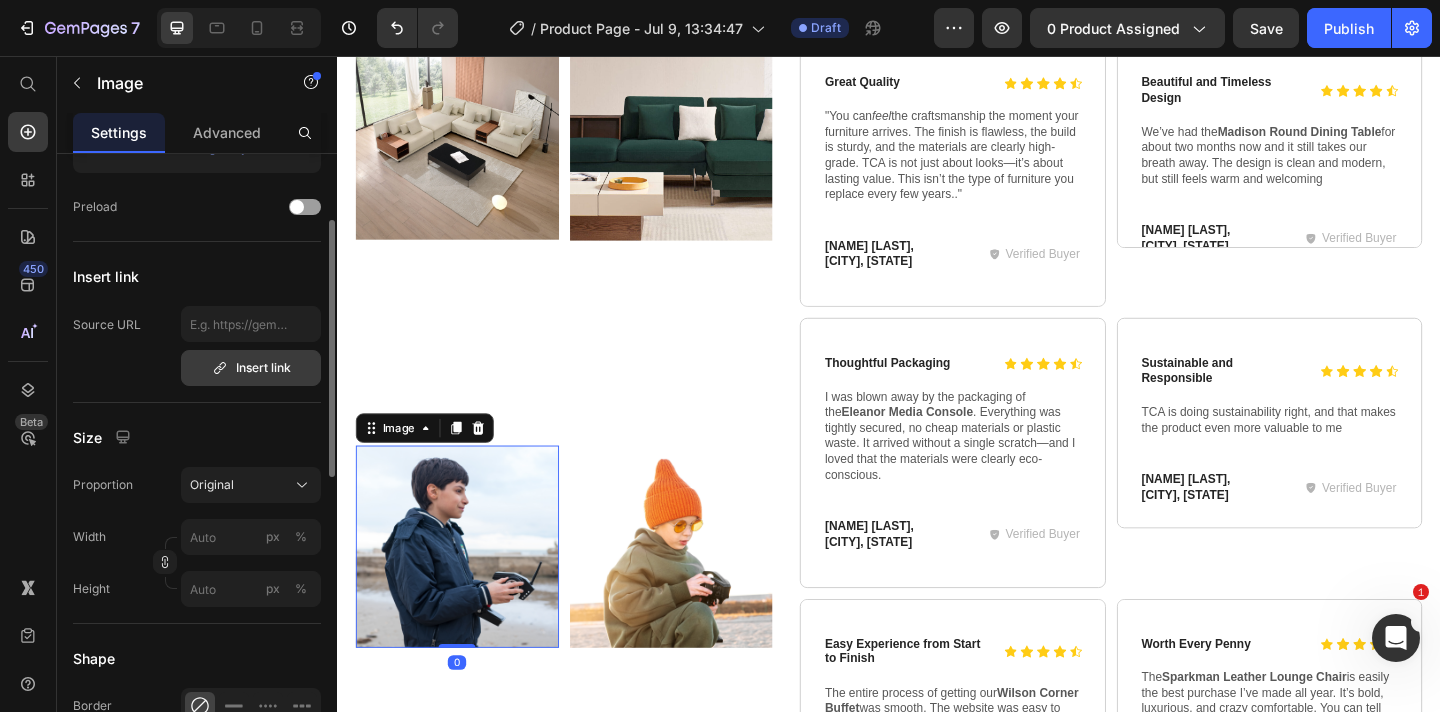 scroll, scrollTop: 0, scrollLeft: 0, axis: both 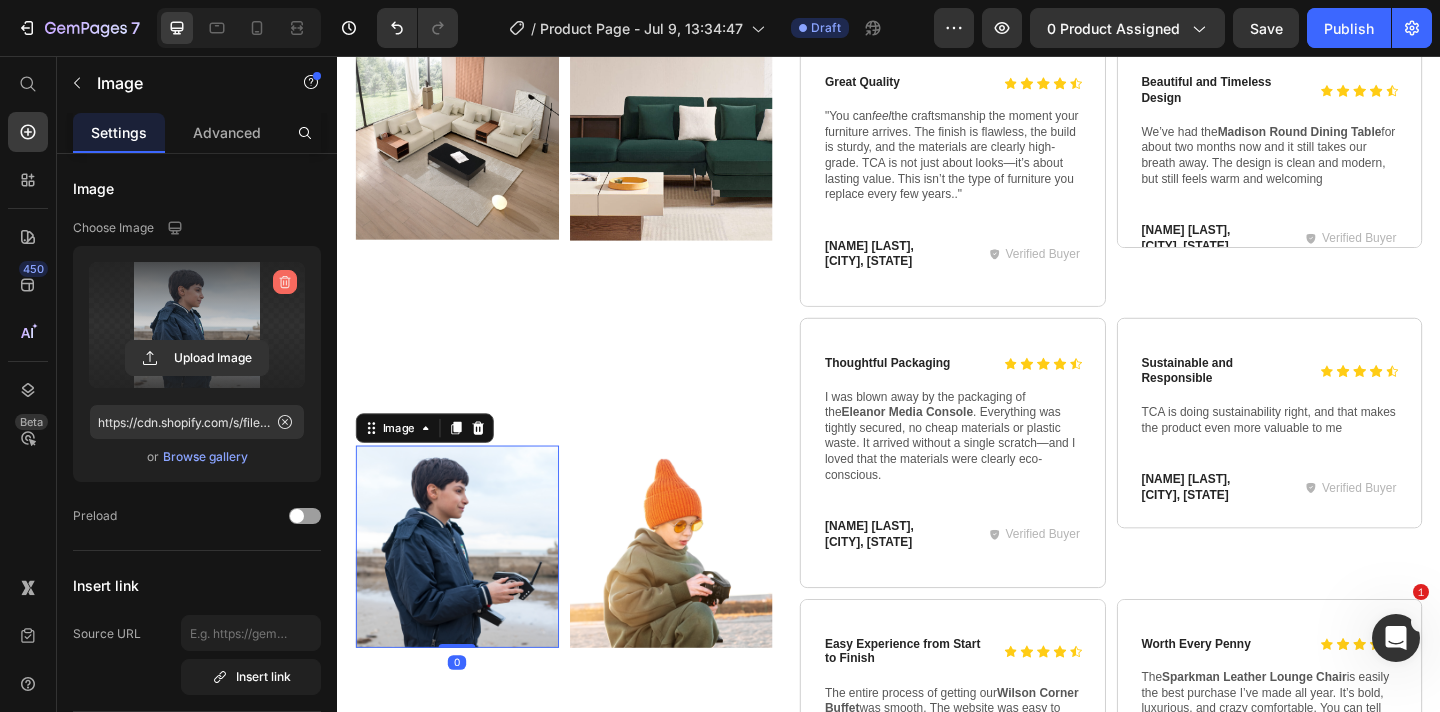 click 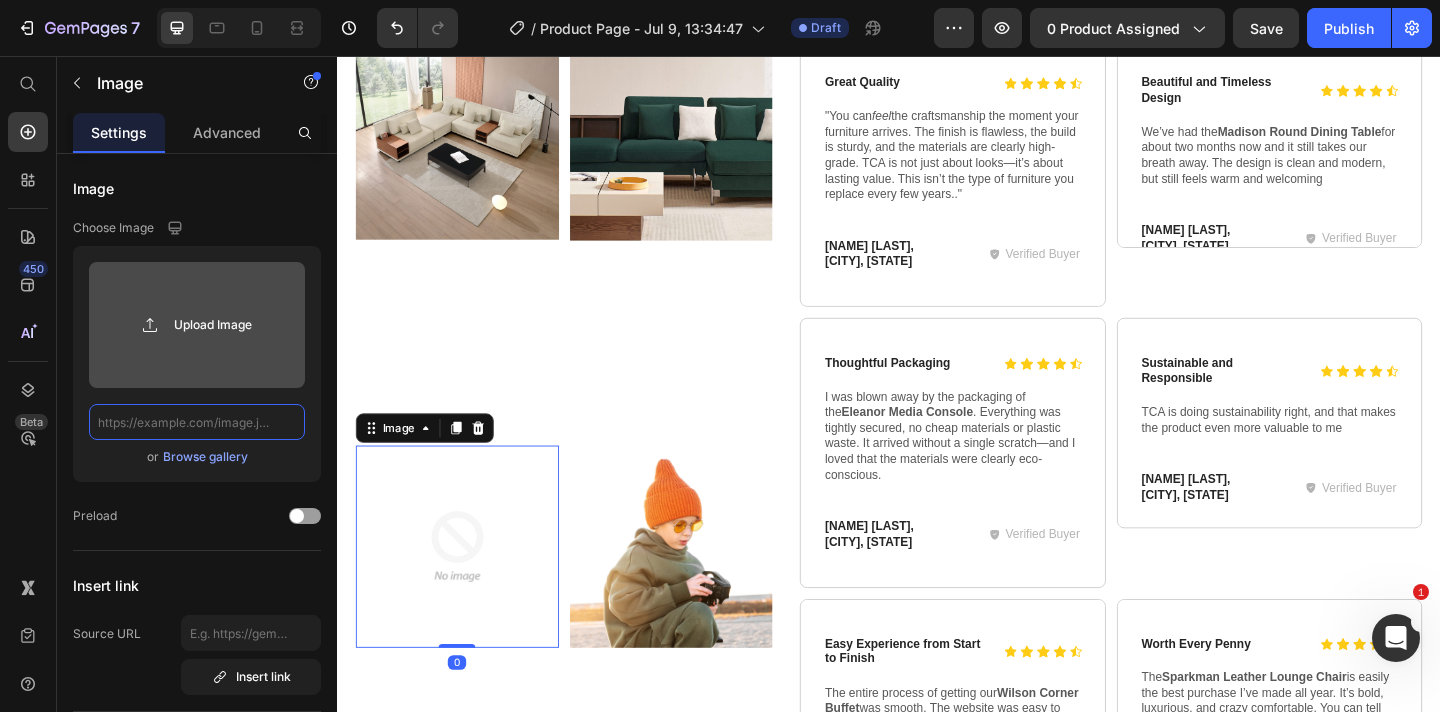 scroll, scrollTop: 0, scrollLeft: 0, axis: both 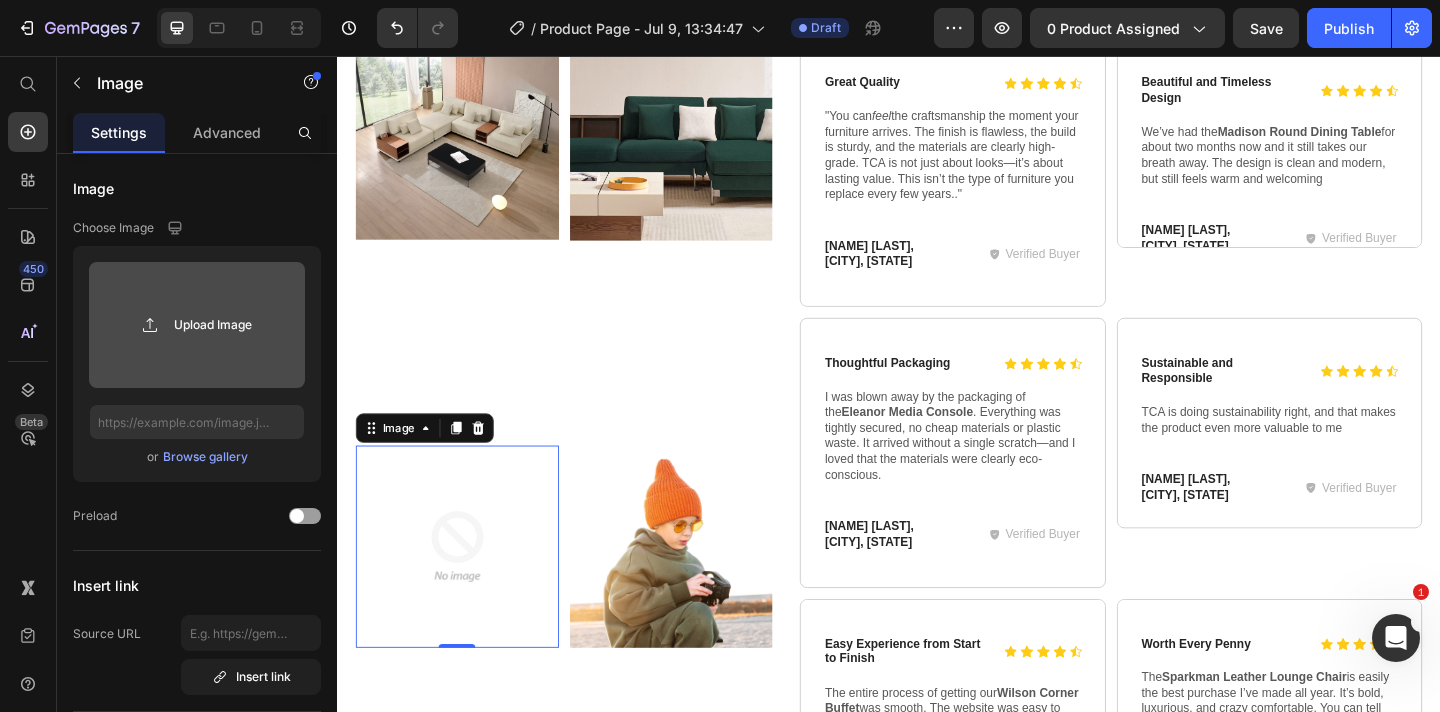 click 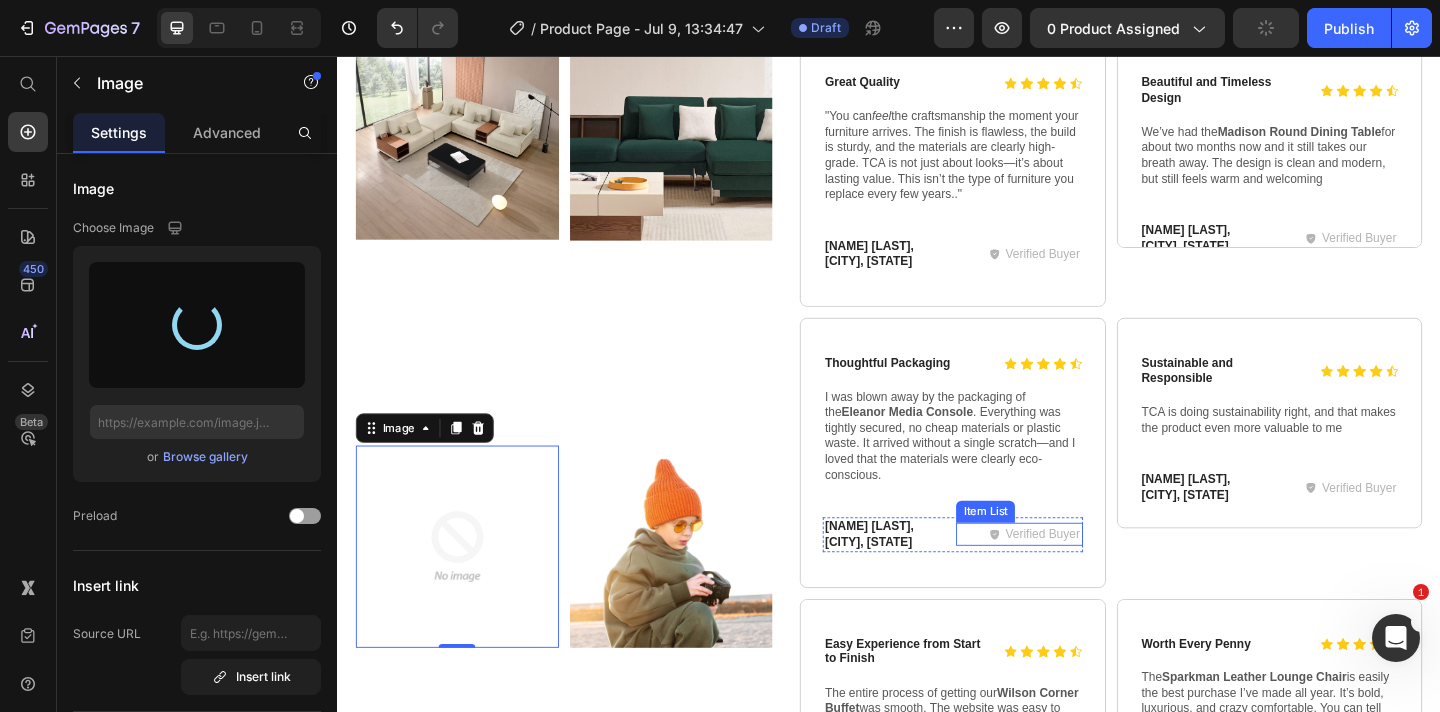 type on "https://cdn.shopify.com/s/files/1/0947/9317/1225/files/gempages_573247077065164001-3a58b477-5139-406f-b755-7f473034c498.jpg" 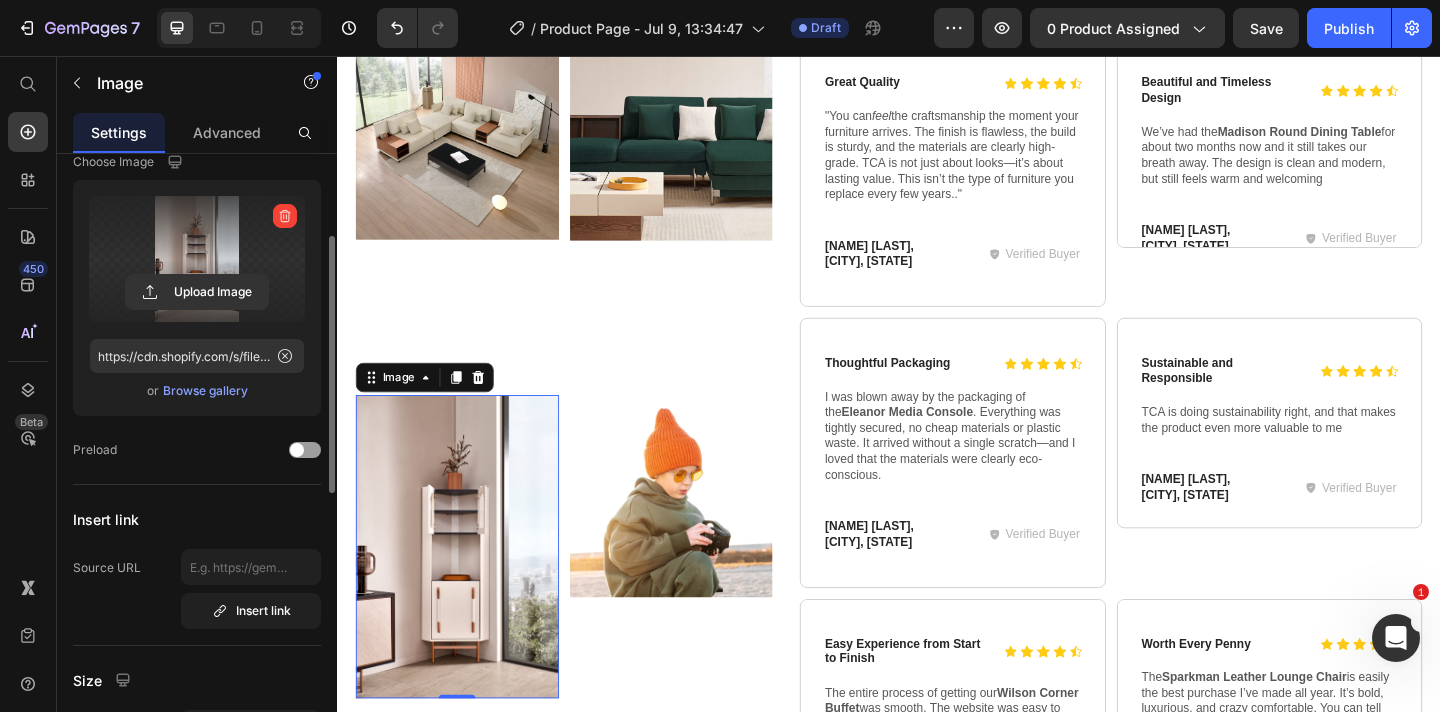 scroll, scrollTop: 150, scrollLeft: 0, axis: vertical 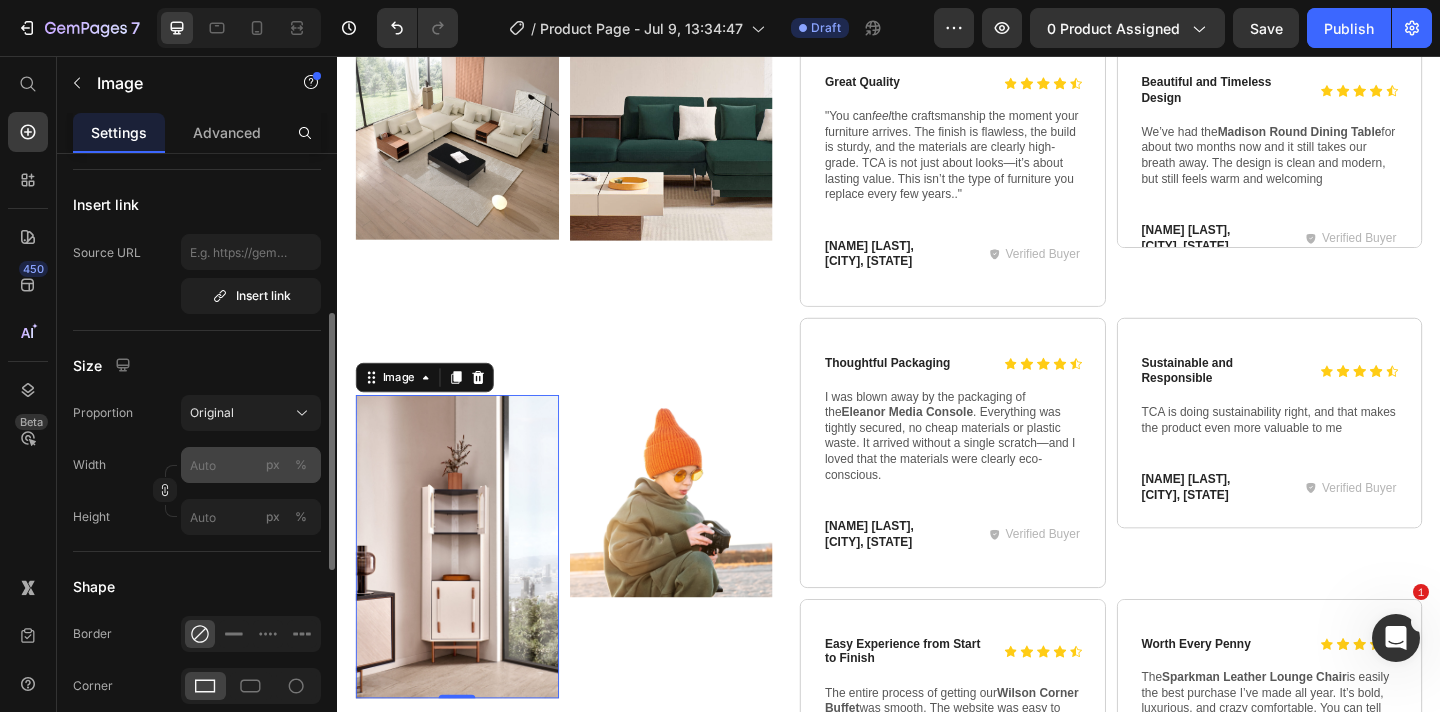 click on "Shape Border Corner Shadow" 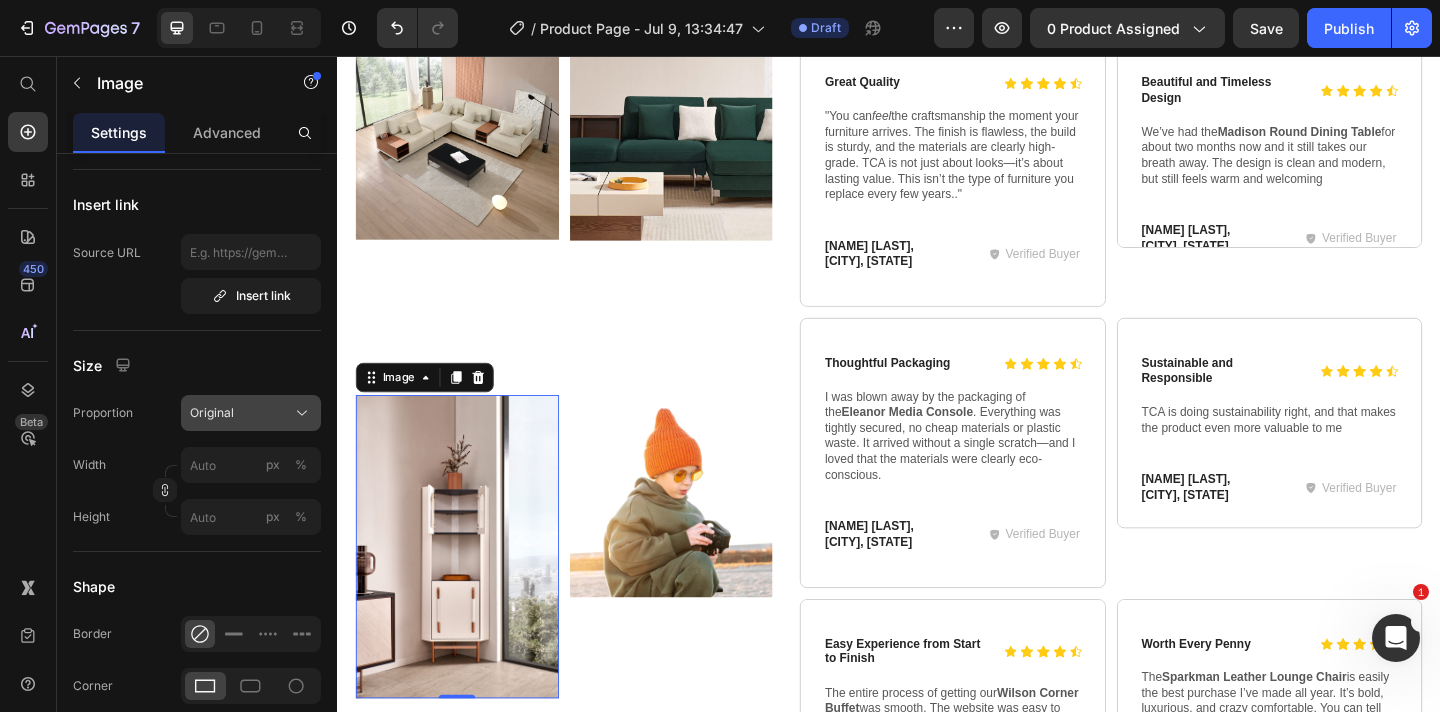 click on "Original" at bounding box center [212, 413] 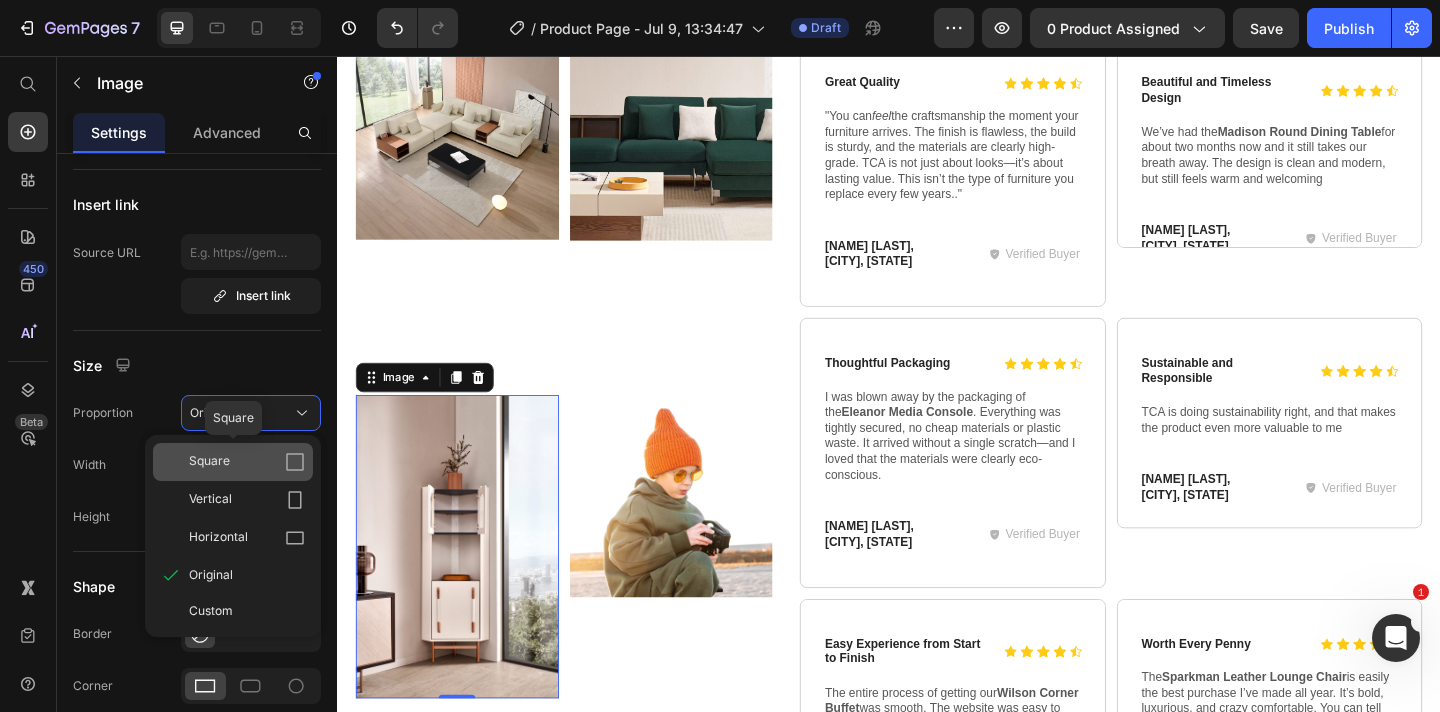 click on "Square" 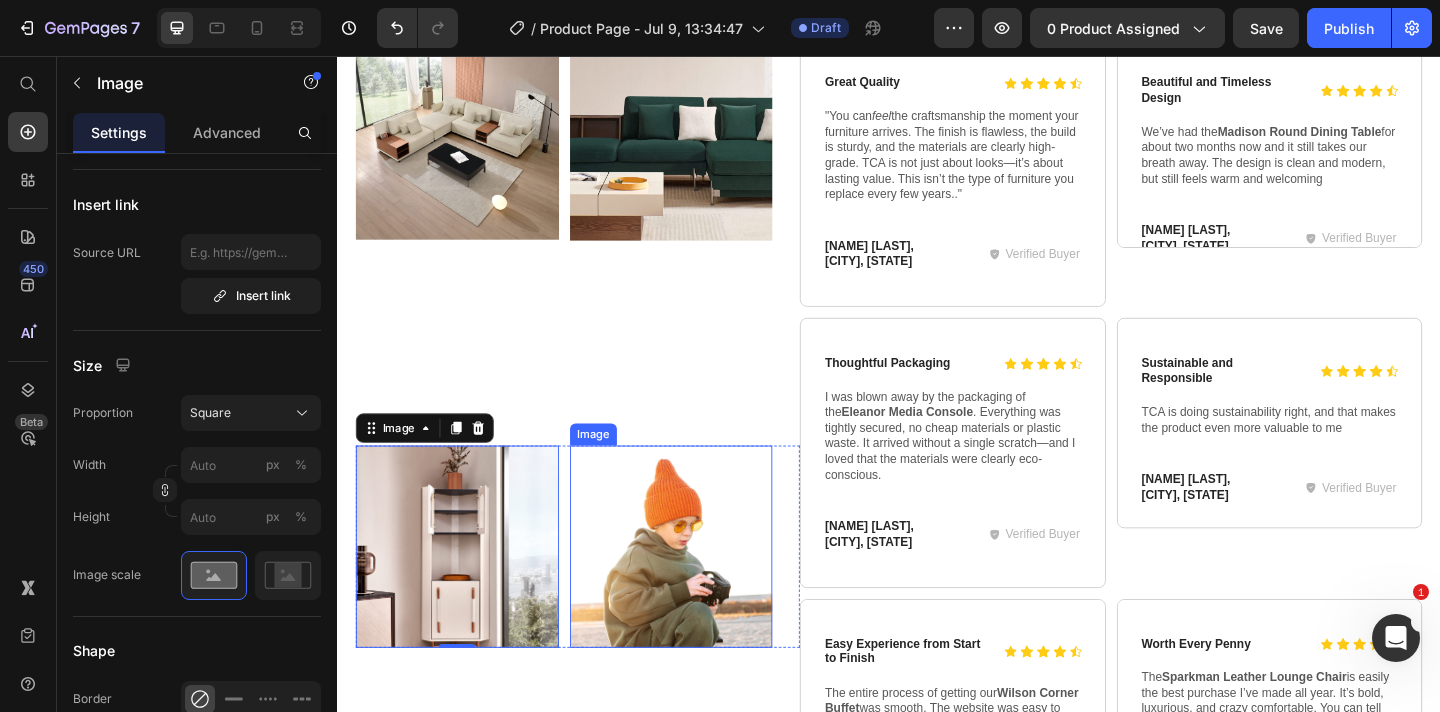 click at bounding box center (700, 590) 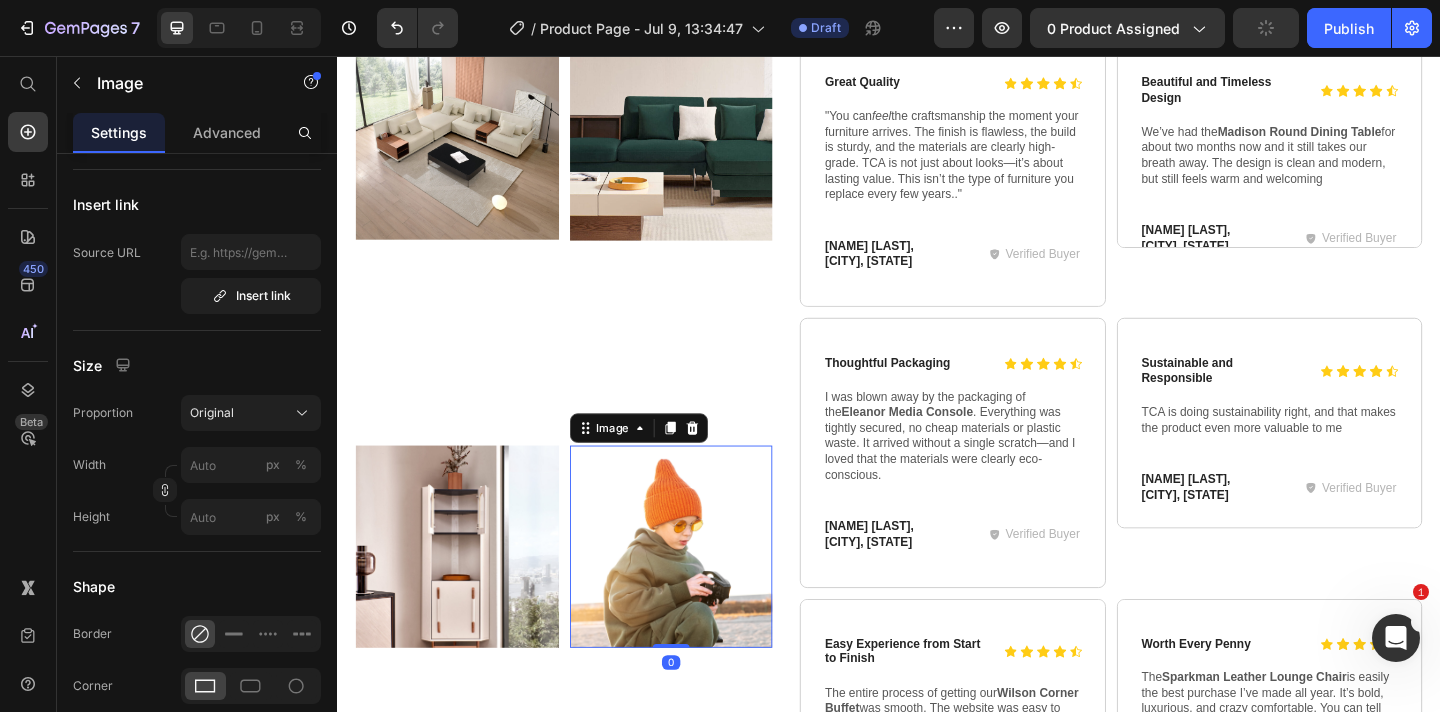 scroll, scrollTop: 0, scrollLeft: 0, axis: both 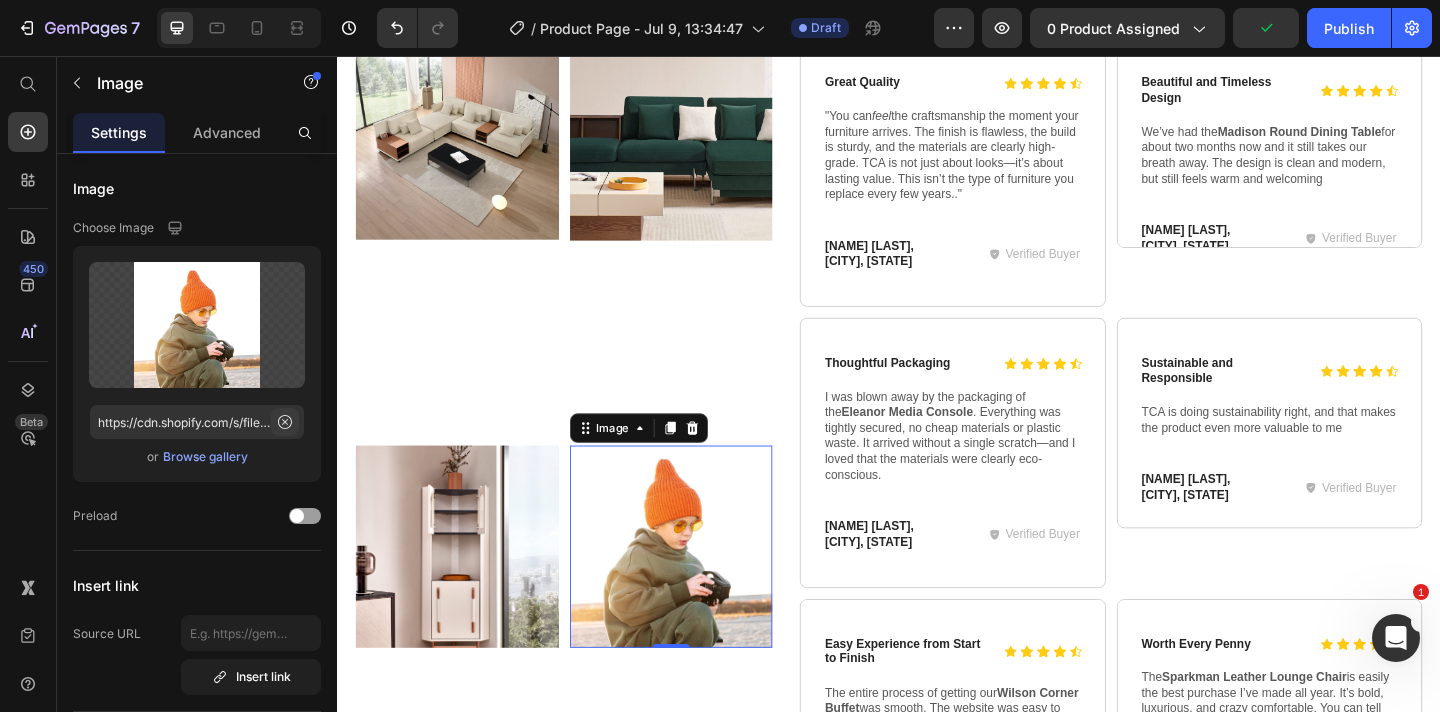 click 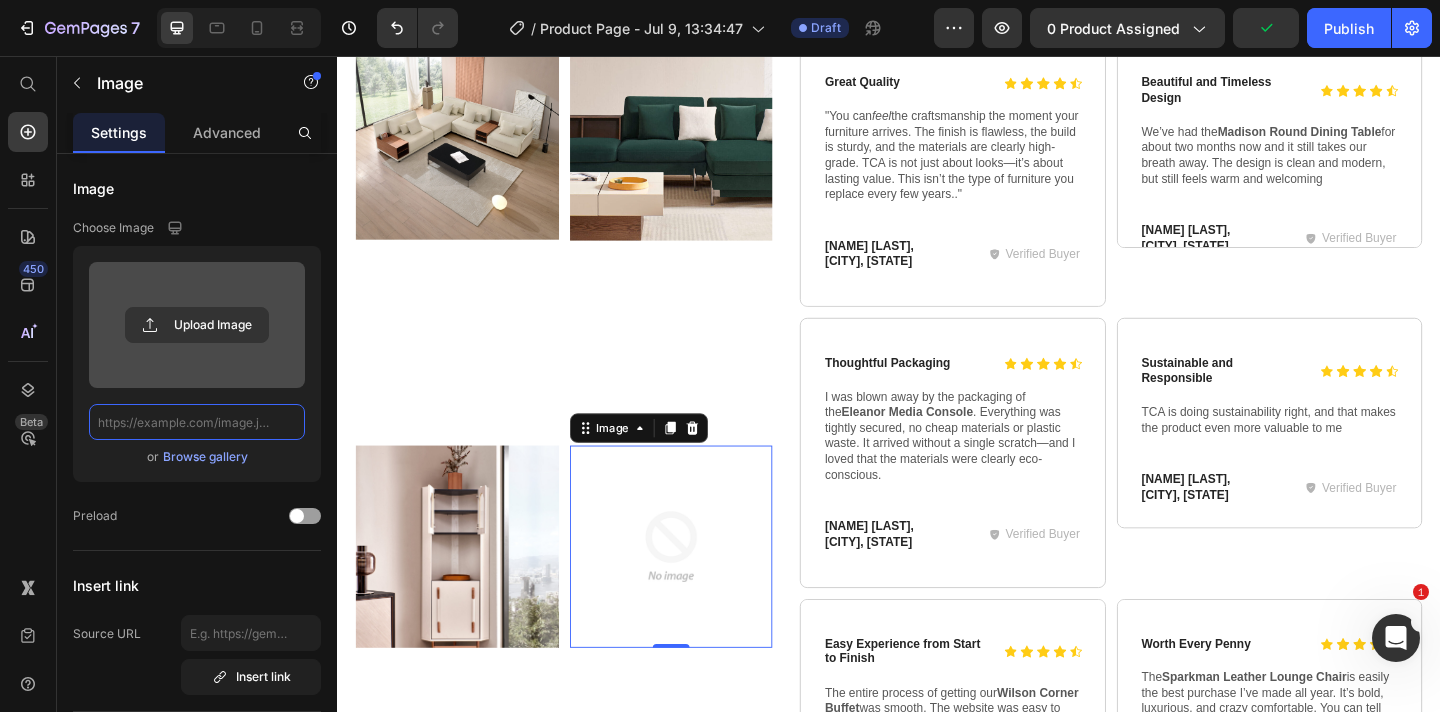 scroll, scrollTop: 0, scrollLeft: 0, axis: both 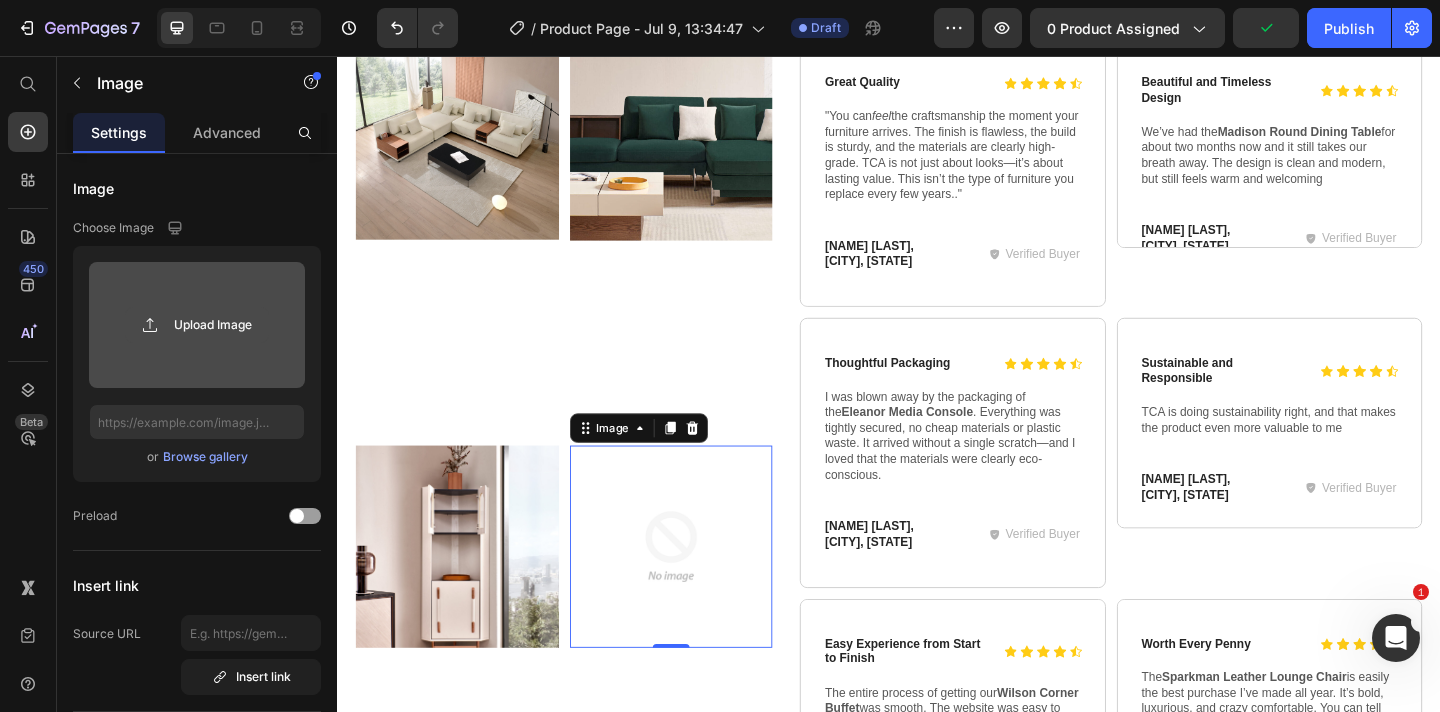 click 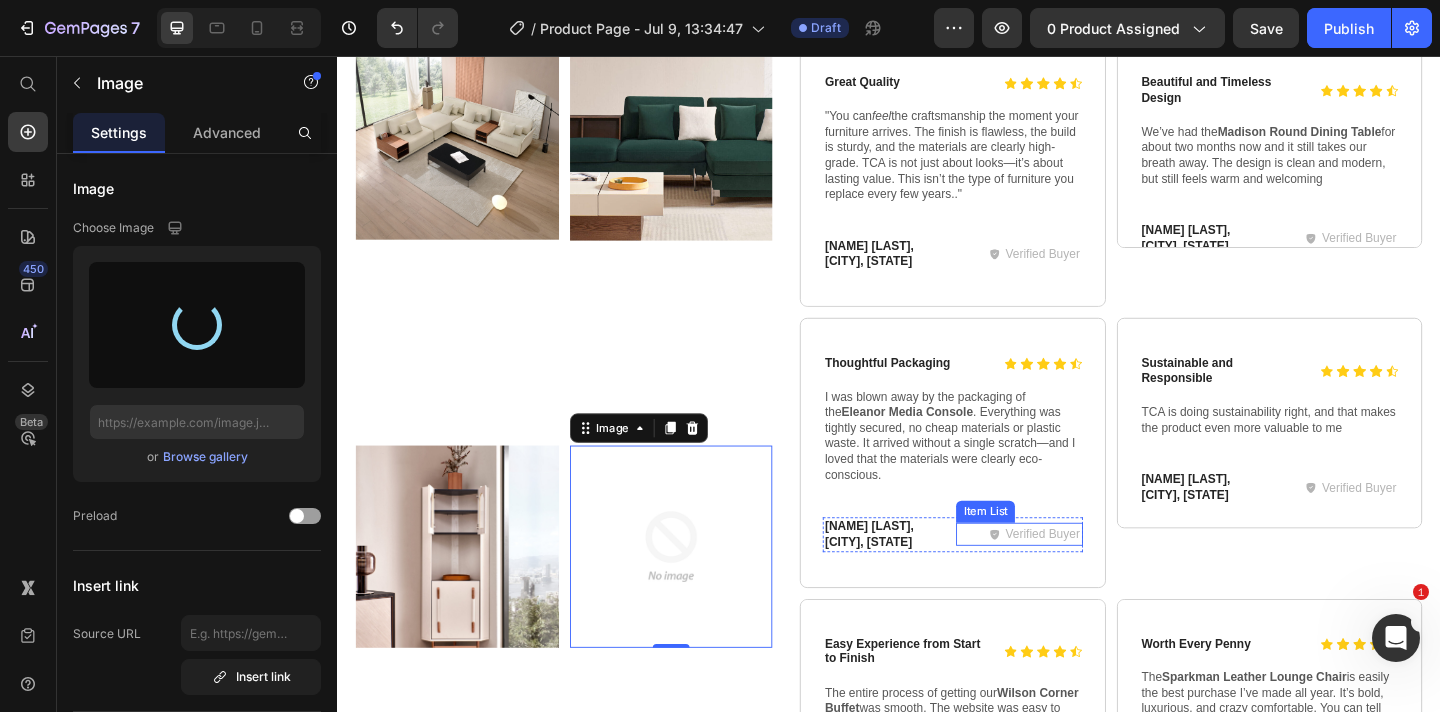 type on "https://cdn.shopify.com/s/files/1/0947/9317/1225/files/gempages_573247077065164001-83169b56-0ba3-4d45-9f40-f0108873f4be.jpg" 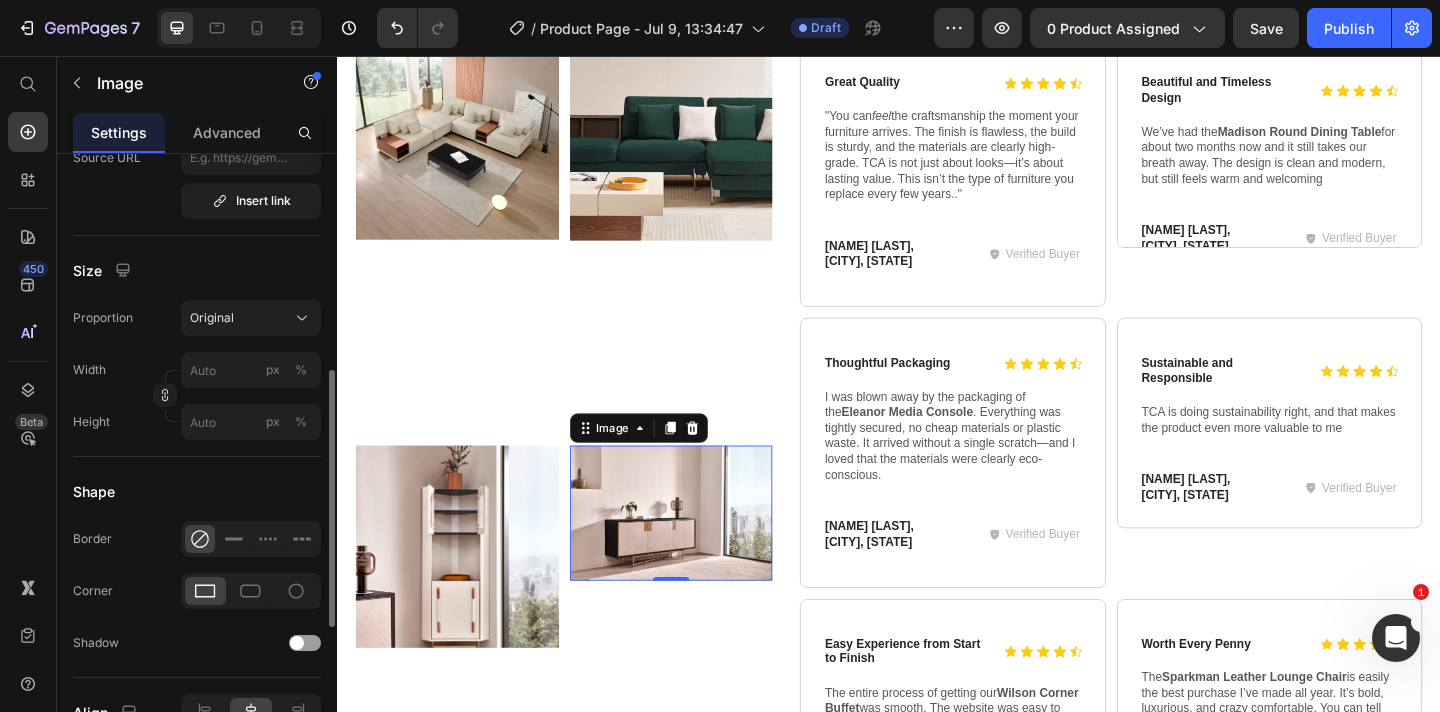 scroll, scrollTop: 509, scrollLeft: 0, axis: vertical 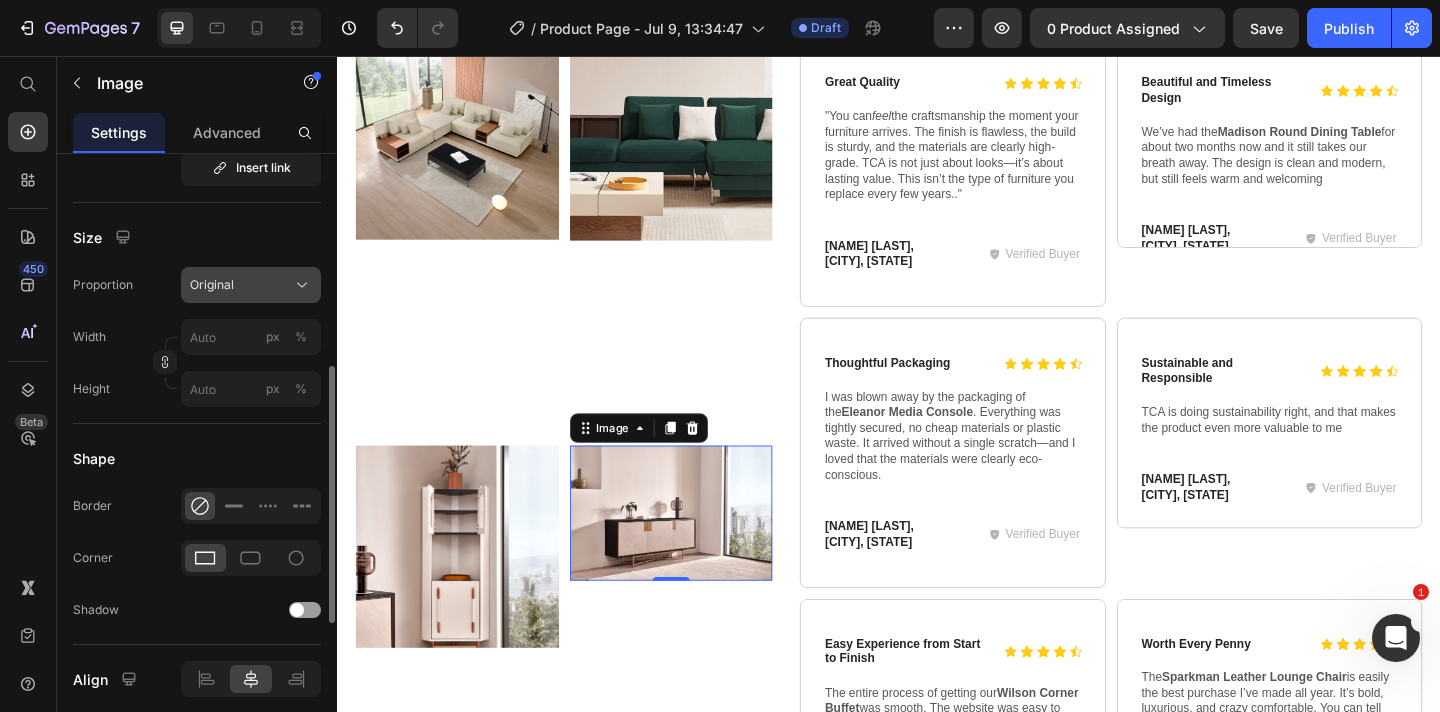 click on "Original" 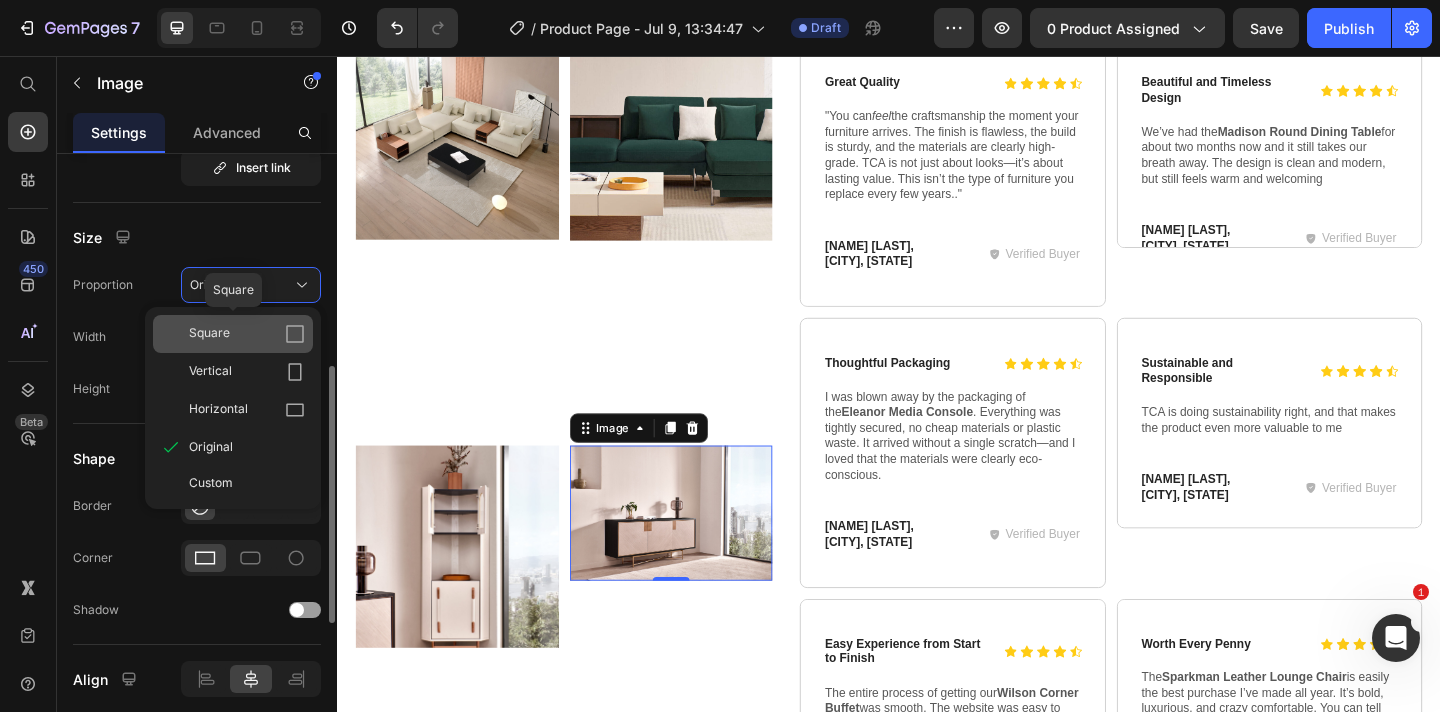 click on "Square" at bounding box center [247, 334] 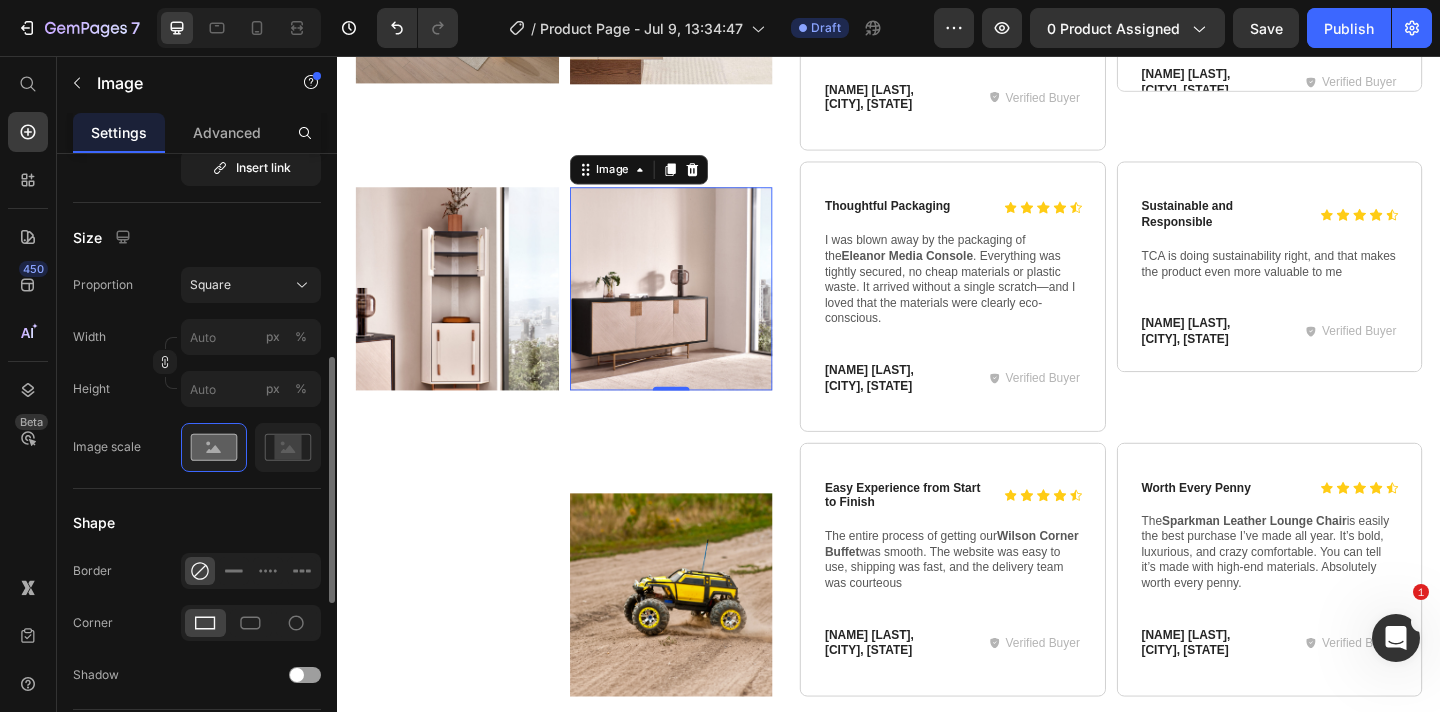 scroll, scrollTop: 1945, scrollLeft: 0, axis: vertical 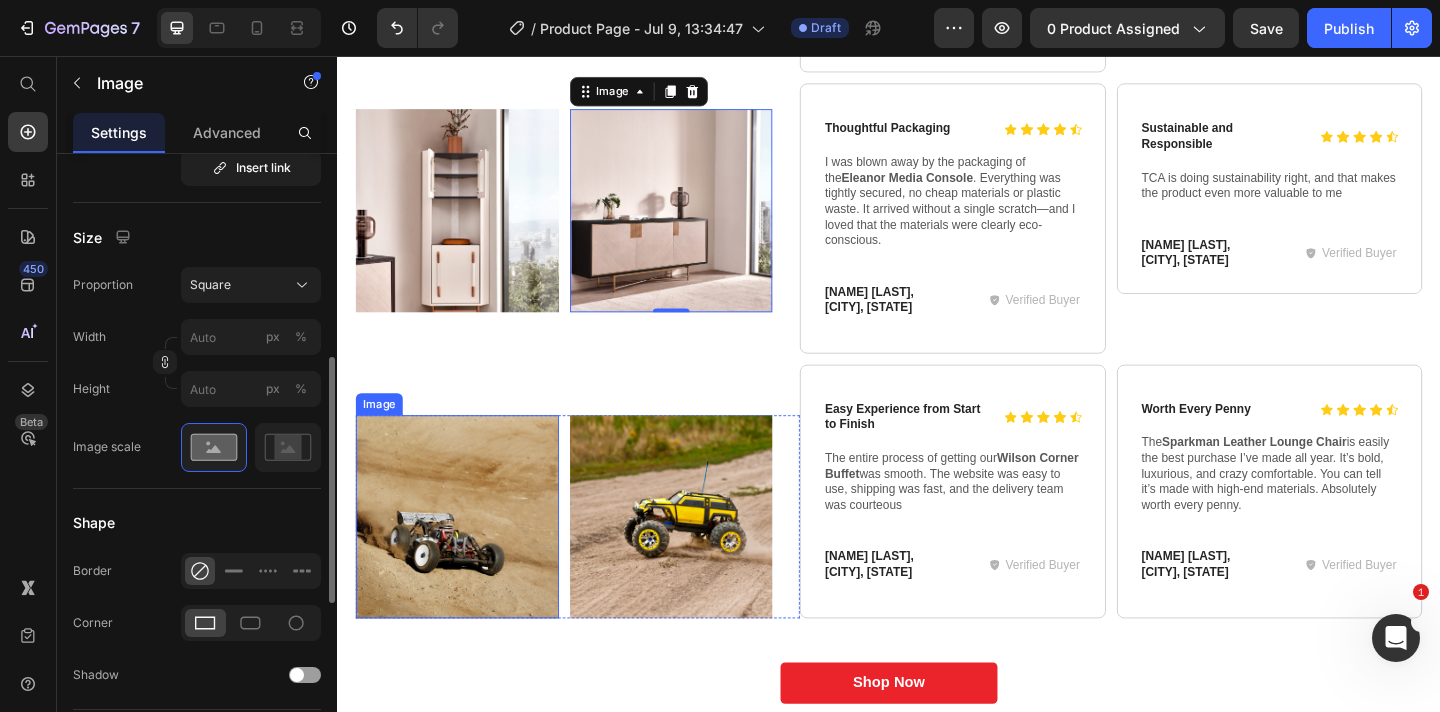 click at bounding box center (467, 557) 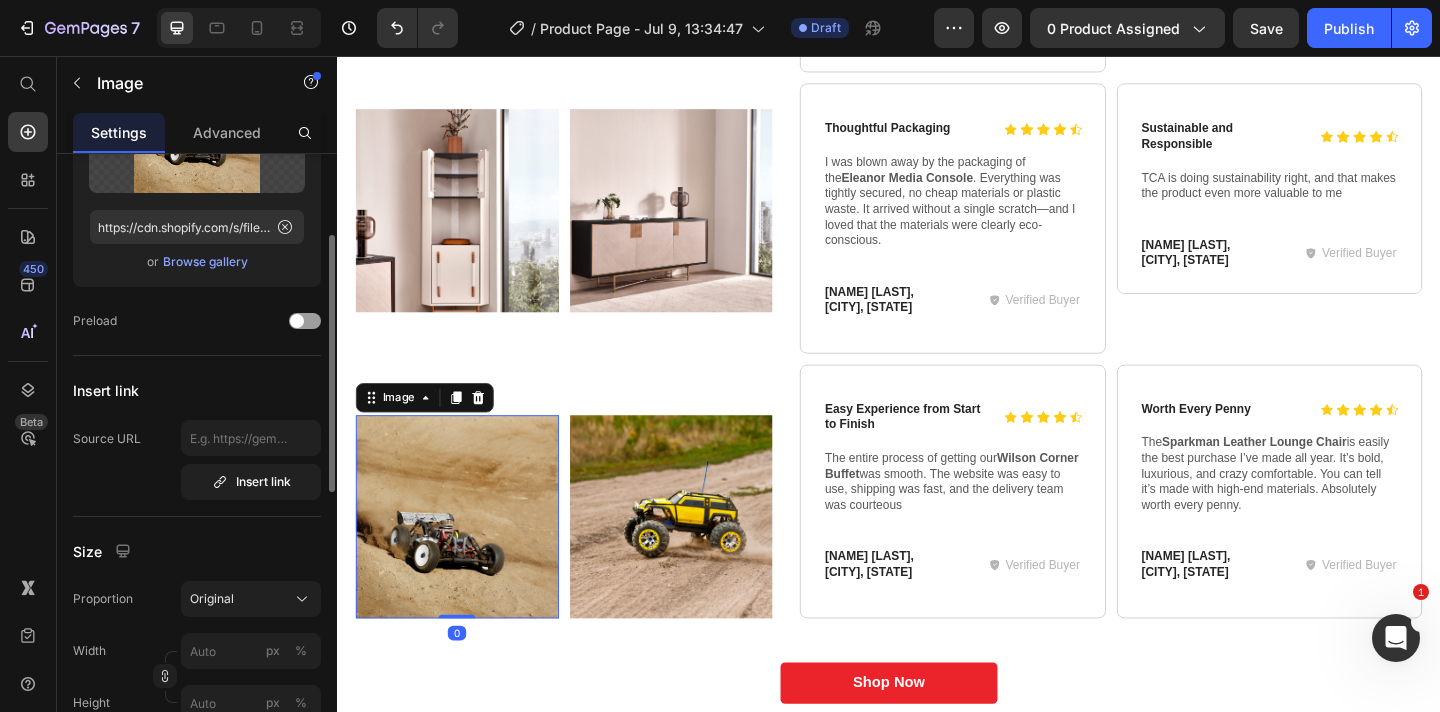 scroll, scrollTop: 351, scrollLeft: 0, axis: vertical 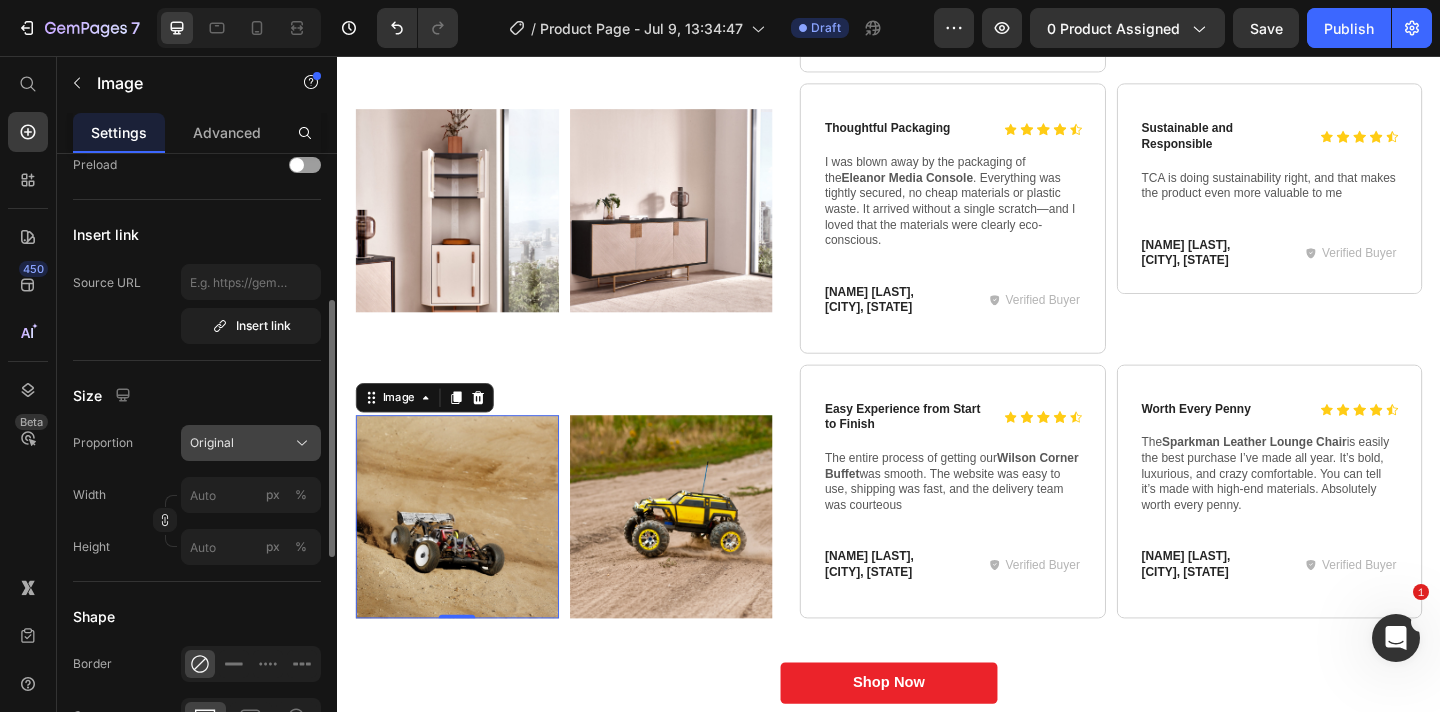 click on "Original" at bounding box center (251, 443) 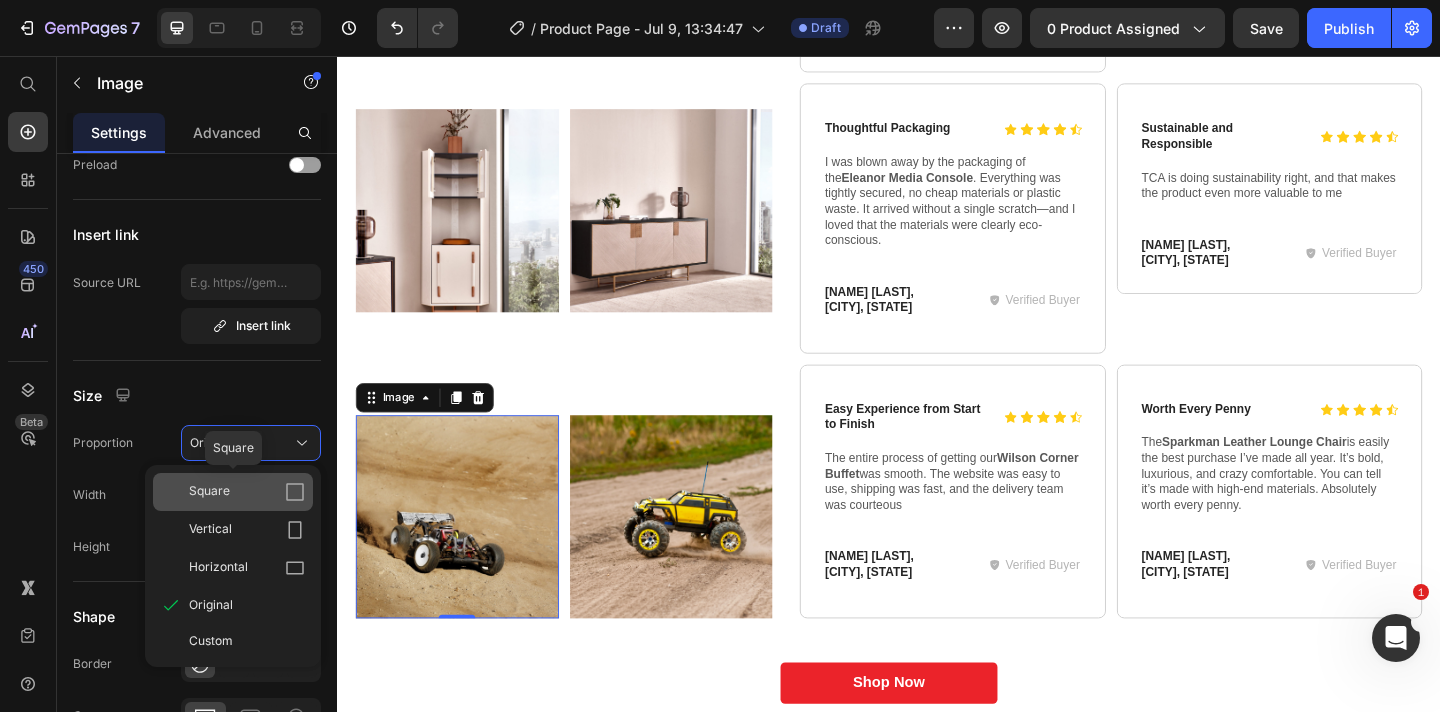 click on "Square" 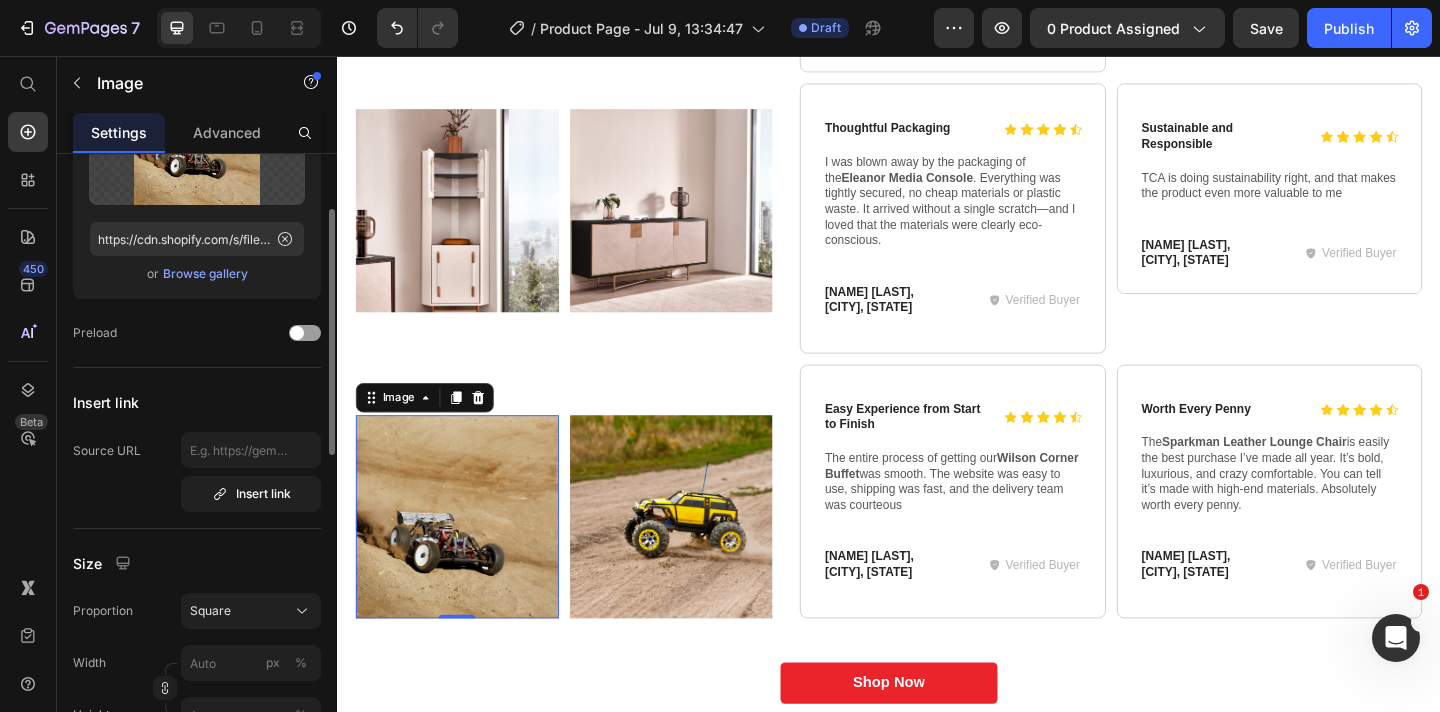 scroll, scrollTop: 137, scrollLeft: 0, axis: vertical 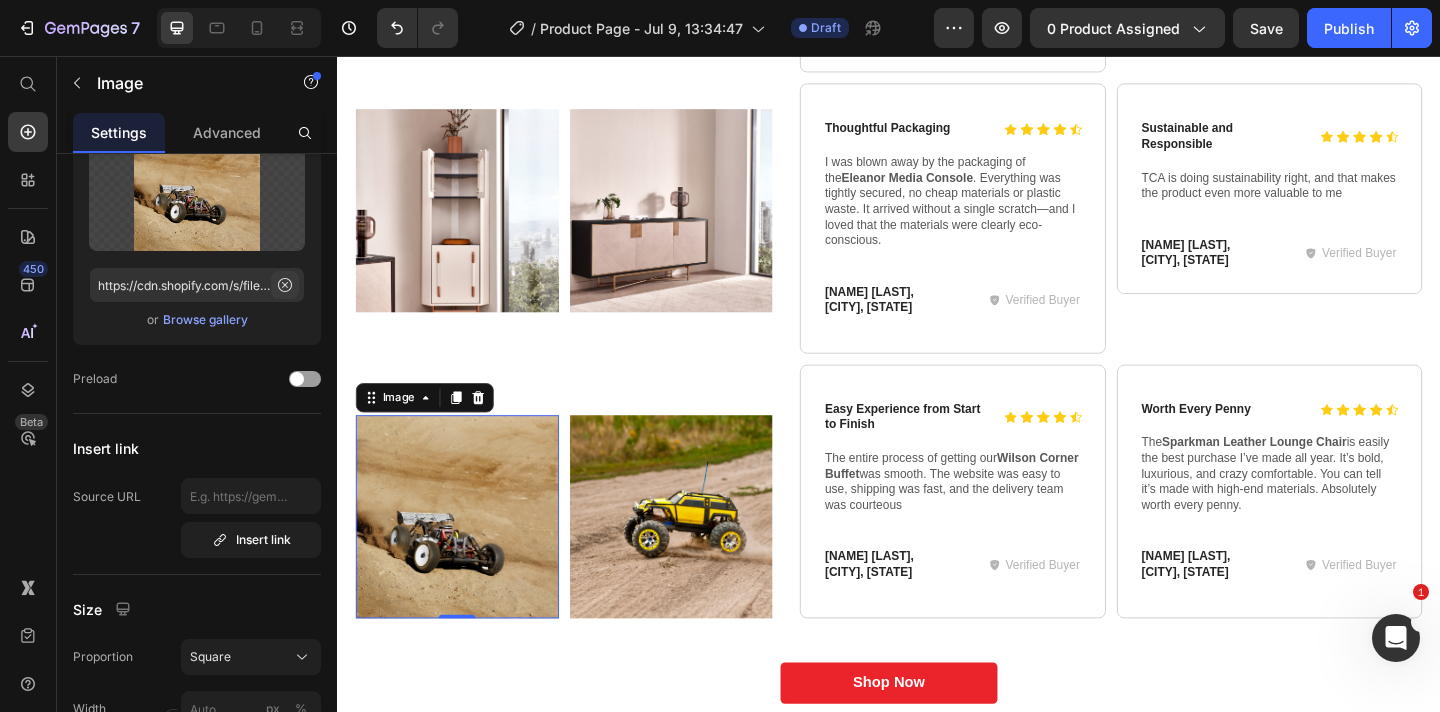 click 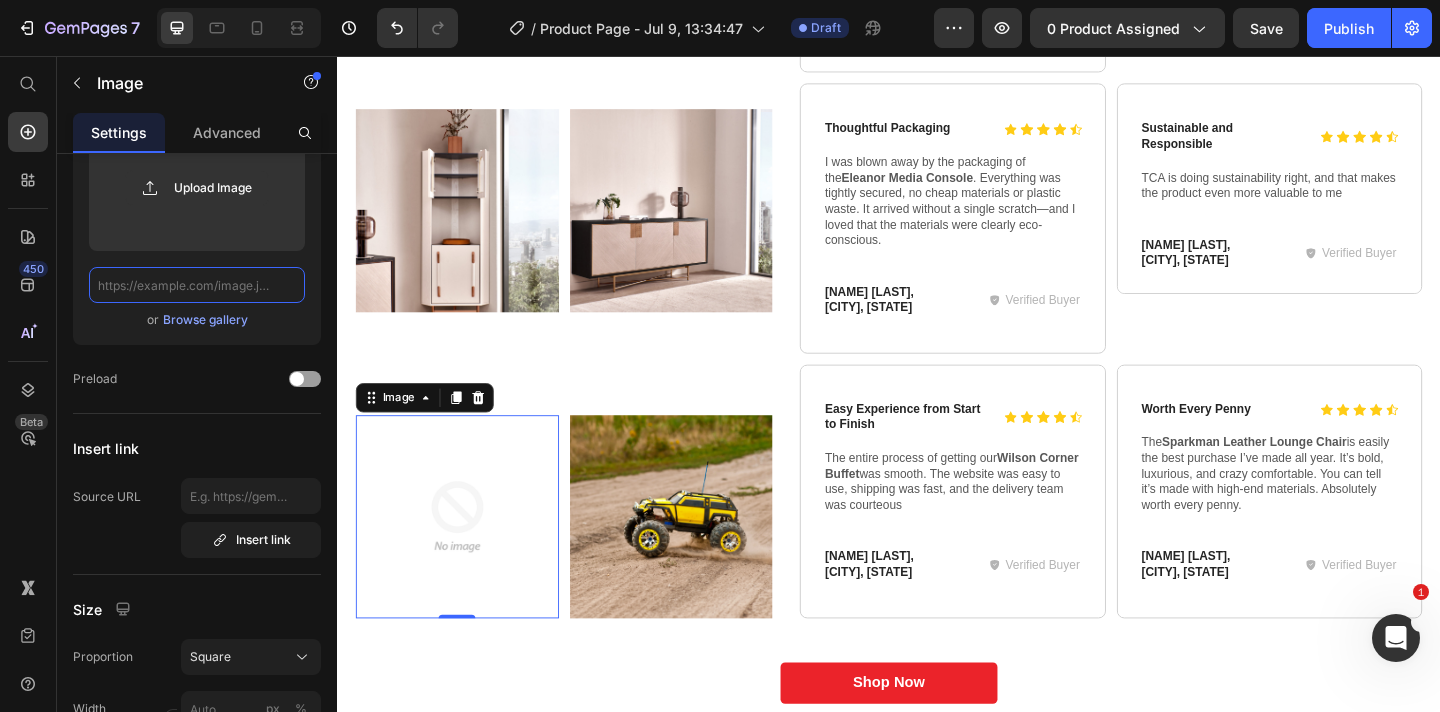 scroll, scrollTop: 0, scrollLeft: 0, axis: both 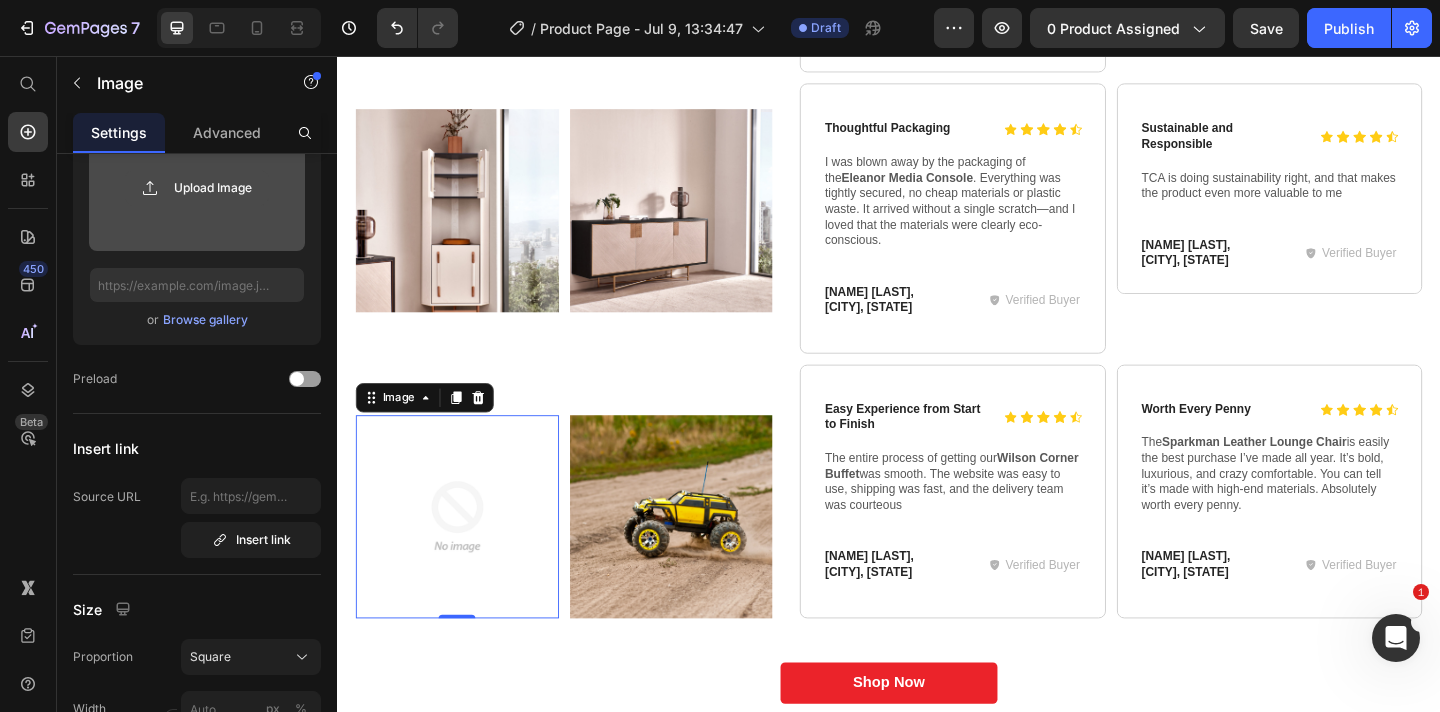 click 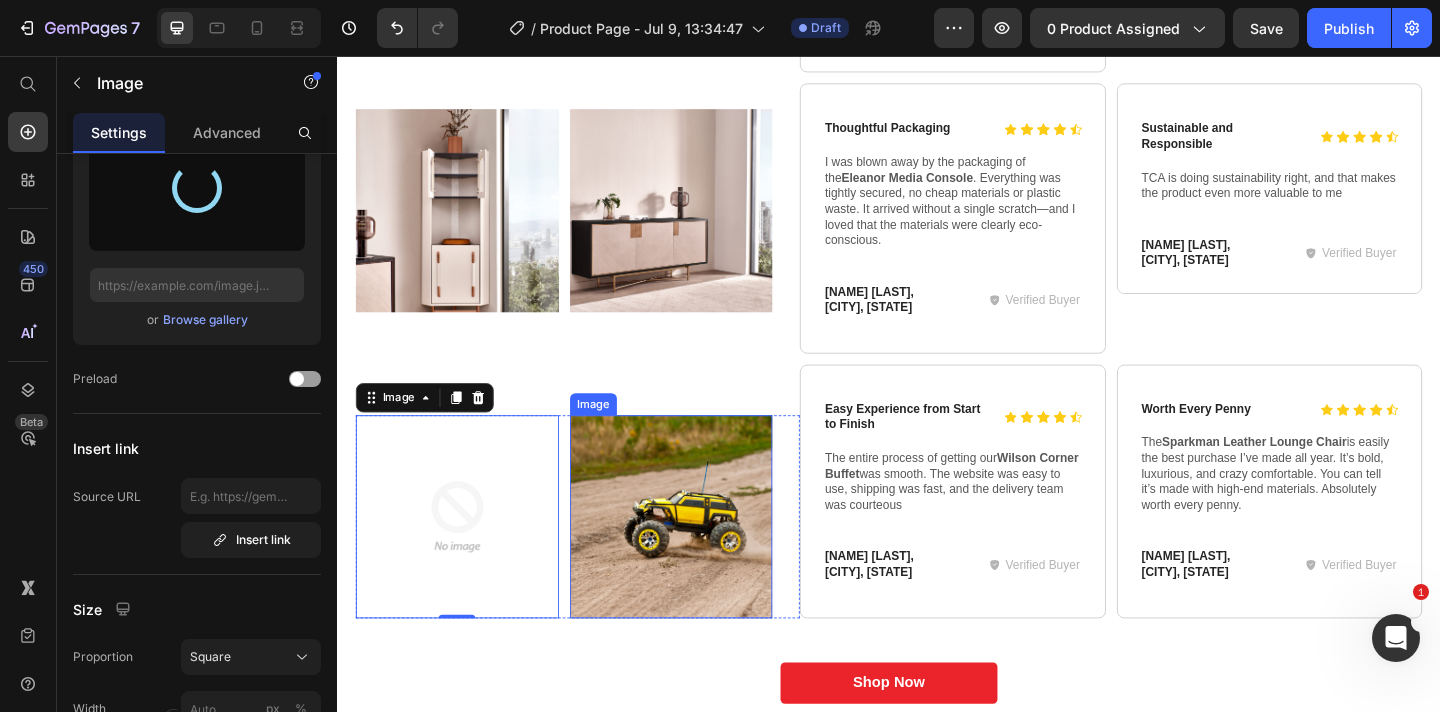 type on "https://cdn.shopify.com/s/files/1/0947/9317/1225/files/gempages_573247077065164001-11a2b34d-ee48-427d-bc60-893f722ef469.jpg" 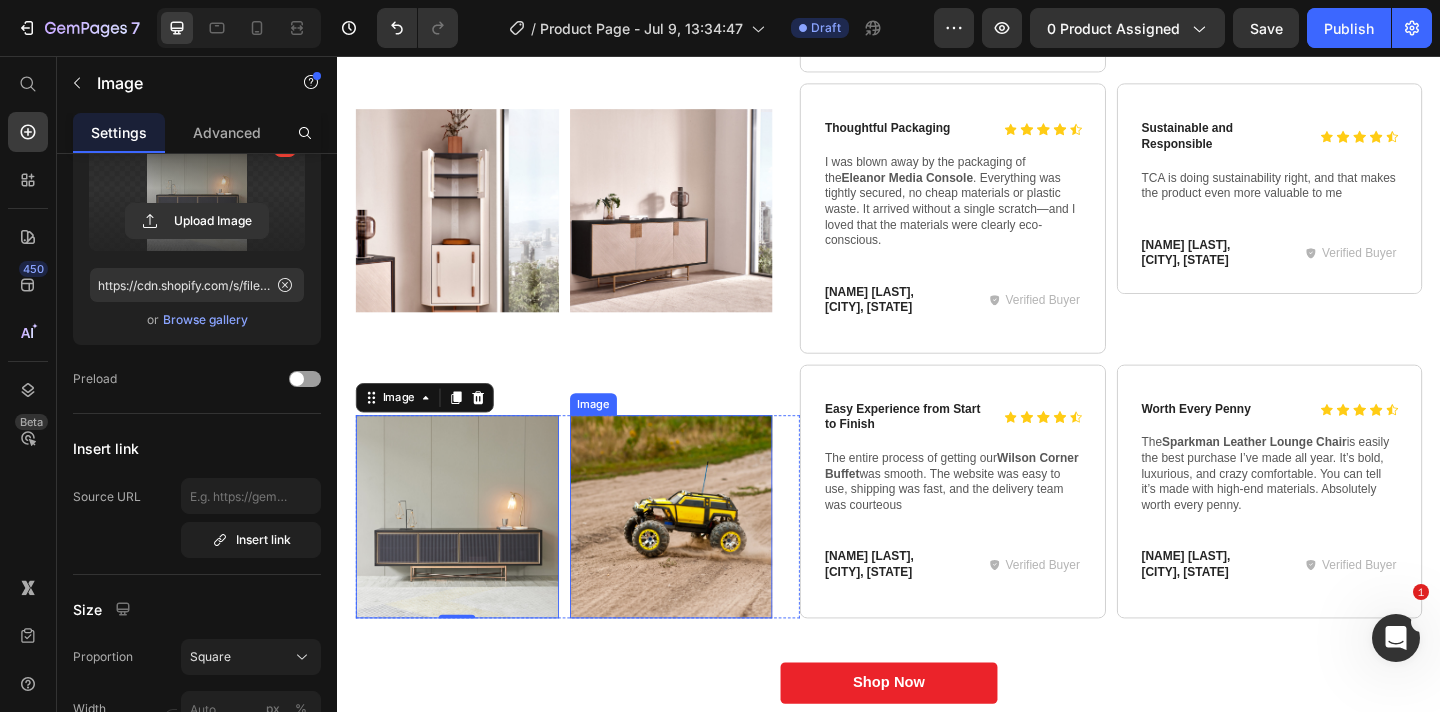 click at bounding box center [700, 557] 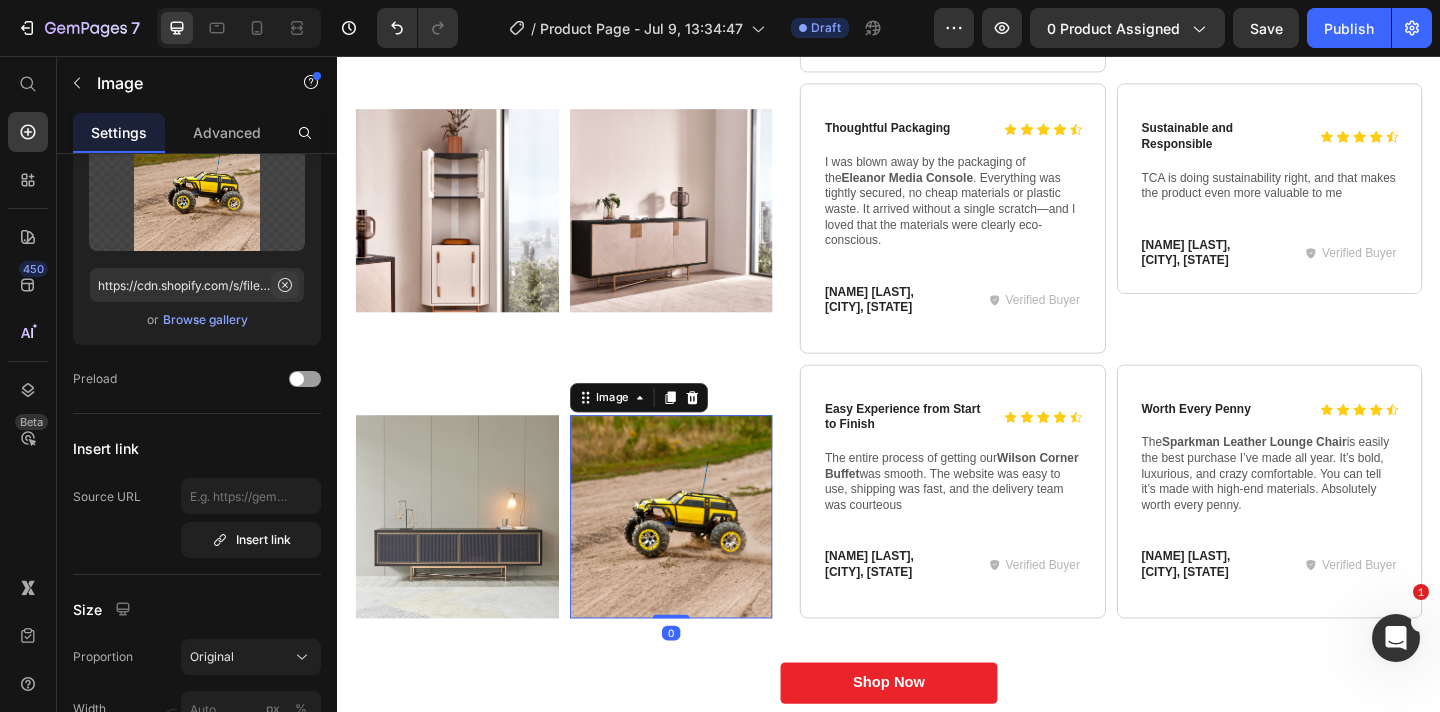 click 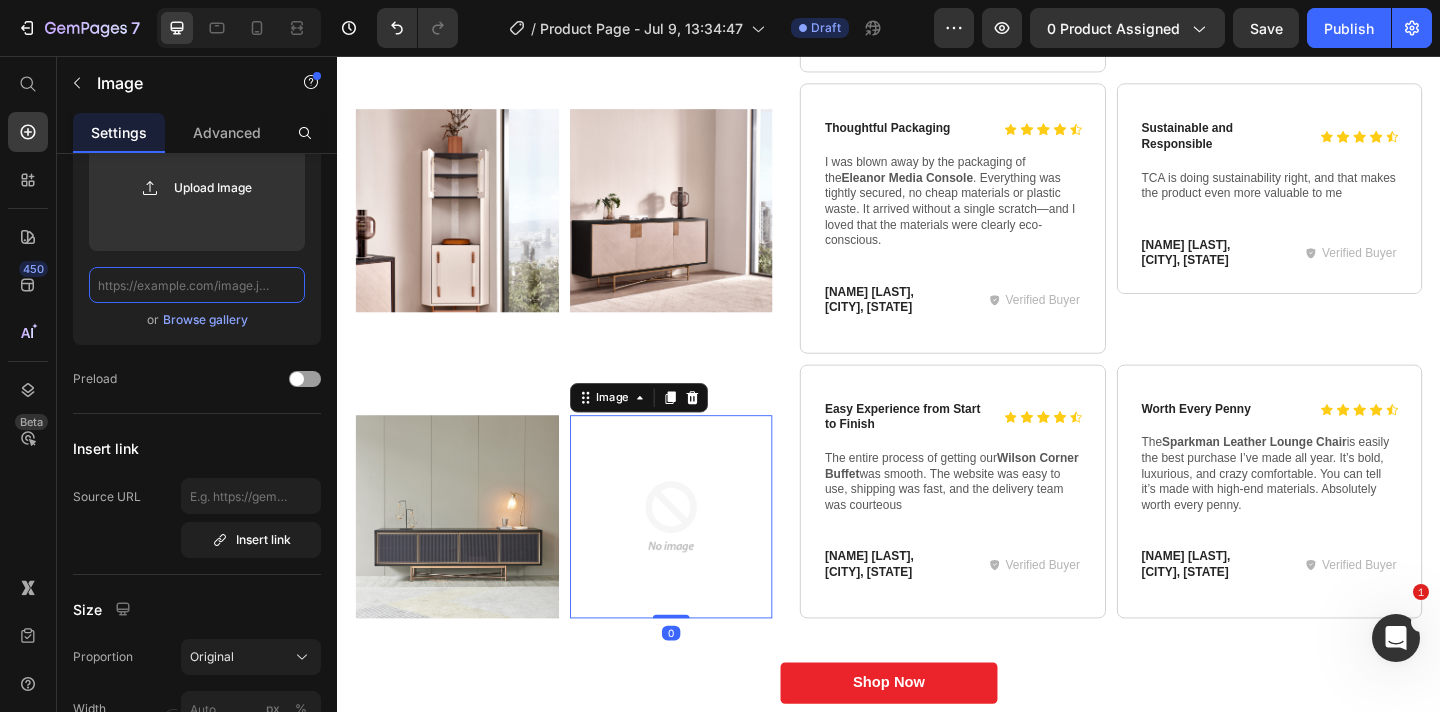 scroll, scrollTop: 0, scrollLeft: 0, axis: both 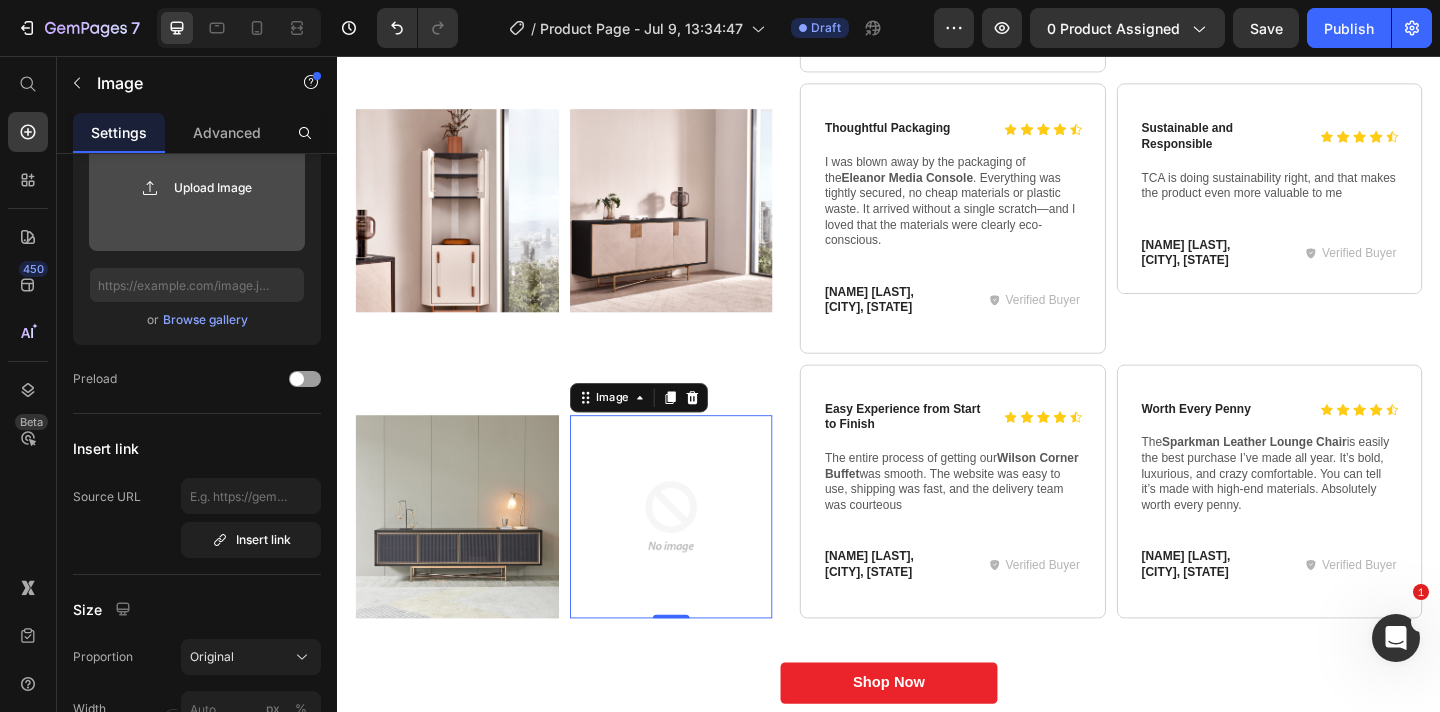 click 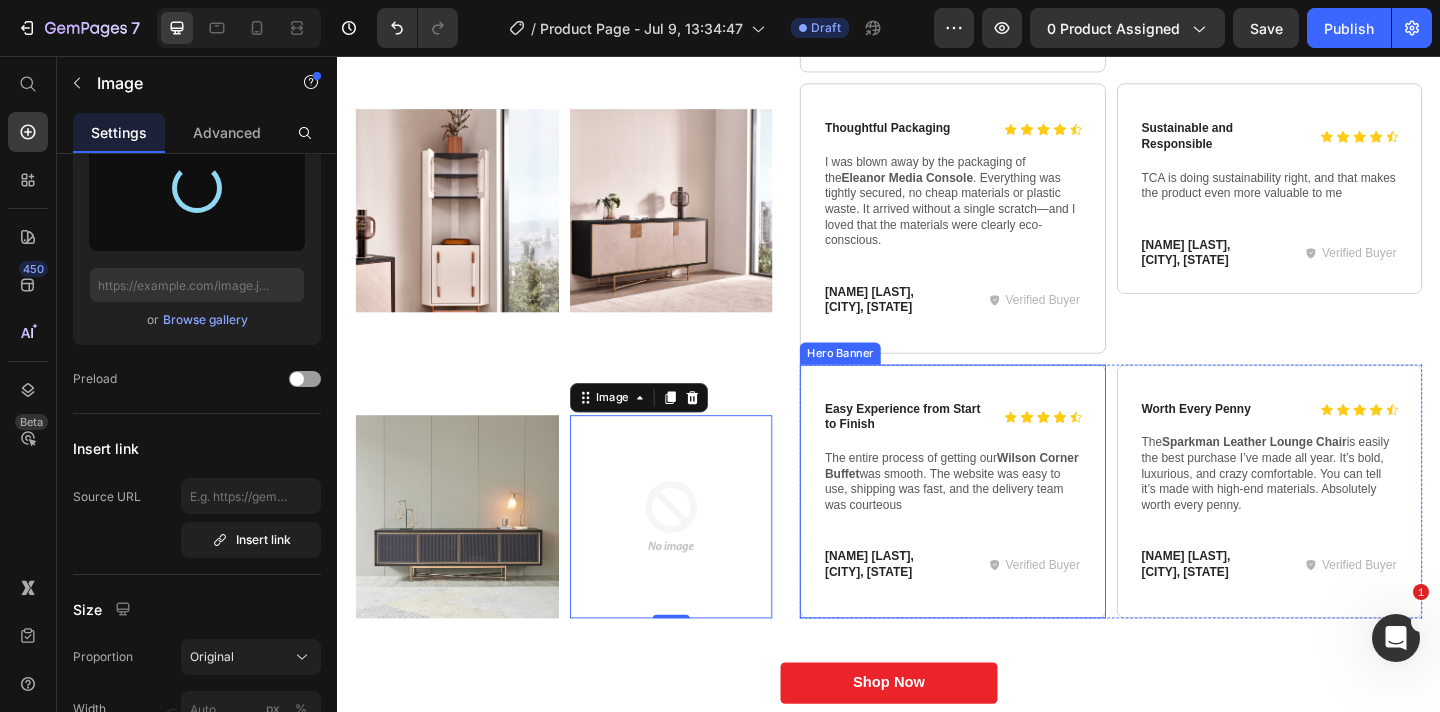 type on "https://cdn.shopify.com/s/files/1/0947/9317/1225/files/gempages_573247077065164001-15298234-ec45-42e3-9366-04003383d5d1.png" 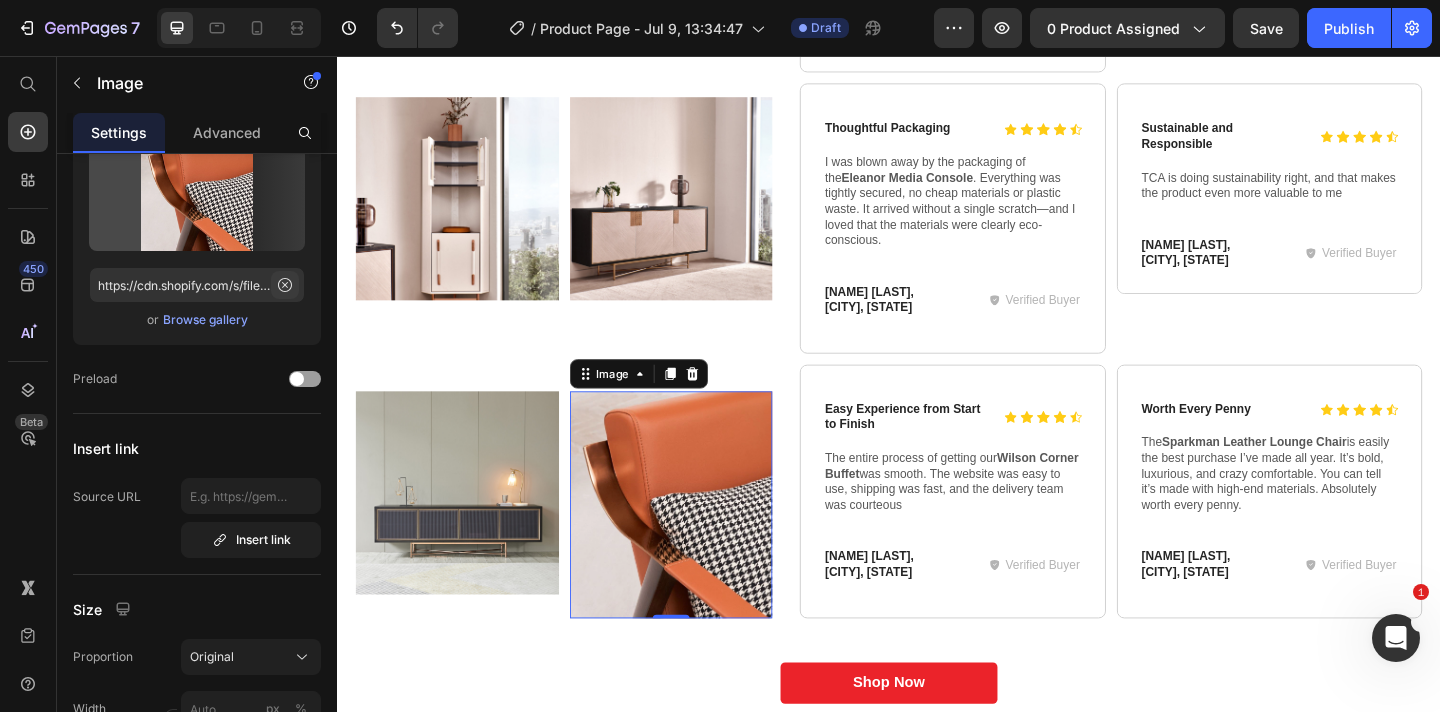 click 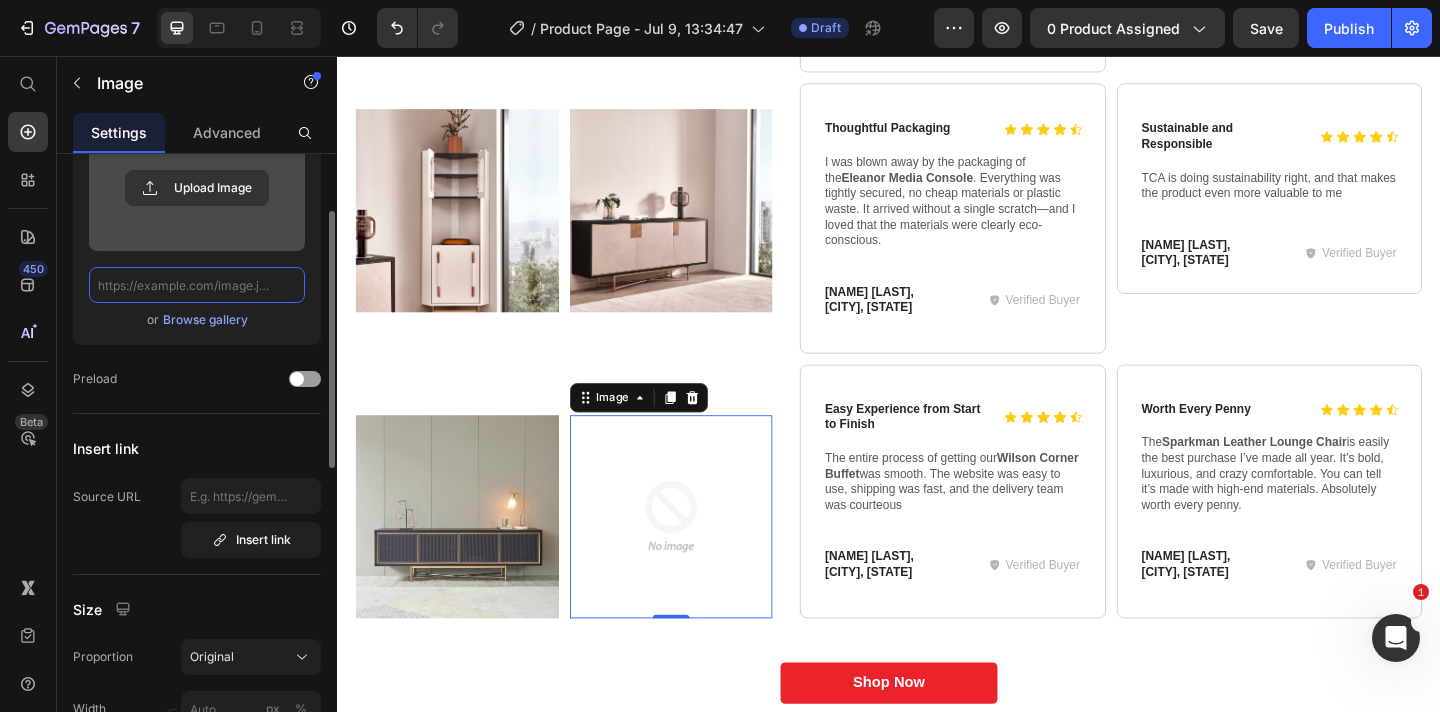 scroll, scrollTop: 0, scrollLeft: 0, axis: both 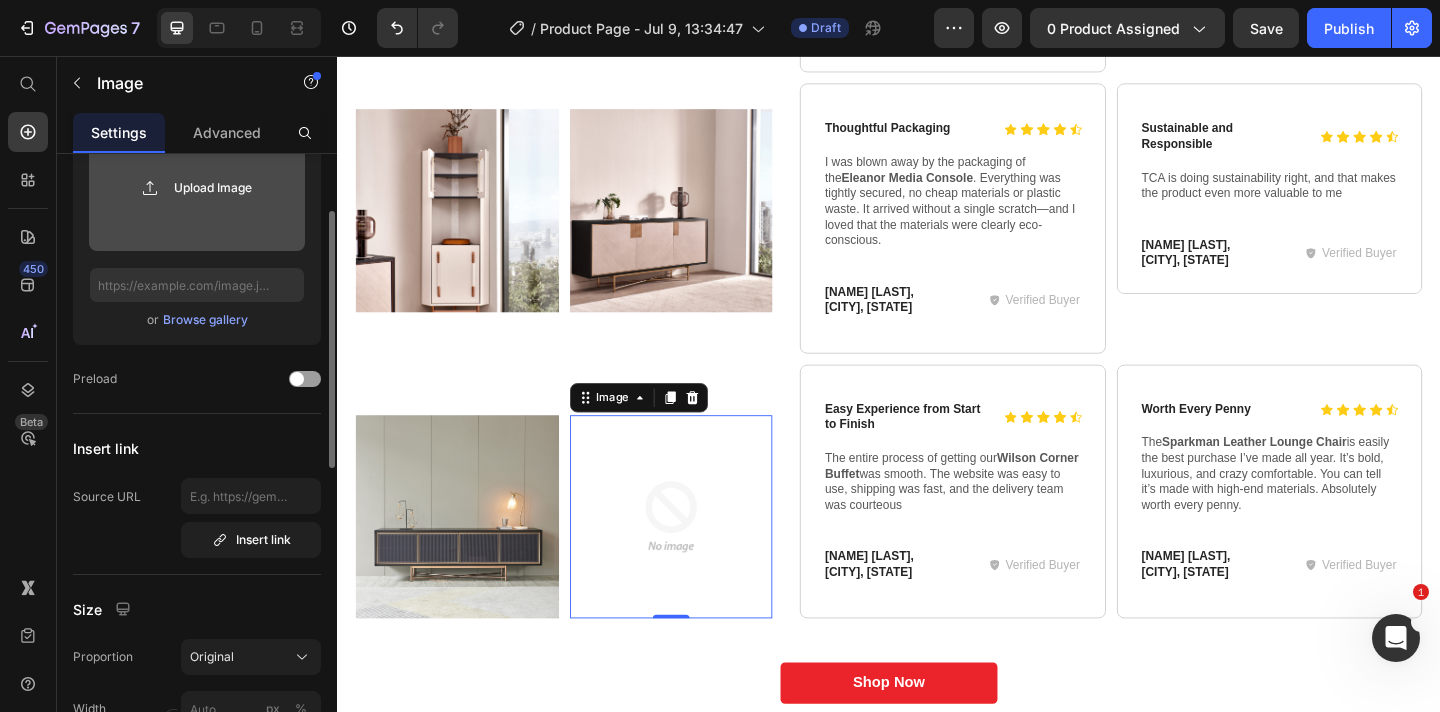 click 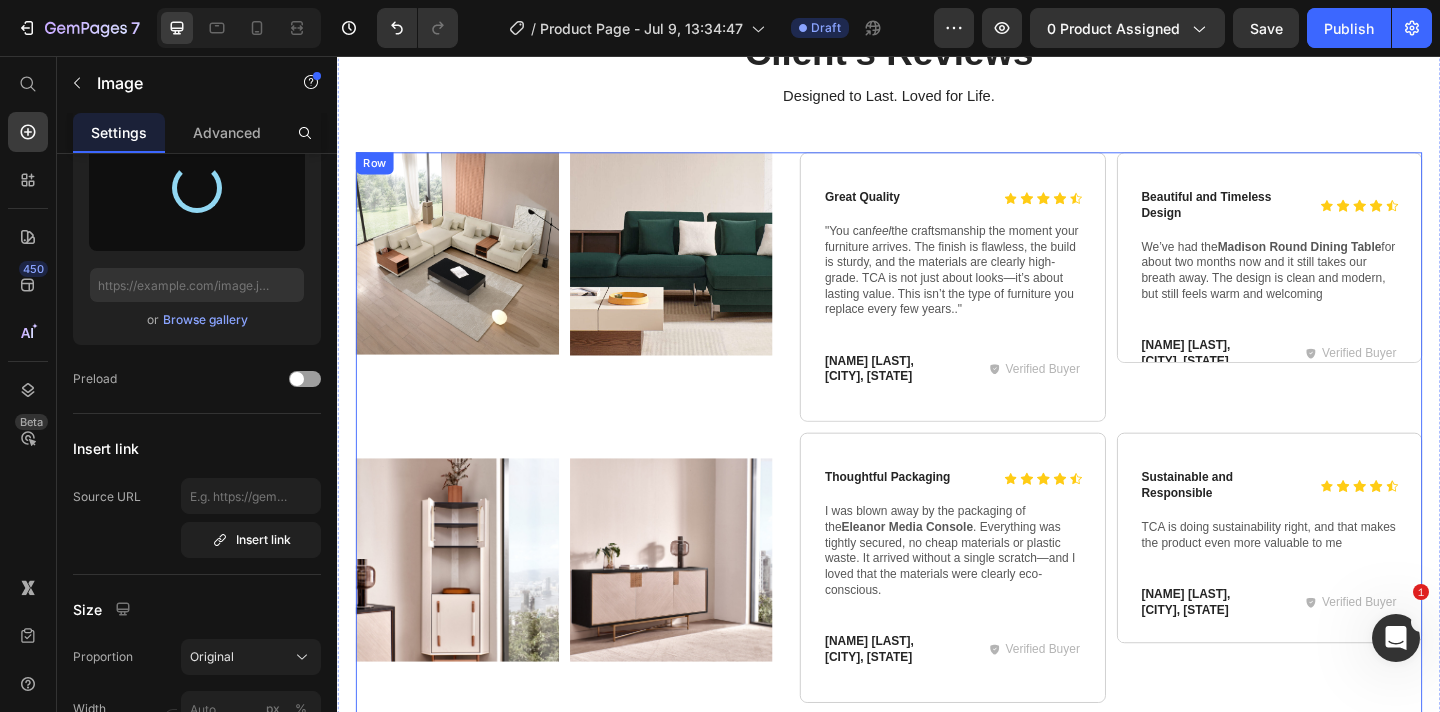 scroll, scrollTop: 1567, scrollLeft: 0, axis: vertical 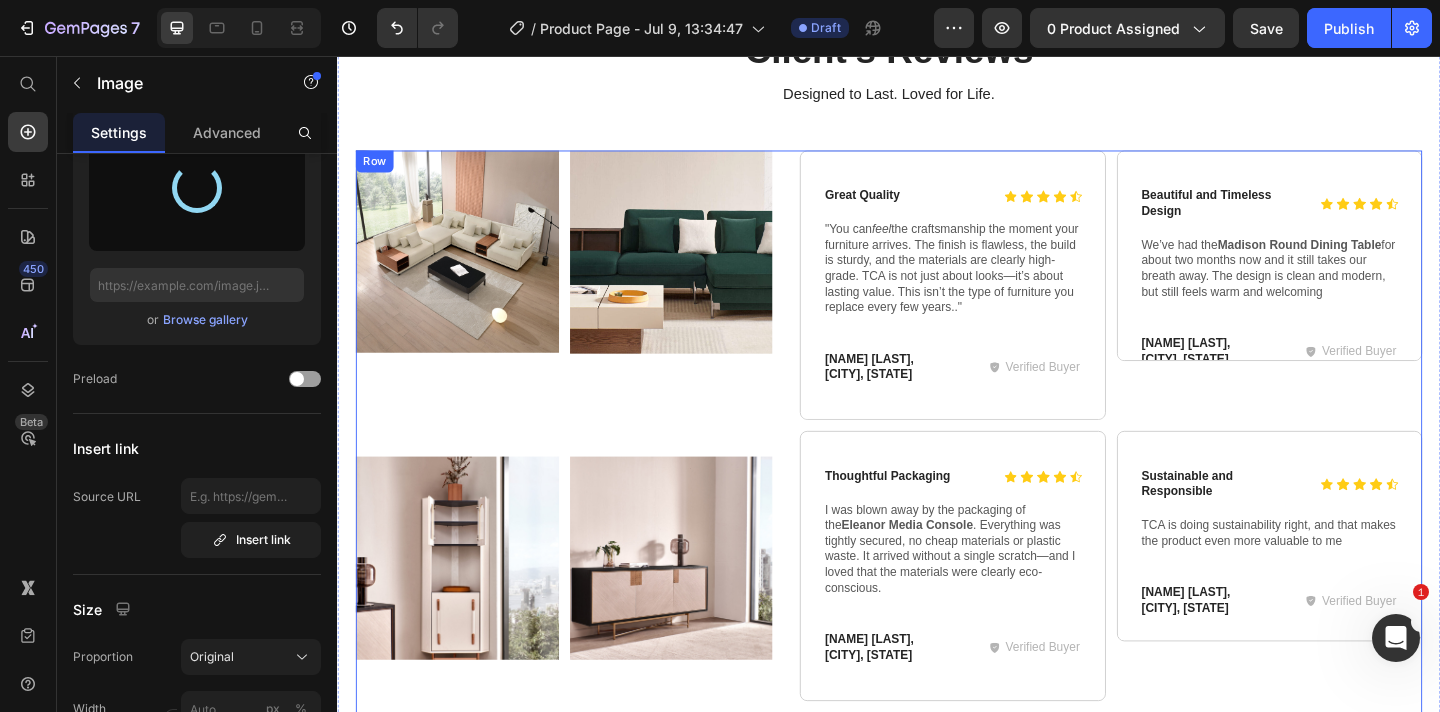 type on "https://cdn.shopify.com/s/files/1/0947/9317/1225/files/gempages_573247077065164001-3e151e2b-95b0-46cc-b071-9130567e4efd.jpg" 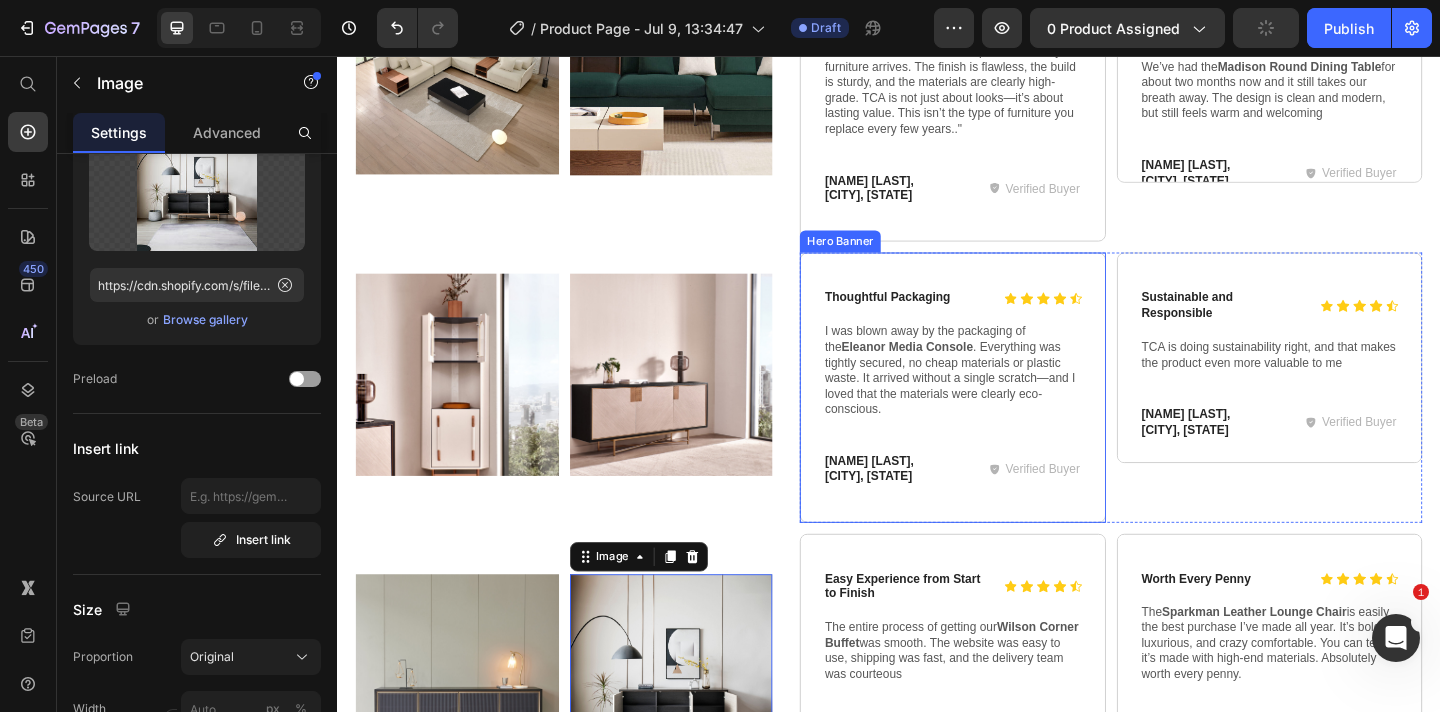 scroll, scrollTop: 1819, scrollLeft: 0, axis: vertical 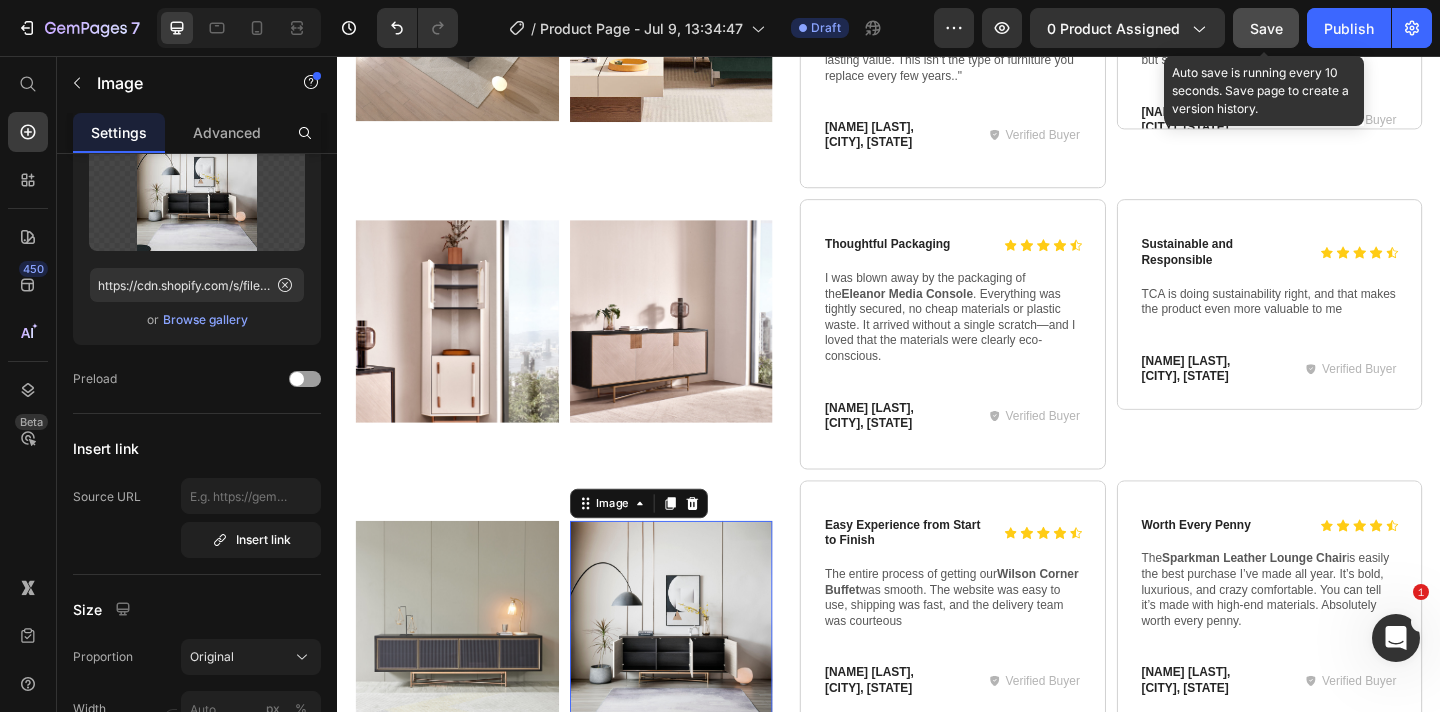 click on "Save" at bounding box center (1266, 28) 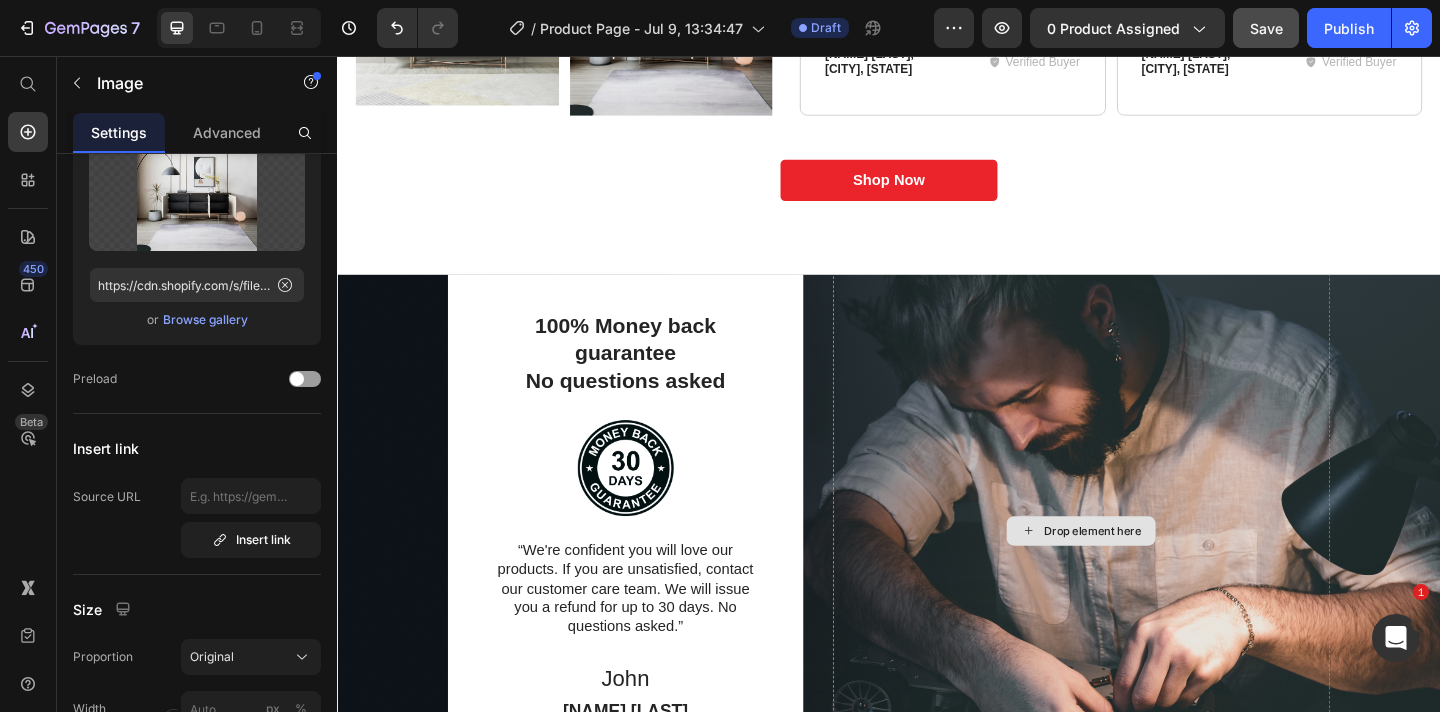 scroll, scrollTop: 2495, scrollLeft: 0, axis: vertical 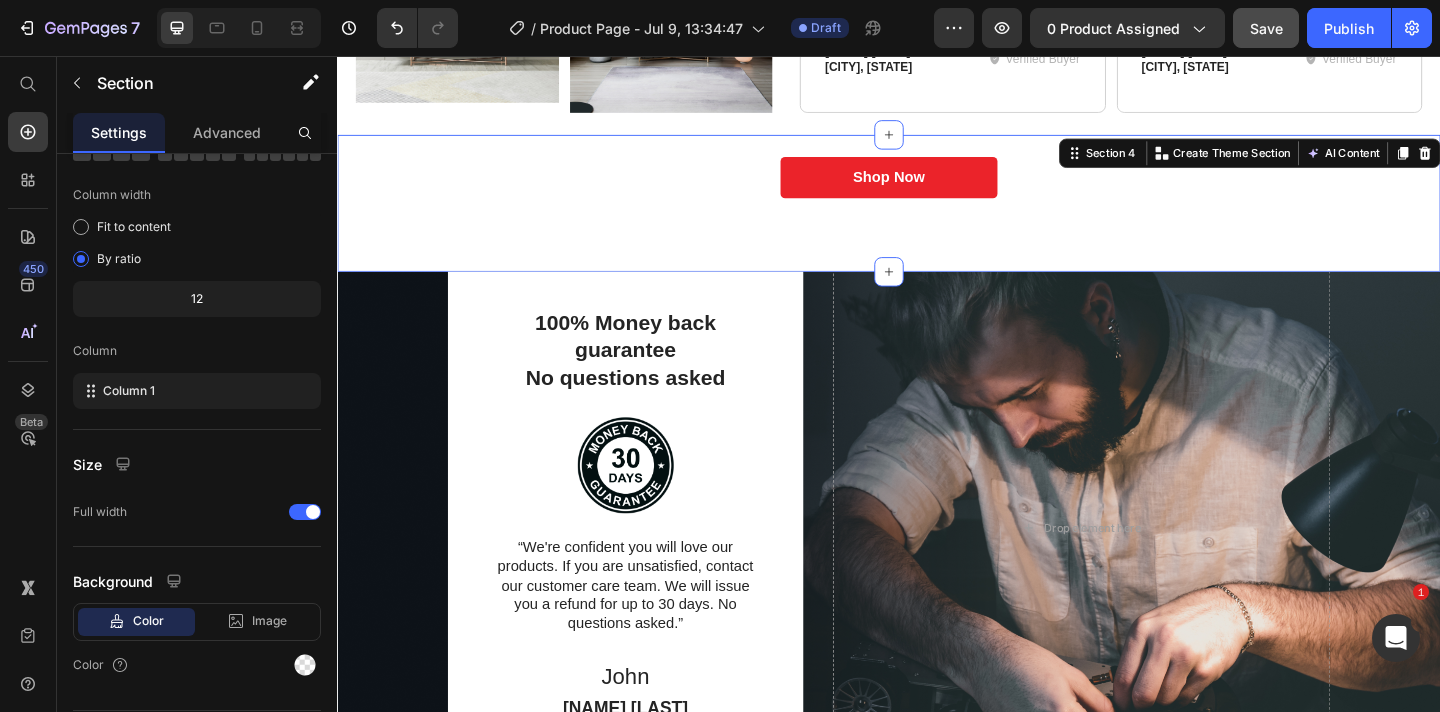 click on "Icon Icon Icon Icon
Icon Icon List Outstanding Performance Text Block Row "This car has outstanding performance! I love how smoothly and quickly it moves on all types of terrain." Text Block - John D Text Block
Verified Buyer Item List Row Row
Icon Icon Icon Icon
Icon Icon List Impressive Precision Text Block Row "The precision in control of this car is truly impressive. I can easily maneuver it through obstacles and perform challenging stunts." Text Block - Sarah M Text Block
Verified Buyer Item List Row Row
Icon Icon Icon Icon
Icon Icon List Attractive Design Text Block Row "The design of the car is very attractive, and the build quality is excellent. I feel like I own a real racing car." Text Block - Emma R  Text Block
Verified Buyer Item List Row Row
Icon Icon Icon Icon" at bounding box center [937, 216] 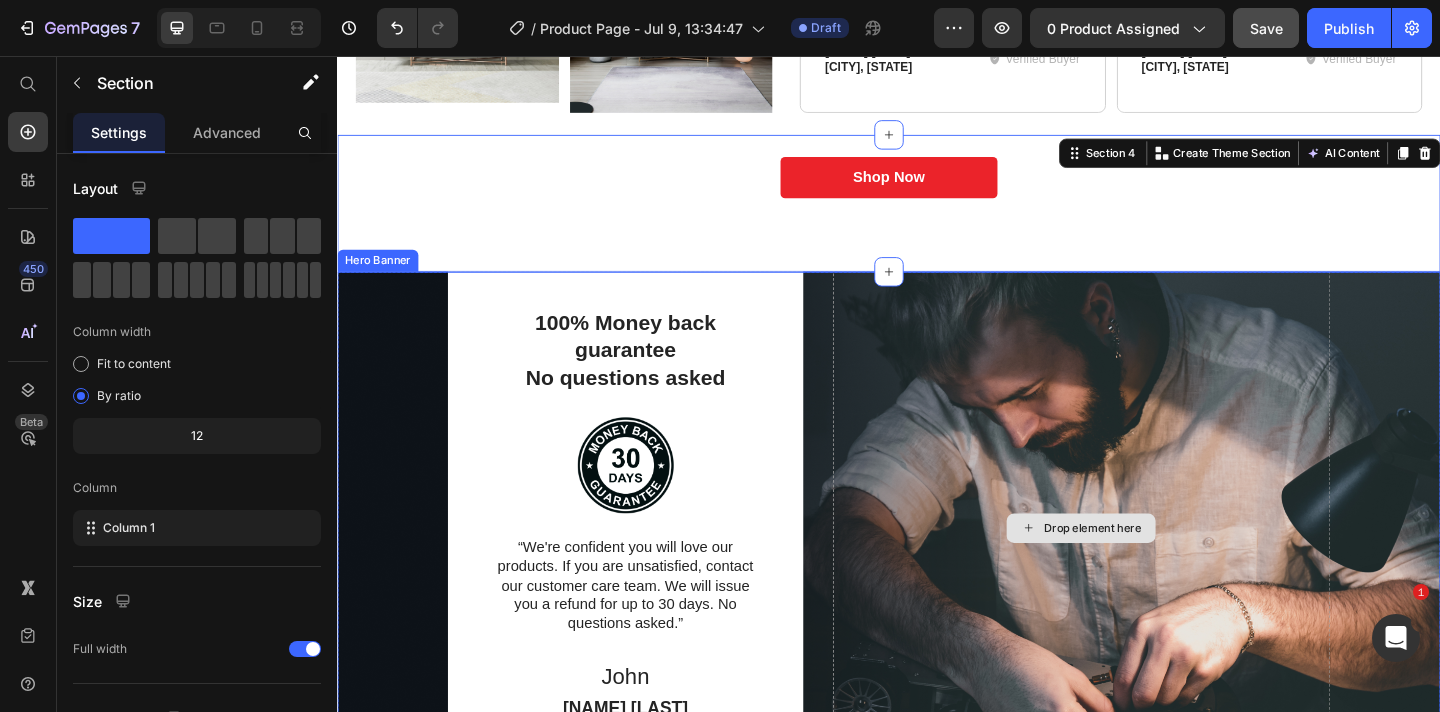 click on "Drop element here" at bounding box center (1146, 569) 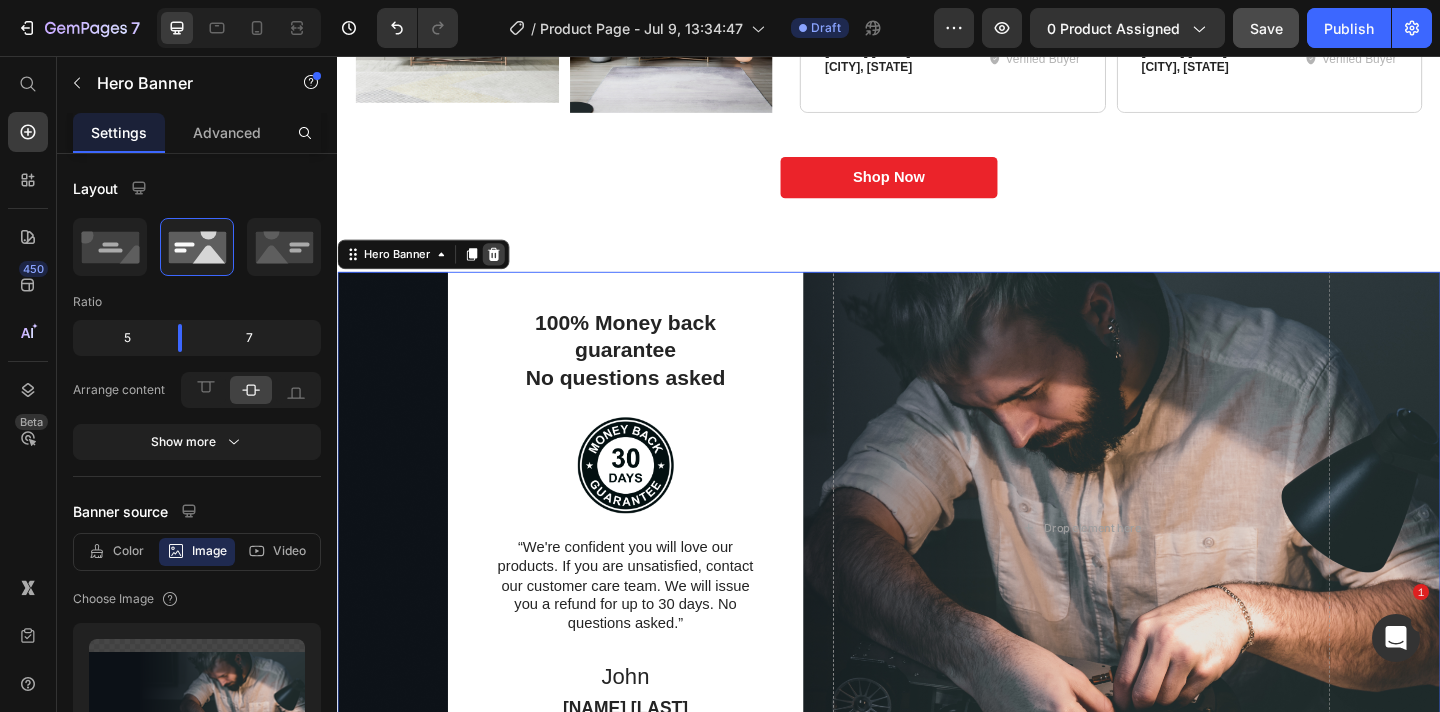 click 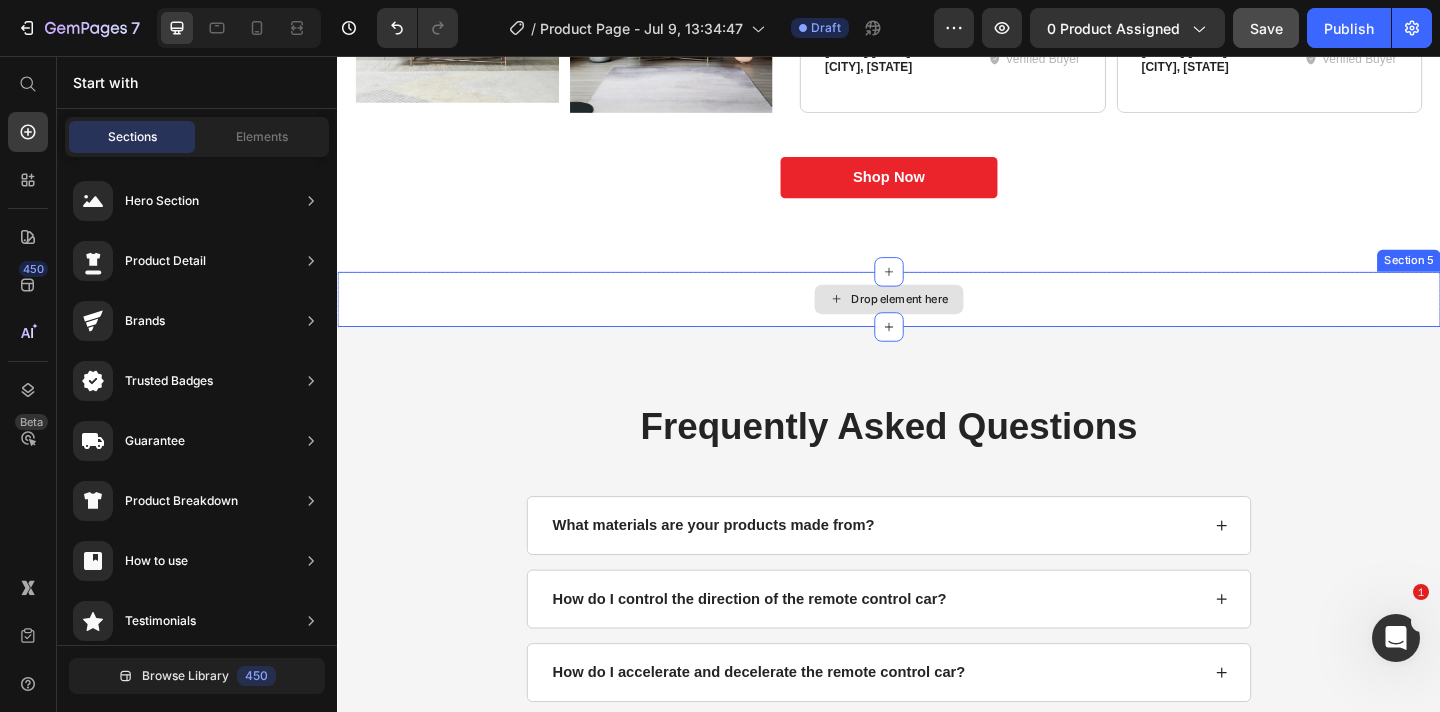 click on "Drop element here" at bounding box center [937, 321] 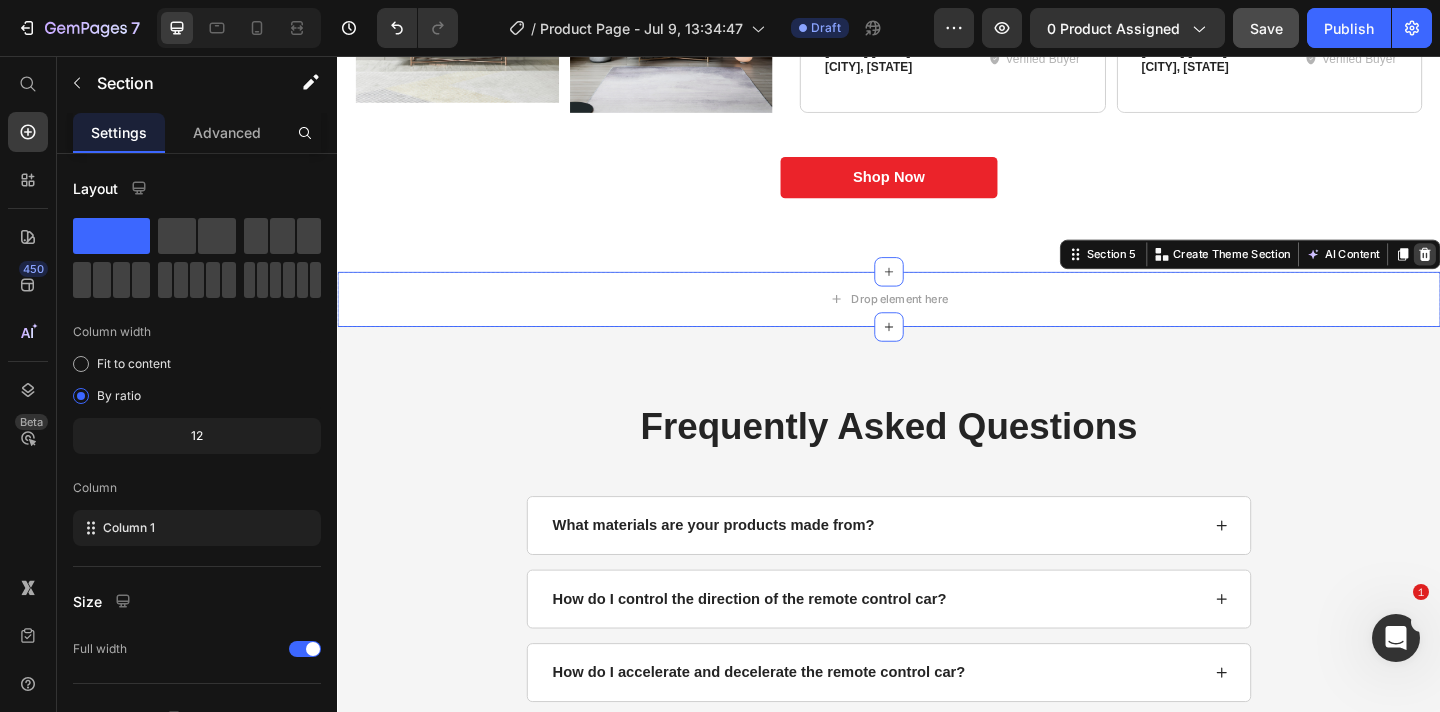click at bounding box center [1520, 272] 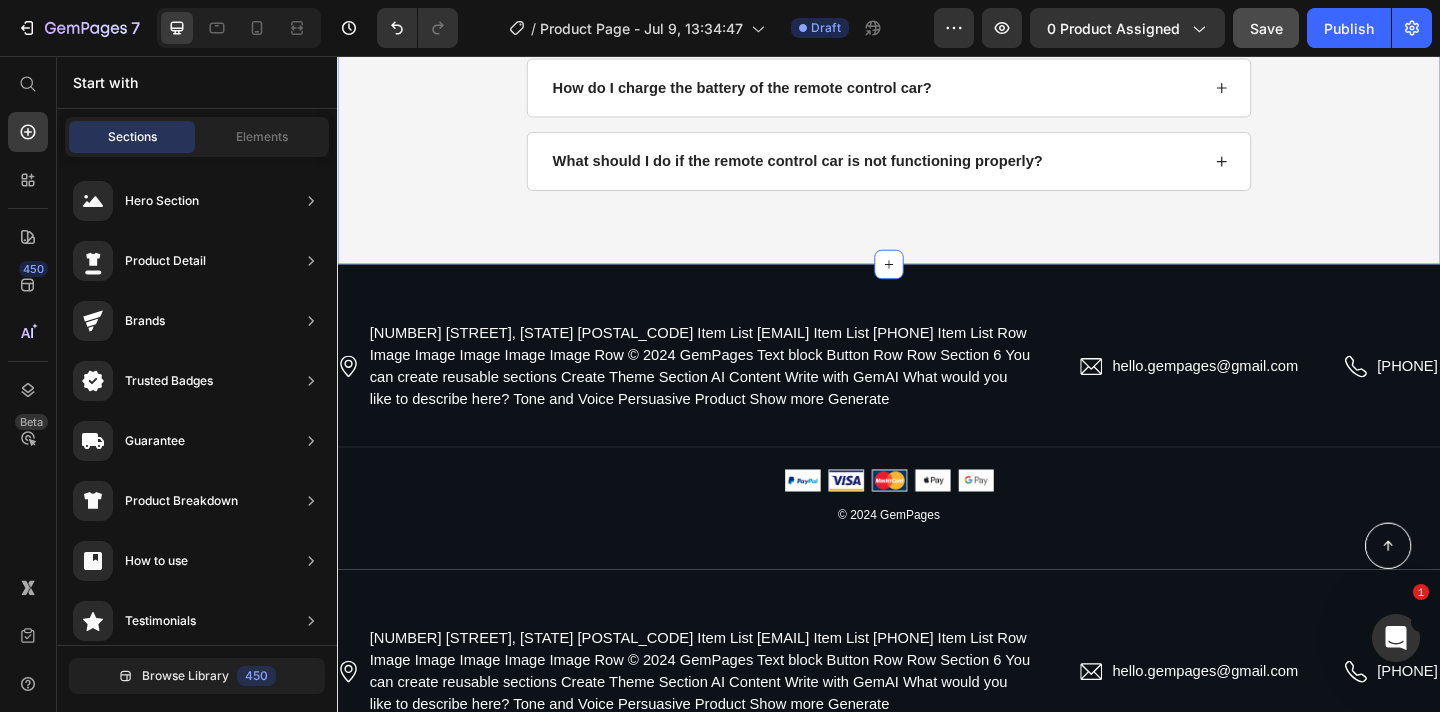 scroll, scrollTop: 3130, scrollLeft: 0, axis: vertical 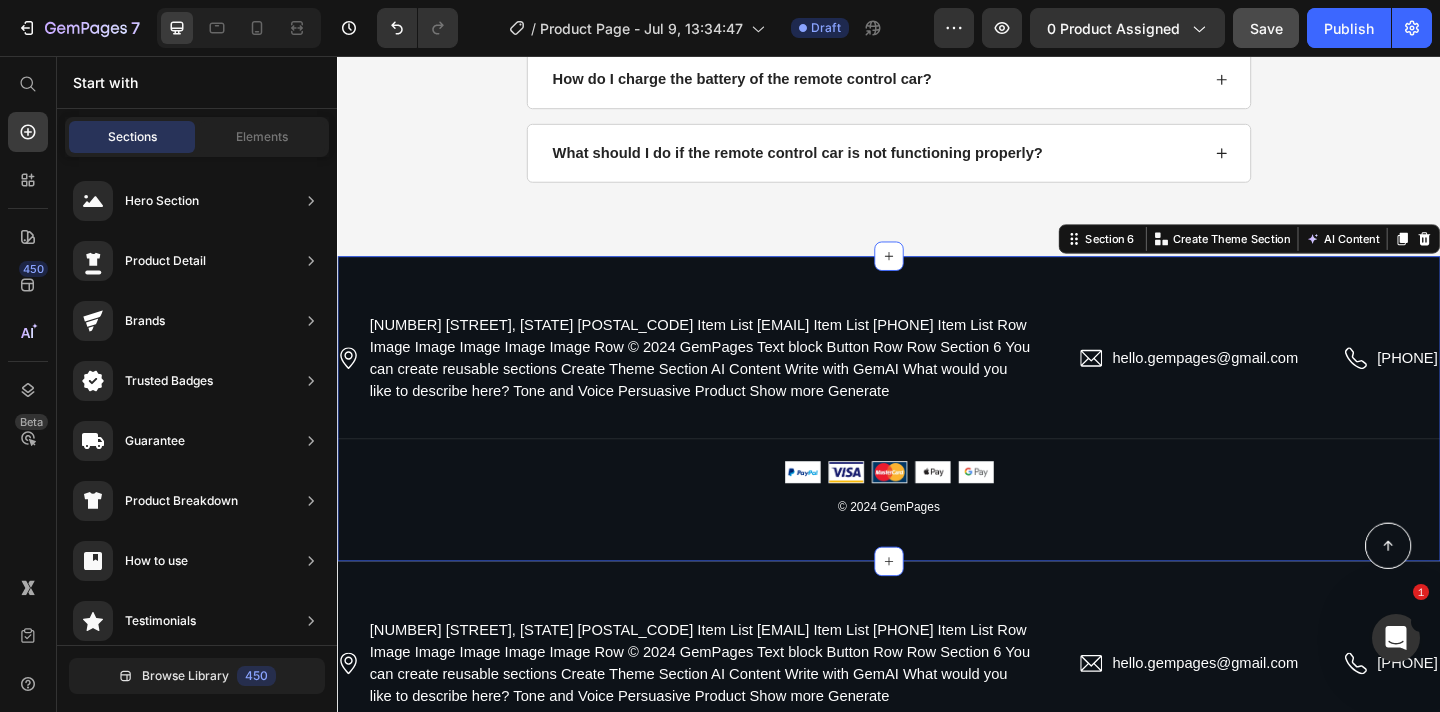 click on "2118 Thornridge Cir, Connecticut 35624 Item List
hello.gempages@gmail.com Item List
0917-778-899 Item List Row Image Image Image Image Image Row © 2024 GemPages Text block
Button Row Row Section 6   You can create reusable sections Create Theme Section AI Content Write with GemAI What would you like to describe here? Tone and Voice Persuasive Product Show more Generate" at bounding box center (937, 440) 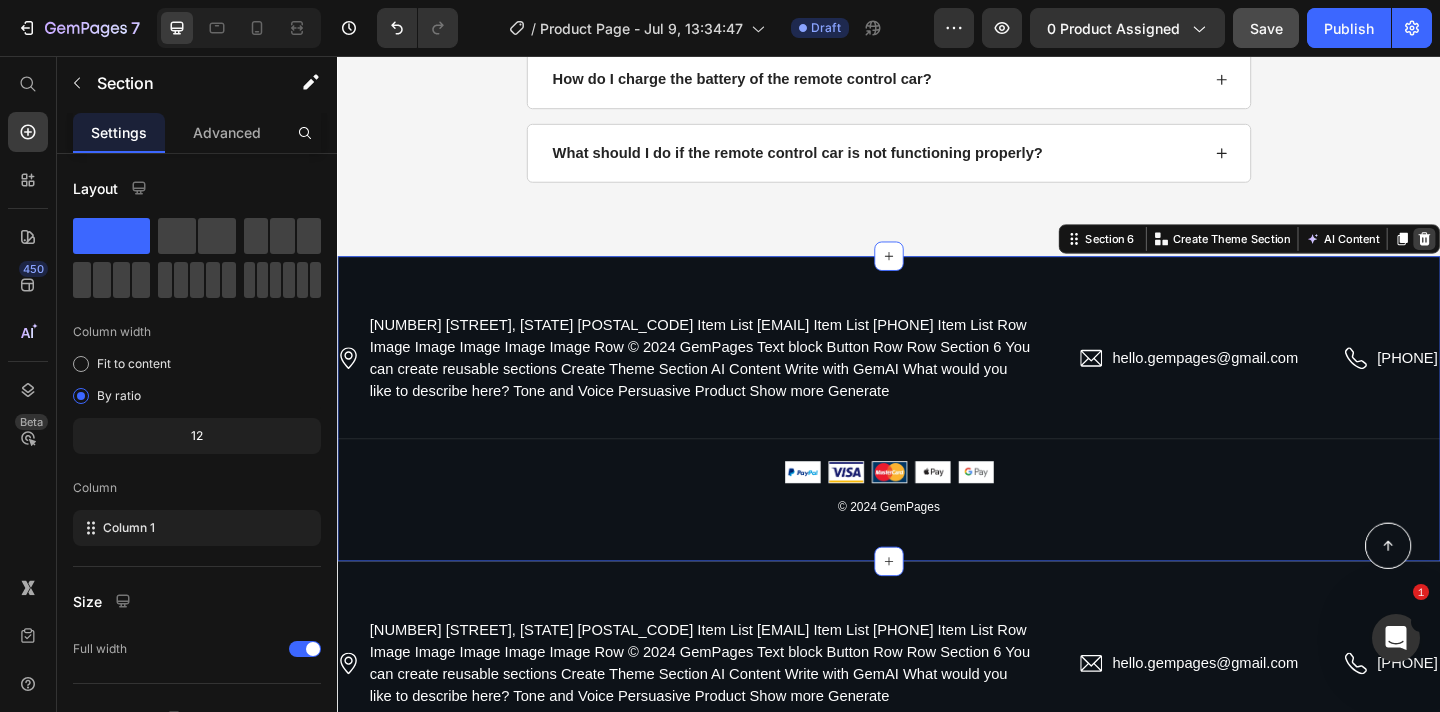 click 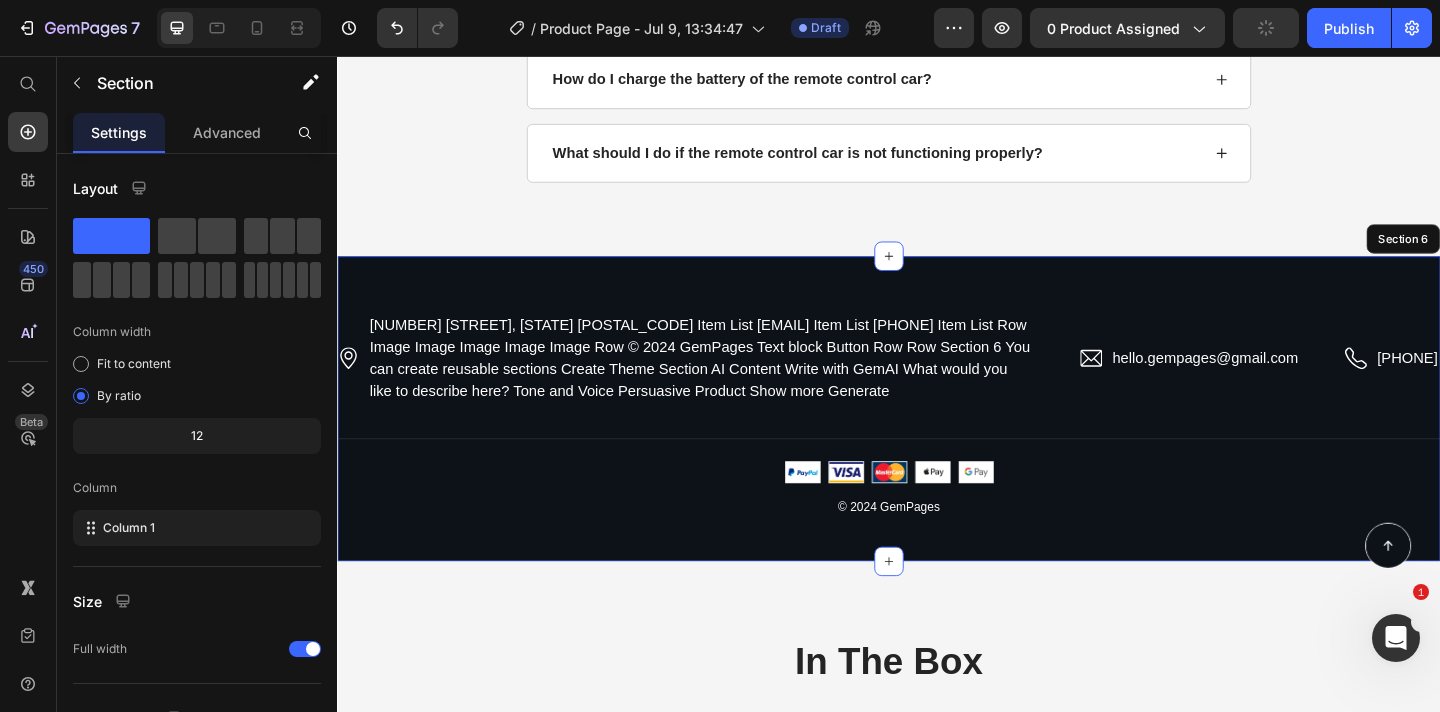 click on "2118 Thornridge Cir, Connecticut 35624 Item List
hello.gempages@gmail.com Item List
0917-778-899 Item List Row Image Image Image Image Image Row © 2024 GemPages Text block
Button Row Row Section 6" at bounding box center [937, 440] 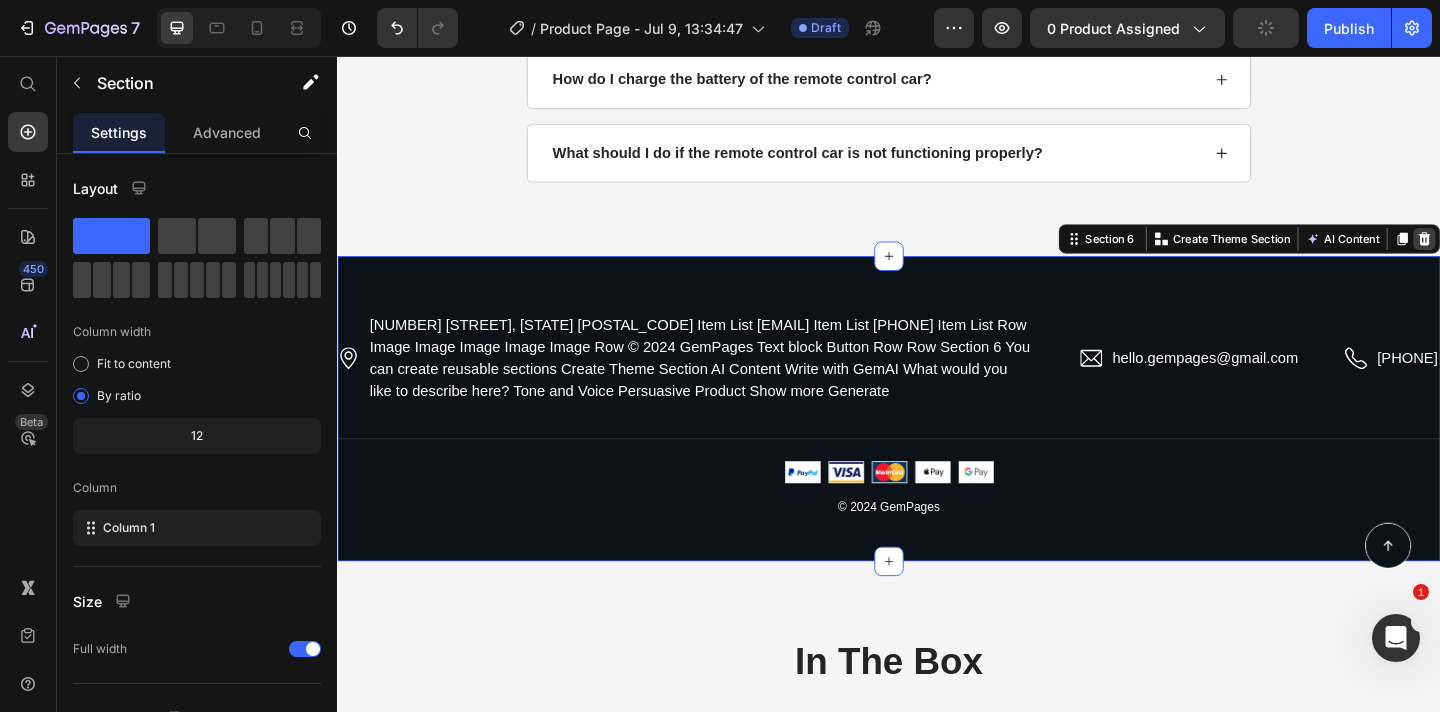 click 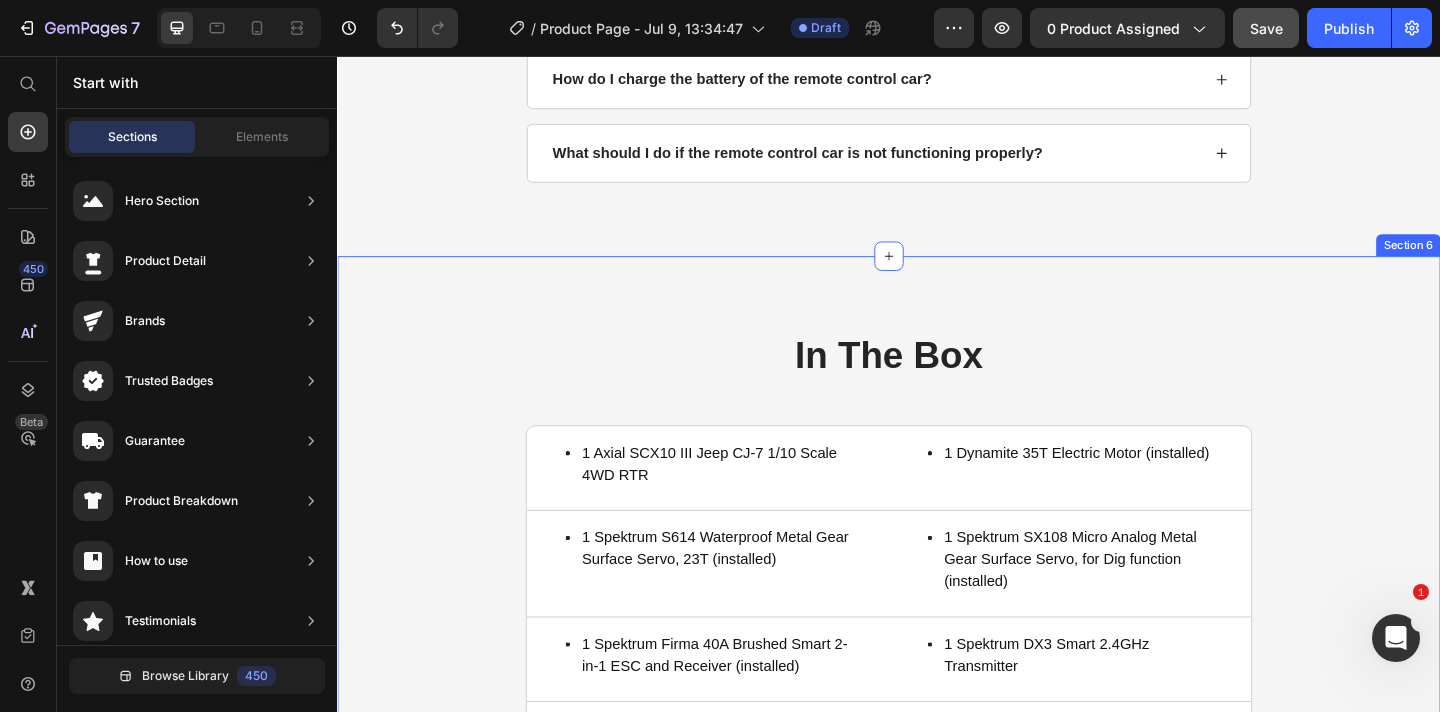 click on "In The Box Heading
1 Axial SCX10 III Jeep CJ-7 1/10 Scale 4WD RTR Item List                Title Line
1 Dynamite 35T Electric Motor (installed) Item List Row
1 Spektrum S614 Waterproof Metal Gear Surface Servo, 23T (installed) Item List                Title Line
1 Spektrum SX108 Micro Analog Metal Gear Surface Servo, for Dig function (installed) Item List Row
1 Spektrum Firma 40A Brushed Smart 2-in-1 ESC and Receiver (installed) Item List                Title Line
1 Spektrum DX3 Smart 2.4GHz Transmitter Item List Row
4 AA Alkaline Transmitter Batteries Item List                Title Line
1 Product Manual Item List Row Row Section 6" at bounding box center (937, 590) 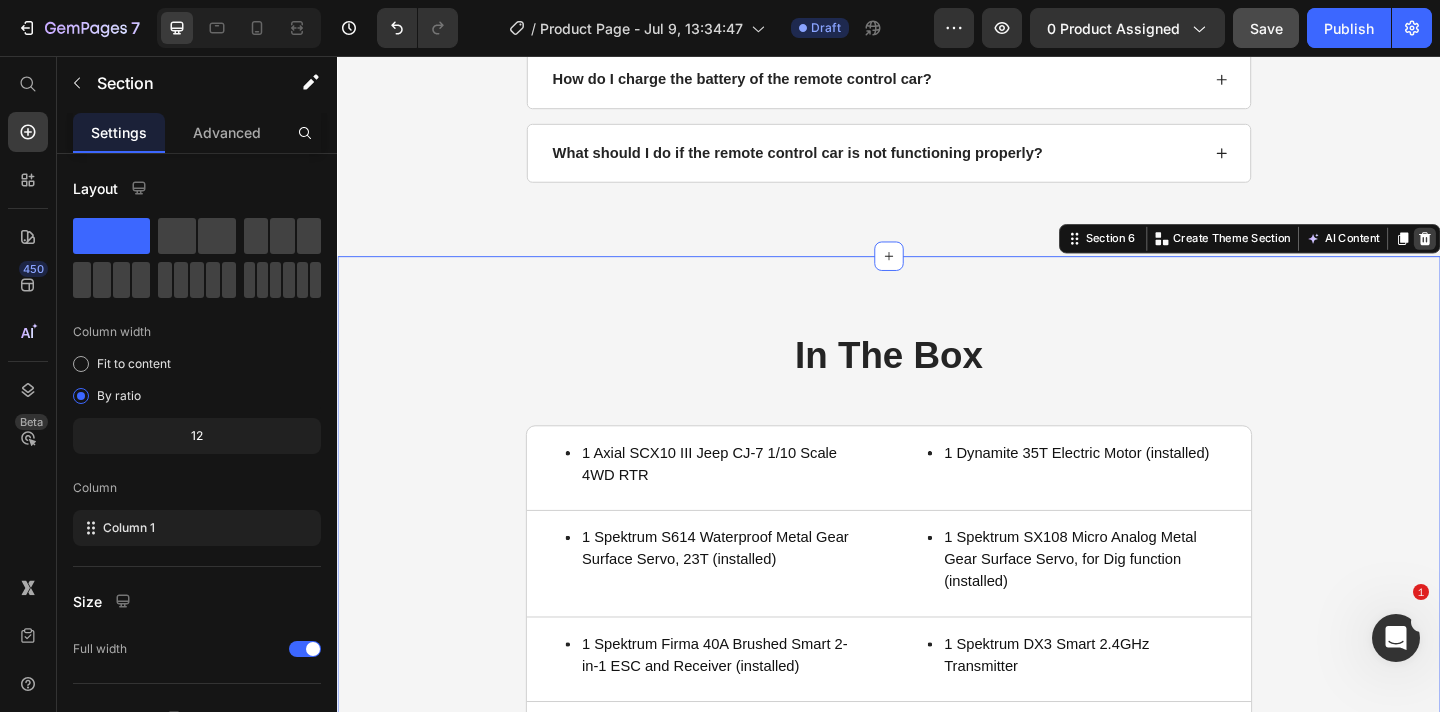 click 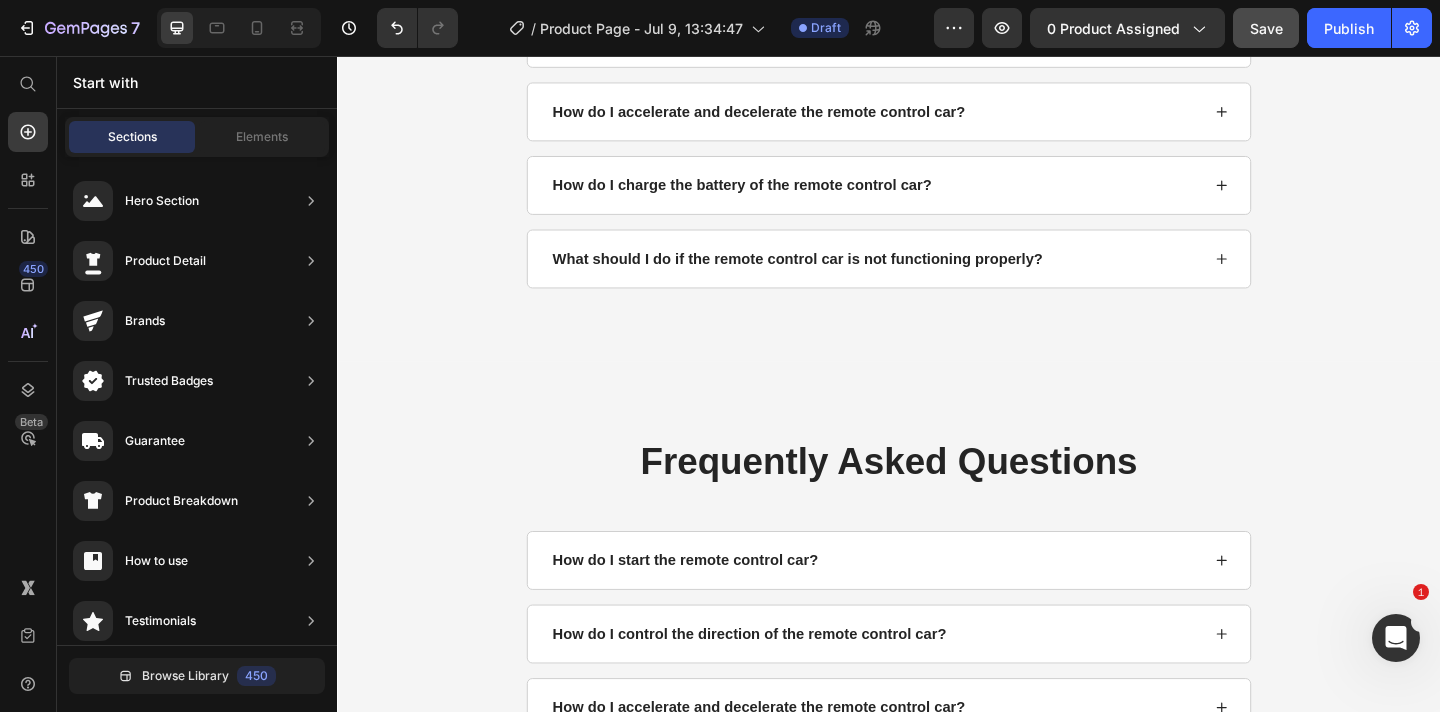 scroll, scrollTop: 2659, scrollLeft: 0, axis: vertical 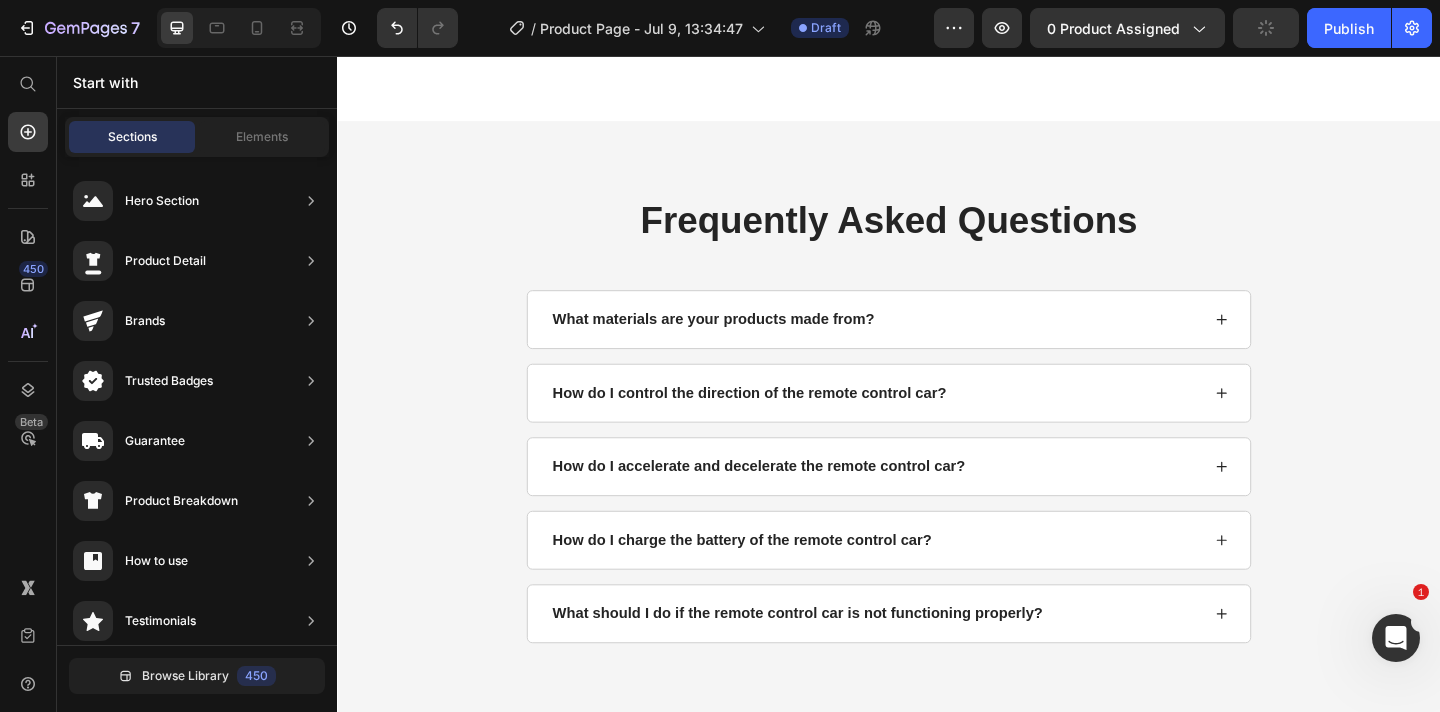 click on "What materials are your products made from?" at bounding box center [922, 343] 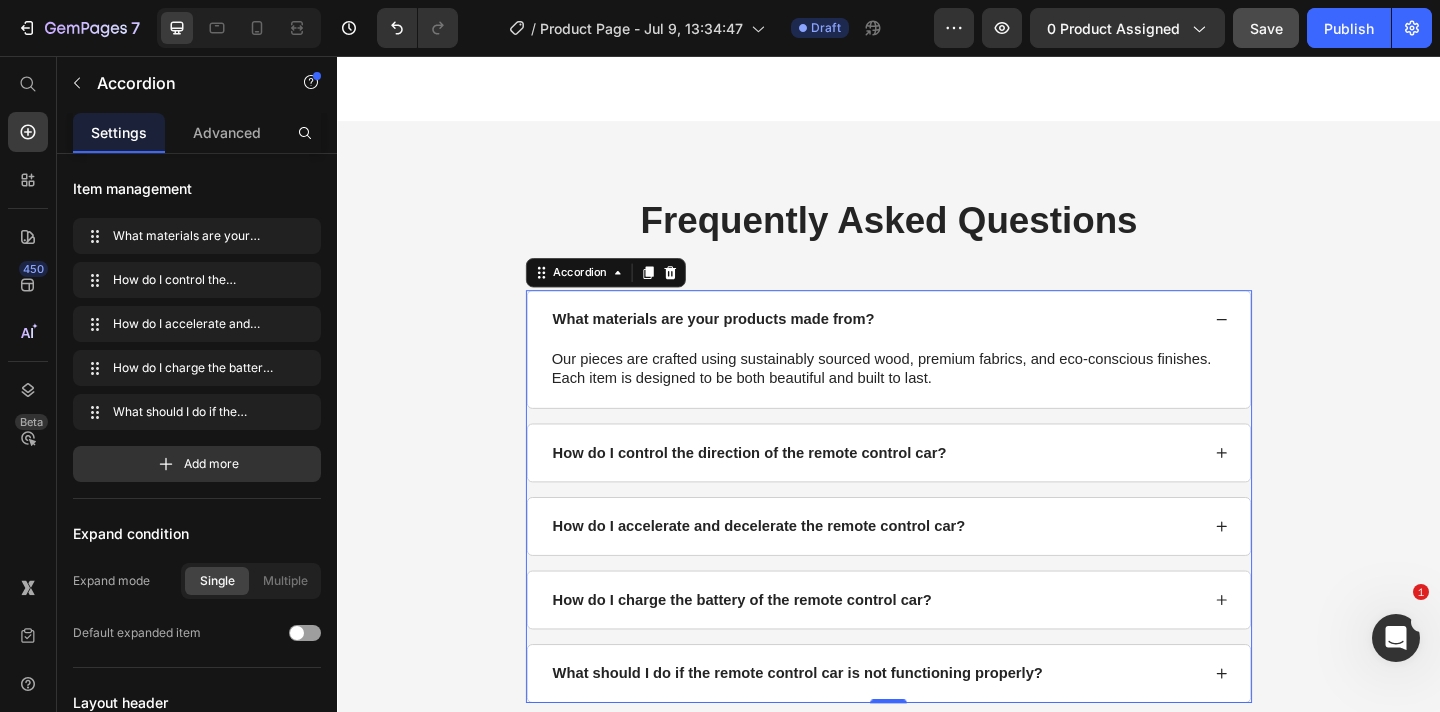 click on "How do I control the direction of the remote control car?" at bounding box center [785, 488] 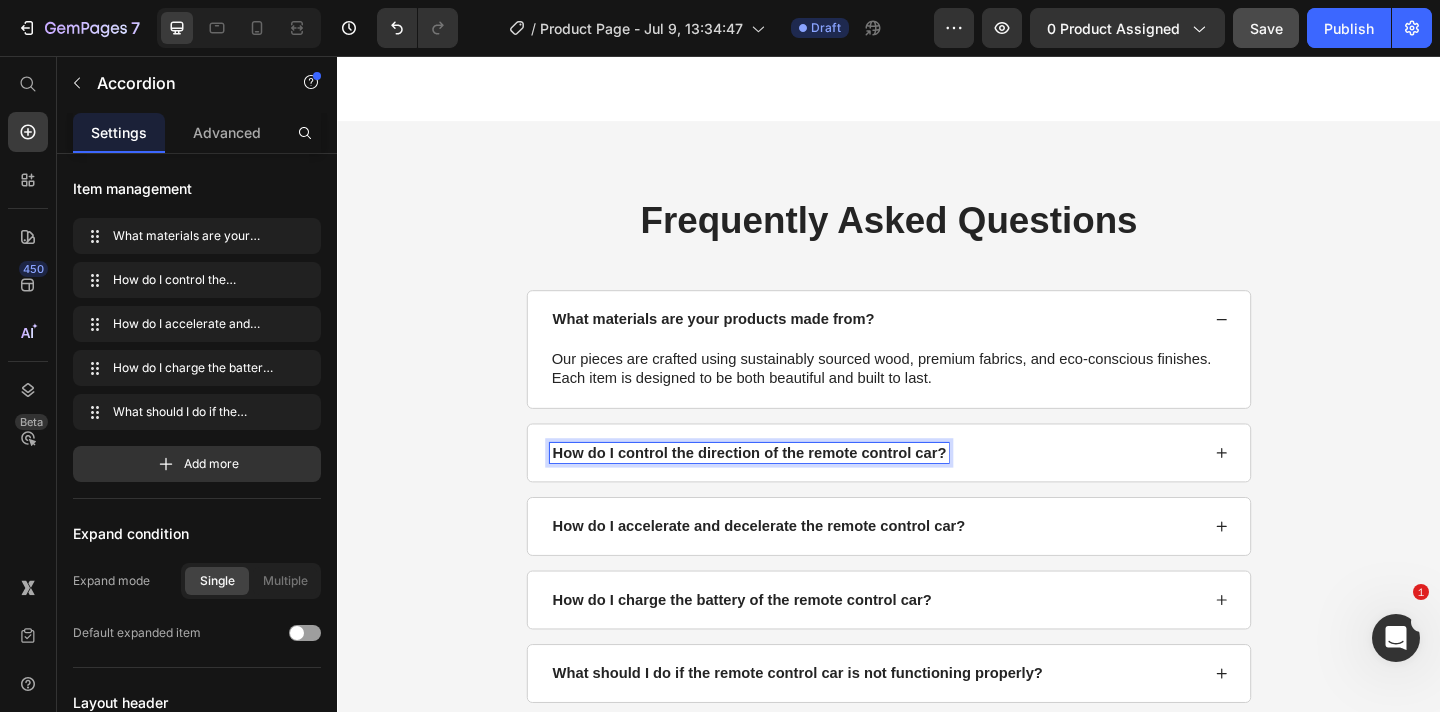 click on "How do I control the direction of the remote control car?" at bounding box center [785, 488] 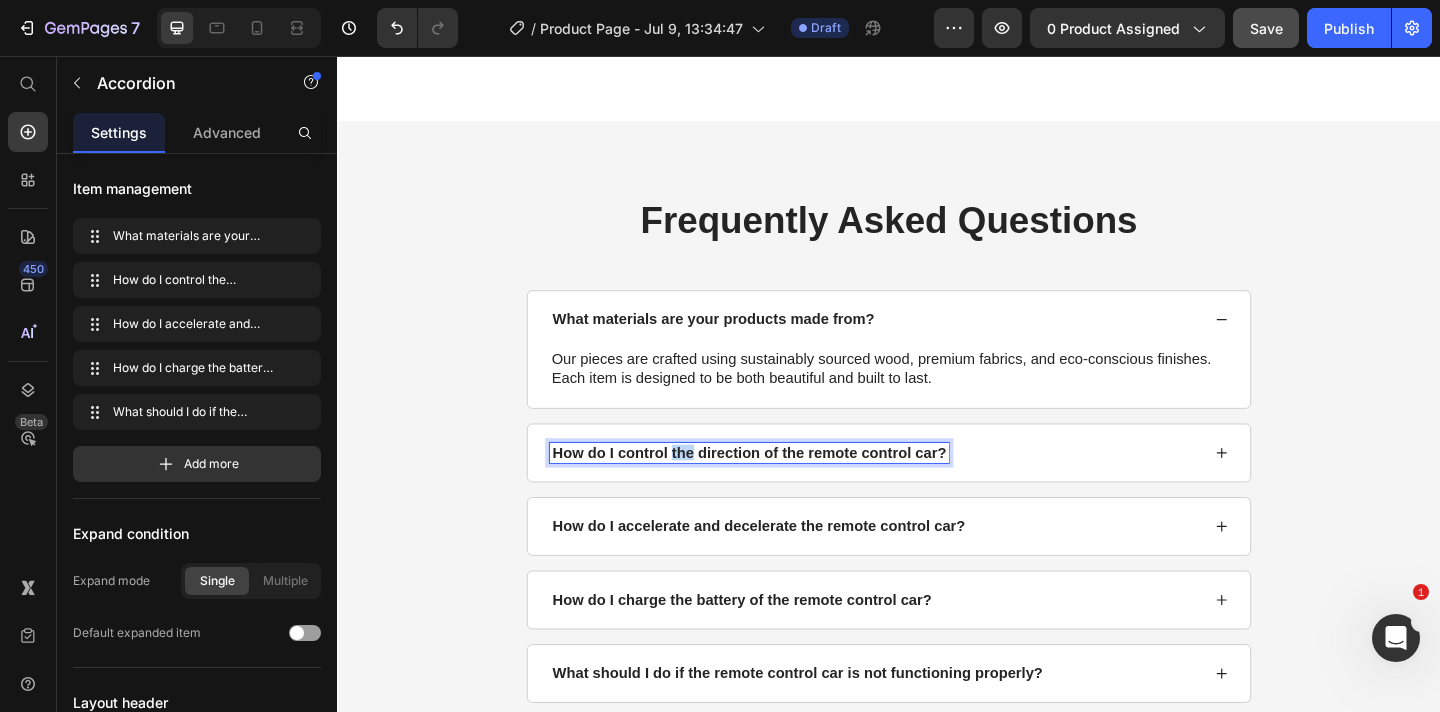 click on "How do I control the direction of the remote control car?" at bounding box center [785, 488] 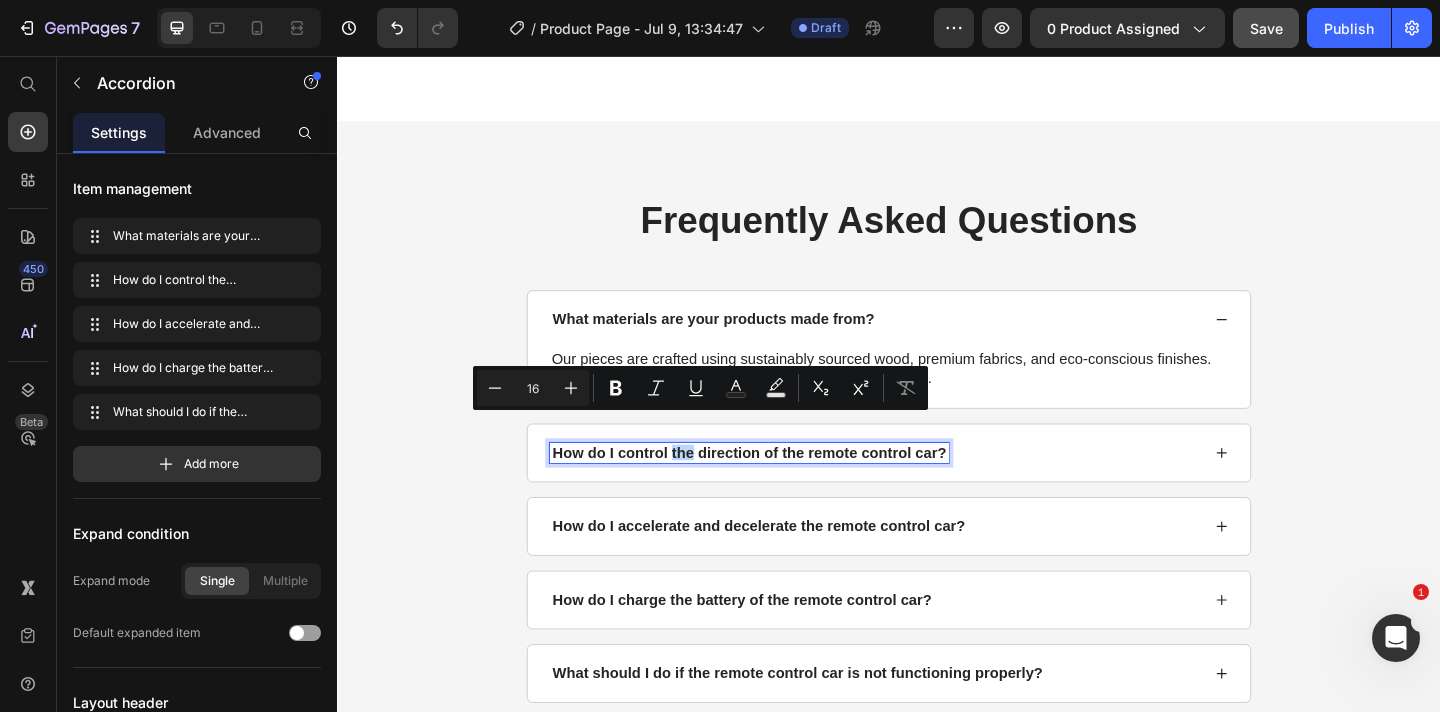 click on "How do I control the direction of the remote control car?" at bounding box center (785, 488) 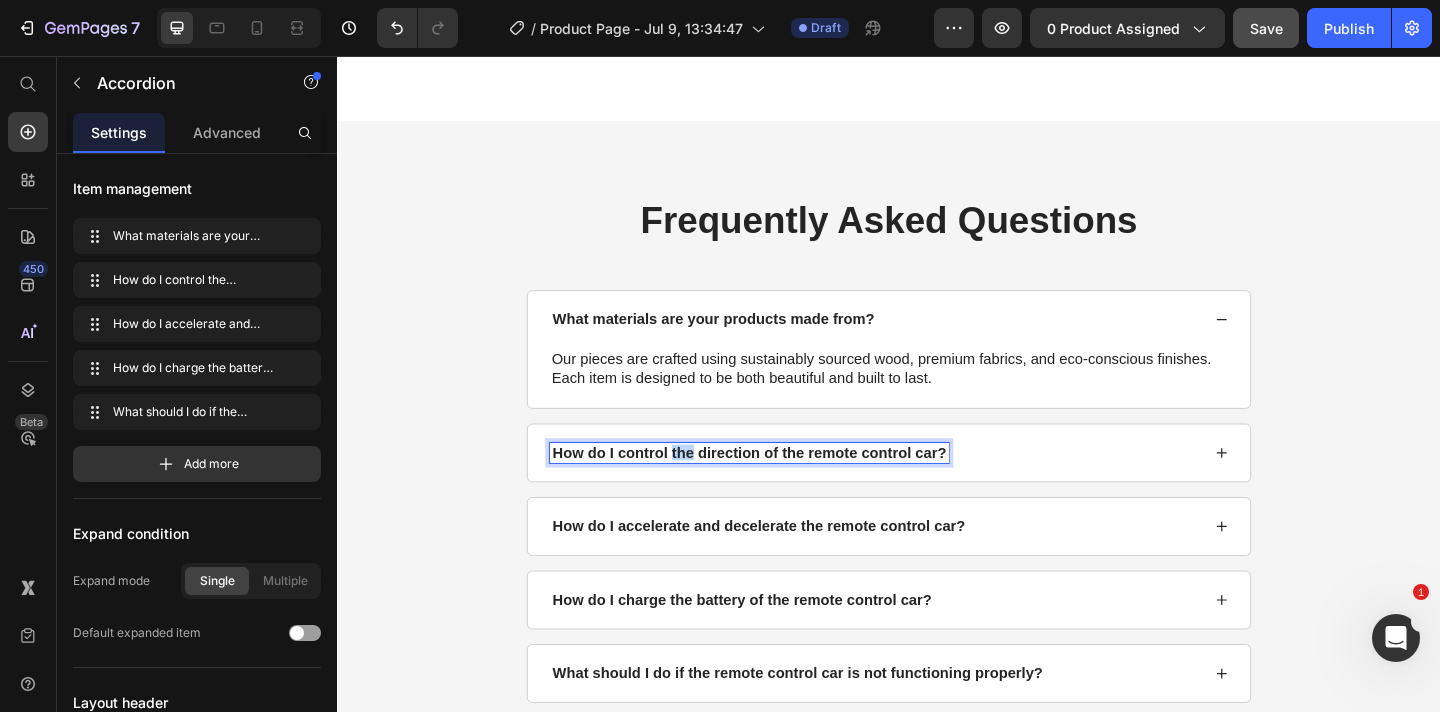 click on "How do I control the direction of the remote control car?" at bounding box center [785, 488] 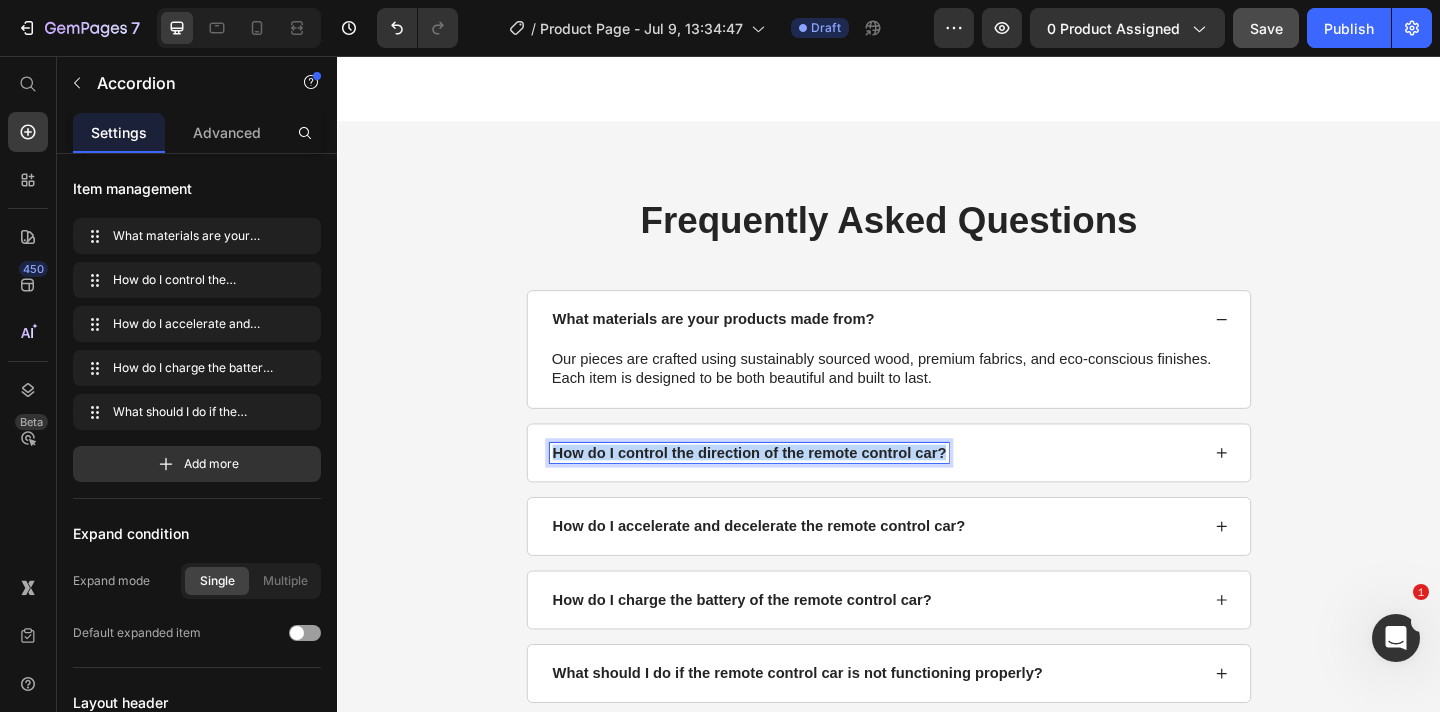 click on "How do I control the direction of the remote control car?" at bounding box center [785, 488] 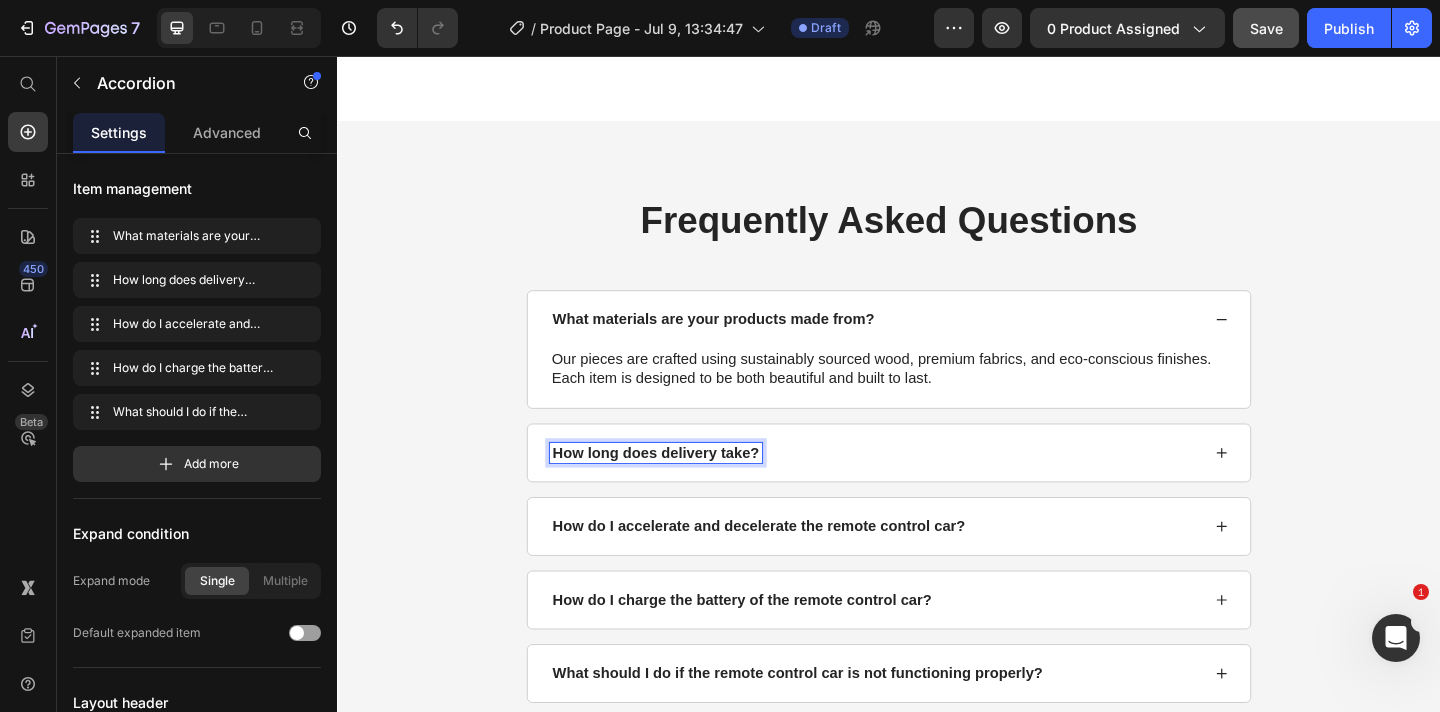 click 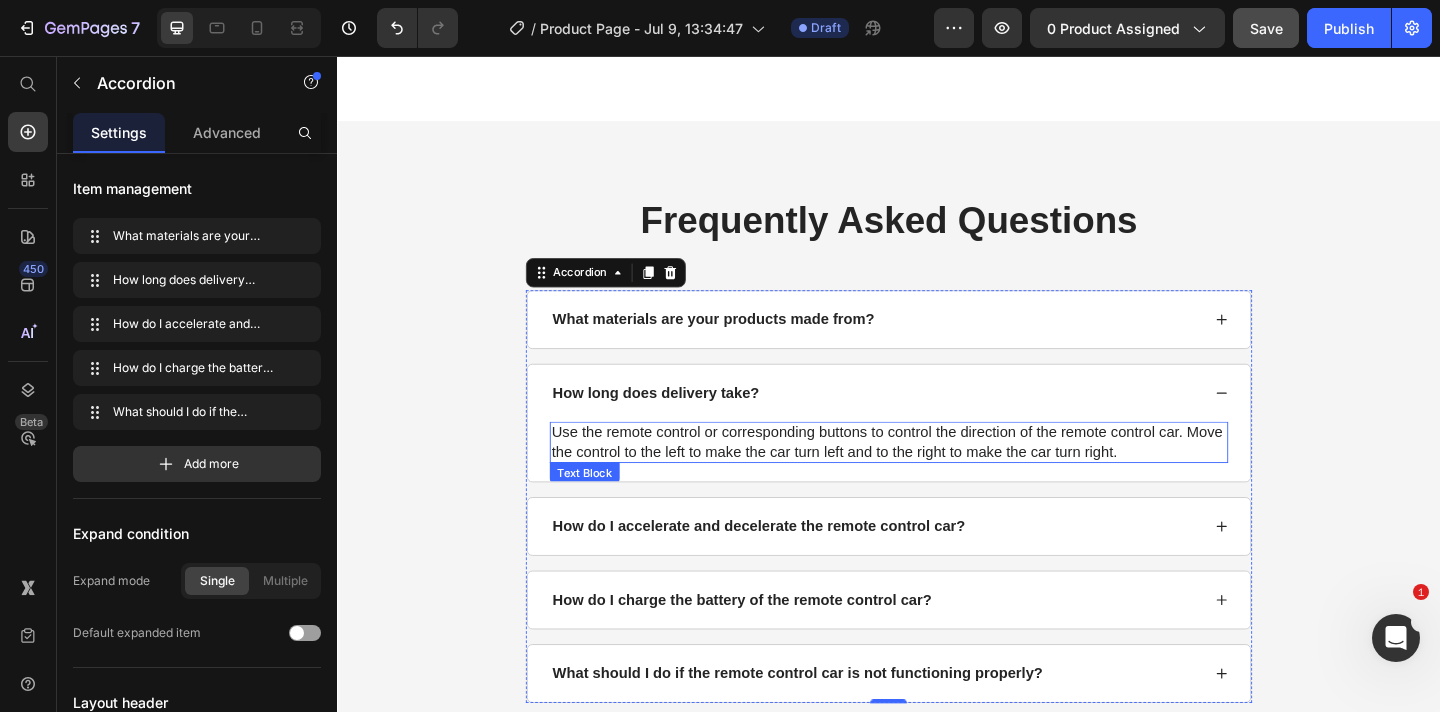 click on "Use the remote control or corresponding buttons to control the direction of the remote control car. Move the control to the left to make the car turn left and to the right to make the car turn right." at bounding box center (937, 477) 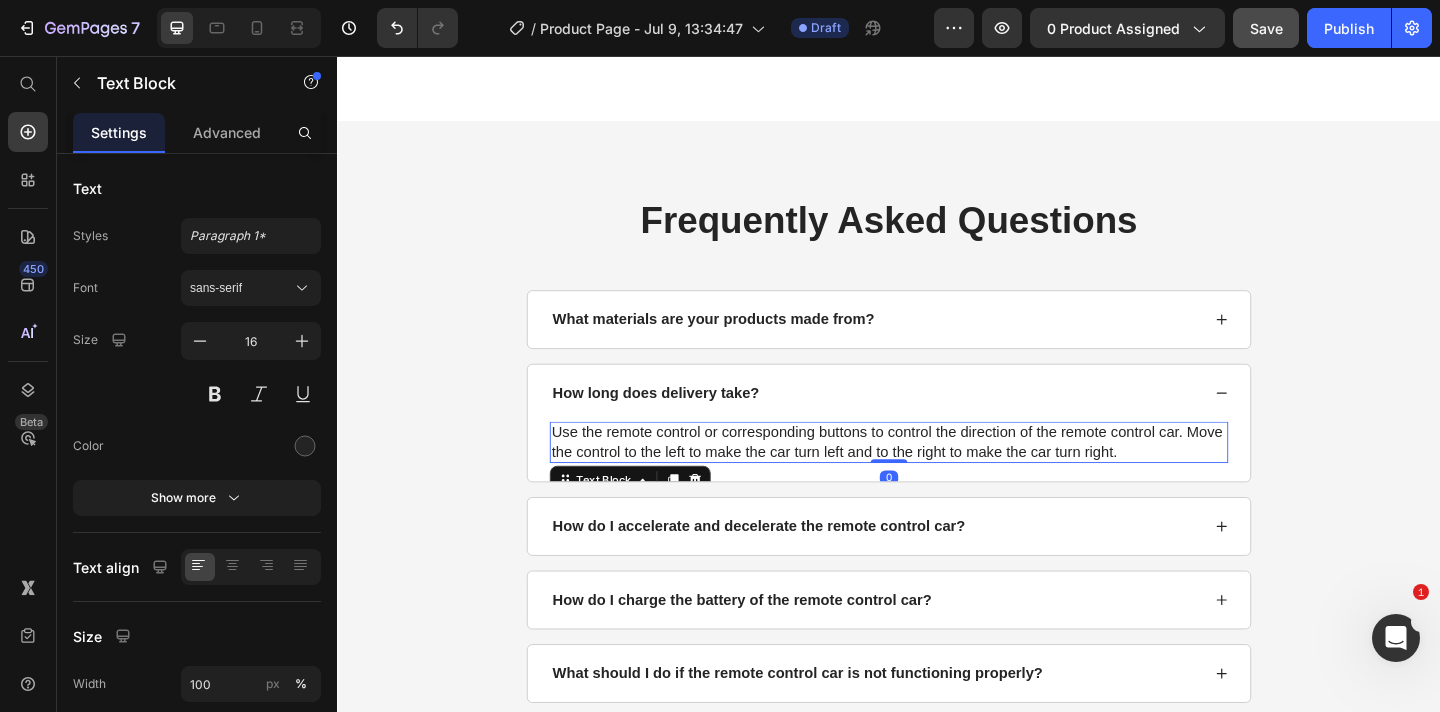 click on "Use the remote control or corresponding buttons to control the direction of the remote control car. Move the control to the left to make the car turn left and to the right to make the car turn right." at bounding box center [937, 477] 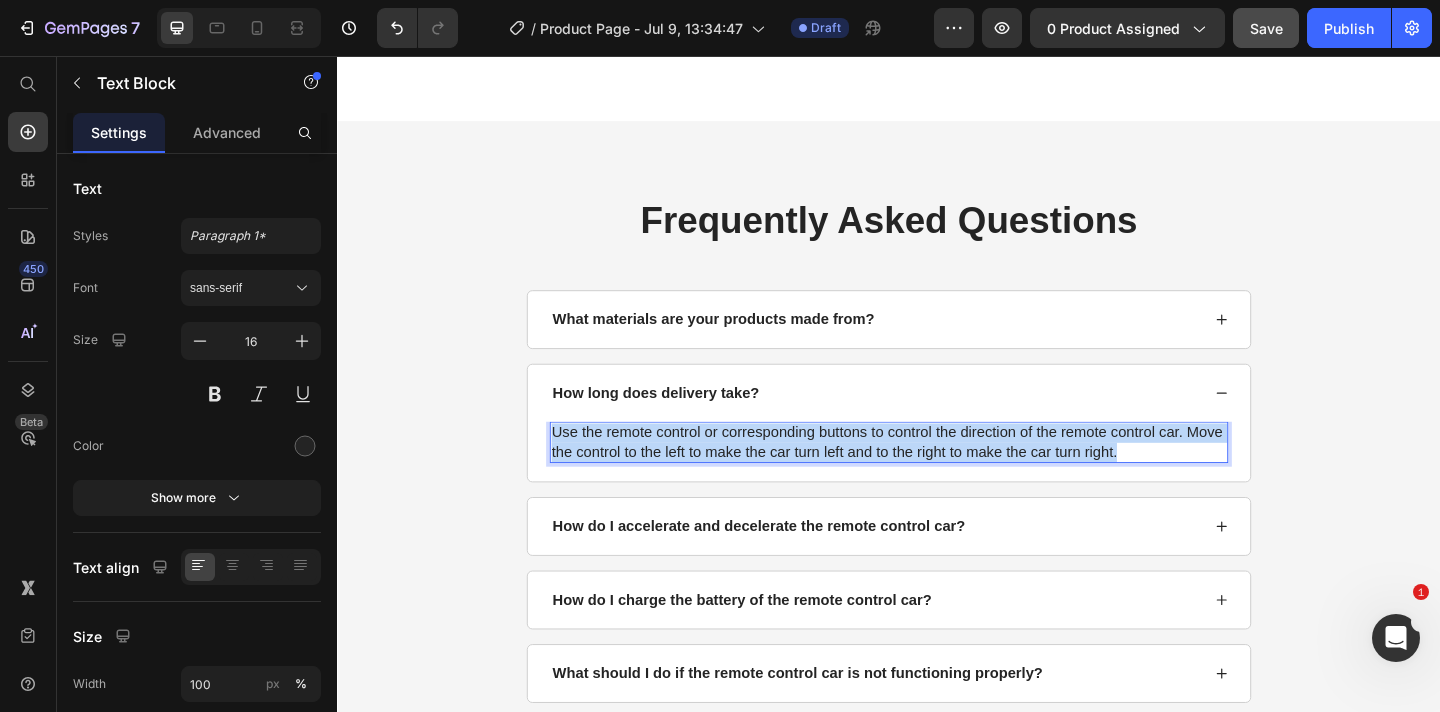 click on "Use the remote control or corresponding buttons to control the direction of the remote control car. Move the control to the left to make the car turn left and to the right to make the car turn right." at bounding box center [937, 477] 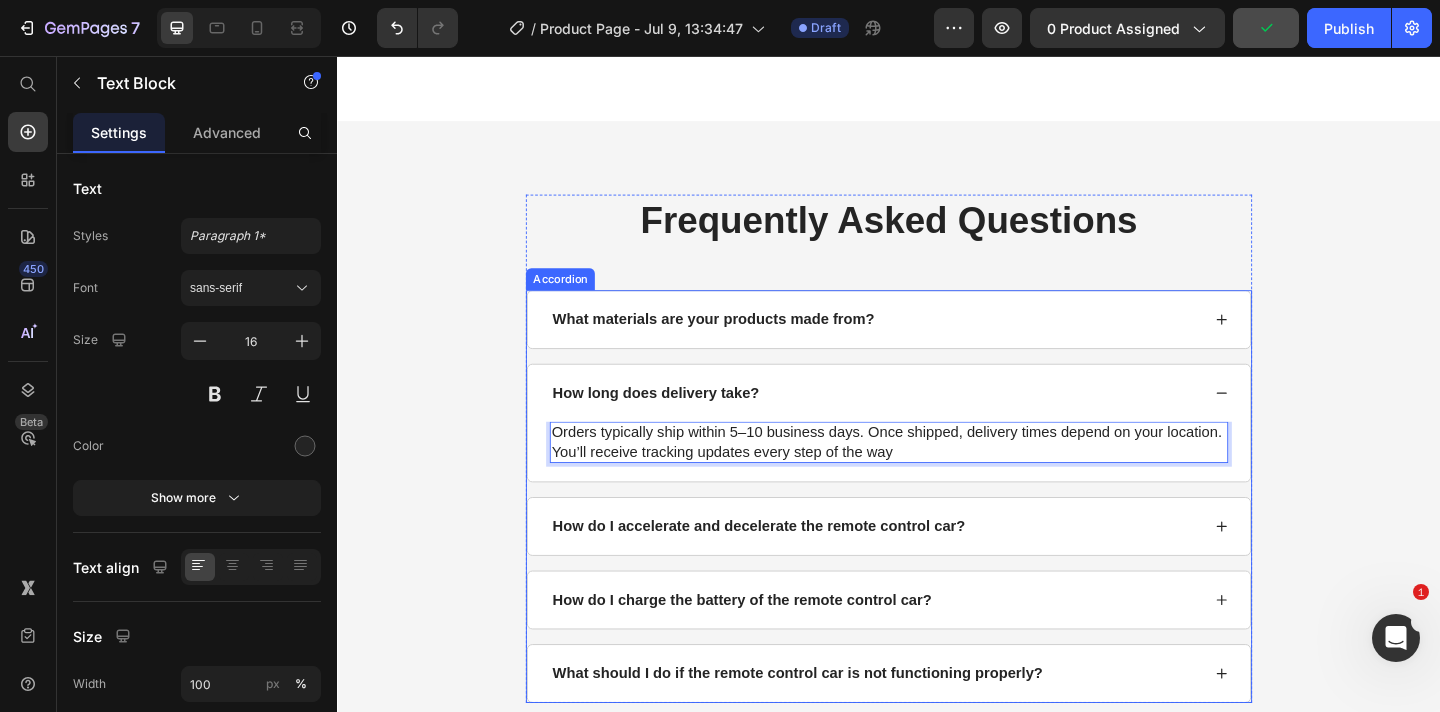 click on "How do I accelerate and decelerate the remote control car?" at bounding box center (795, 568) 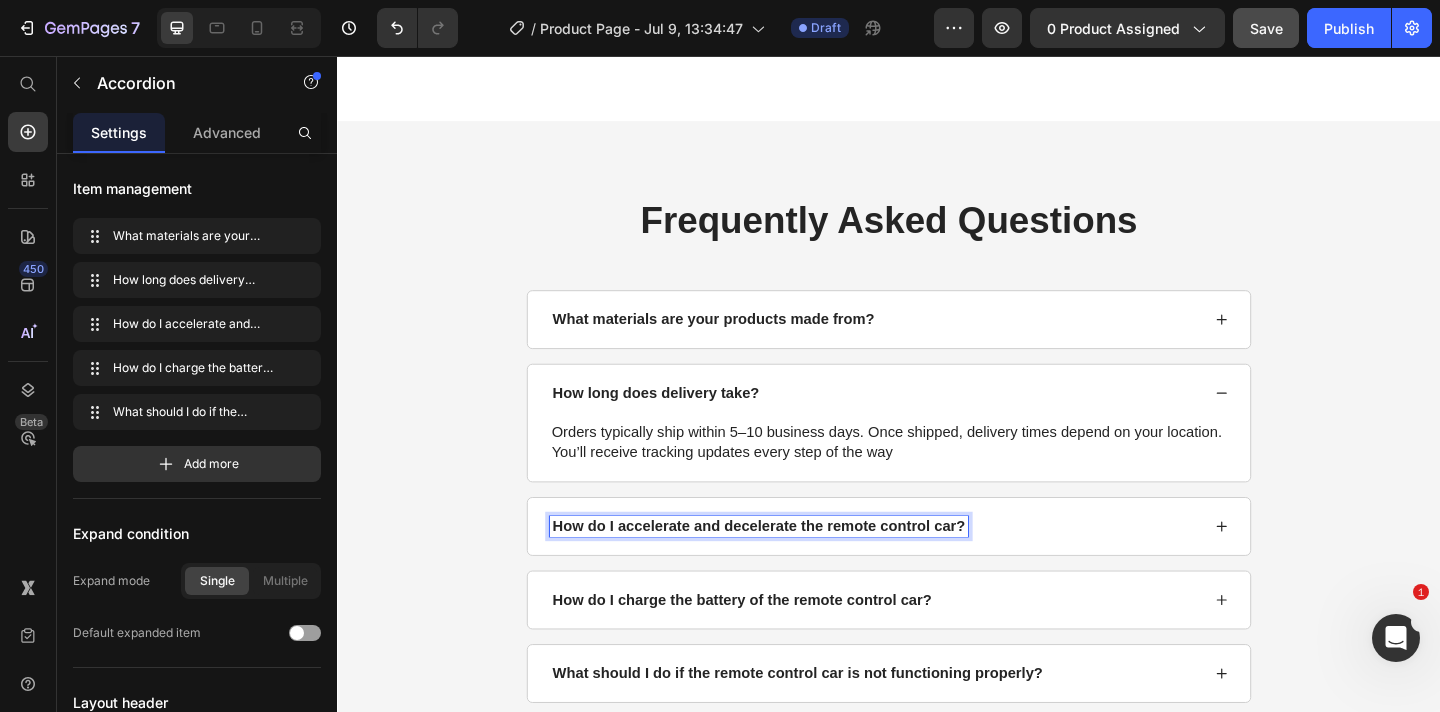 click on "How do I accelerate and decelerate the remote control car?" at bounding box center (795, 568) 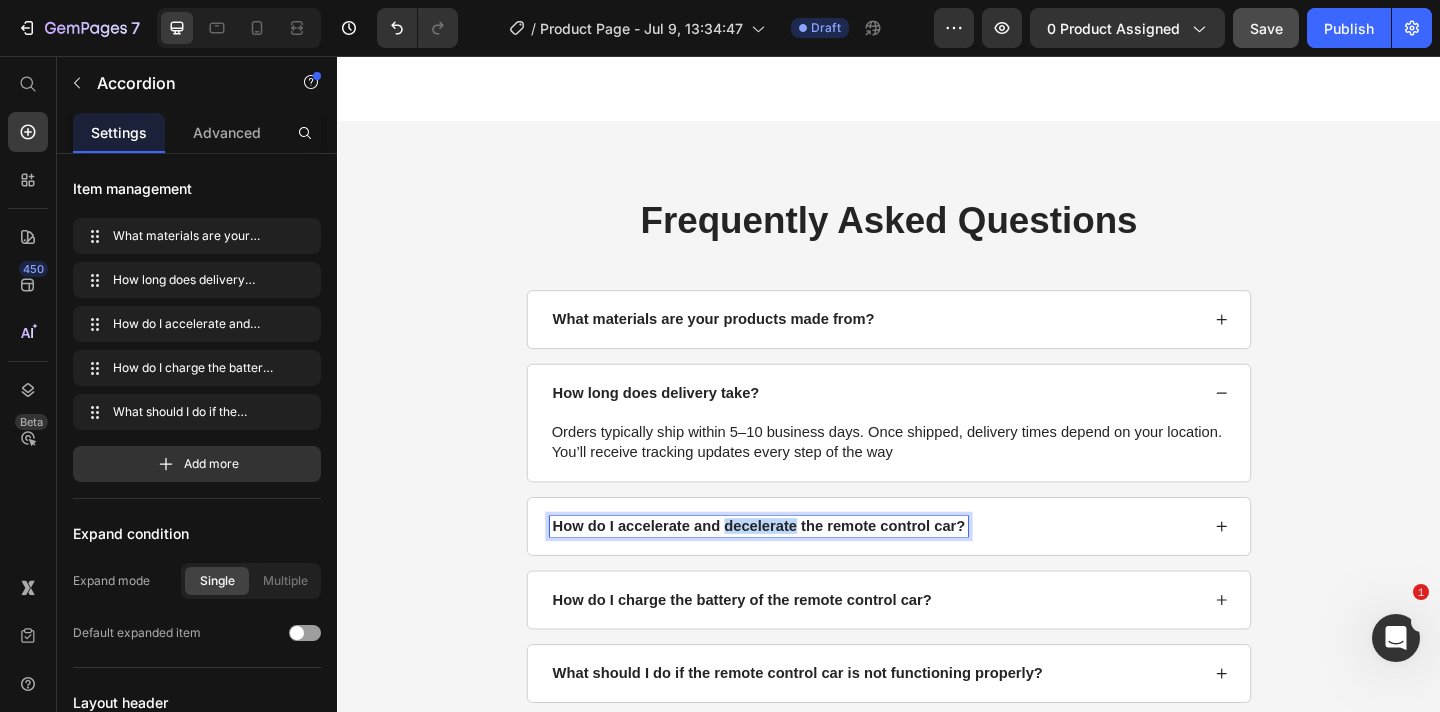 click on "How do I accelerate and decelerate the remote control car?" at bounding box center [795, 568] 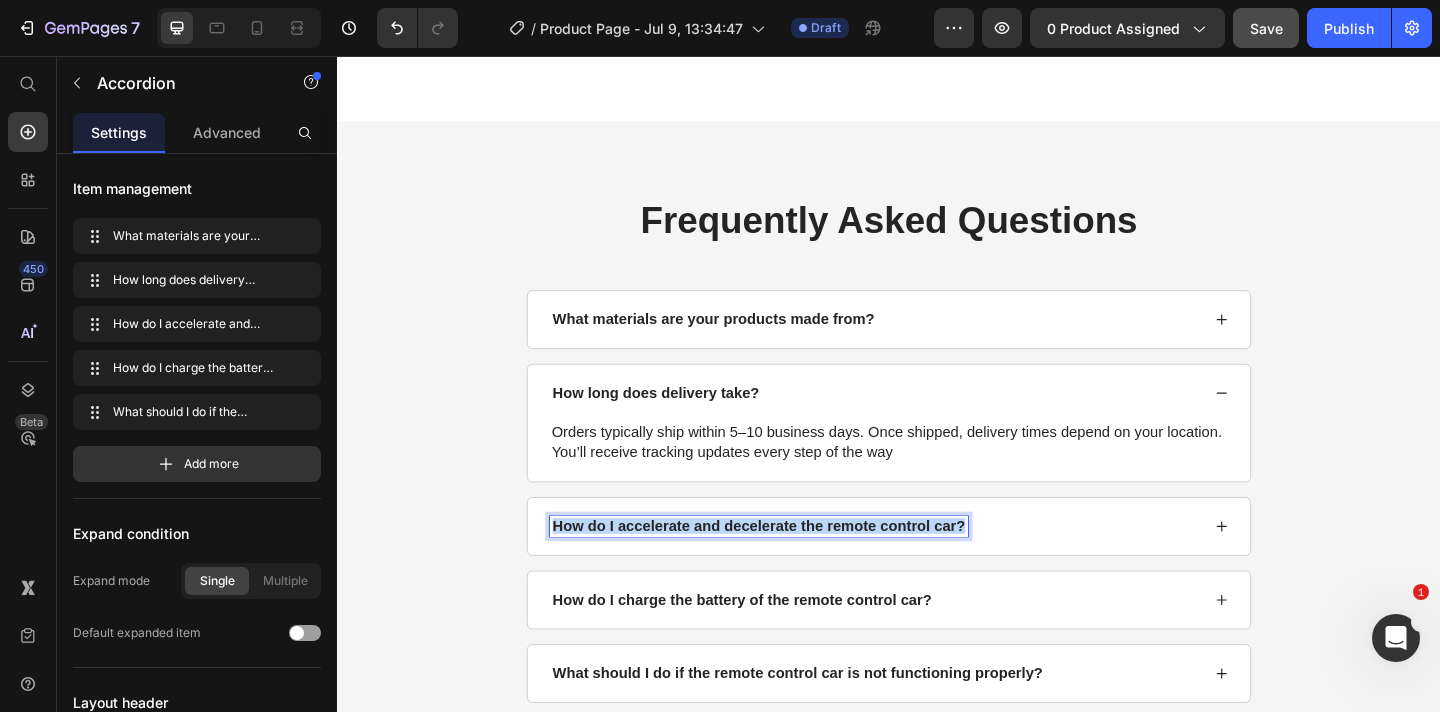 click on "How do I accelerate and decelerate the remote control car?" at bounding box center (795, 568) 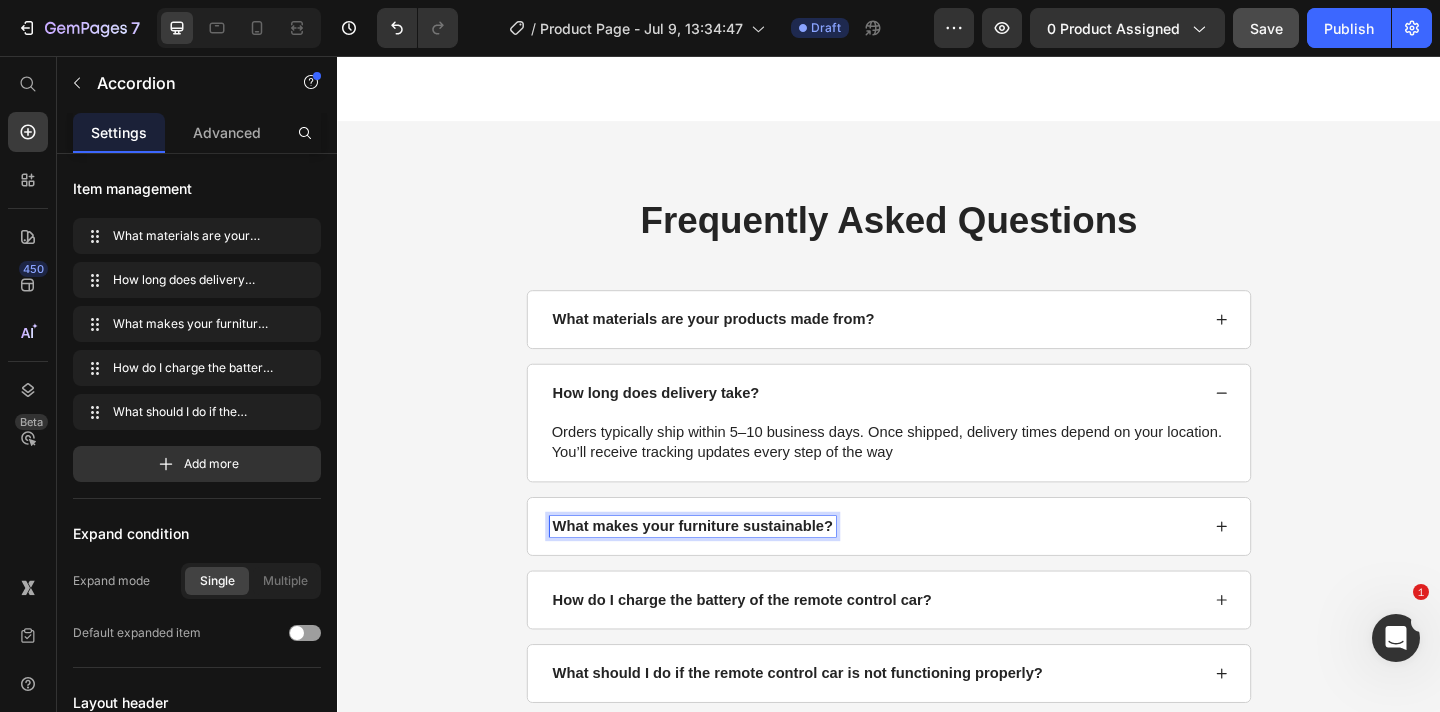 click 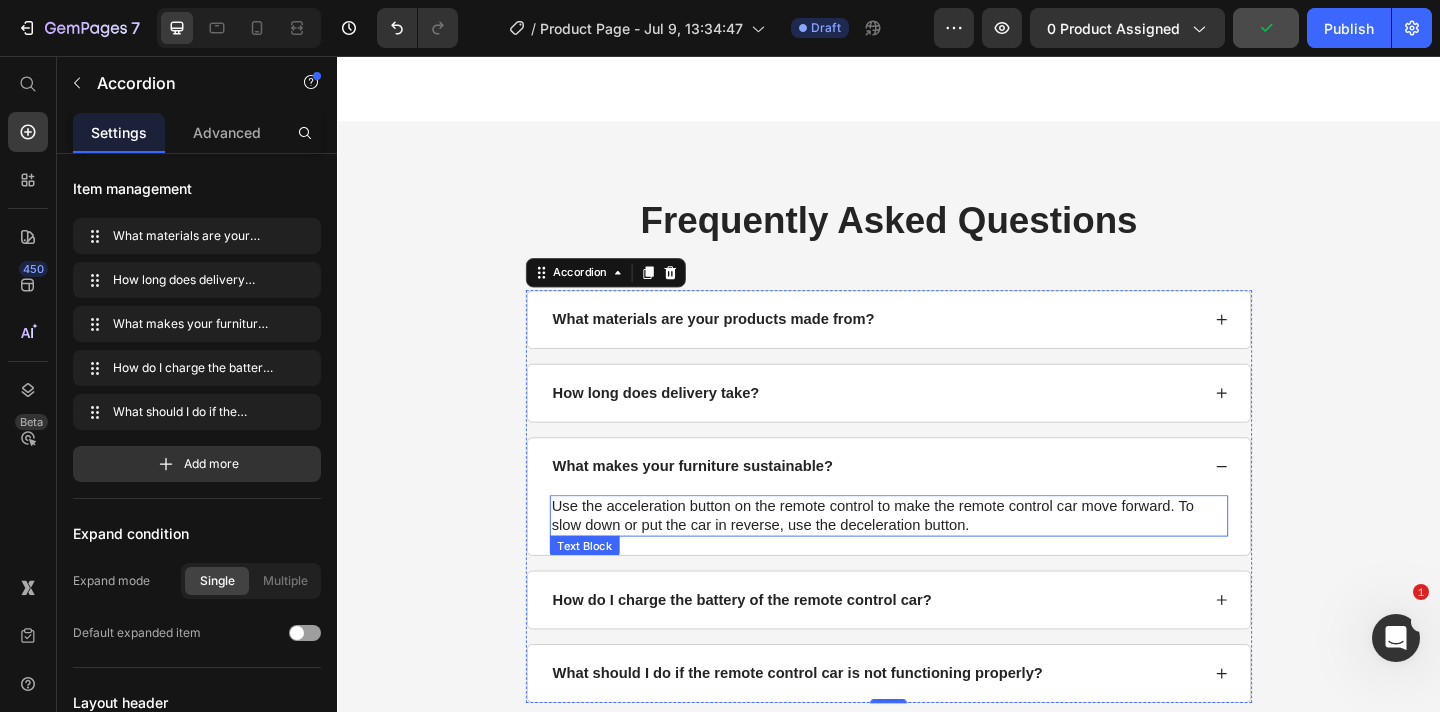click on "Use the acceleration button on the remote control to make the remote control car move forward. To slow down or put the car in reverse, use the deceleration button." at bounding box center [937, 557] 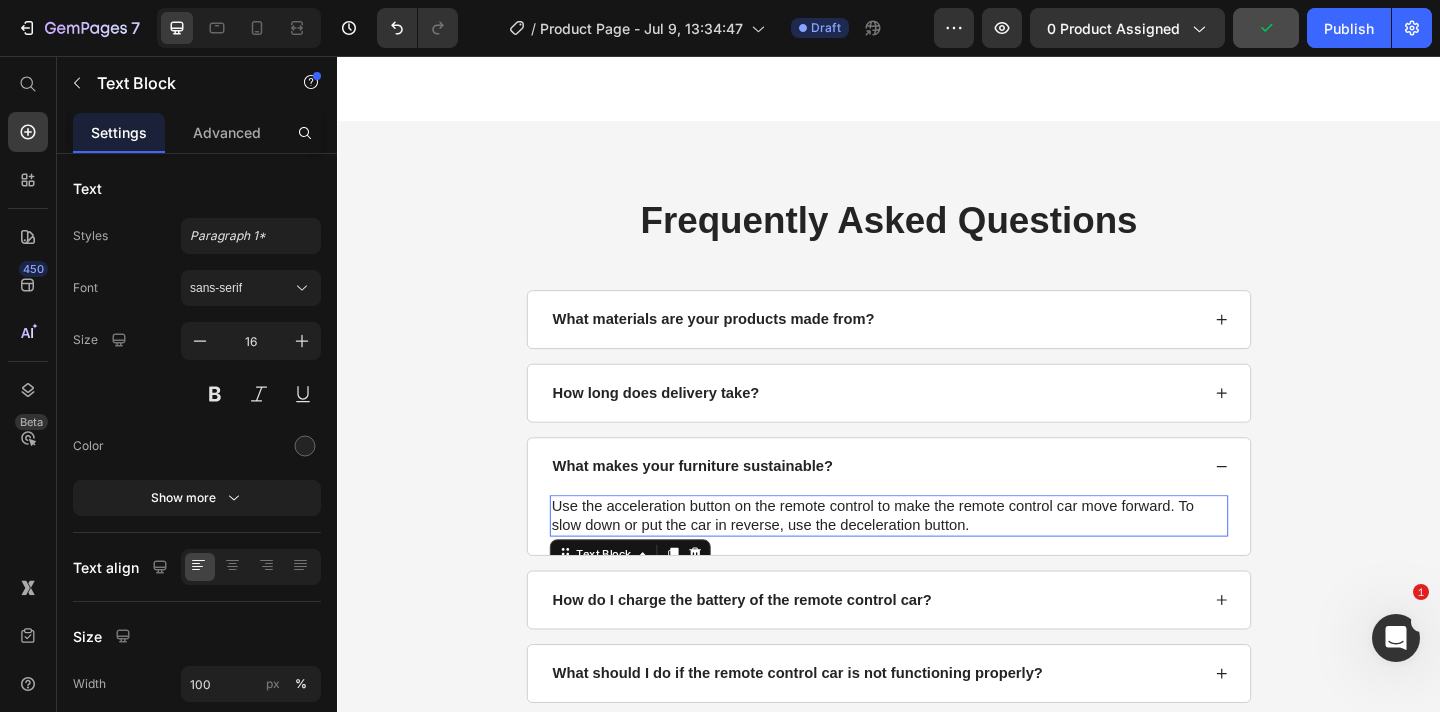 click on "Use the acceleration button on the remote control to make the remote control car move forward. To slow down or put the car in reverse, use the deceleration button." at bounding box center (937, 557) 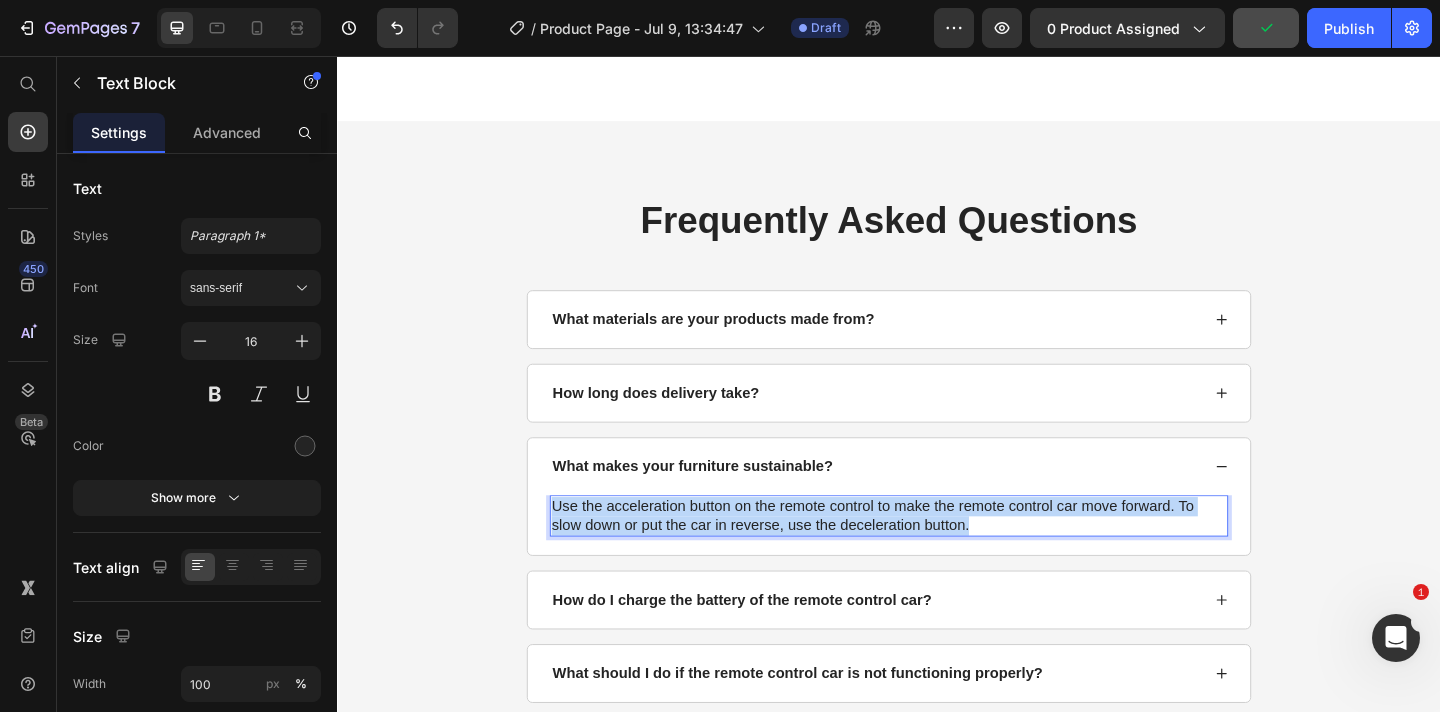 click on "Use the acceleration button on the remote control to make the remote control car move forward. To slow down or put the car in reverse, use the deceleration button." at bounding box center [937, 557] 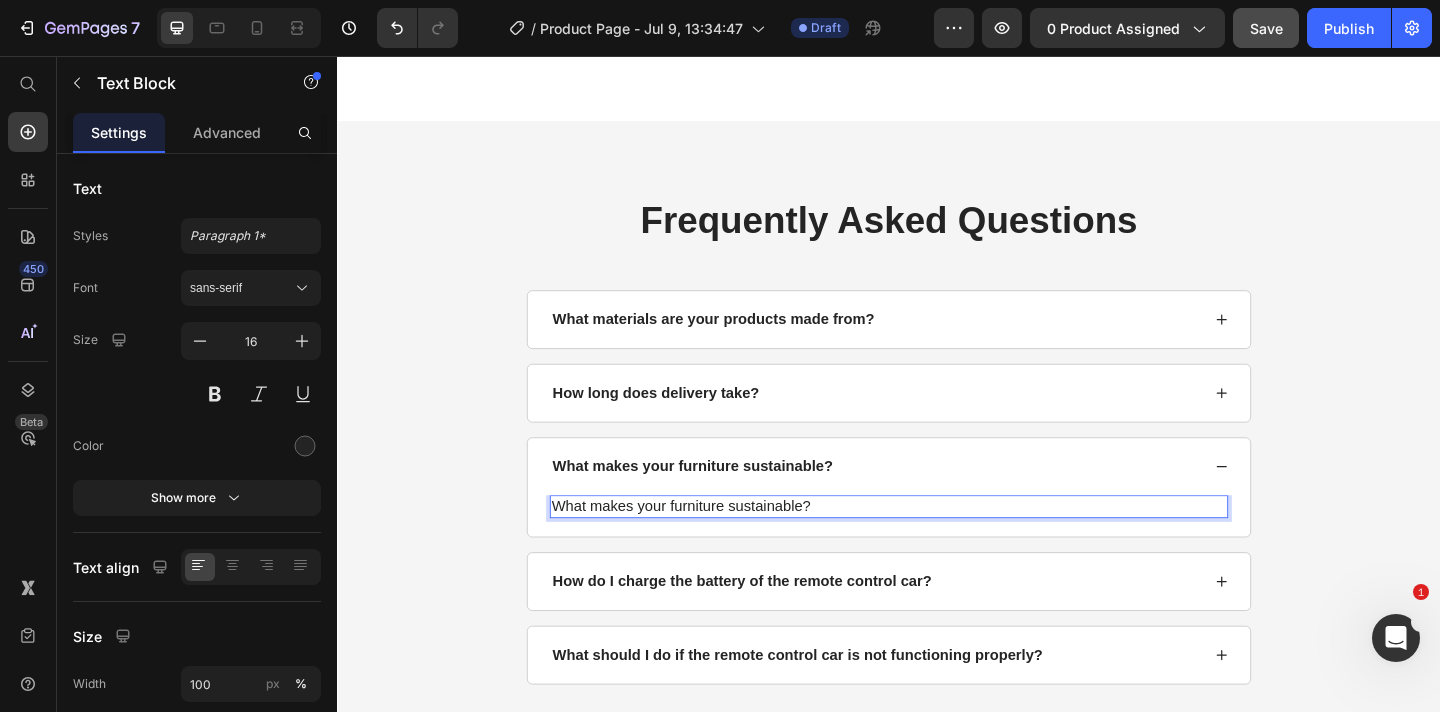 click on "What makes your furniture sustainable?" at bounding box center (937, 546) 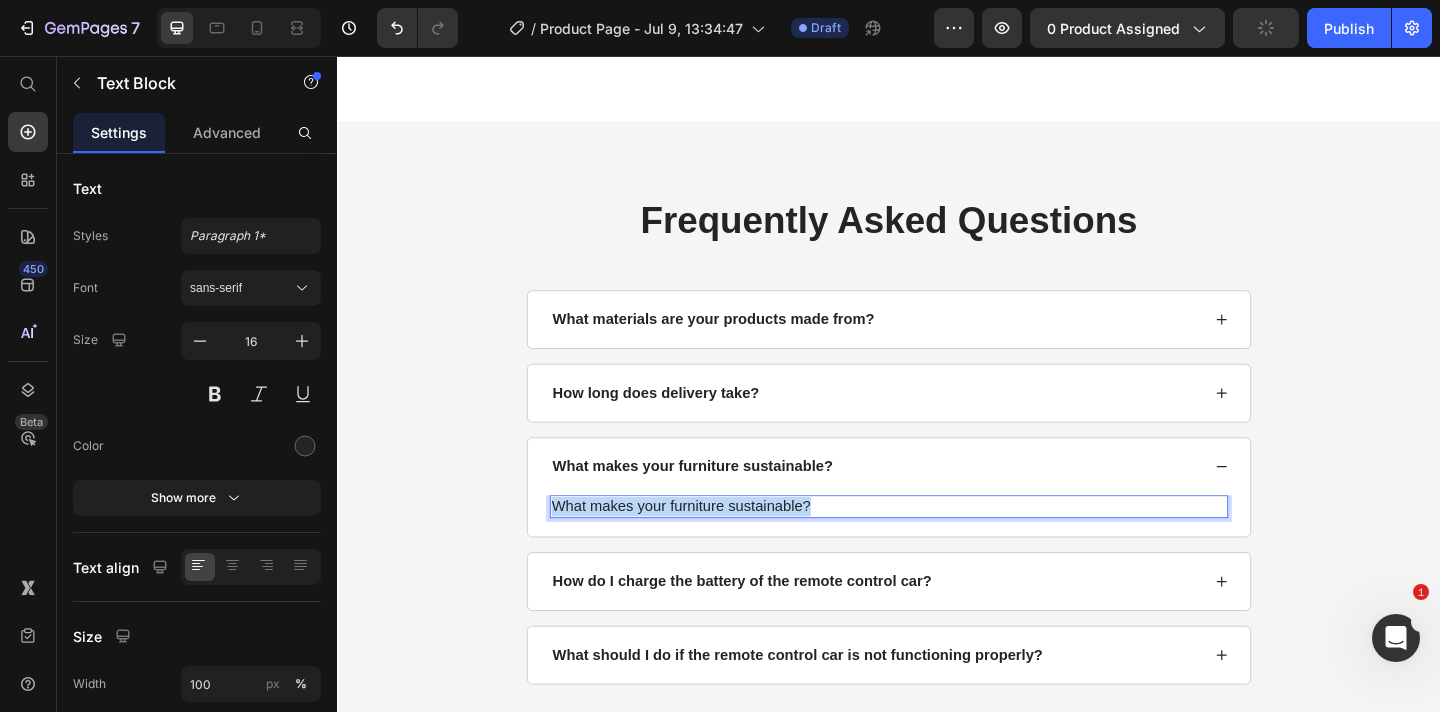 click on "What makes your furniture sustainable?" at bounding box center (937, 546) 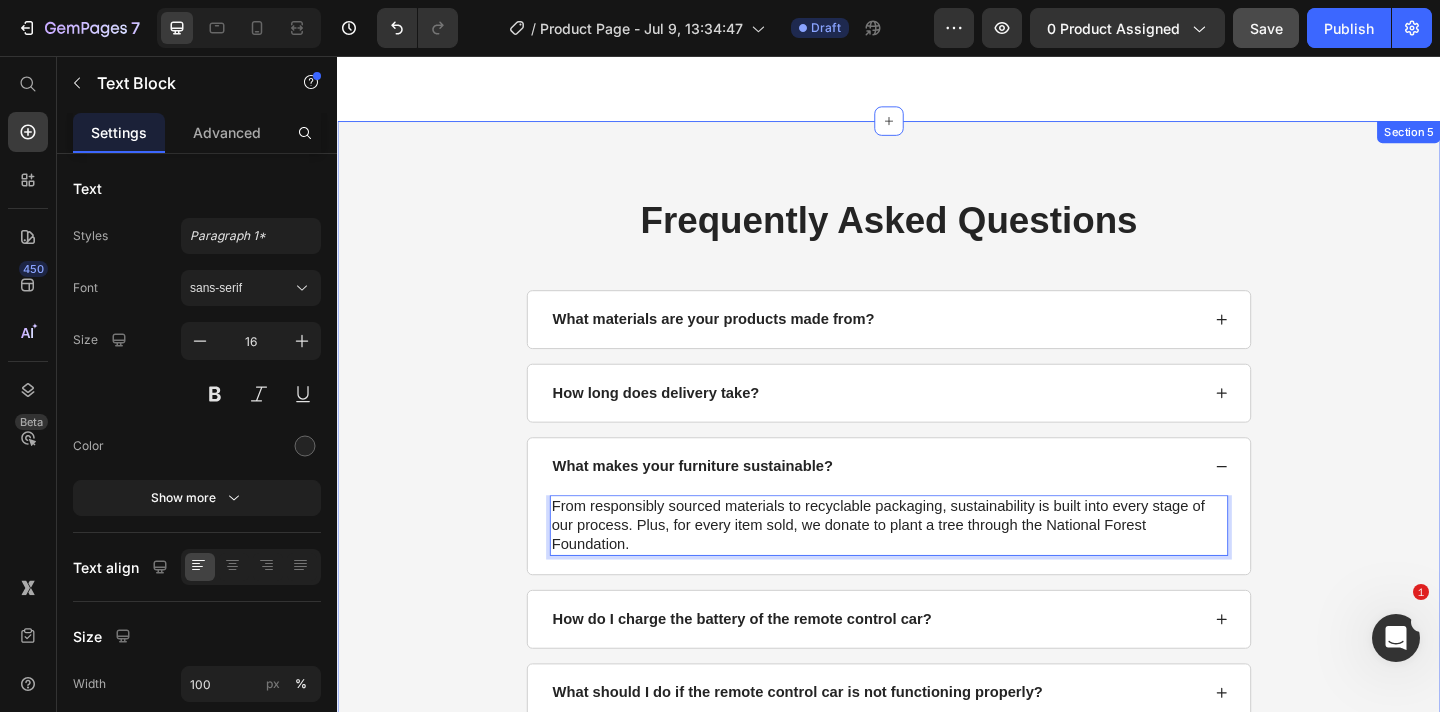 click on "Frequently Asked Questions Heading
What materials are your products made from?
How long does delivery take?
What makes your furniture sustainable? From responsibly sourced materials to recyclable packaging, sustainability is built into every stage of our process. Plus, for every item sold, we donate to plant a tree through the National Forest Foundation. Text Block   0
How do I charge the battery of the remote control car?
What should I do if the remote control car is not functioning properly? Accordion Row" at bounding box center (937, 494) 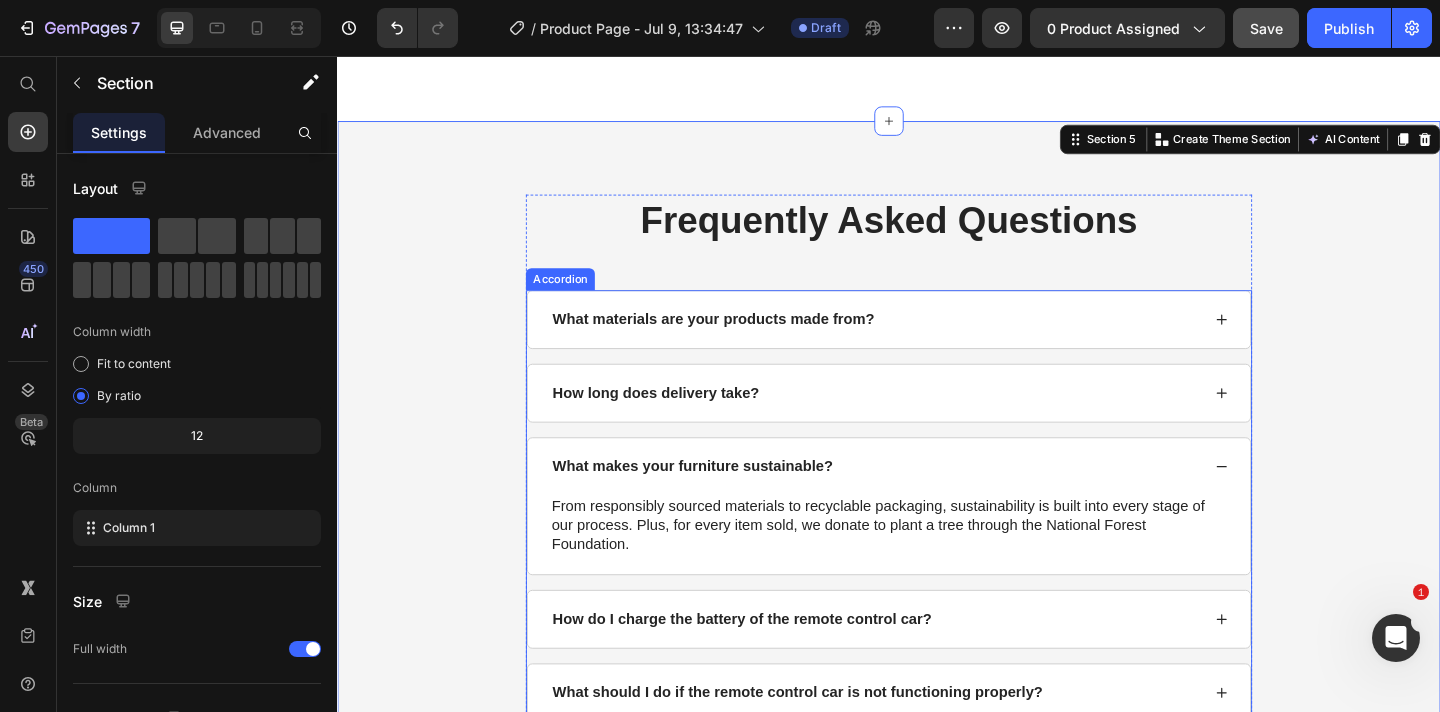 click on "How do I charge the battery of the remote control car?" at bounding box center [922, 669] 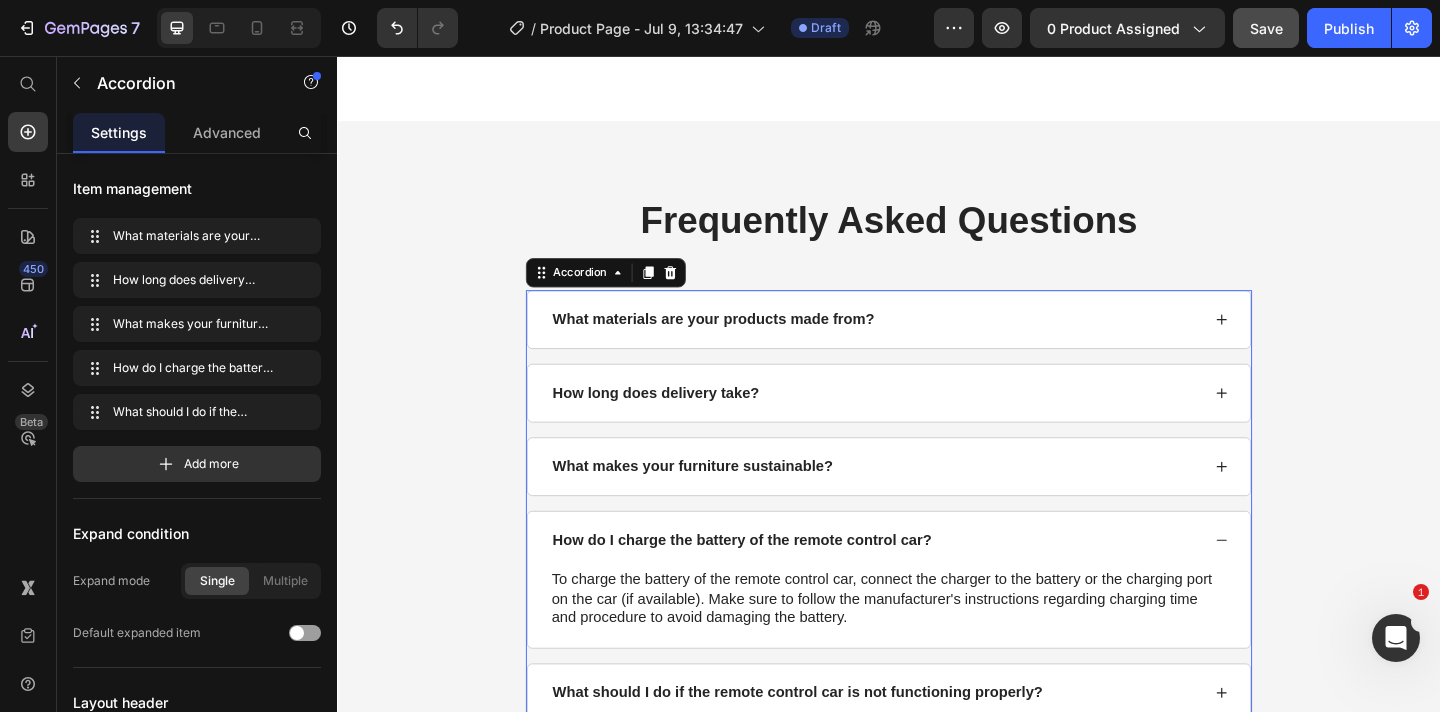 click on "How do I charge the battery of the remote control car?" at bounding box center (922, 583) 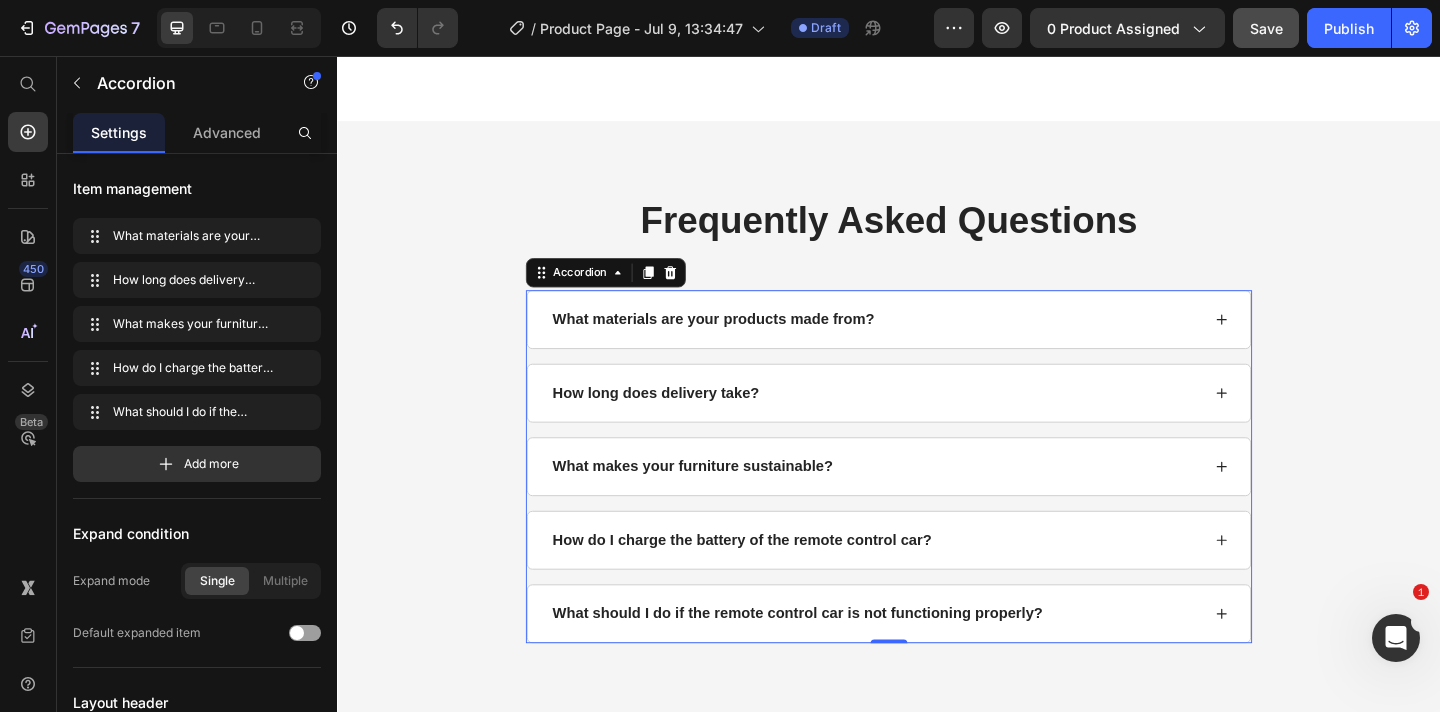 click on "How do I charge the battery of the remote control car?" at bounding box center (922, 583) 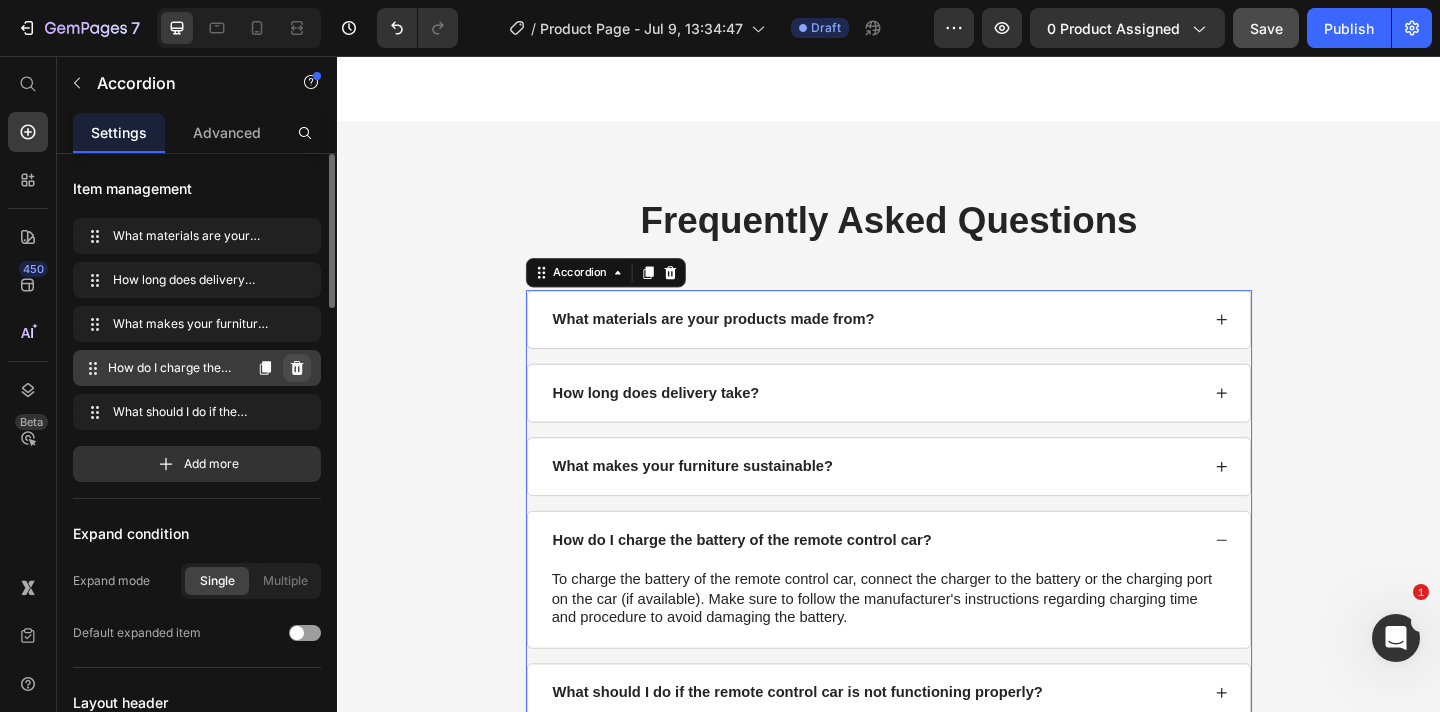click 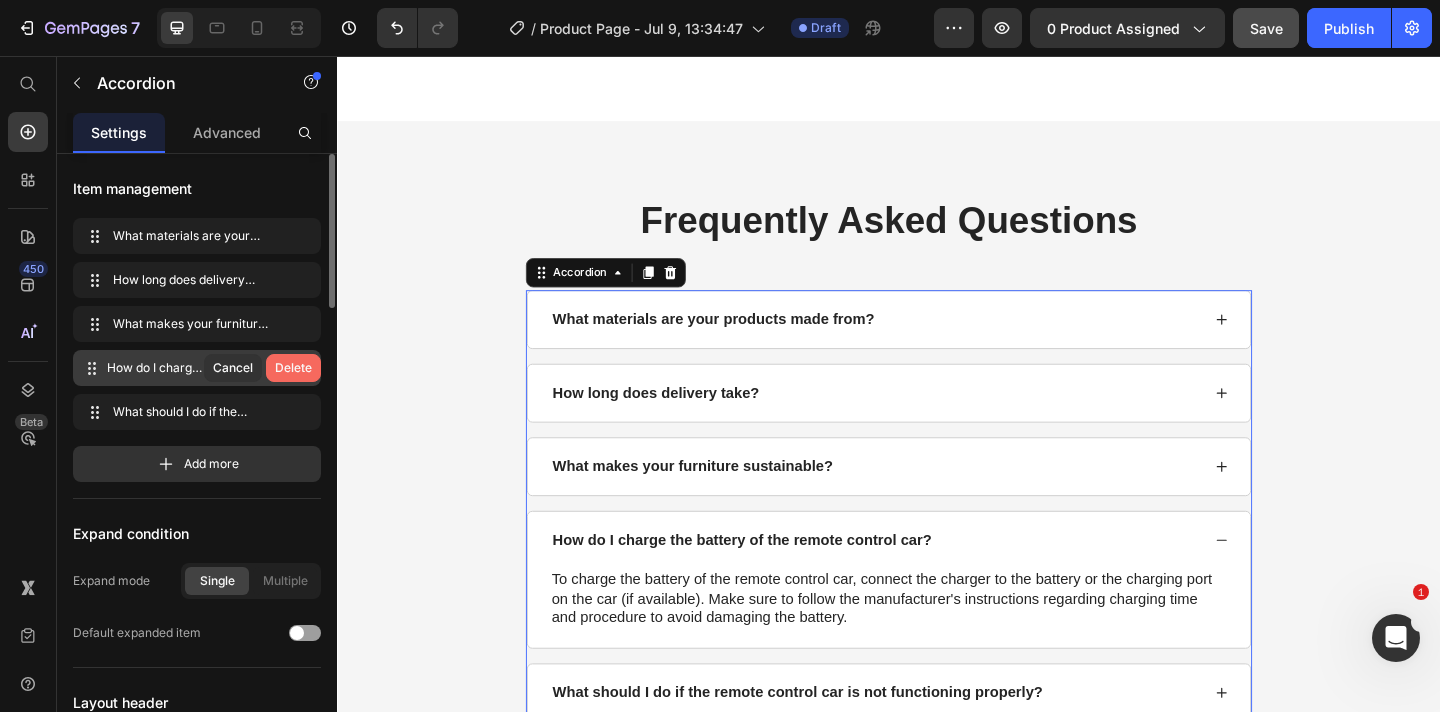 click on "Delete" at bounding box center [293, 368] 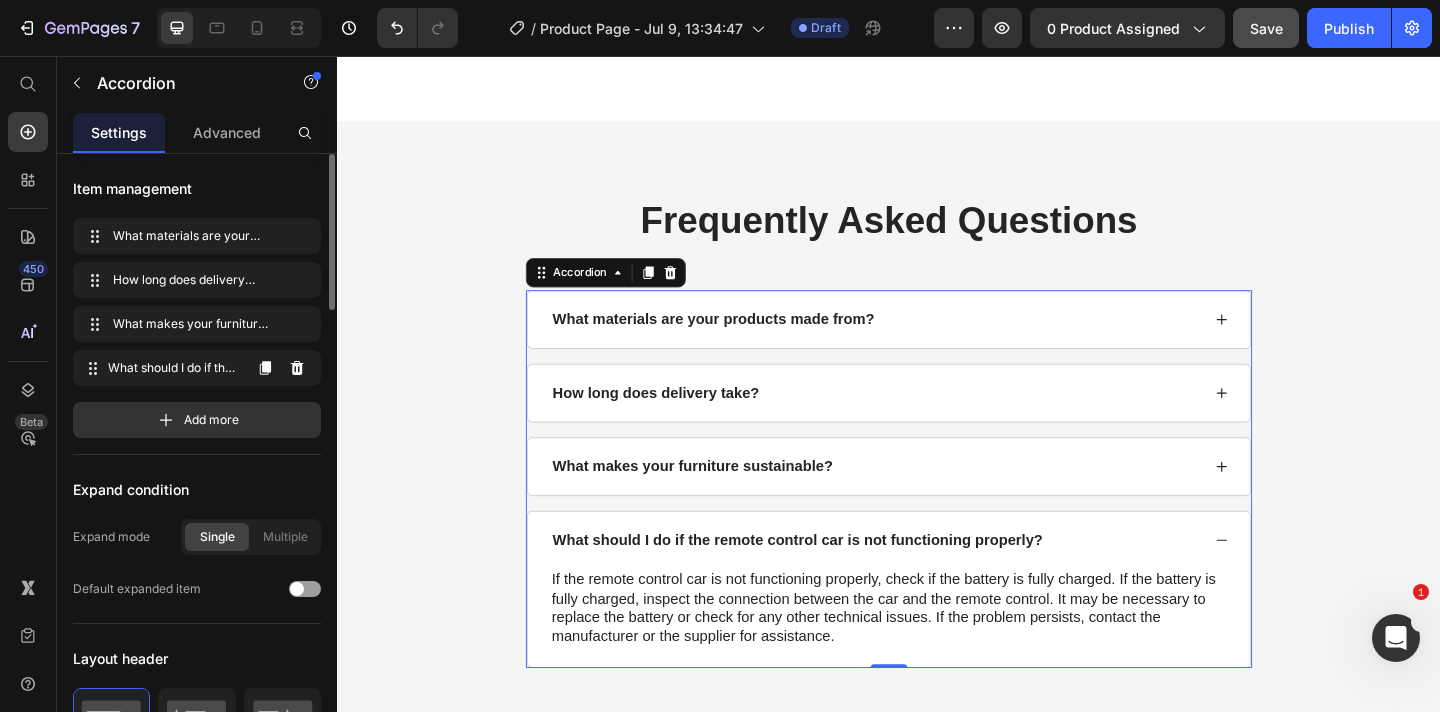 click 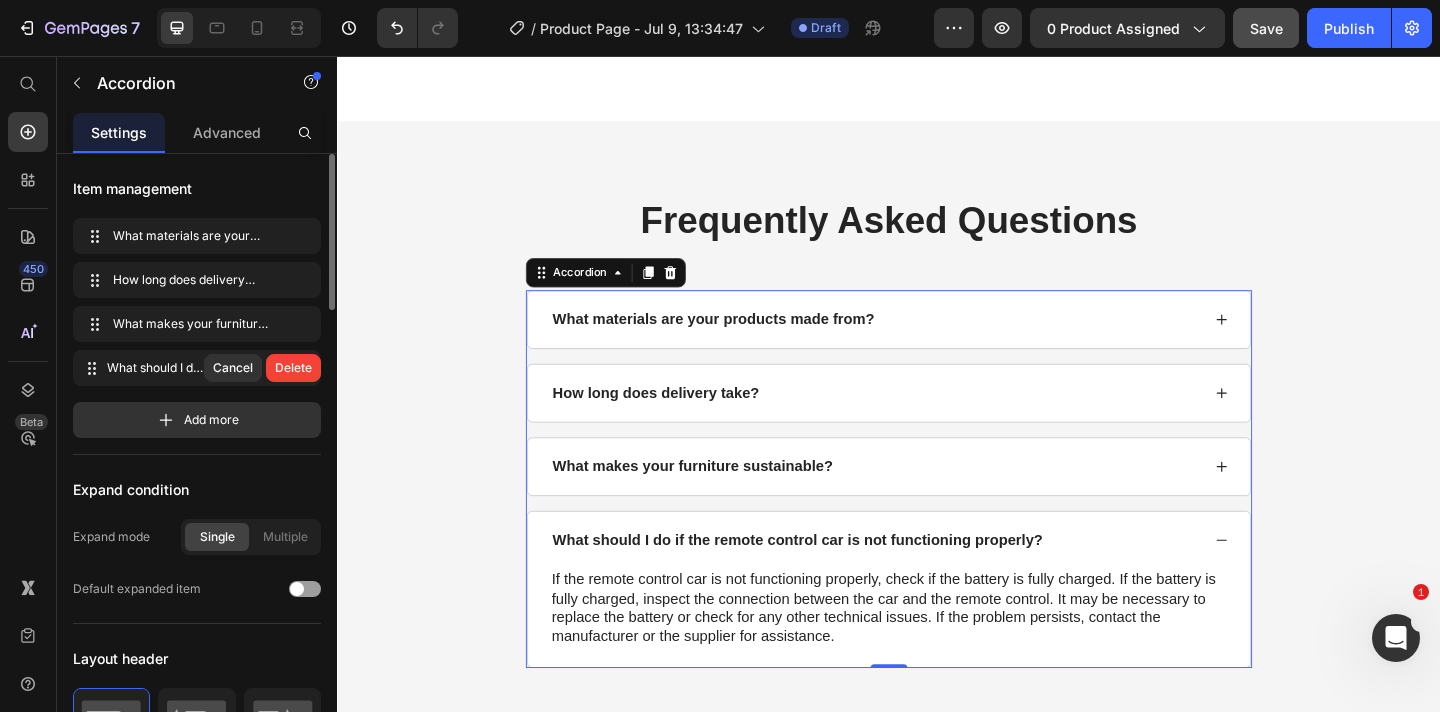 click on "Delete" at bounding box center (293, 368) 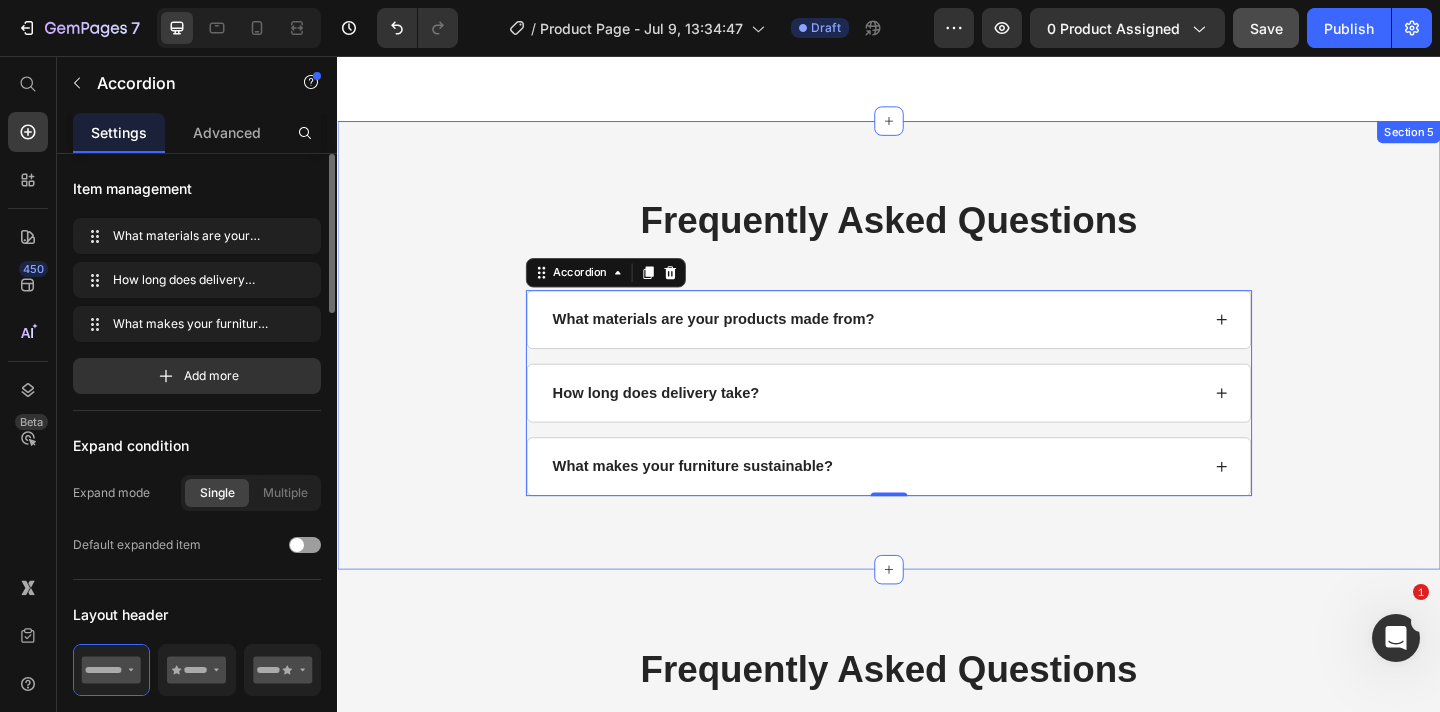 click on "Frequently Asked Questions Heading
What materials are your products made from?
How long does delivery take?
What makes your furniture sustainable? Accordion   0 Row Section 5" at bounding box center [937, 371] 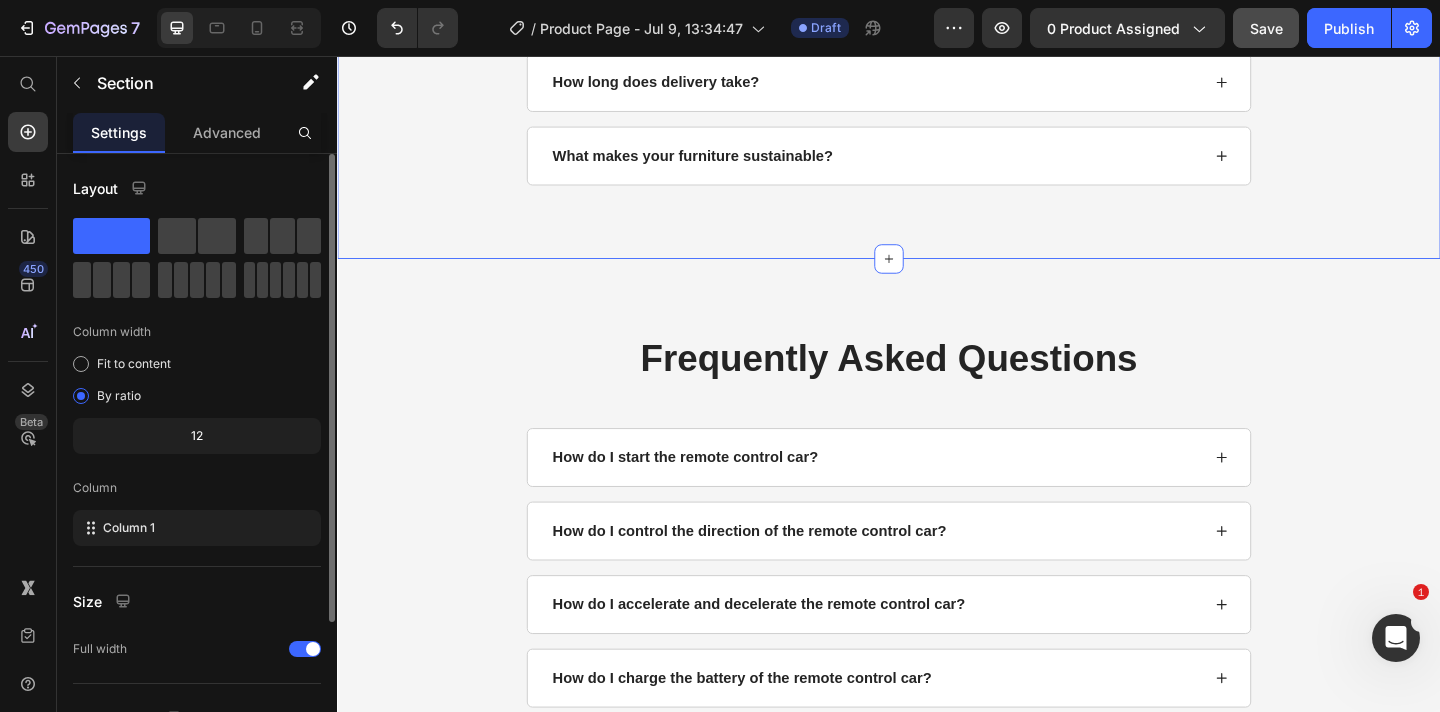 scroll, scrollTop: 3006, scrollLeft: 0, axis: vertical 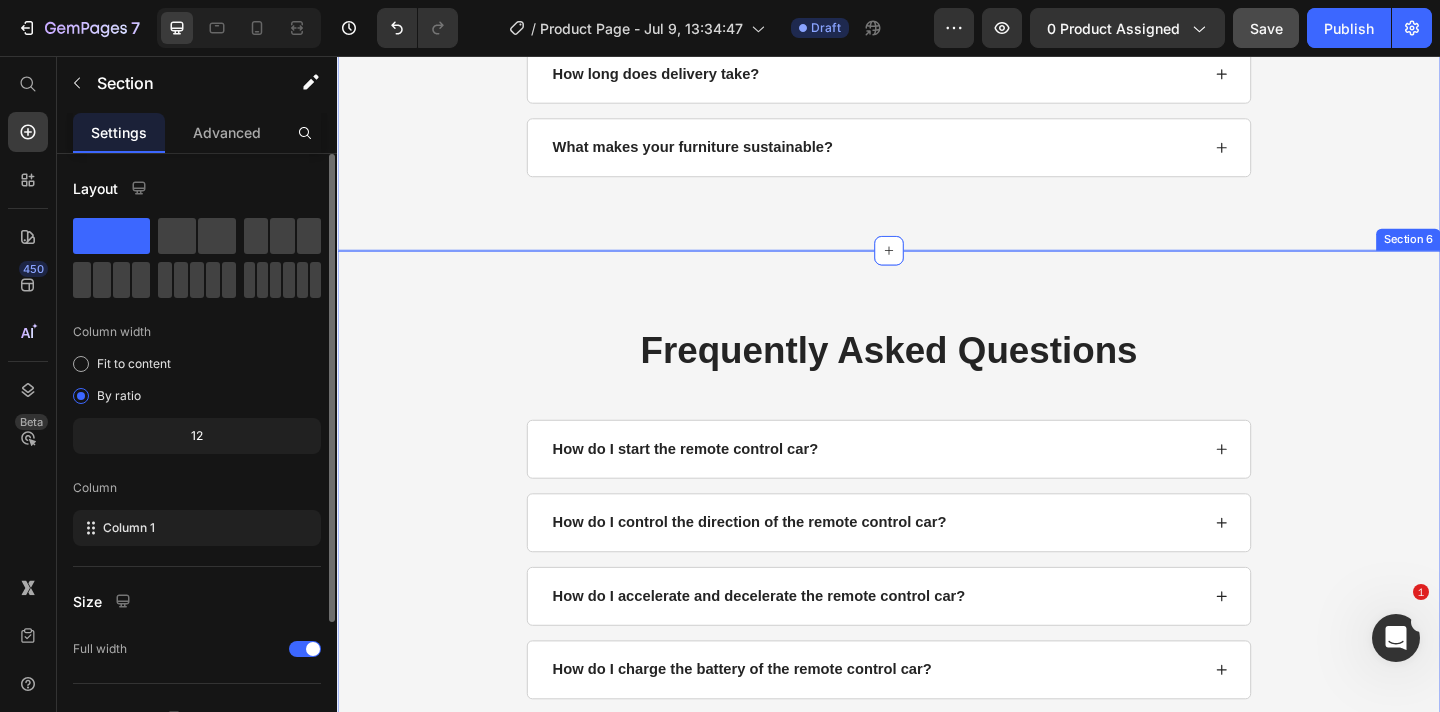click on "Frequently Asked Questions Heading
How do I start the remote control car?
How do I control the direction of the remote control car?
How do I accelerate and decelerate the remote control car?
How do I charge the battery of the remote control car?
What should I do if the remote control car is not functioning properly? Accordion Row Section 6" at bounding box center (937, 592) 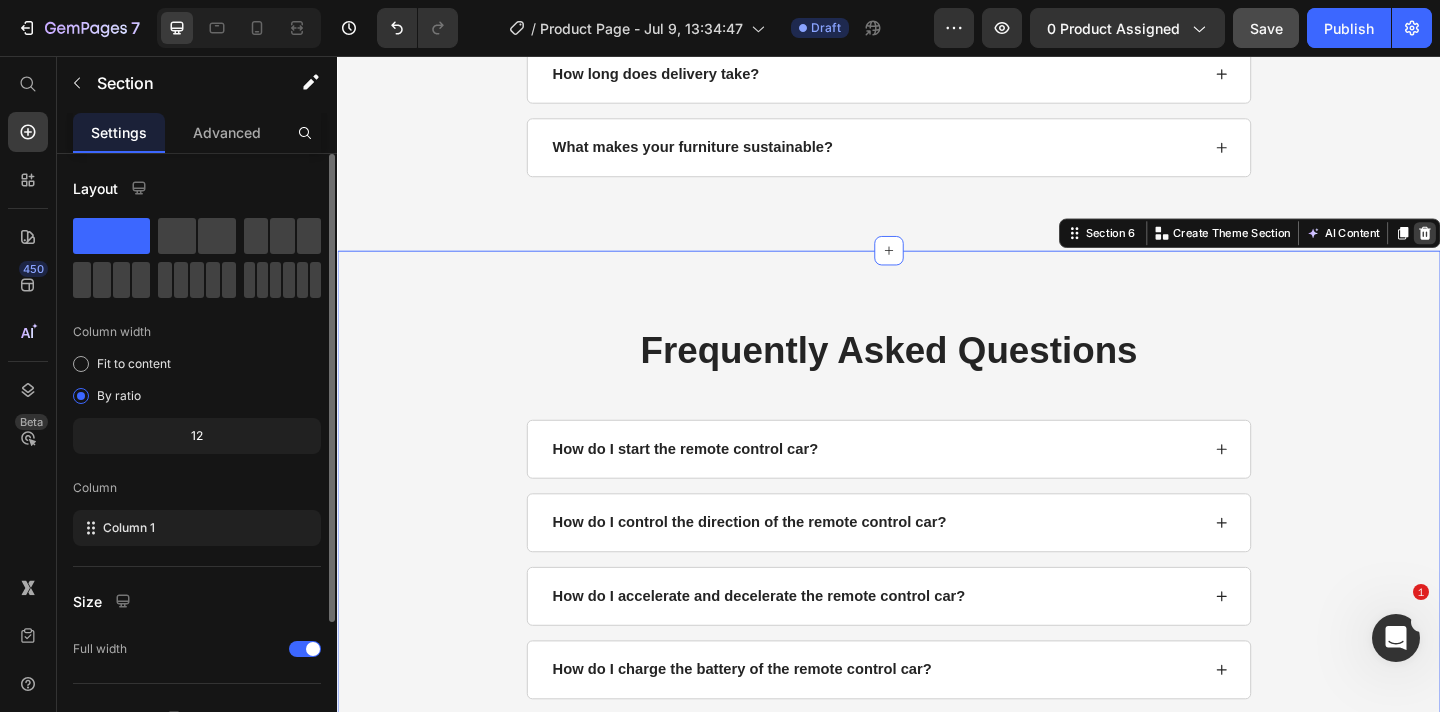 click 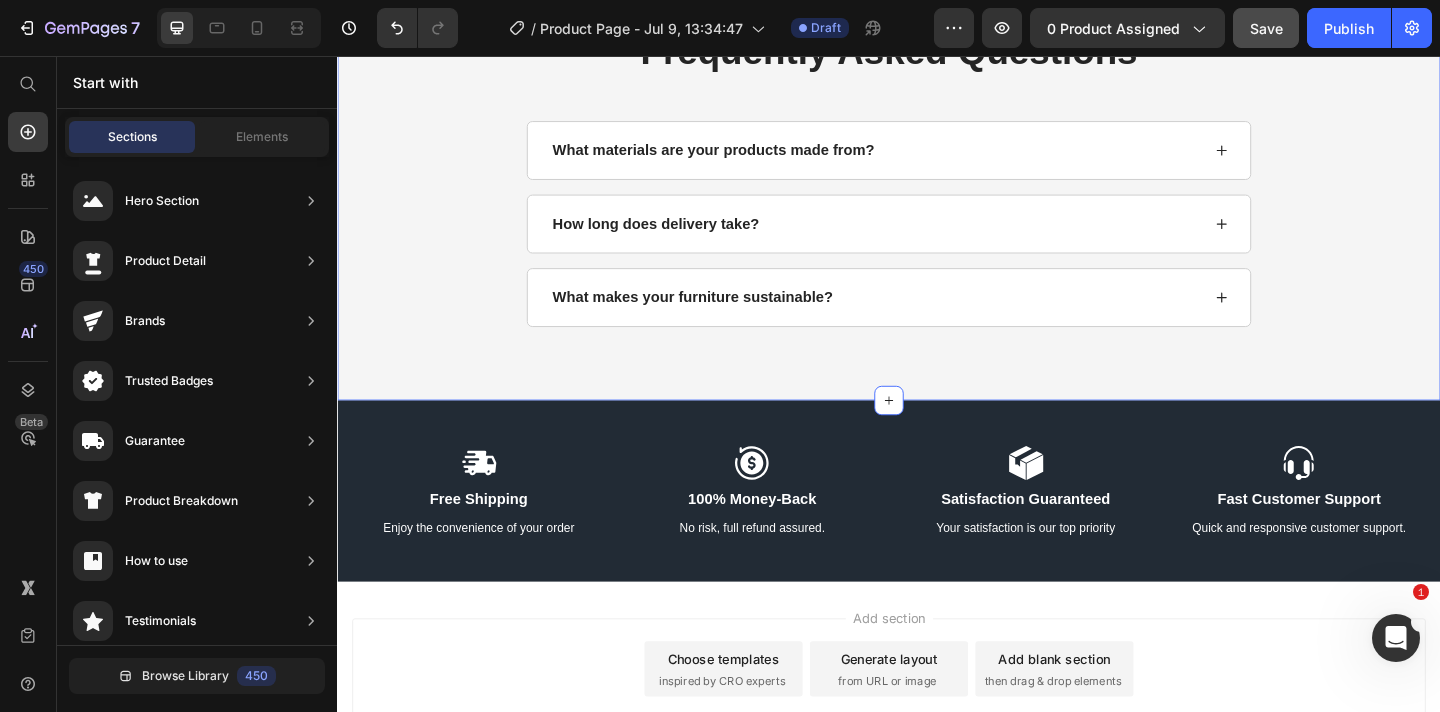 scroll, scrollTop: 2960, scrollLeft: 0, axis: vertical 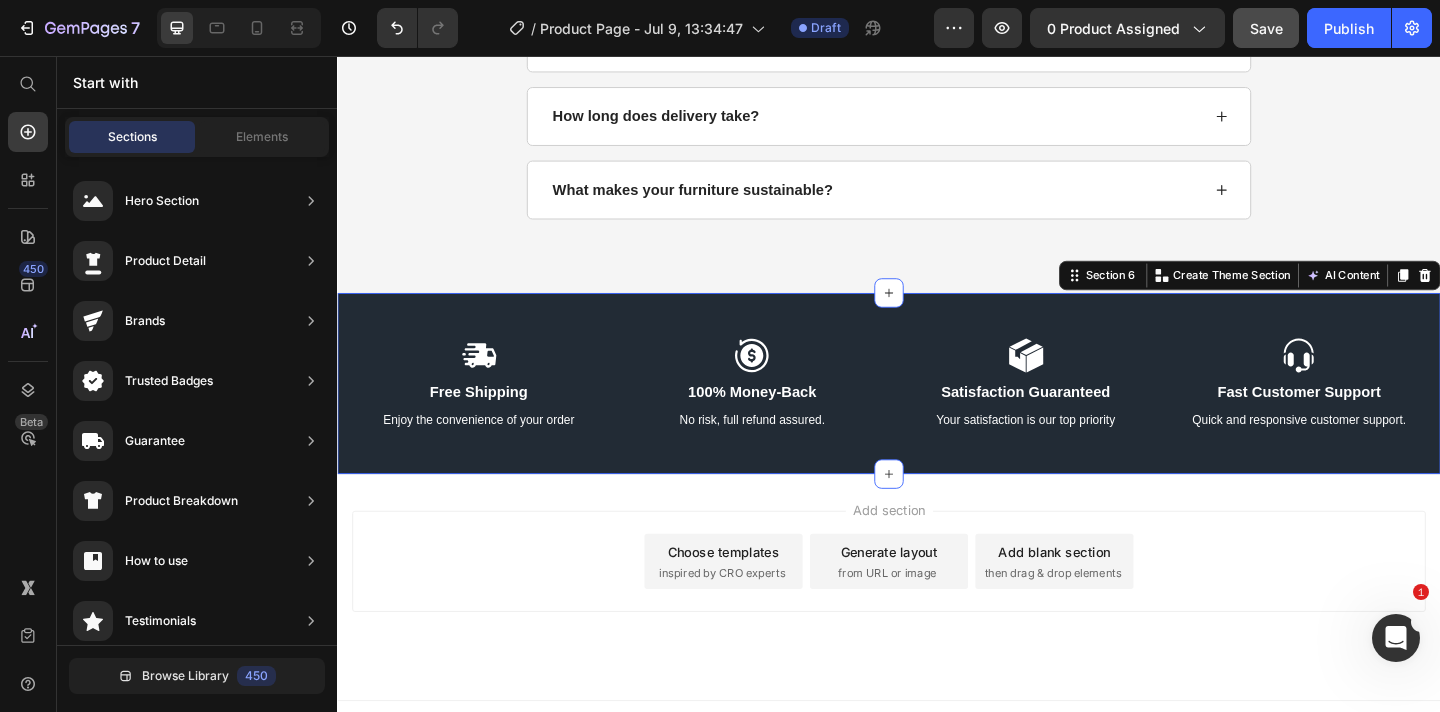 click on "Icon Free Shipping Text Block Enjoy the convenience of your order Text Block
Icon 100% Money-Back Text Block No risk, full refund assured. Text Block Row
Icon Satisfaction Guaranteed Text Block Your satisfaction is our top priority Text Block
Icon Fast Customer Support Text Block Quick and responsive customer support. Text Block Row Row Section 6   You can create reusable sections Create Theme Section AI Content Write with GemAI What would you like to describe here? Tone and Voice Persuasive Product Madison Black Dining Chair (Set of 2) Show more Generate" at bounding box center [937, 413] 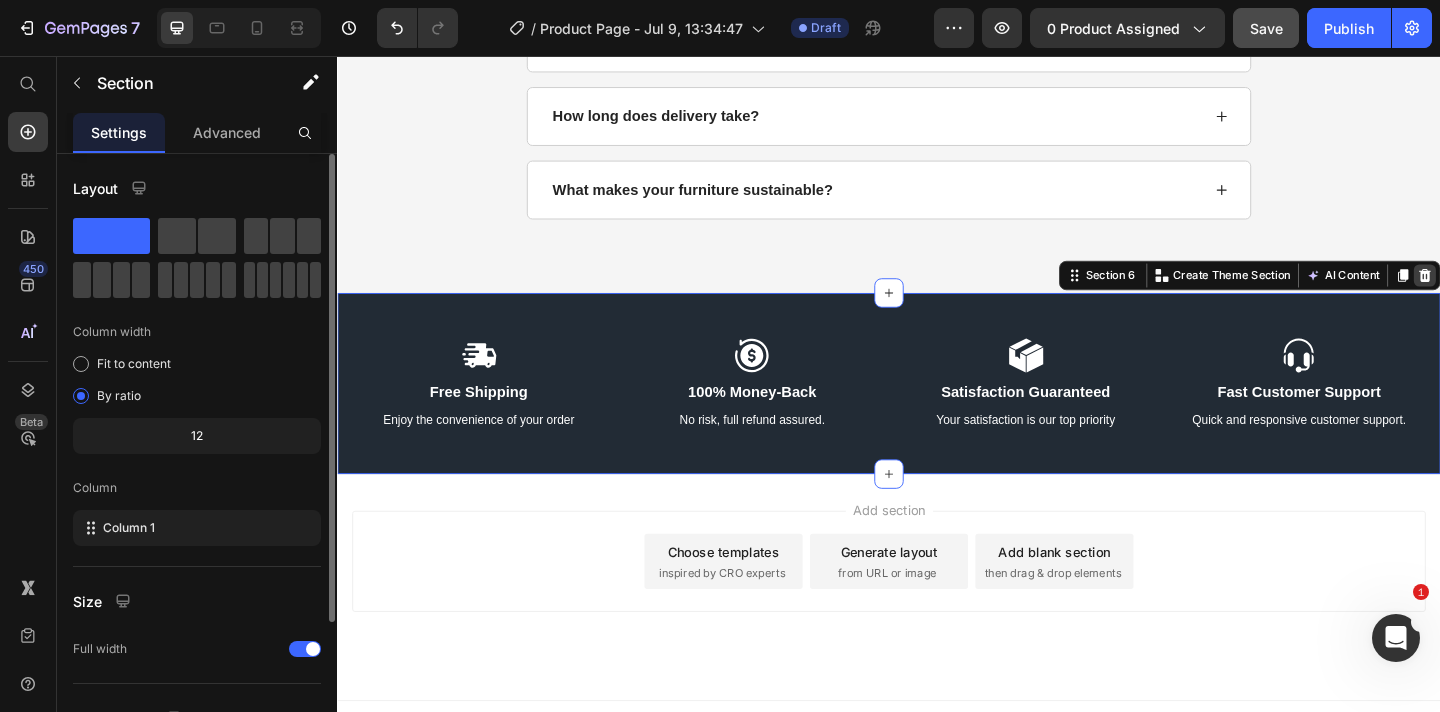 click 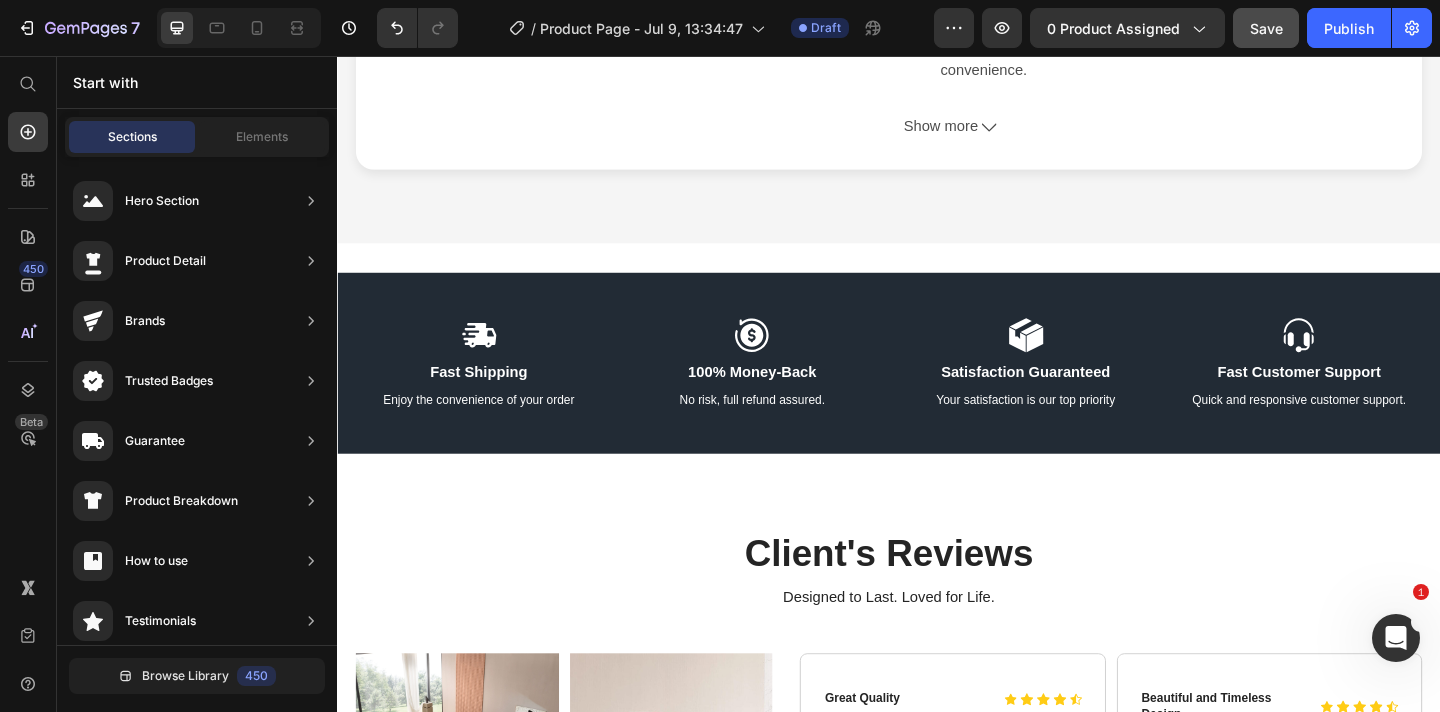 scroll, scrollTop: 1017, scrollLeft: 0, axis: vertical 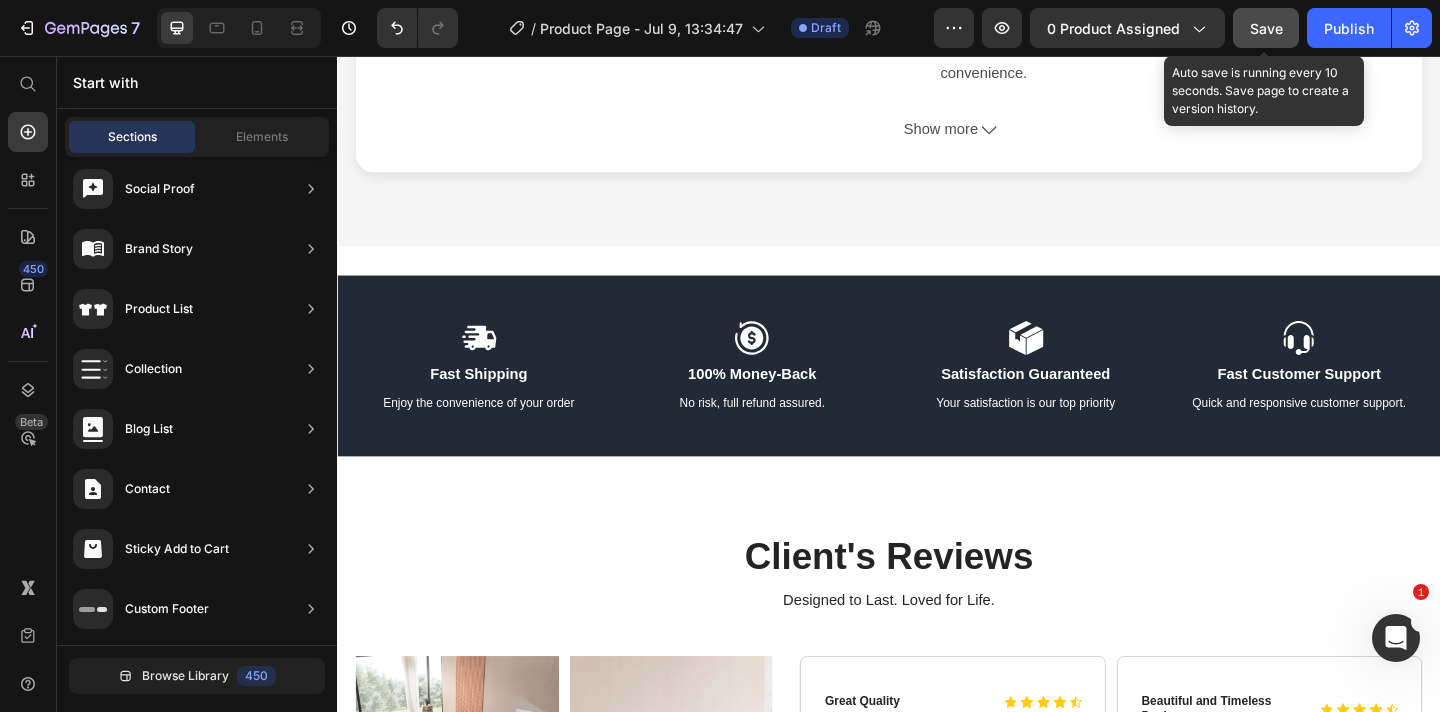 click on "Save" at bounding box center [1266, 28] 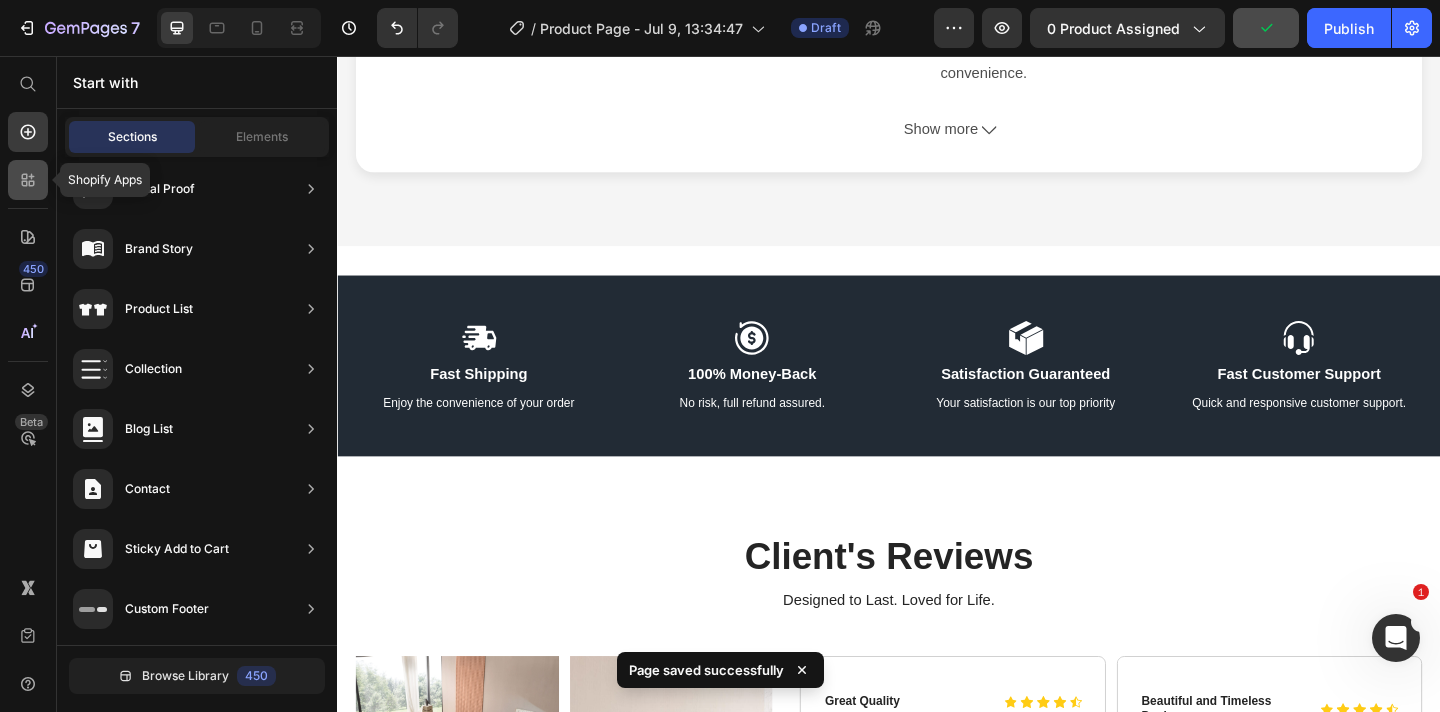 click 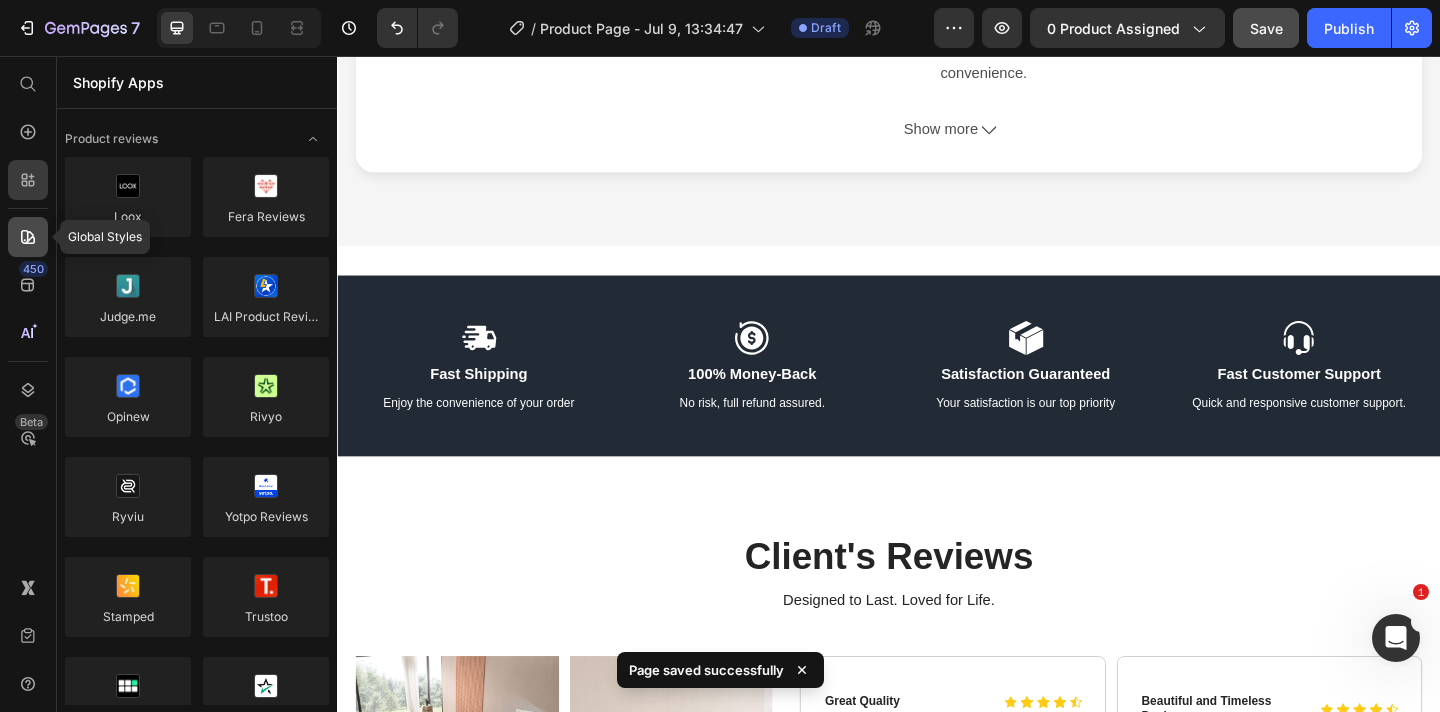 click 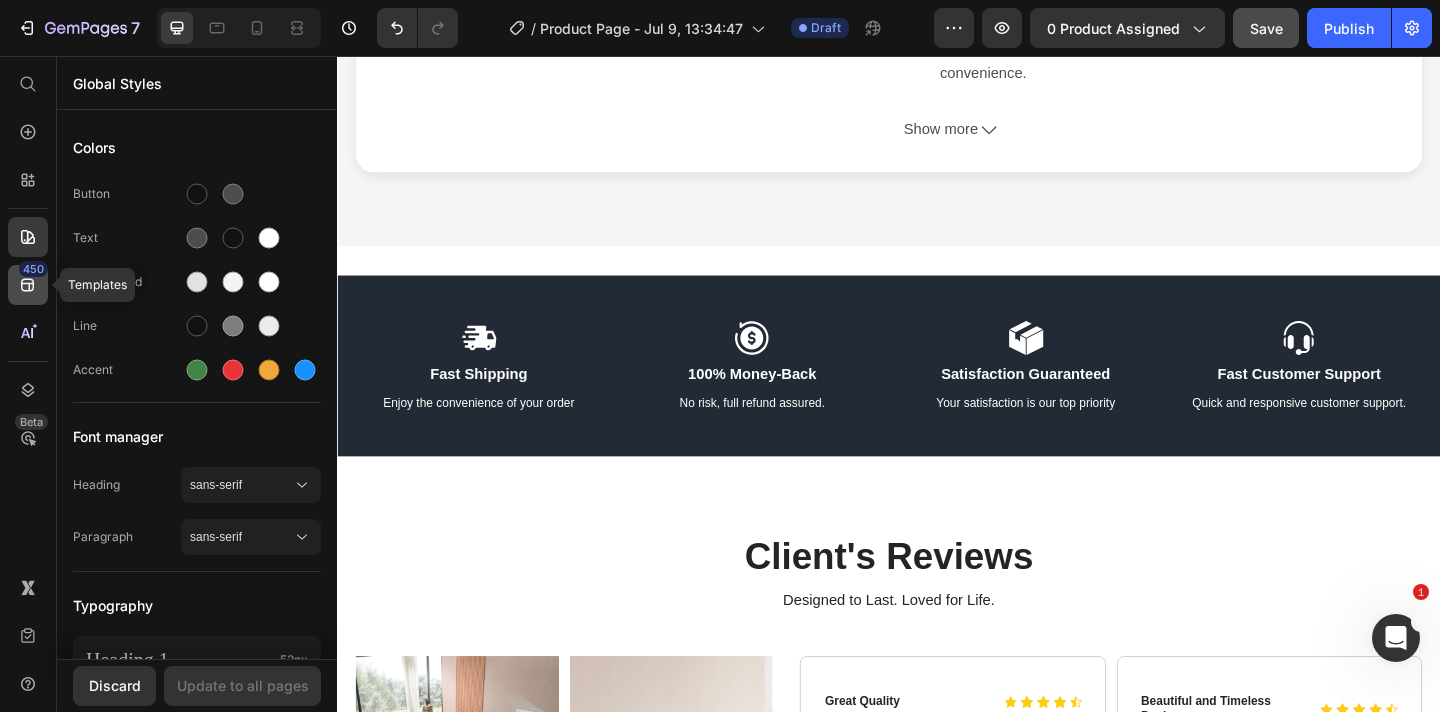 click 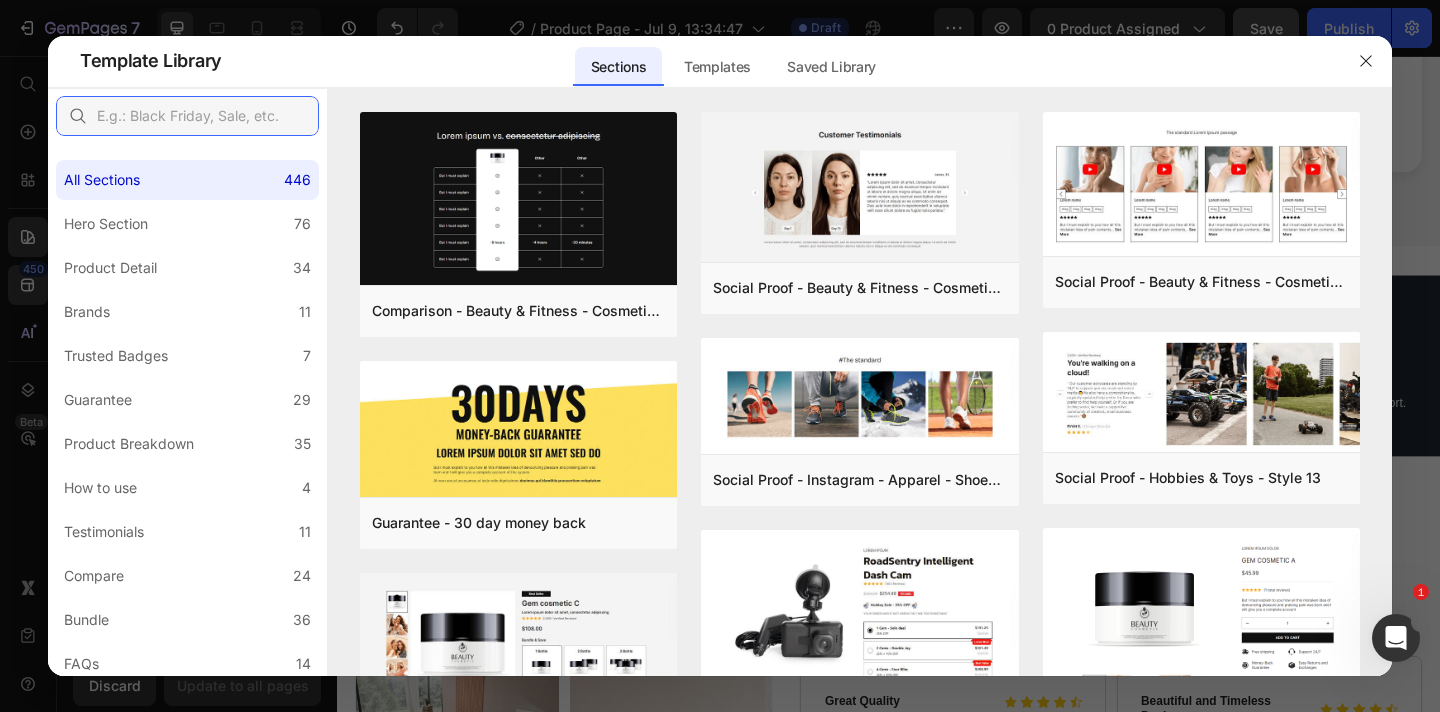 click at bounding box center (187, 116) 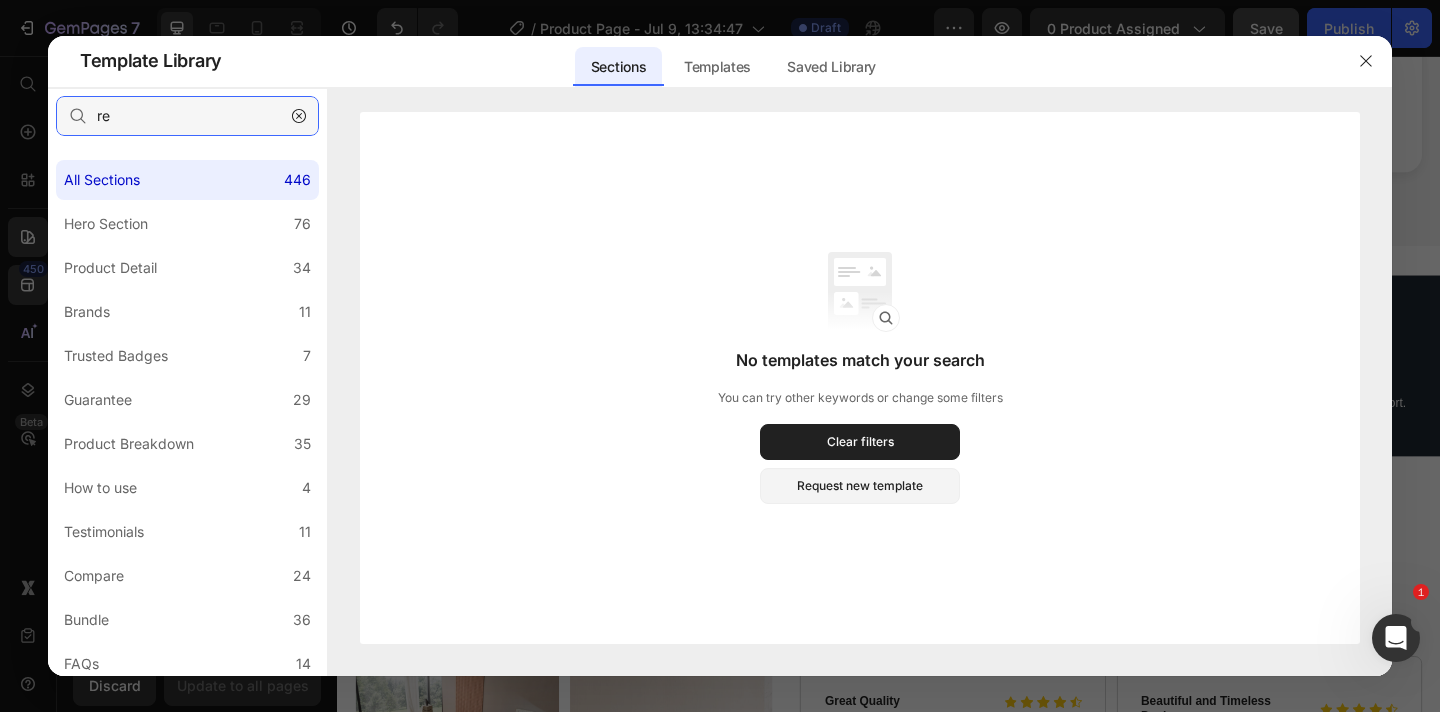 type on "r" 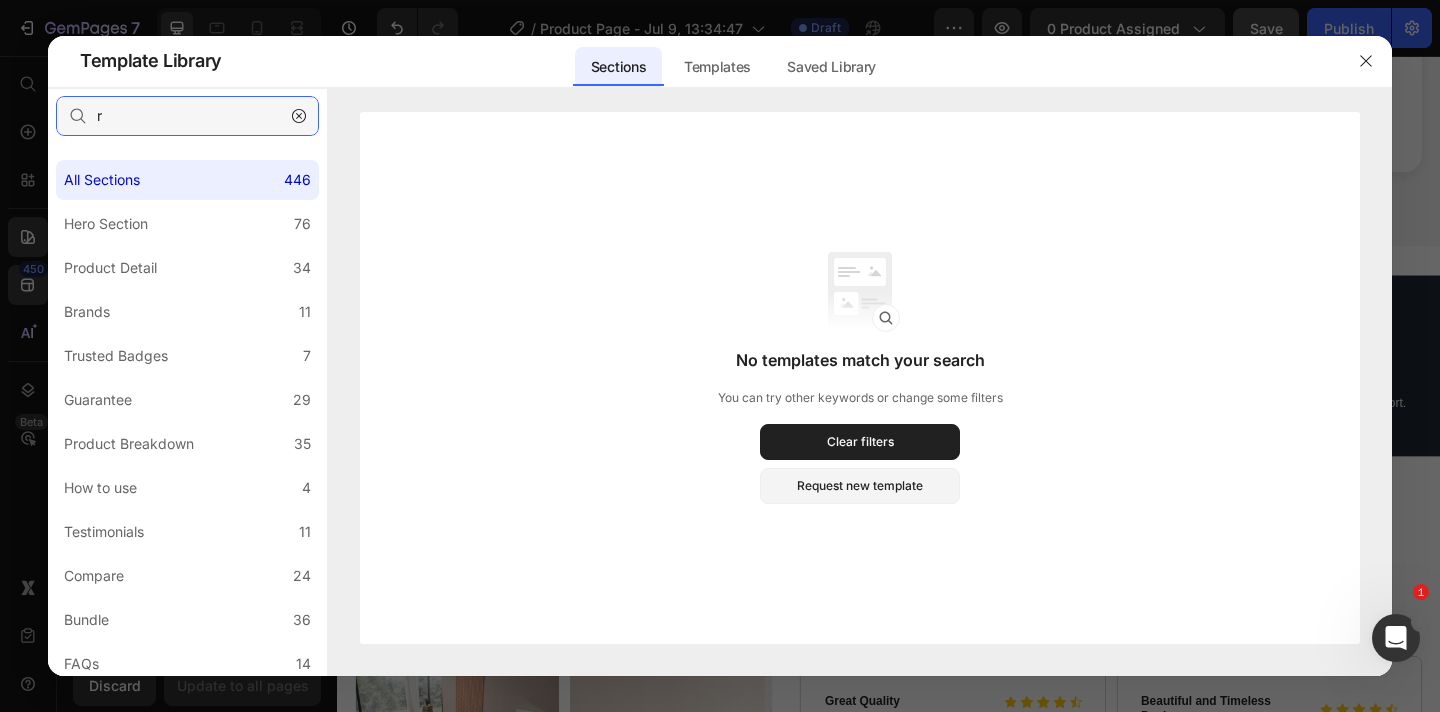 type 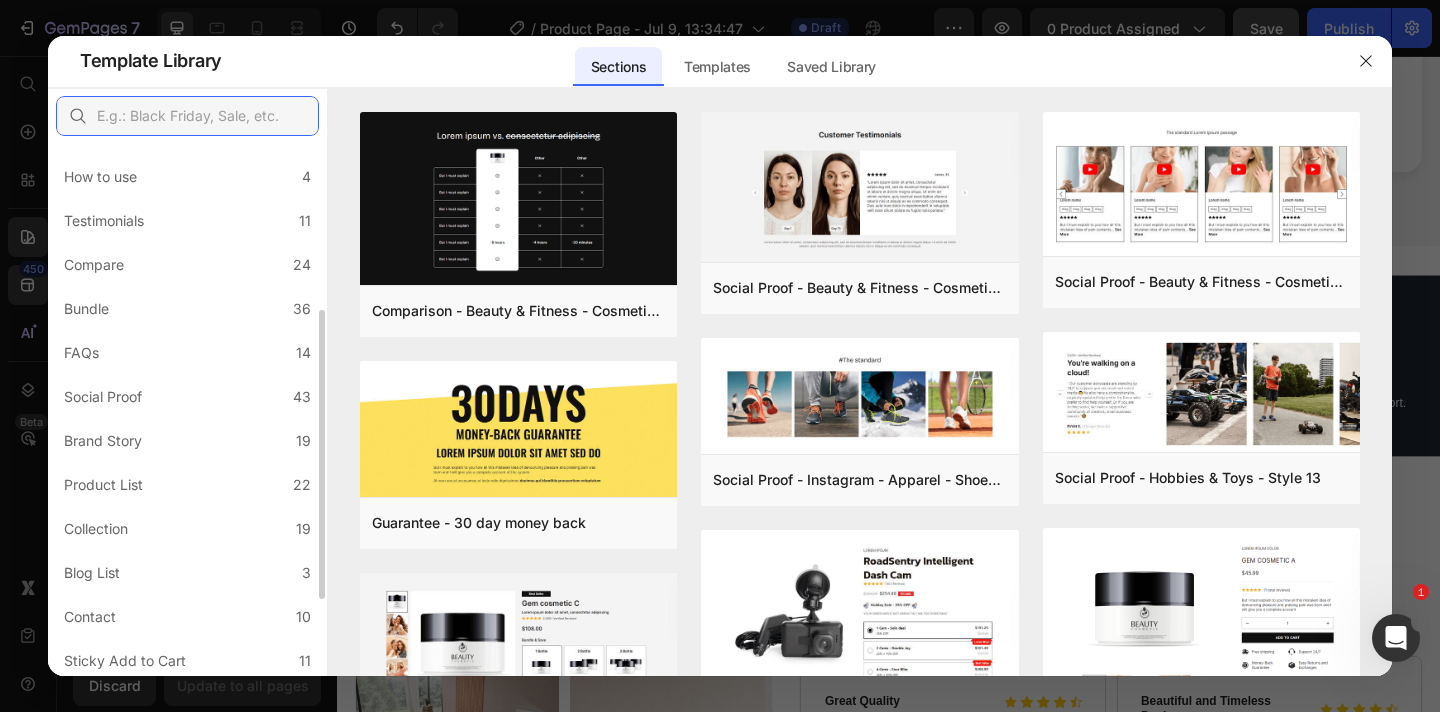 scroll, scrollTop: 316, scrollLeft: 0, axis: vertical 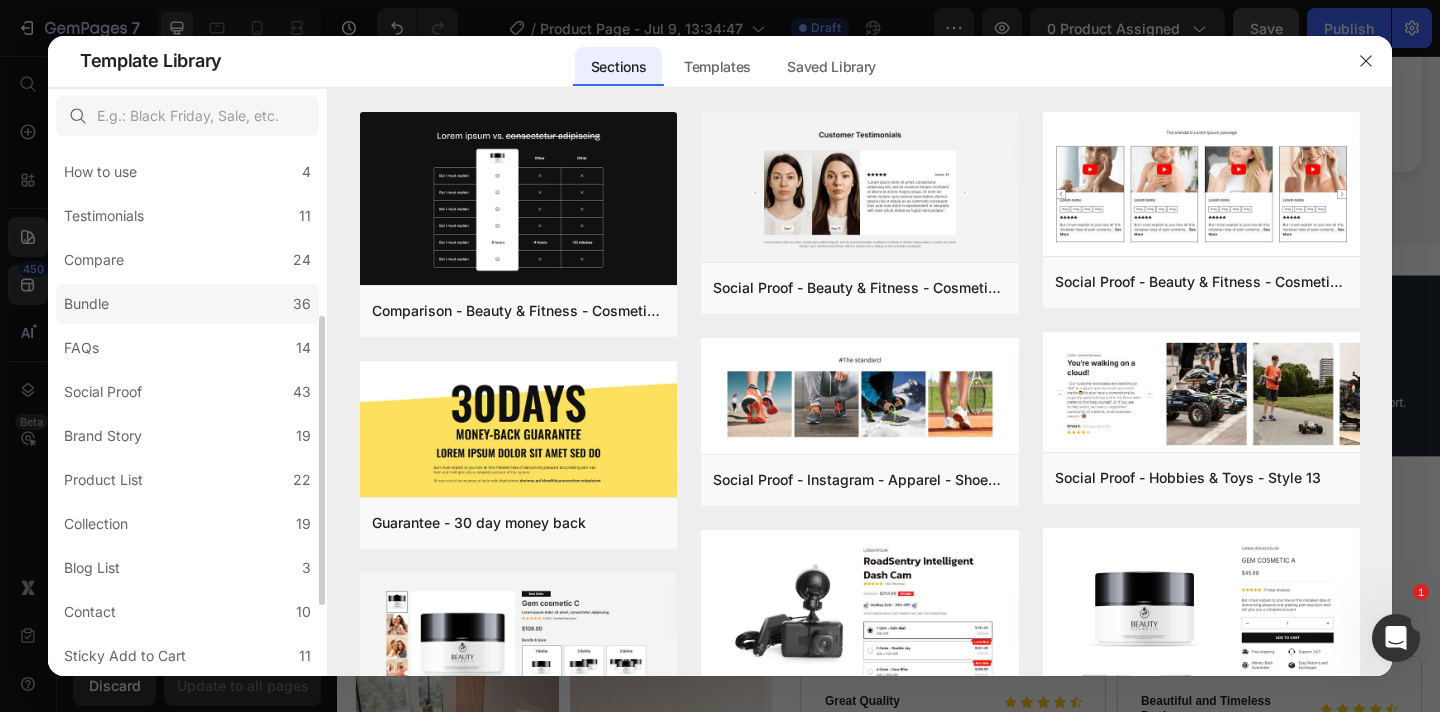 click on "Bundle 36" 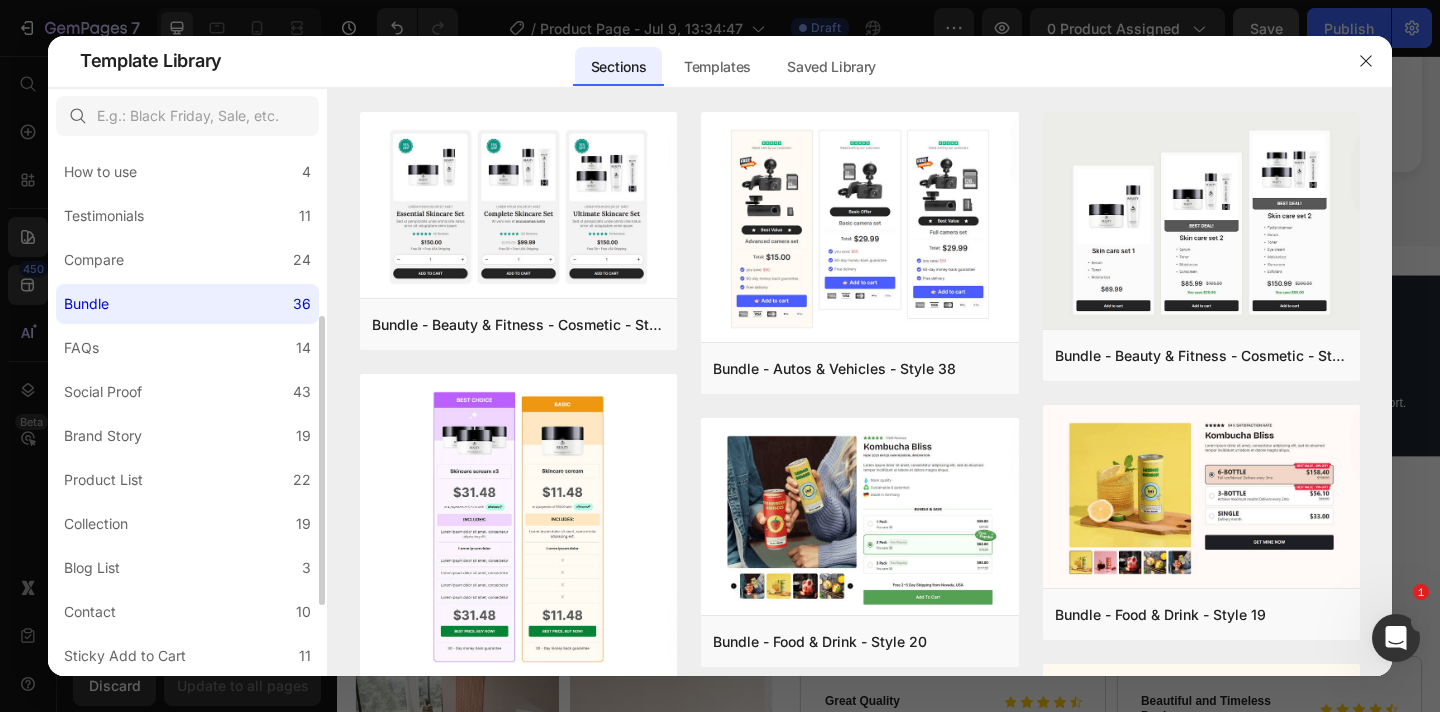 click on "Bundle 36" 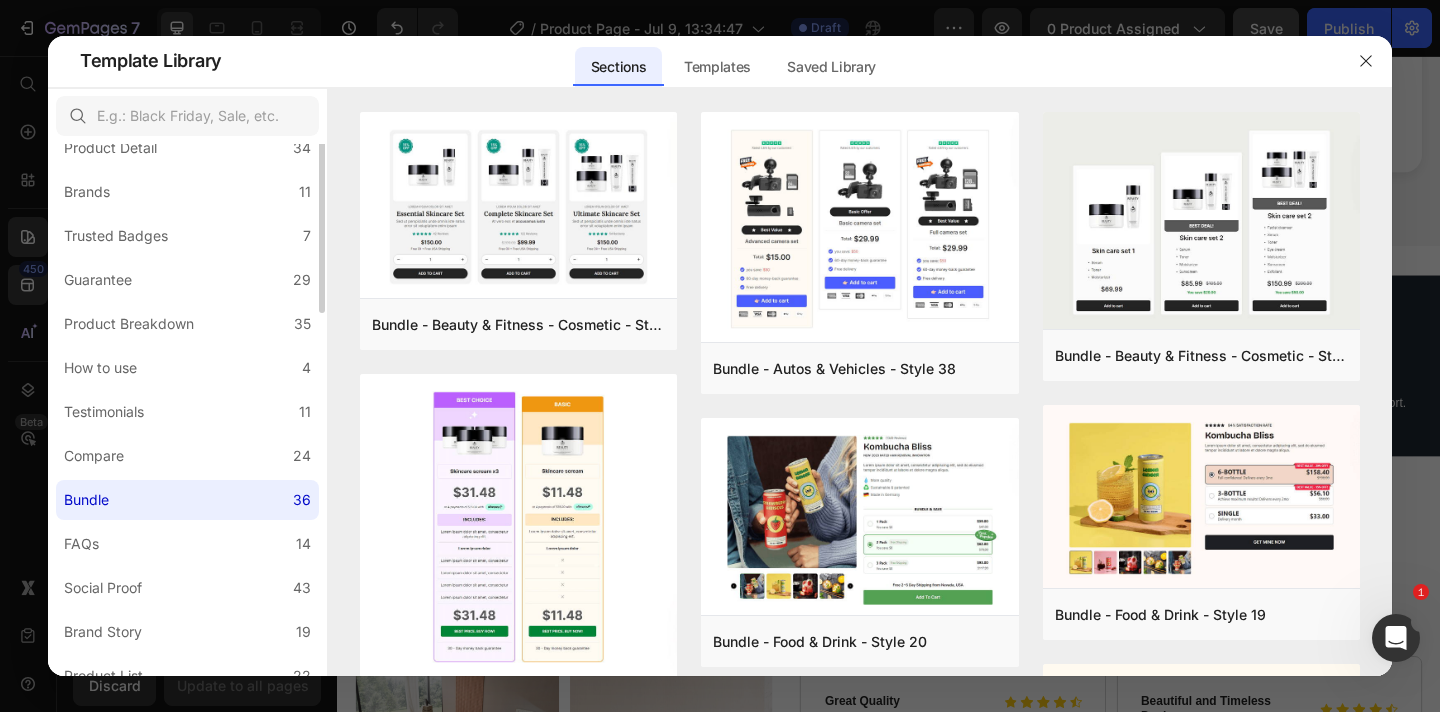 scroll, scrollTop: 0, scrollLeft: 0, axis: both 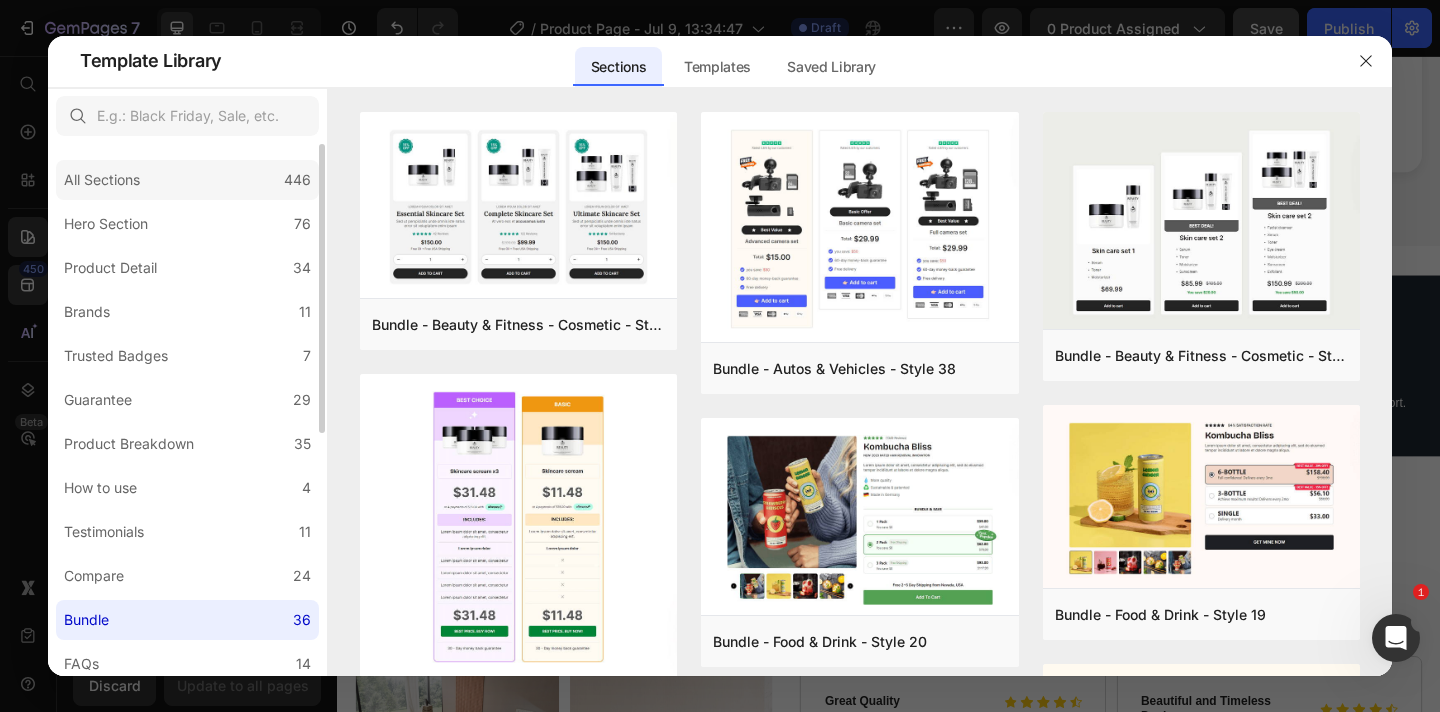click on "All Sections" at bounding box center [106, 180] 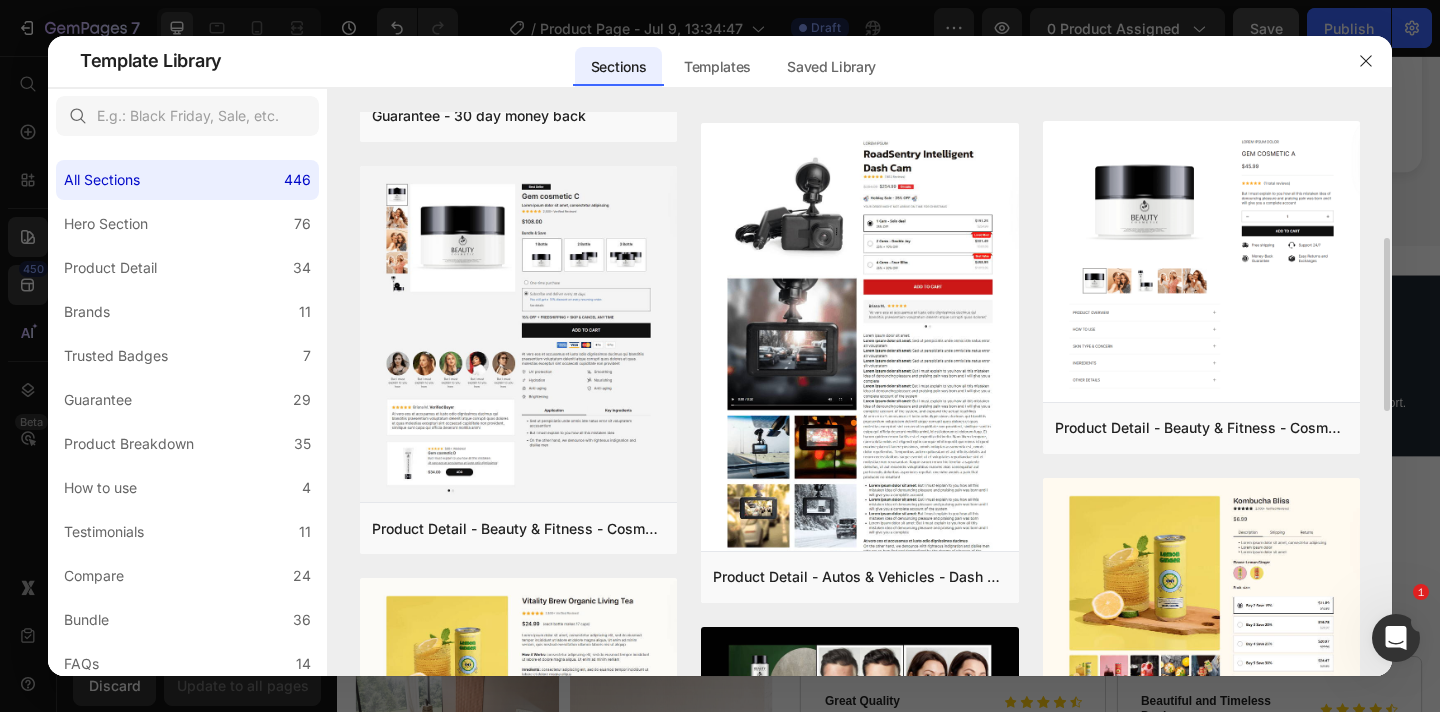 scroll, scrollTop: 417, scrollLeft: 0, axis: vertical 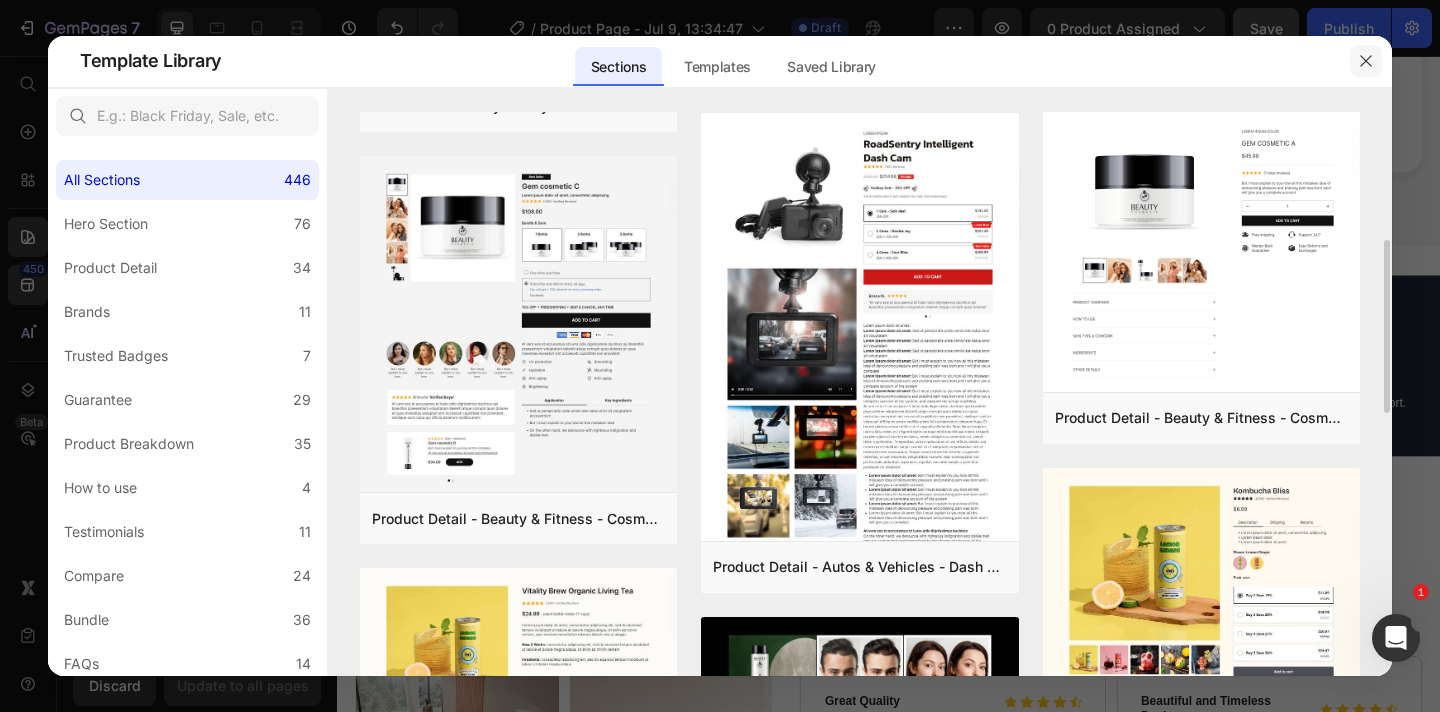 click at bounding box center [1366, 61] 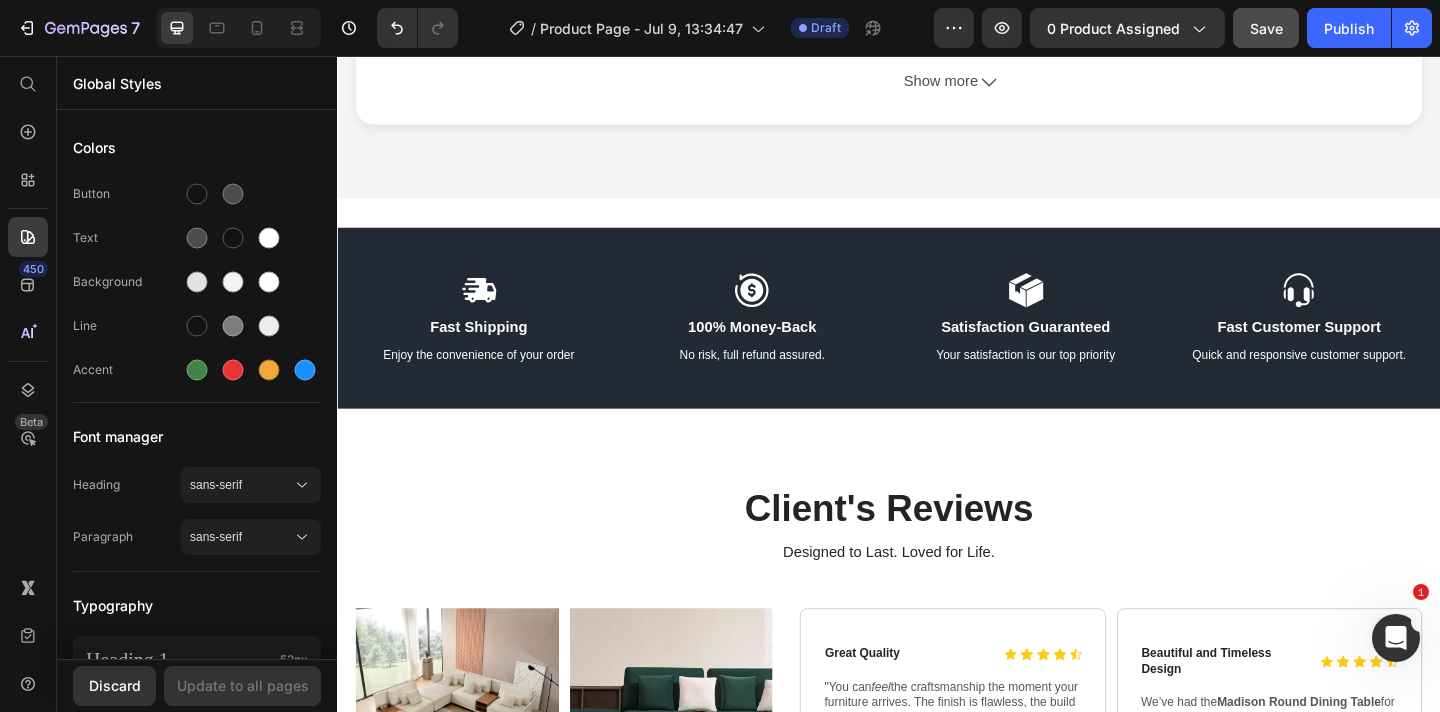 scroll, scrollTop: 1066, scrollLeft: 0, axis: vertical 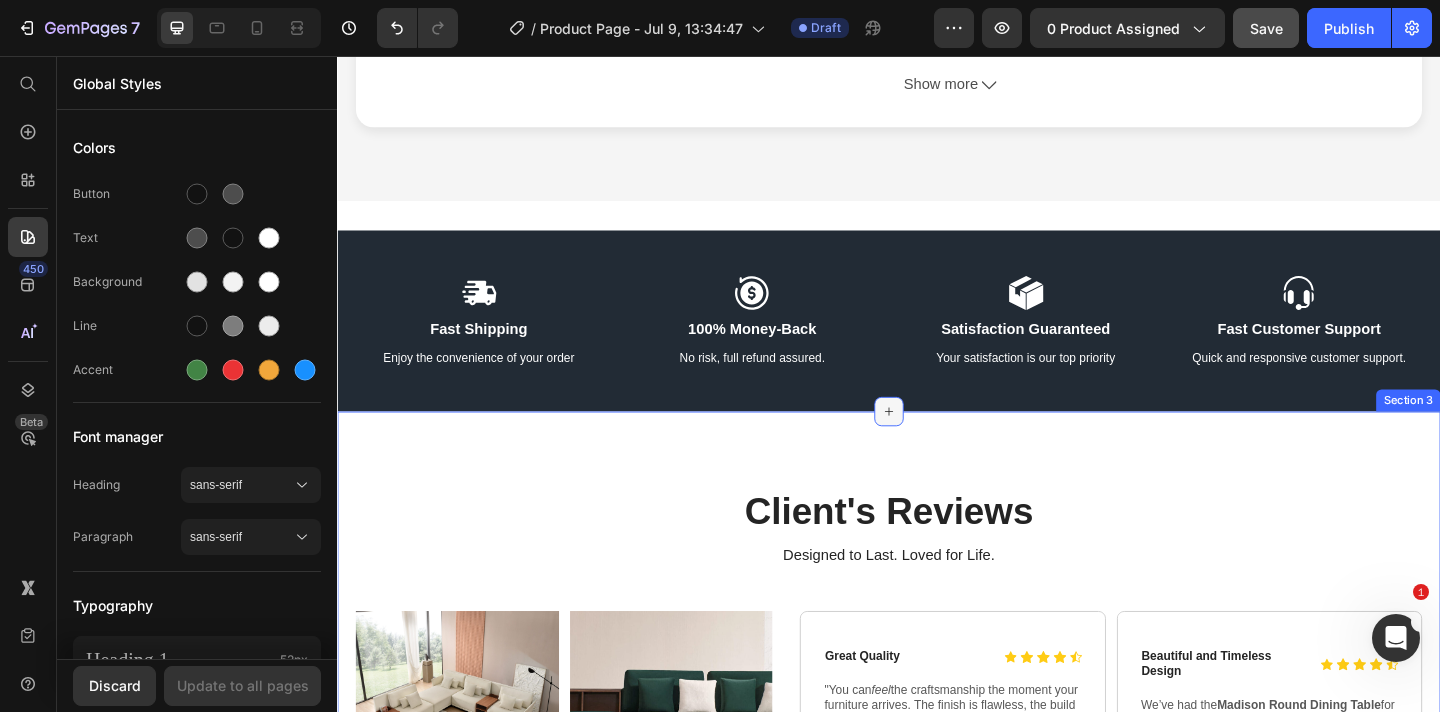 click 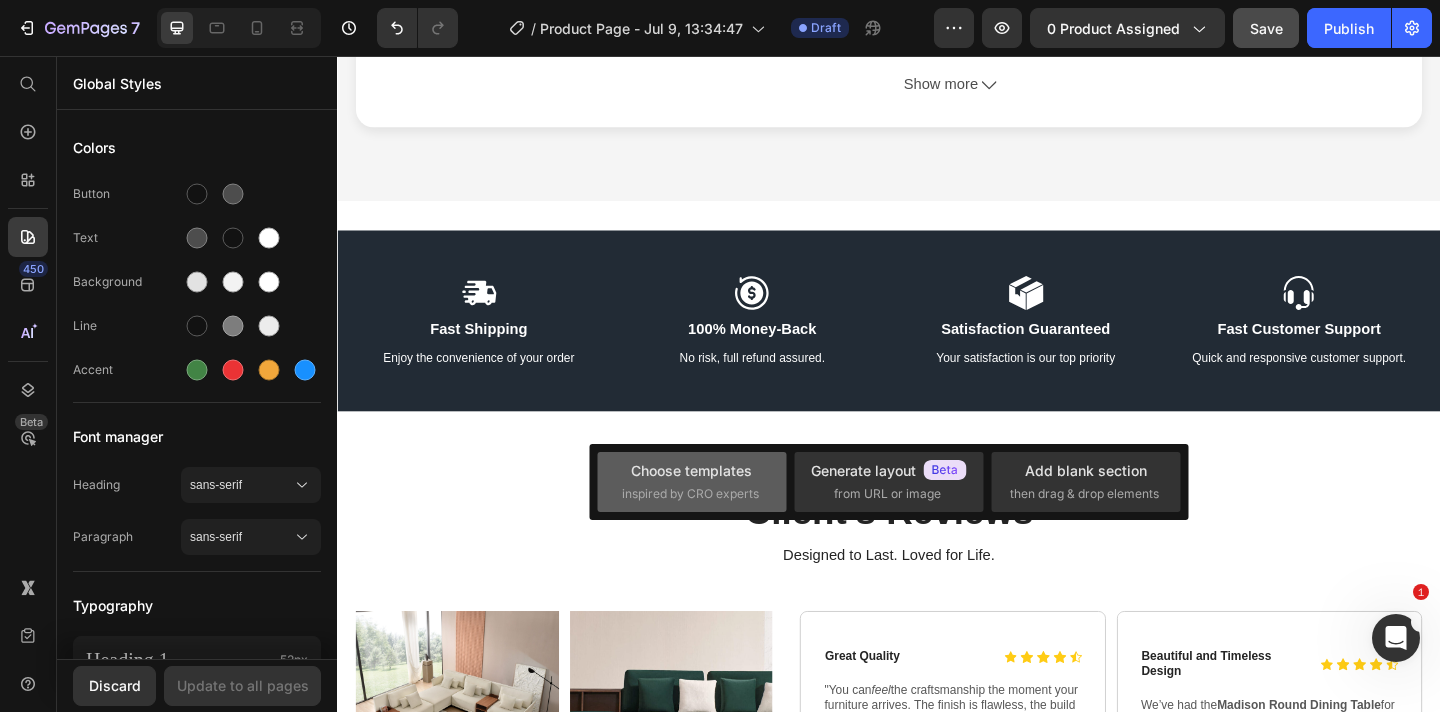click on "Choose templates  inspired by CRO experts" at bounding box center (692, 481) 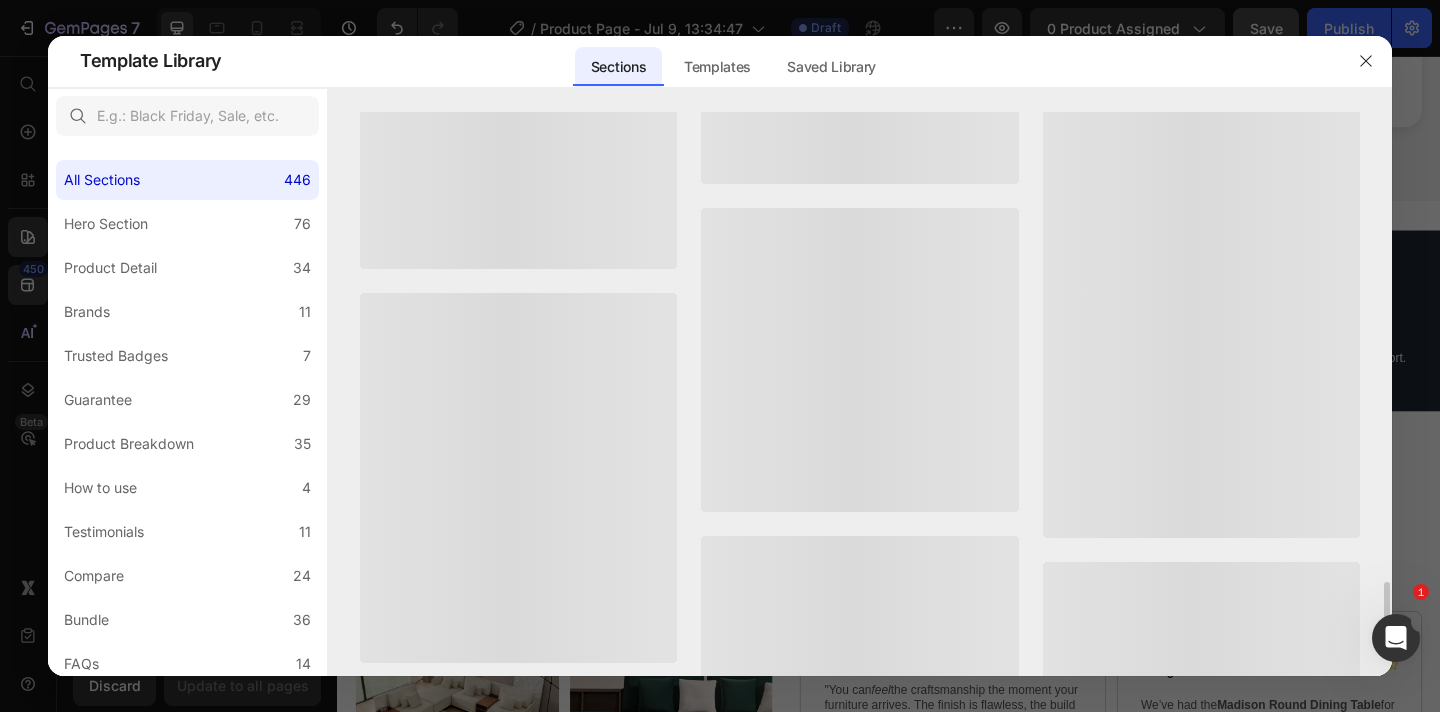 scroll, scrollTop: 4972, scrollLeft: 0, axis: vertical 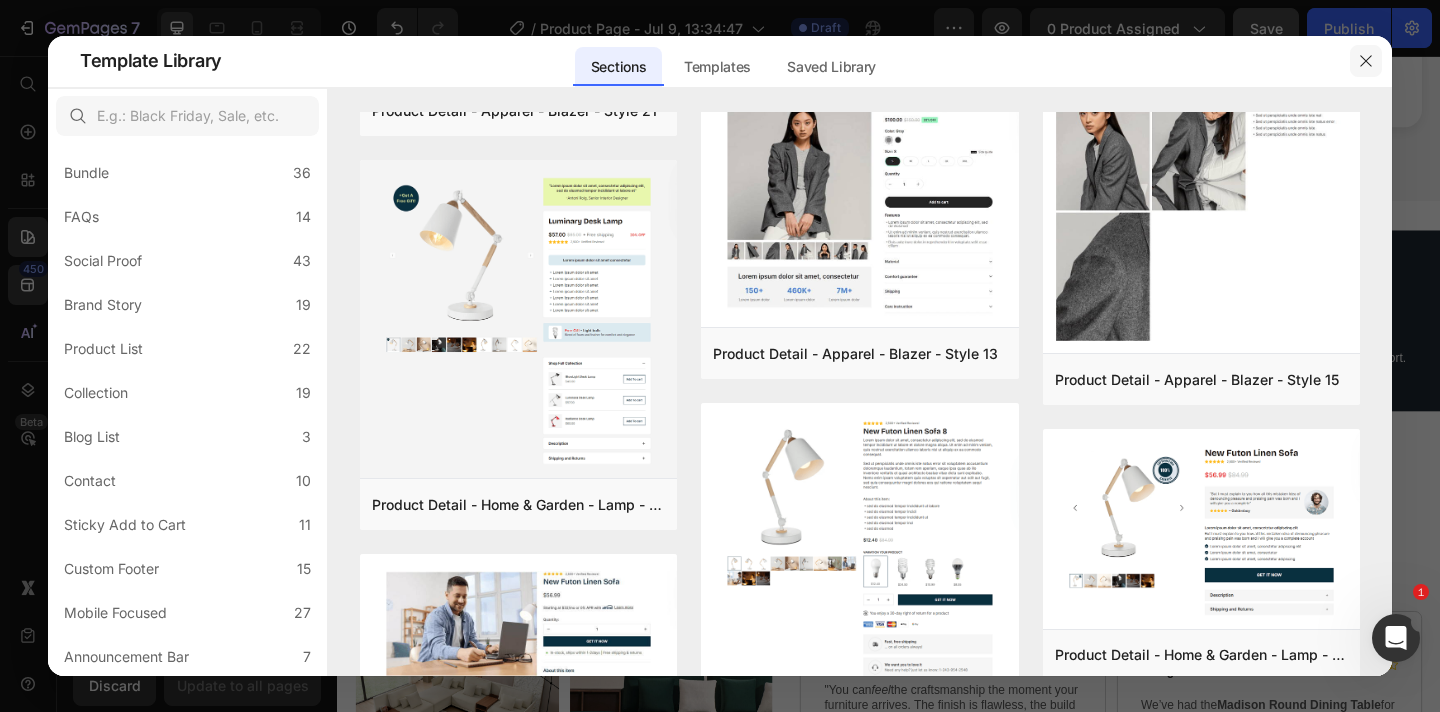click 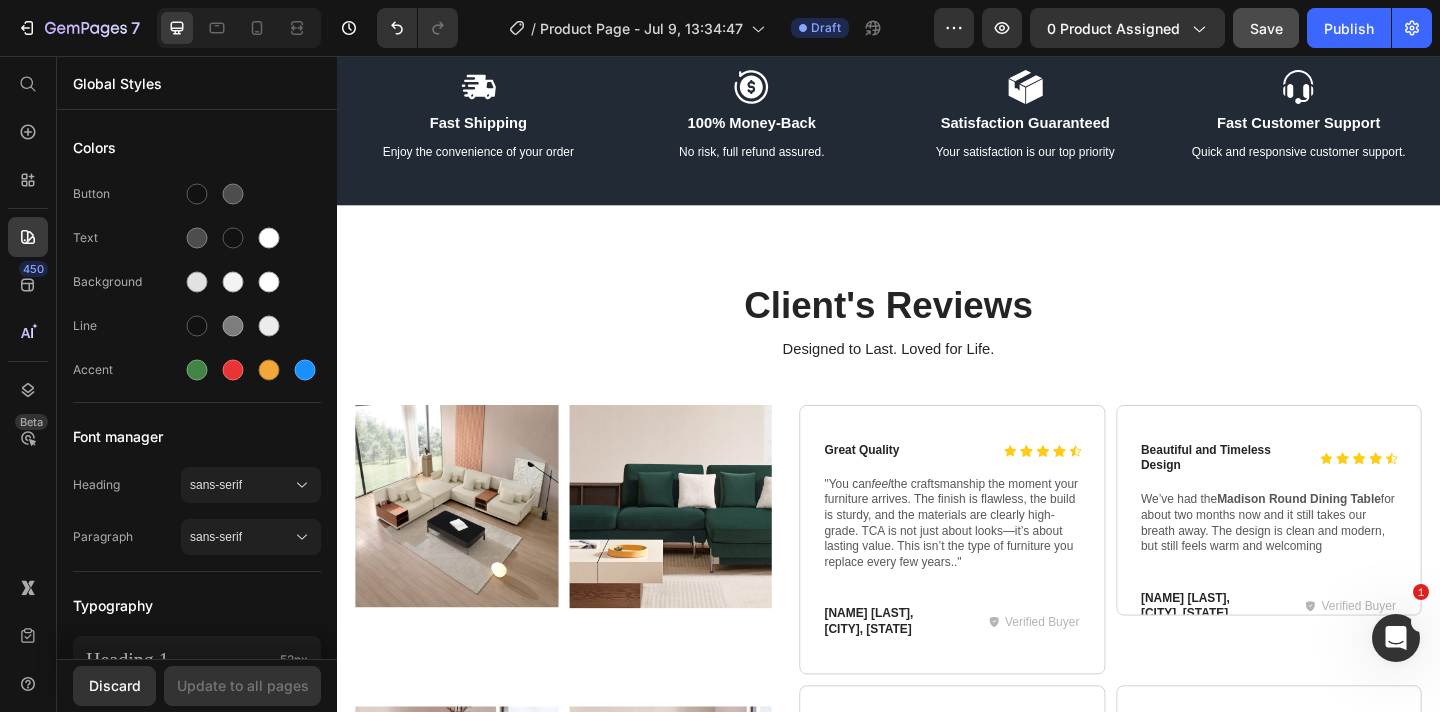scroll, scrollTop: 1333, scrollLeft: 0, axis: vertical 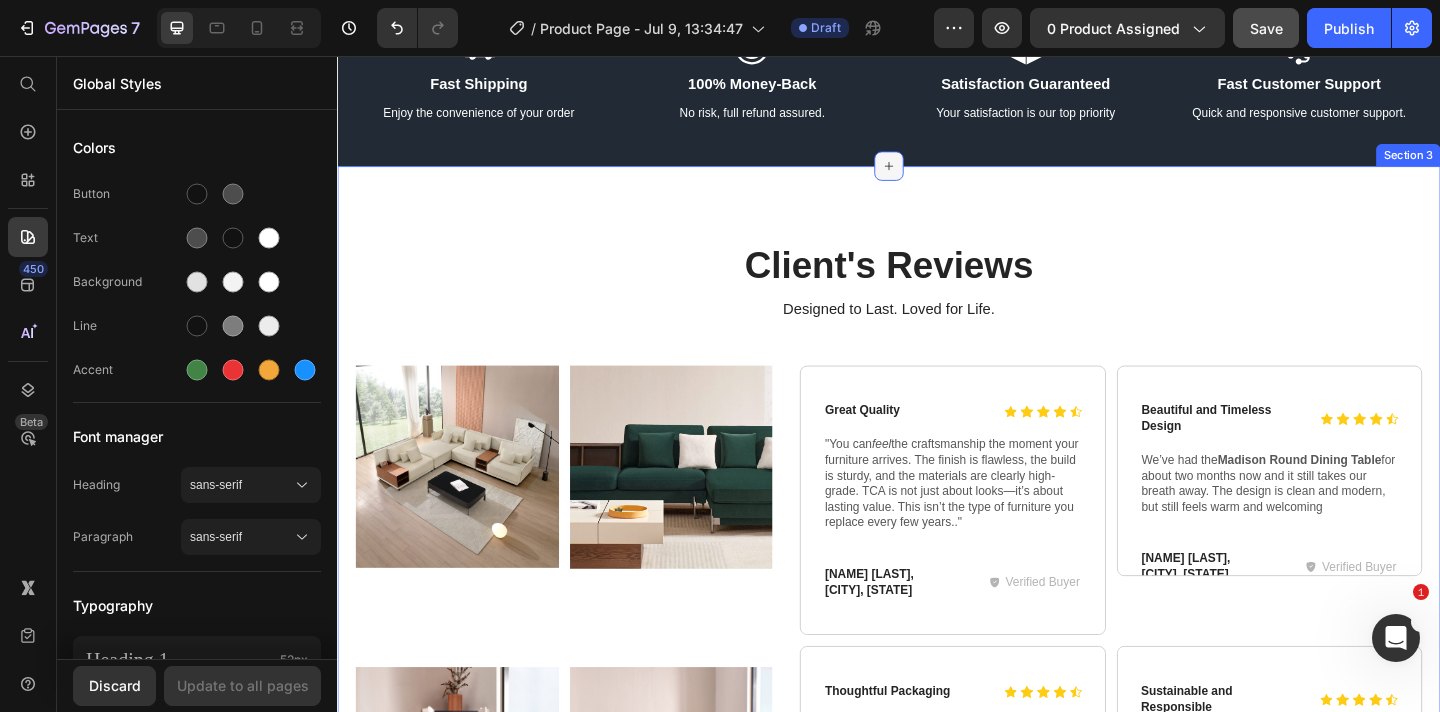 click at bounding box center (937, 176) 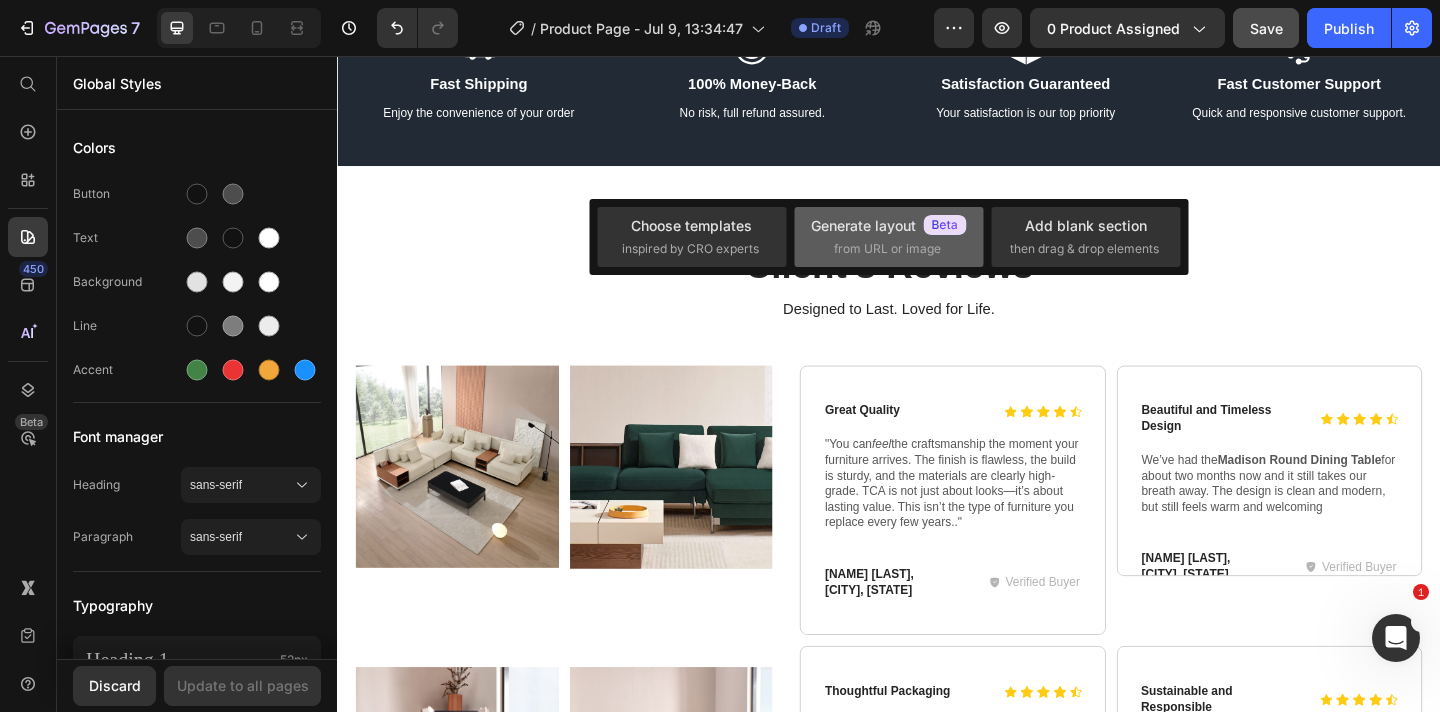click on "from URL or image" at bounding box center [887, 249] 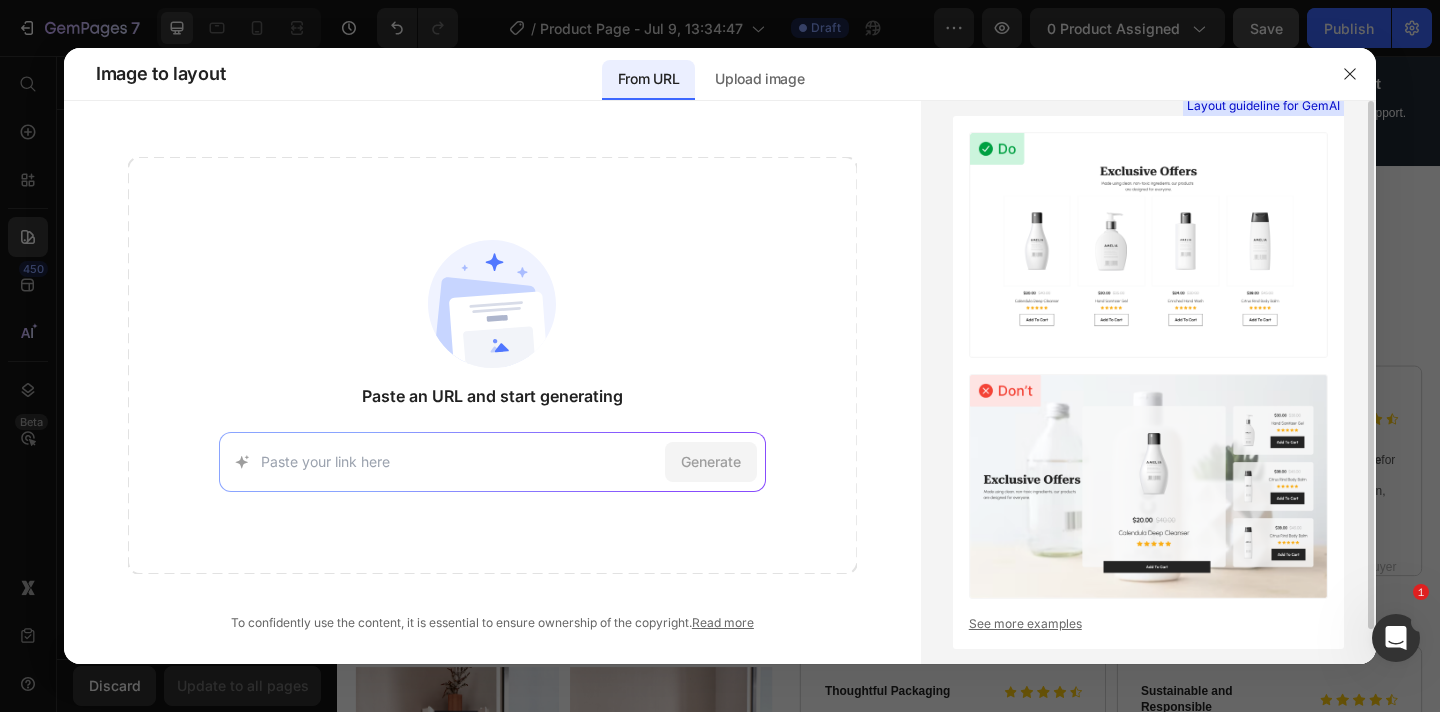 click at bounding box center (1148, 244) 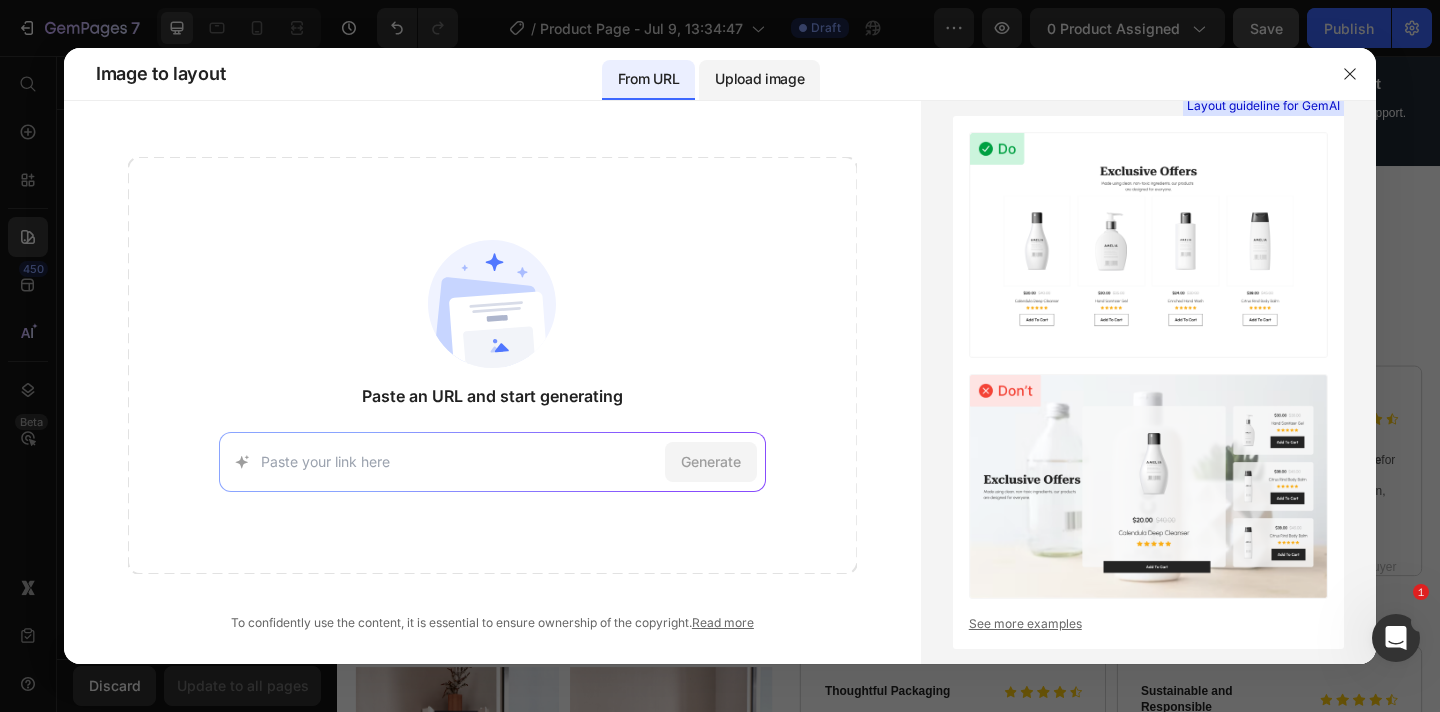 click on "Upload image" at bounding box center (759, 79) 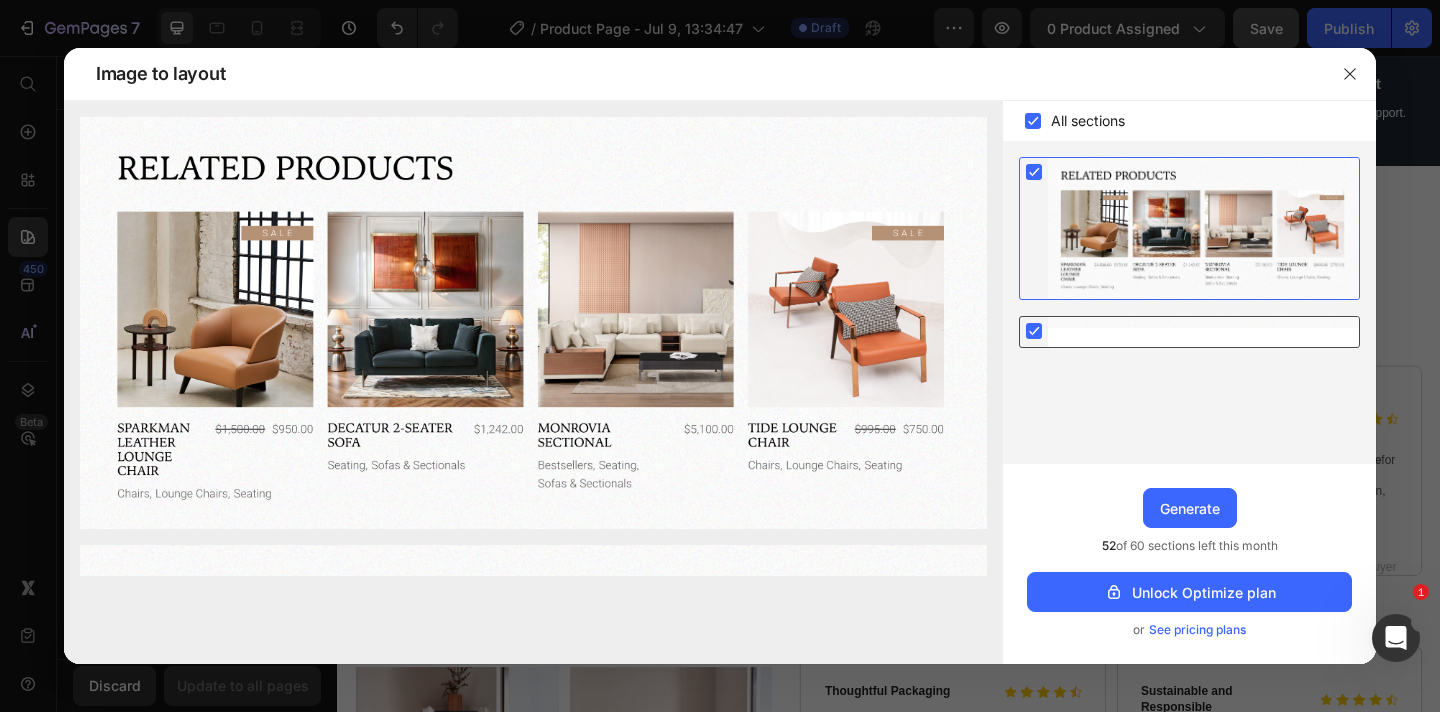 click 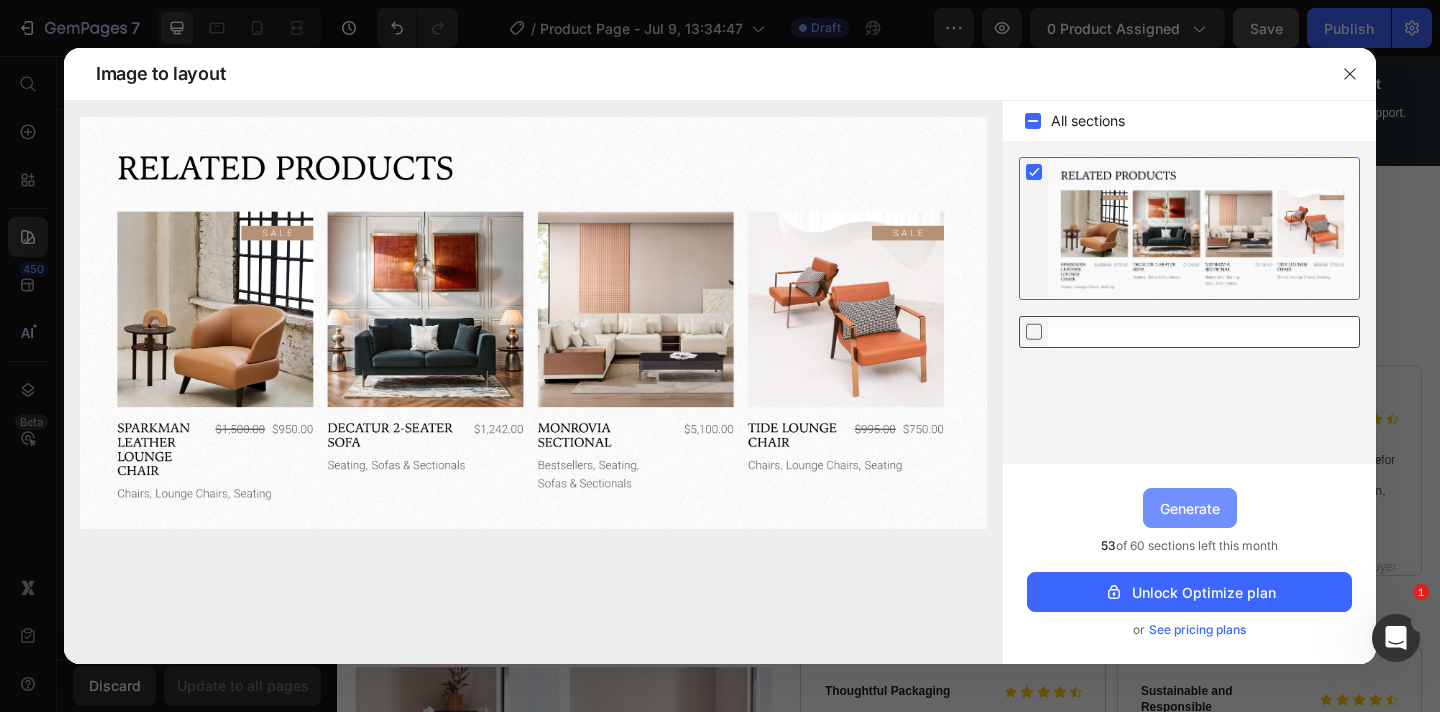 click on "Generate" at bounding box center (1190, 508) 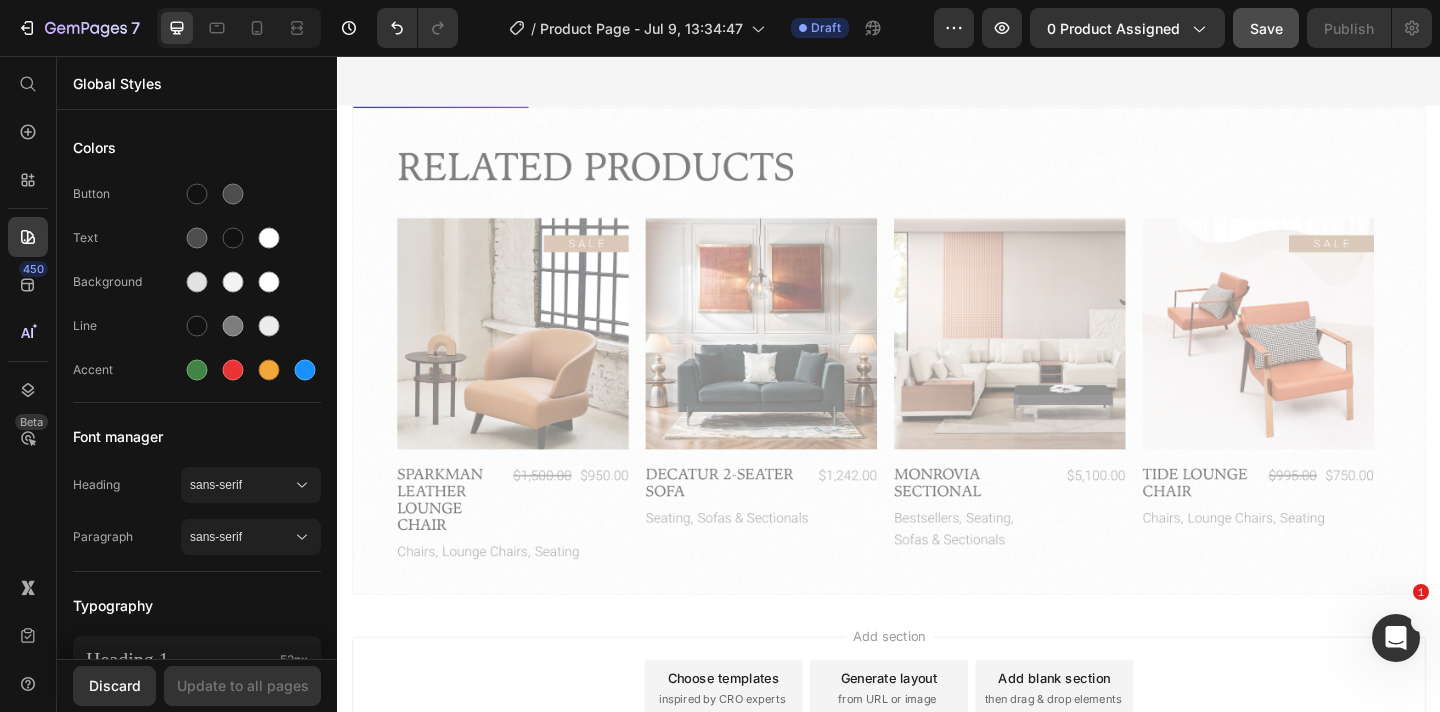 scroll, scrollTop: 3135, scrollLeft: 0, axis: vertical 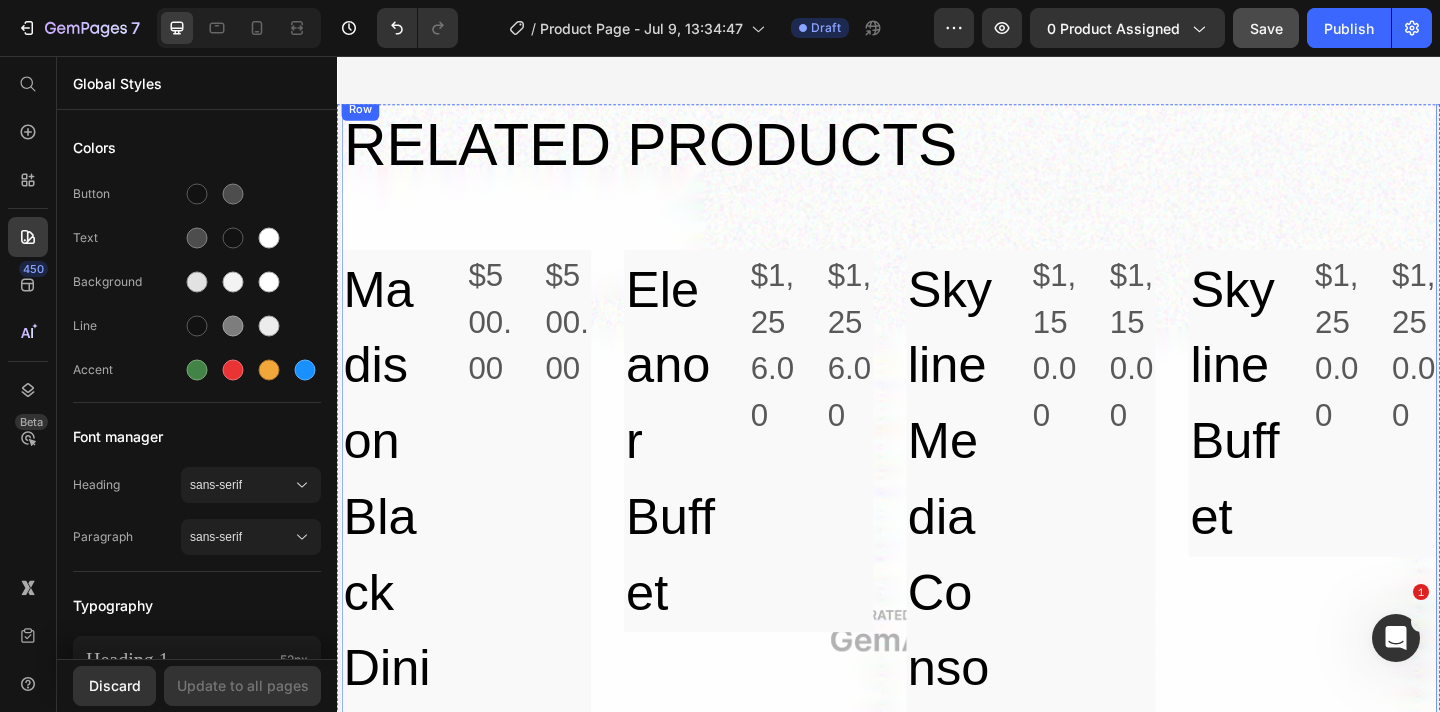 click on "Madison Black Dining Chair (Set of 2) Product Title $500.00 Product Price $500.00 Product Price Row" at bounding box center (477, 764) 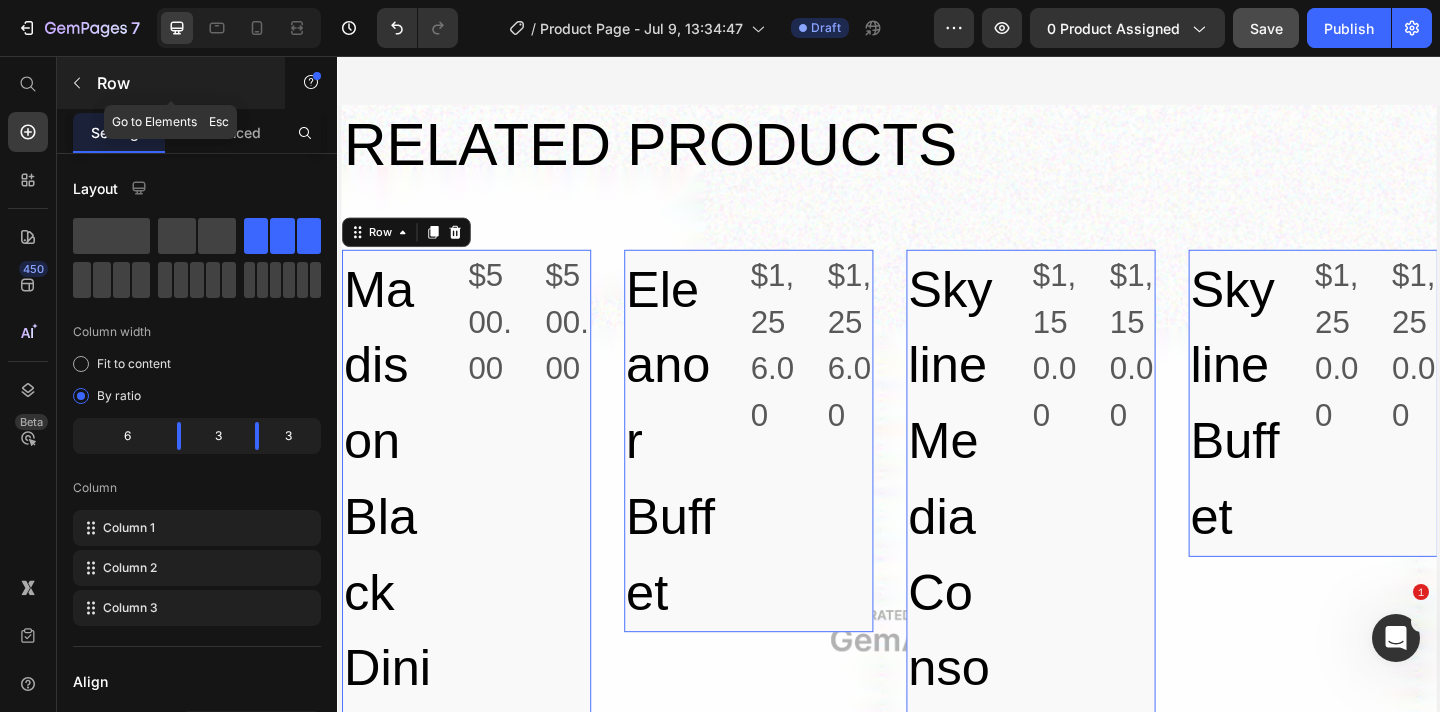click at bounding box center (77, 83) 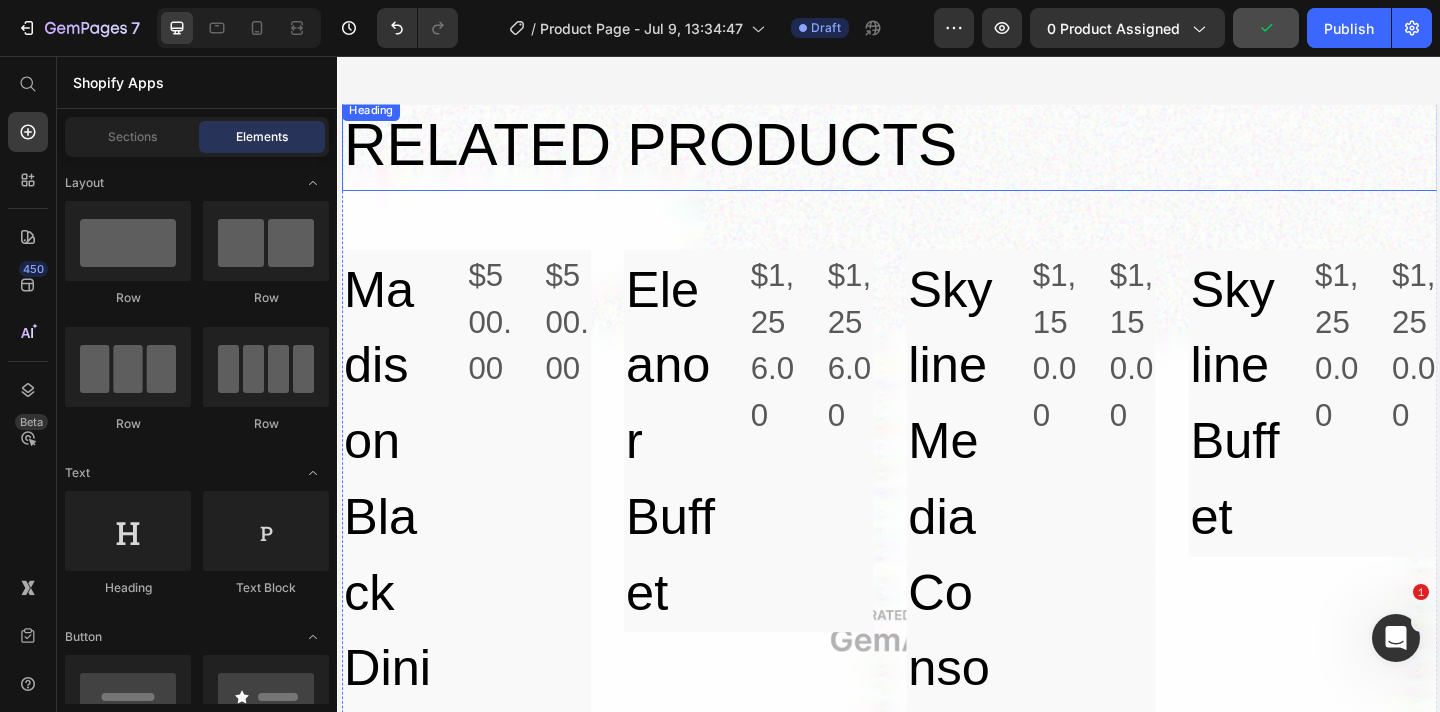 click on "RELATED PRODUCTS" at bounding box center (938, 153) 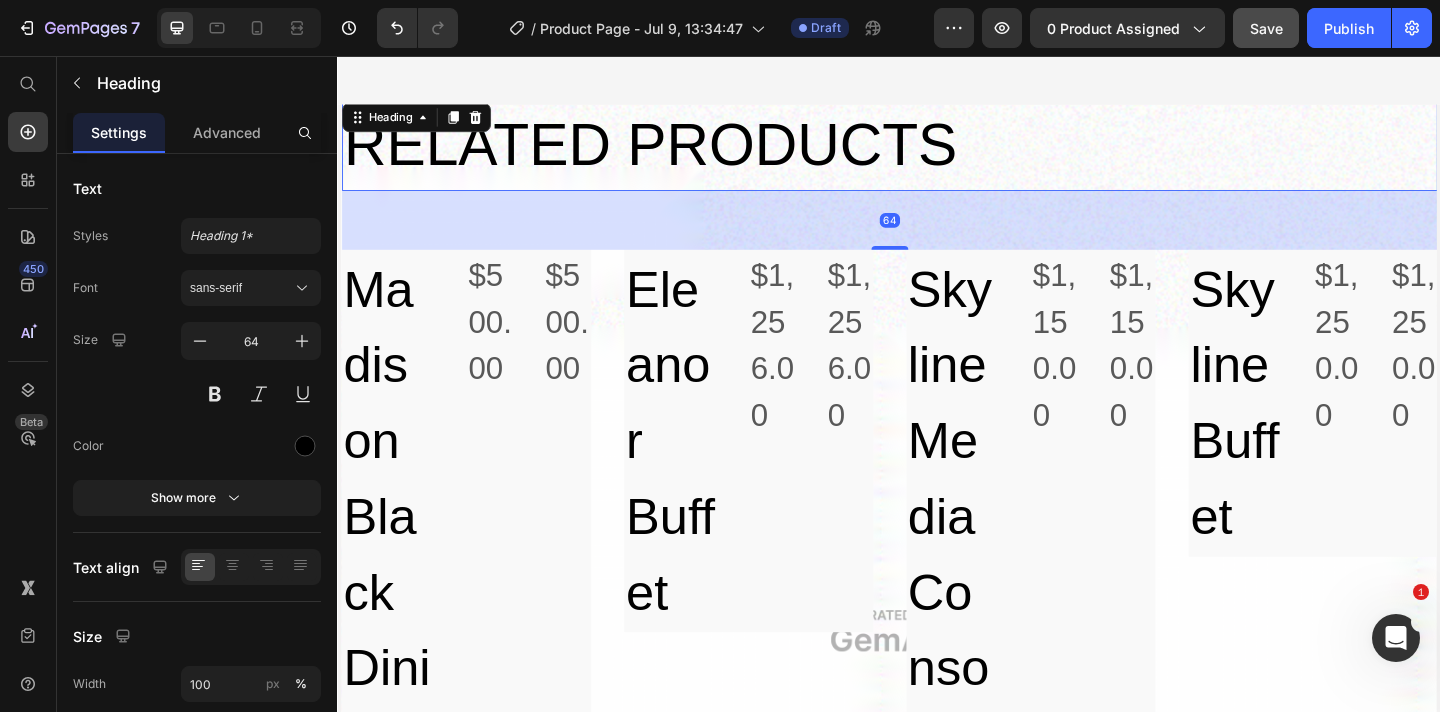 click on "RELATED PRODUCTS" at bounding box center (938, 153) 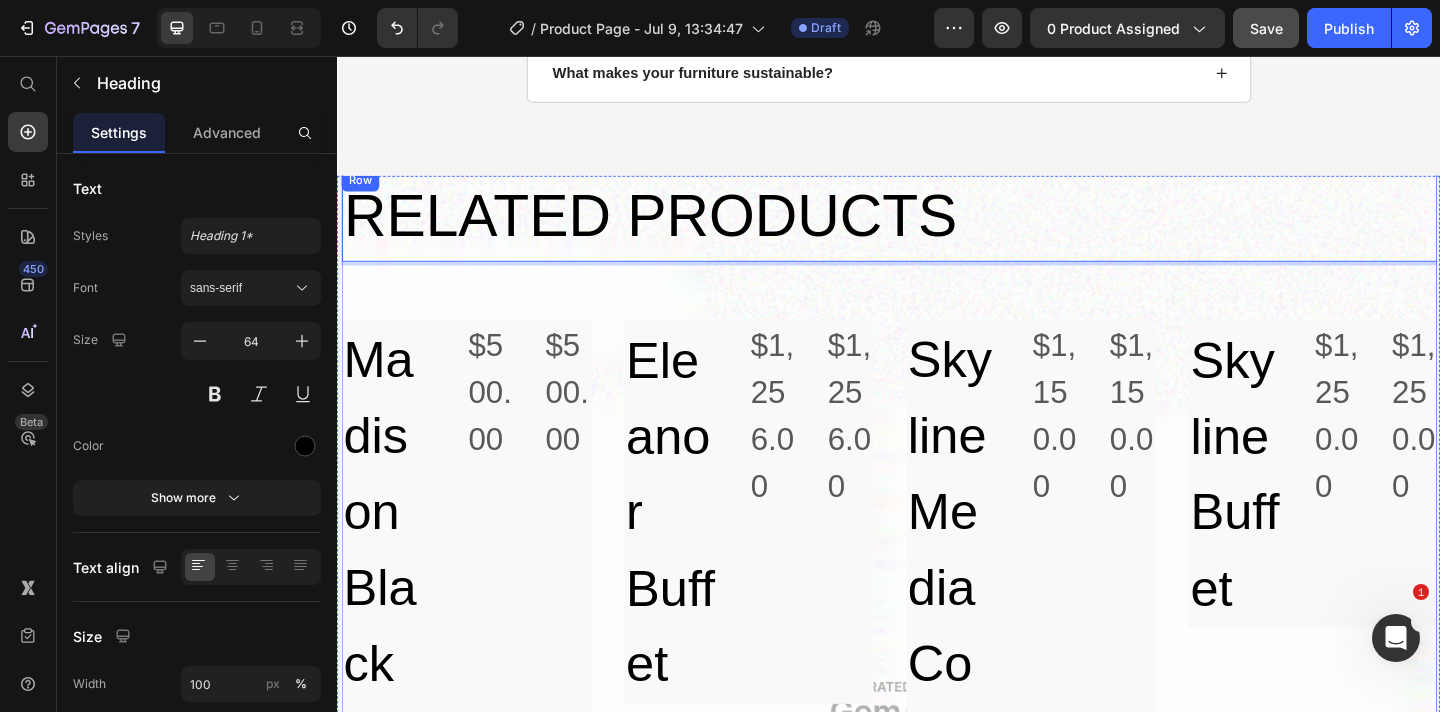 scroll, scrollTop: 2886, scrollLeft: 0, axis: vertical 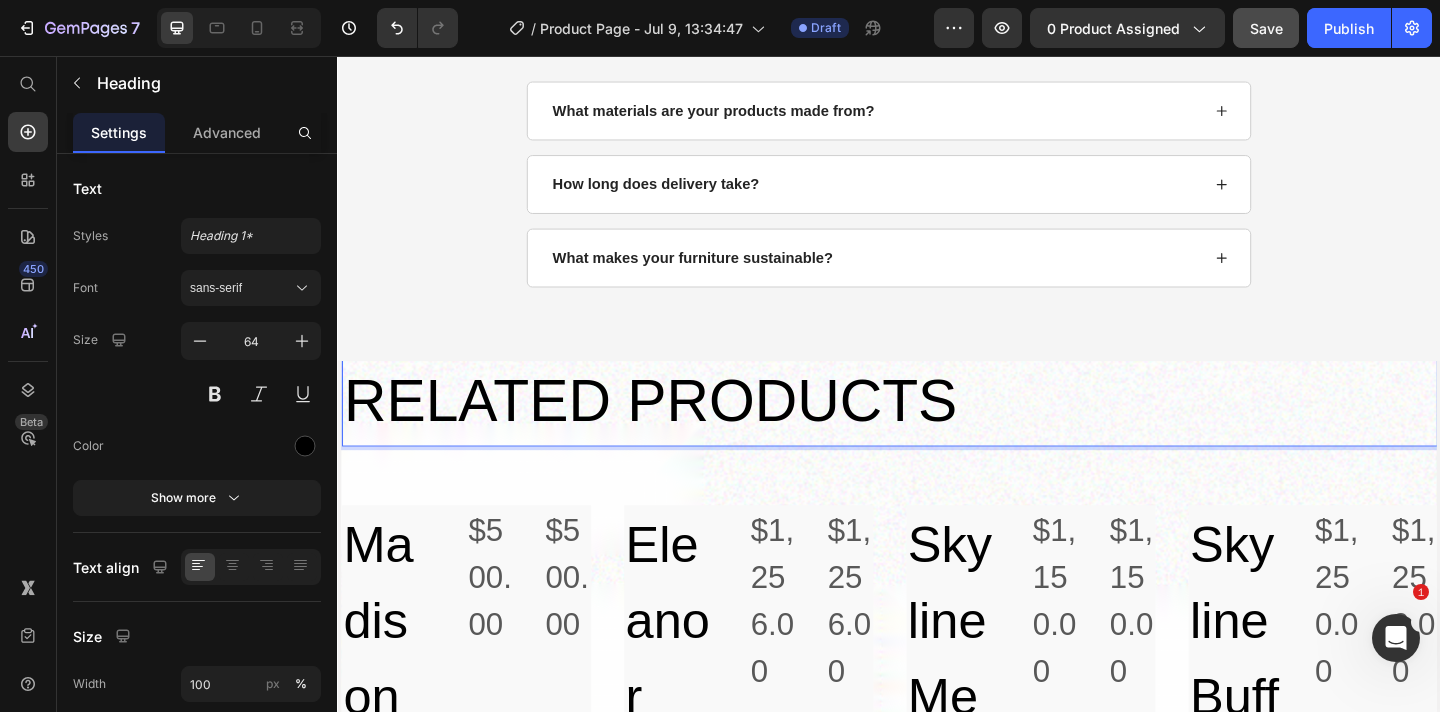 click on "RELATED PRODUCTS" at bounding box center [938, 431] 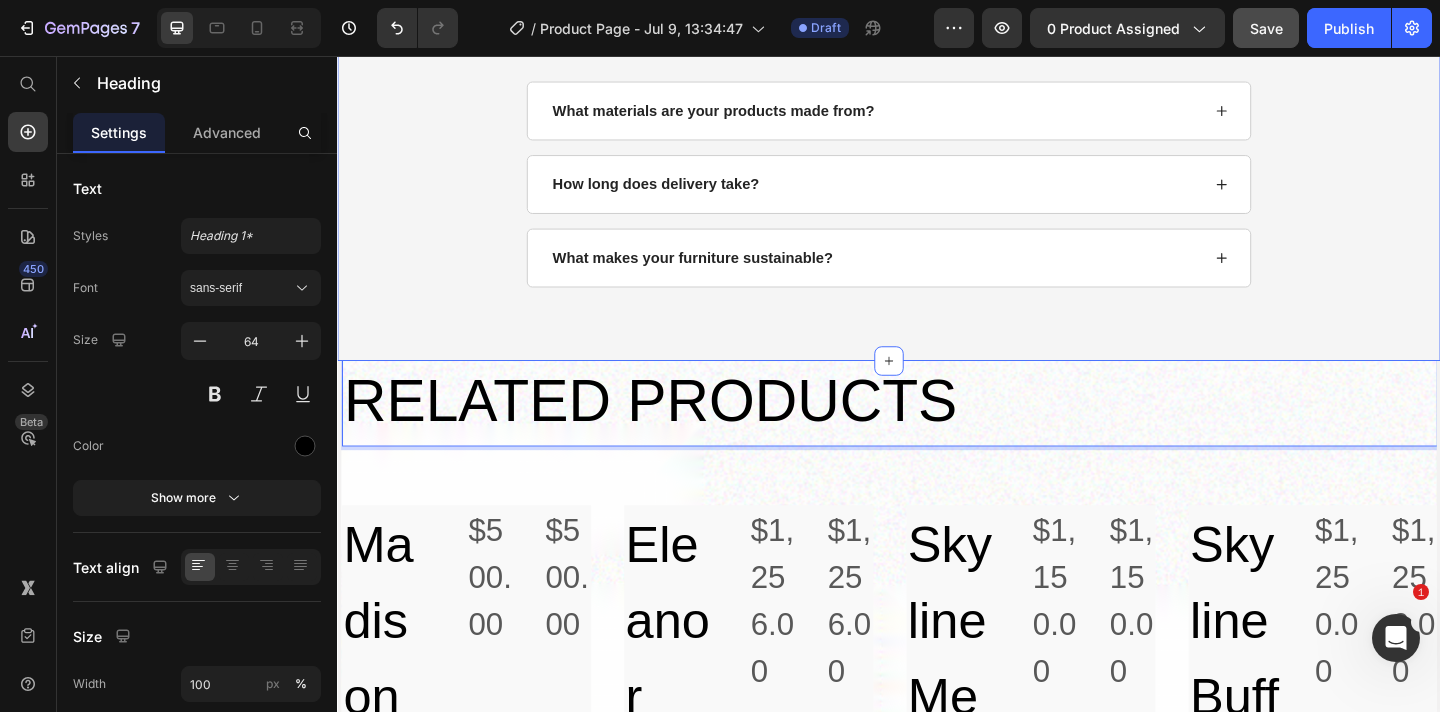 click on "Frequently Asked Questions Heading
What materials are your products made from?
How long does delivery take?
What makes your furniture sustainable? Accordion Row Section 5" at bounding box center [937, 144] 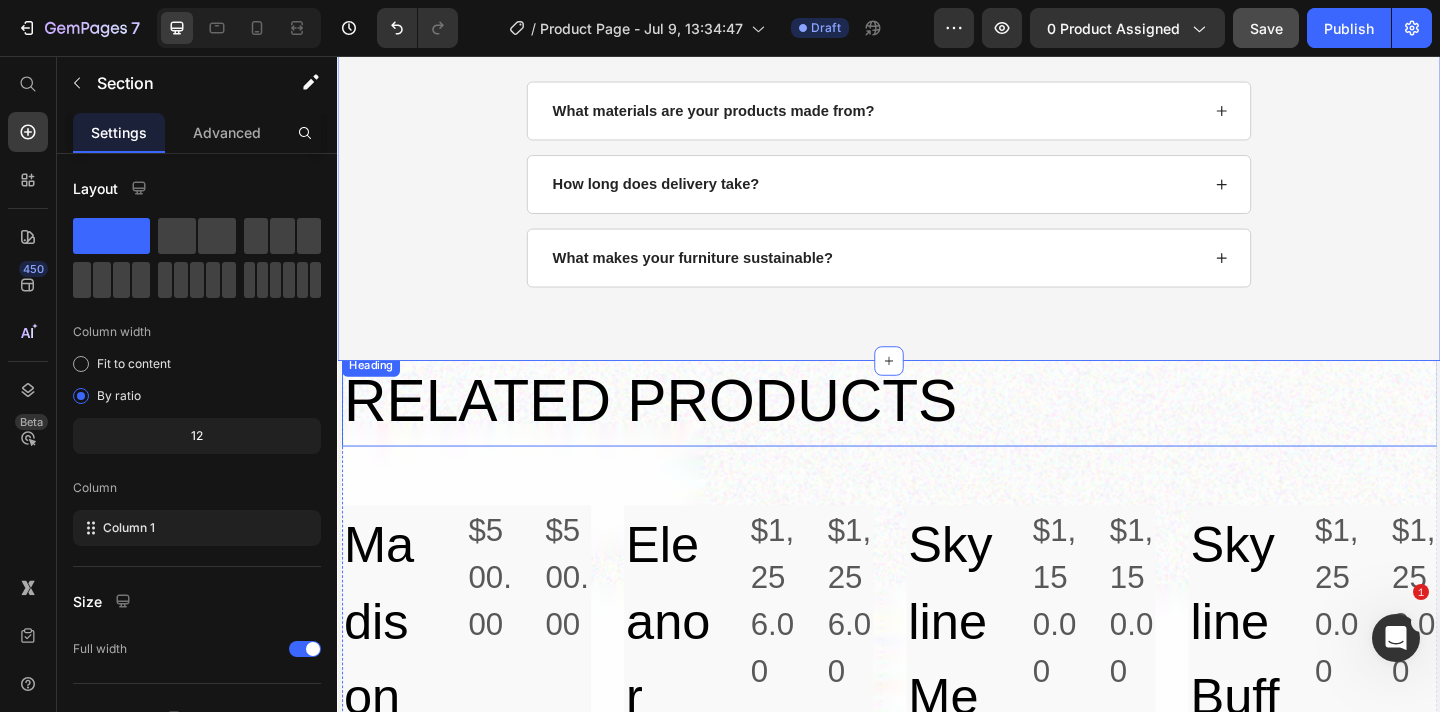 click on "RELATED PRODUCTS" at bounding box center (938, 431) 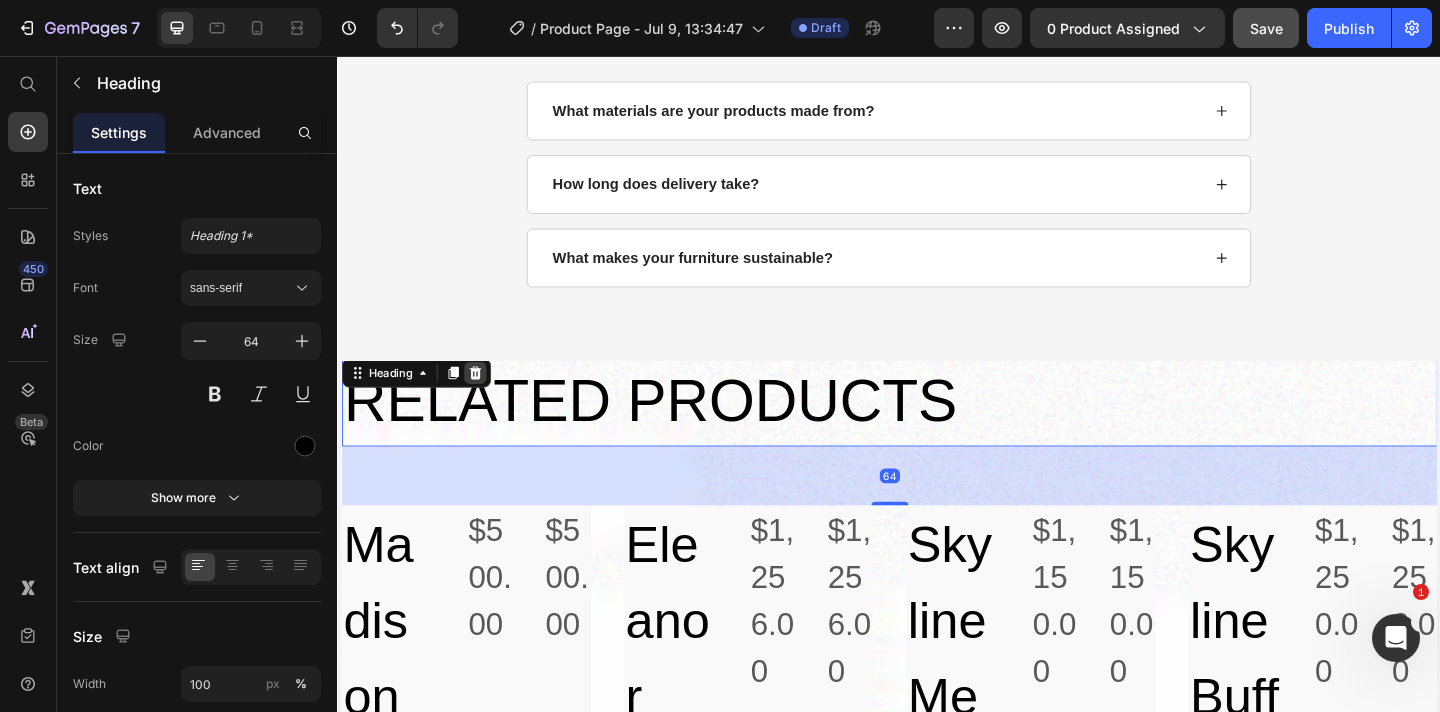 click 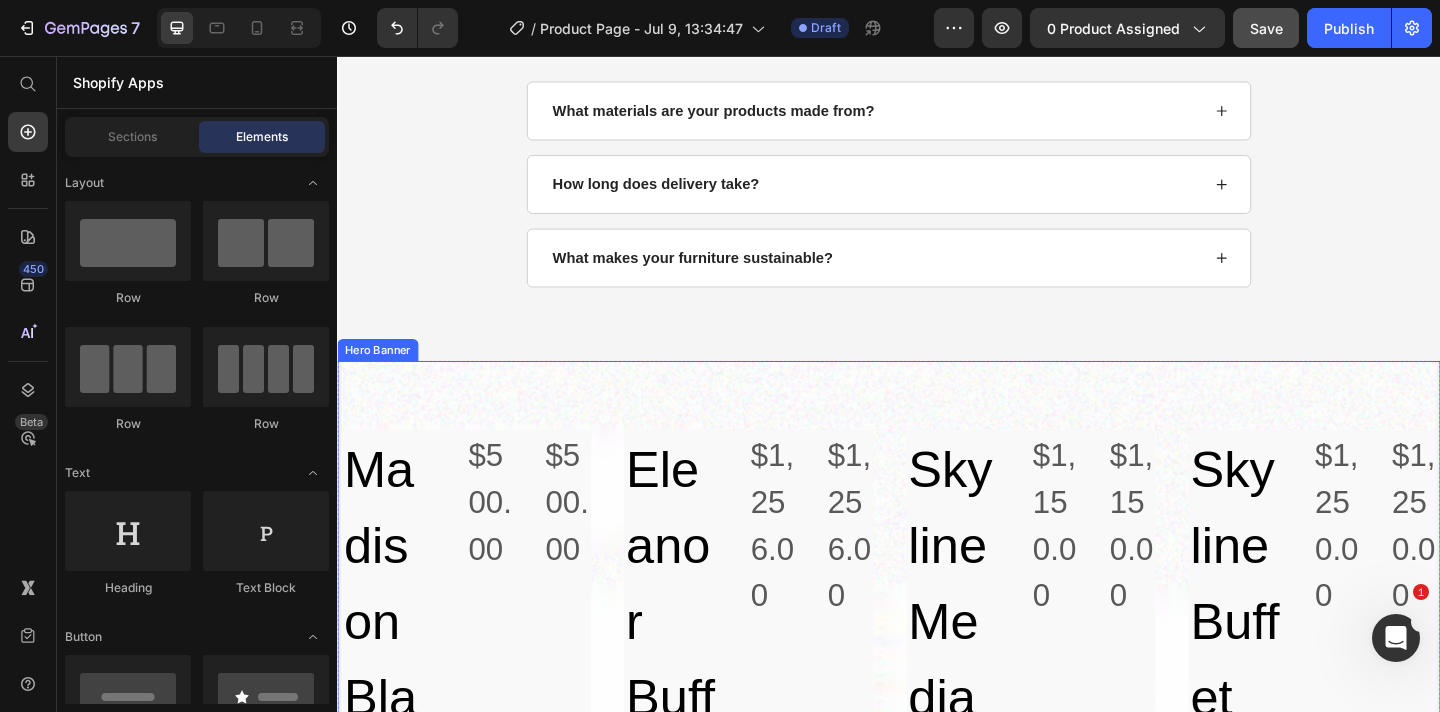 click at bounding box center (937, 960) 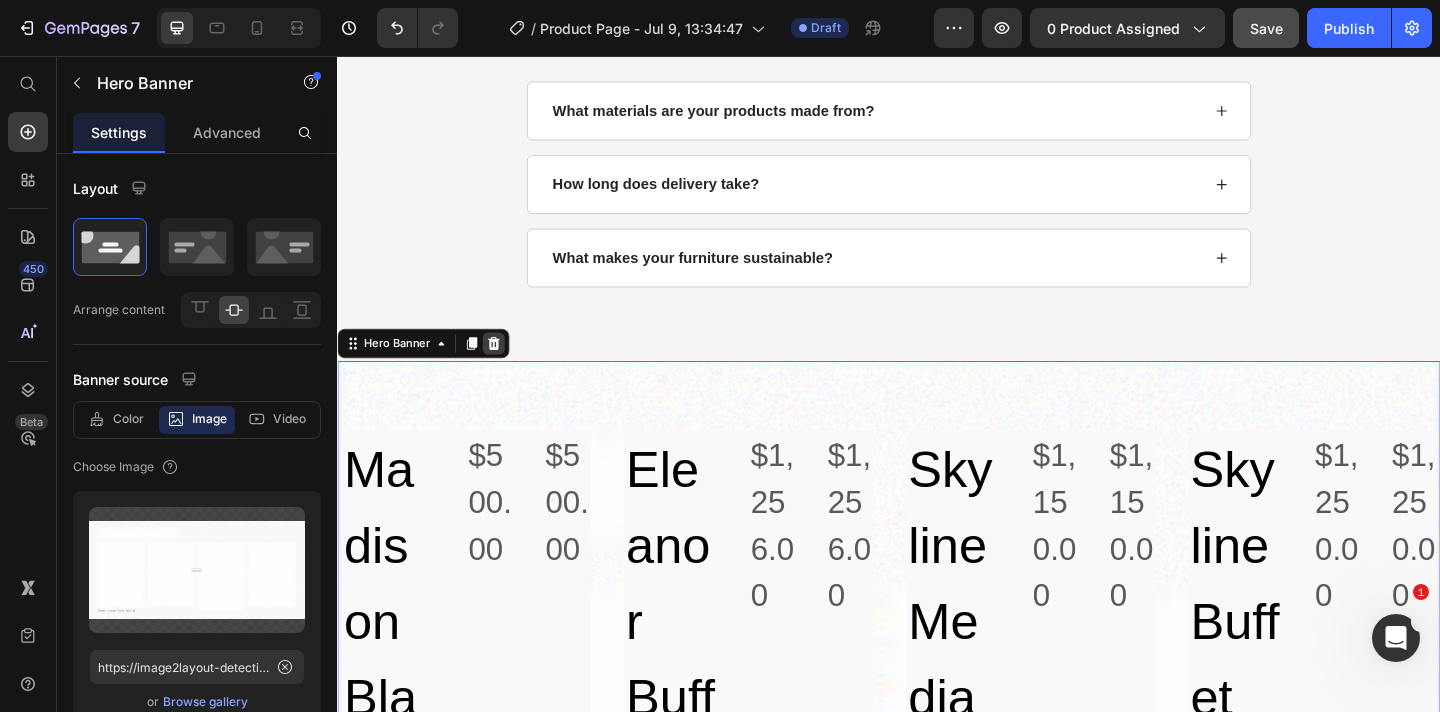 click at bounding box center (507, 369) 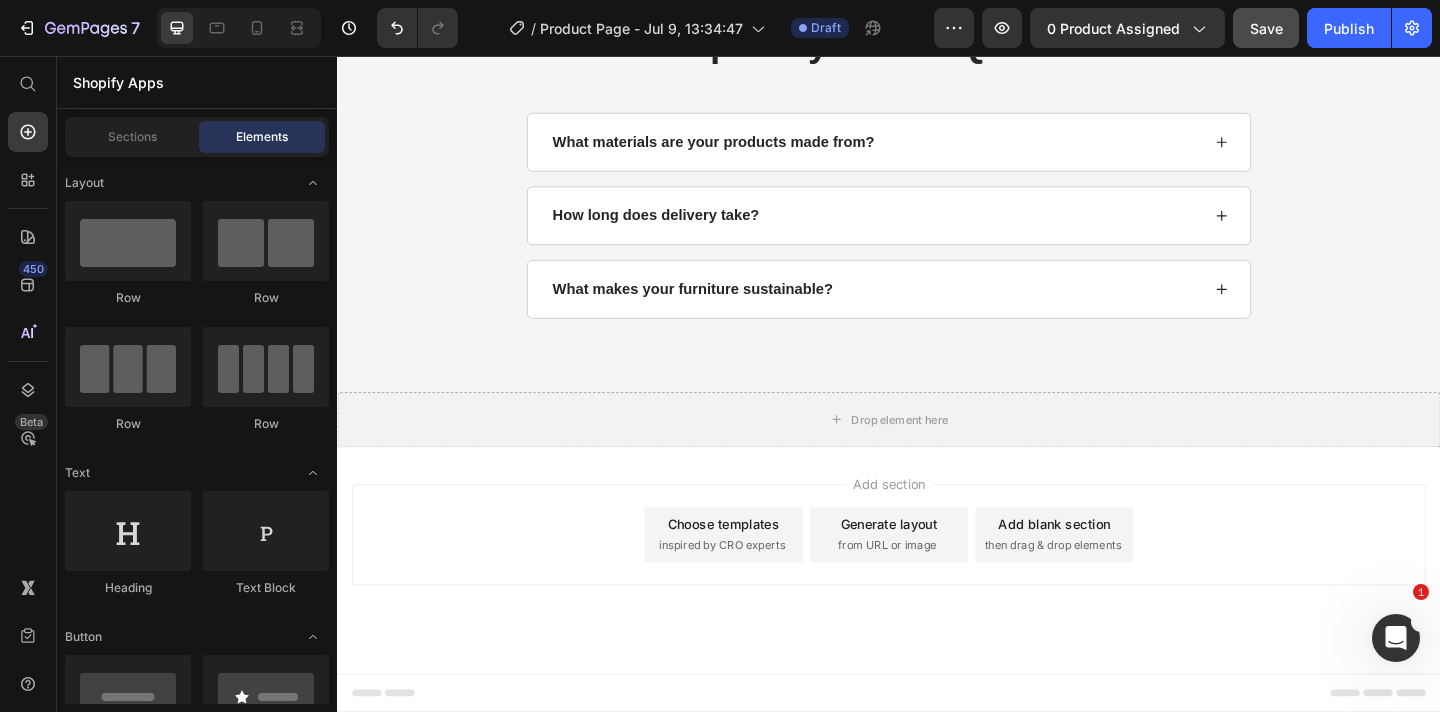 scroll, scrollTop: 2823, scrollLeft: 0, axis: vertical 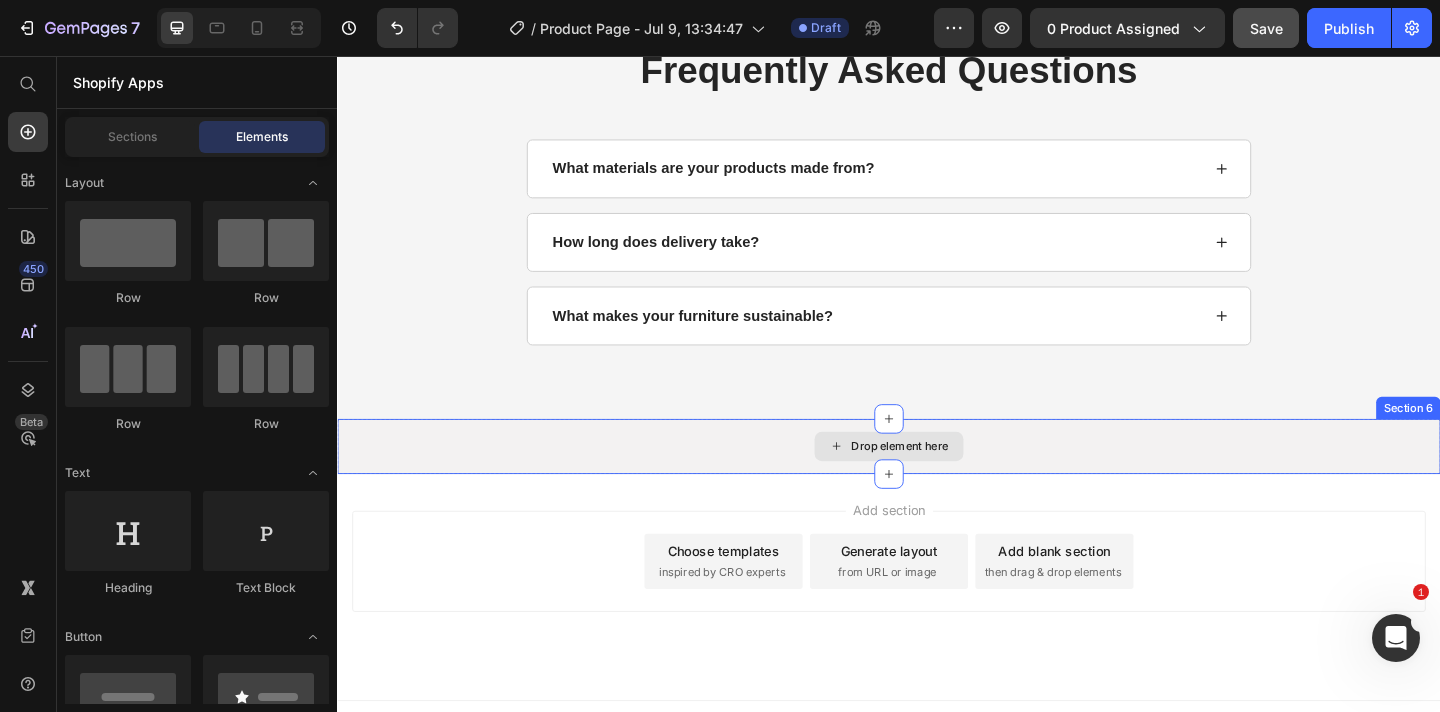 click on "Drop element here" at bounding box center [949, 481] 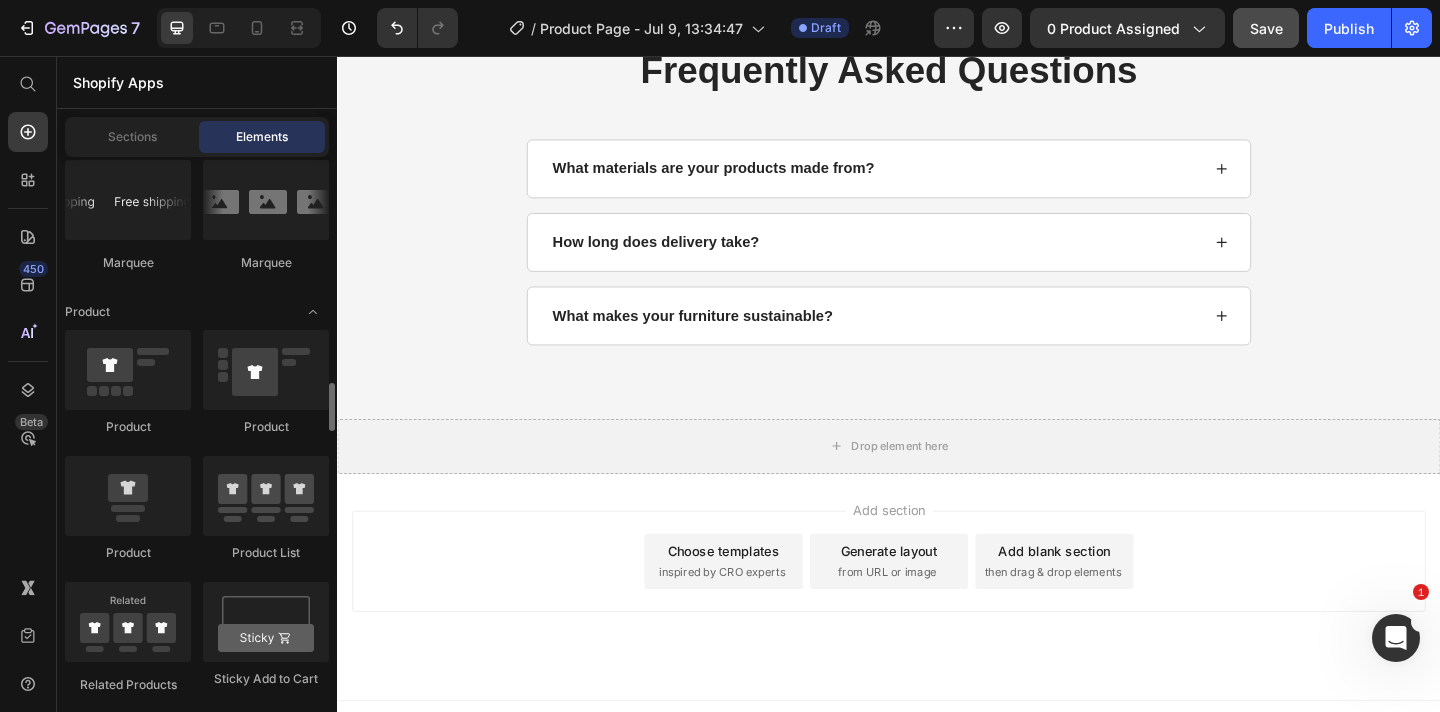 scroll, scrollTop: 2545, scrollLeft: 0, axis: vertical 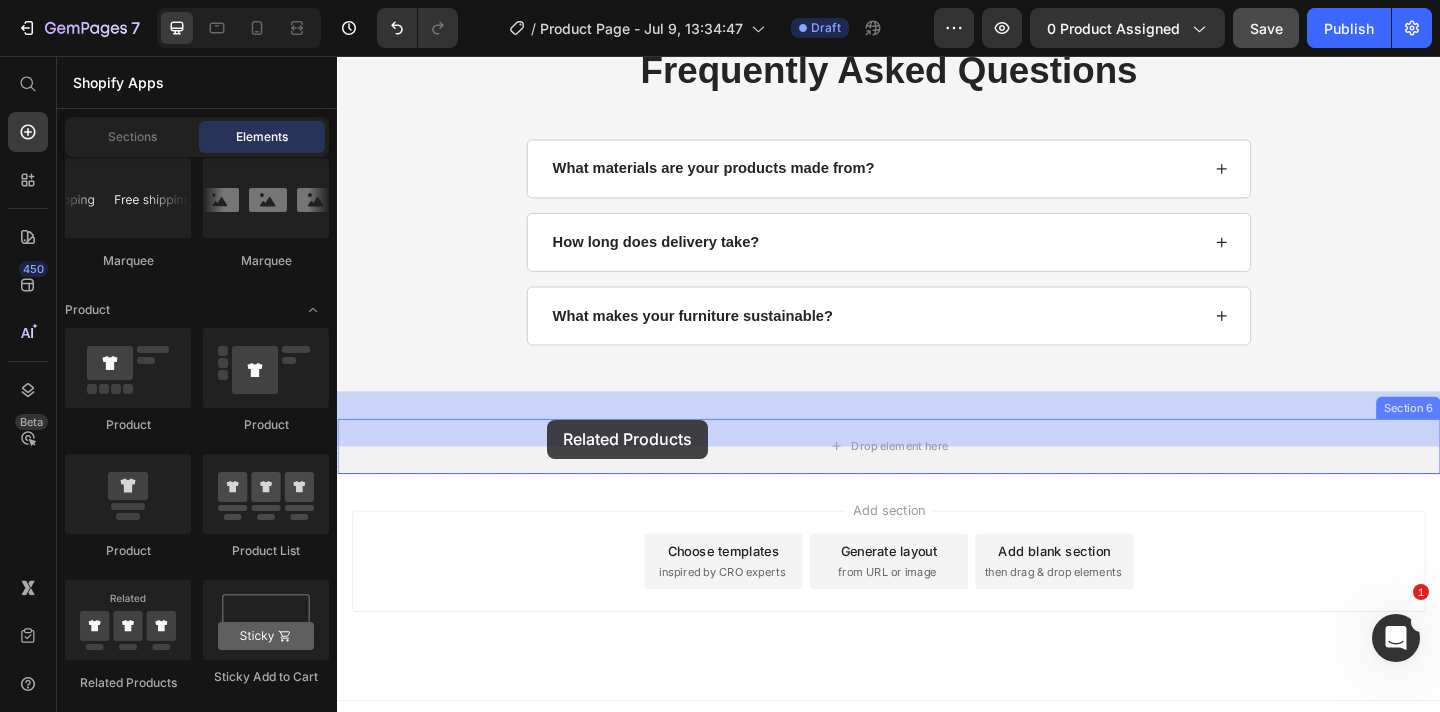 drag, startPoint x: 463, startPoint y: 674, endPoint x: 565, endPoint y: 452, distance: 244.31128 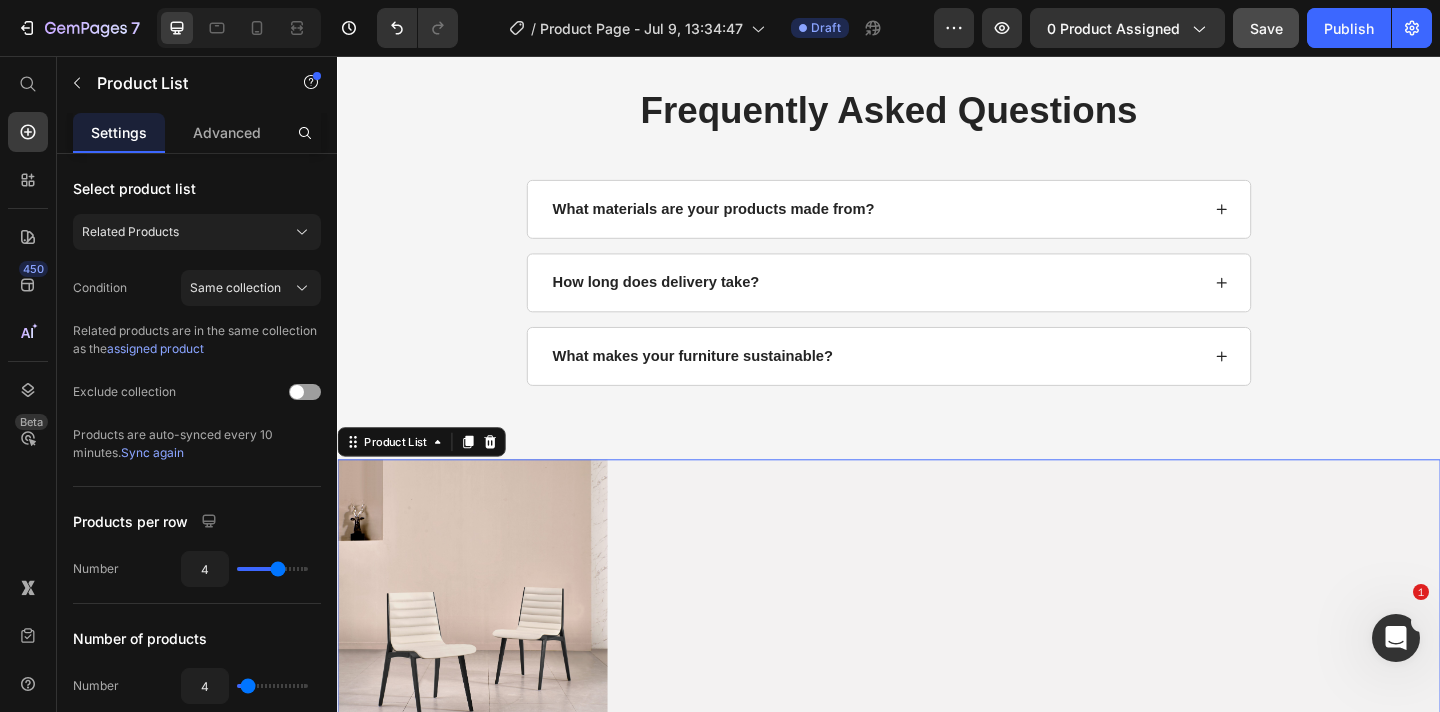 scroll, scrollTop: 2886, scrollLeft: 0, axis: vertical 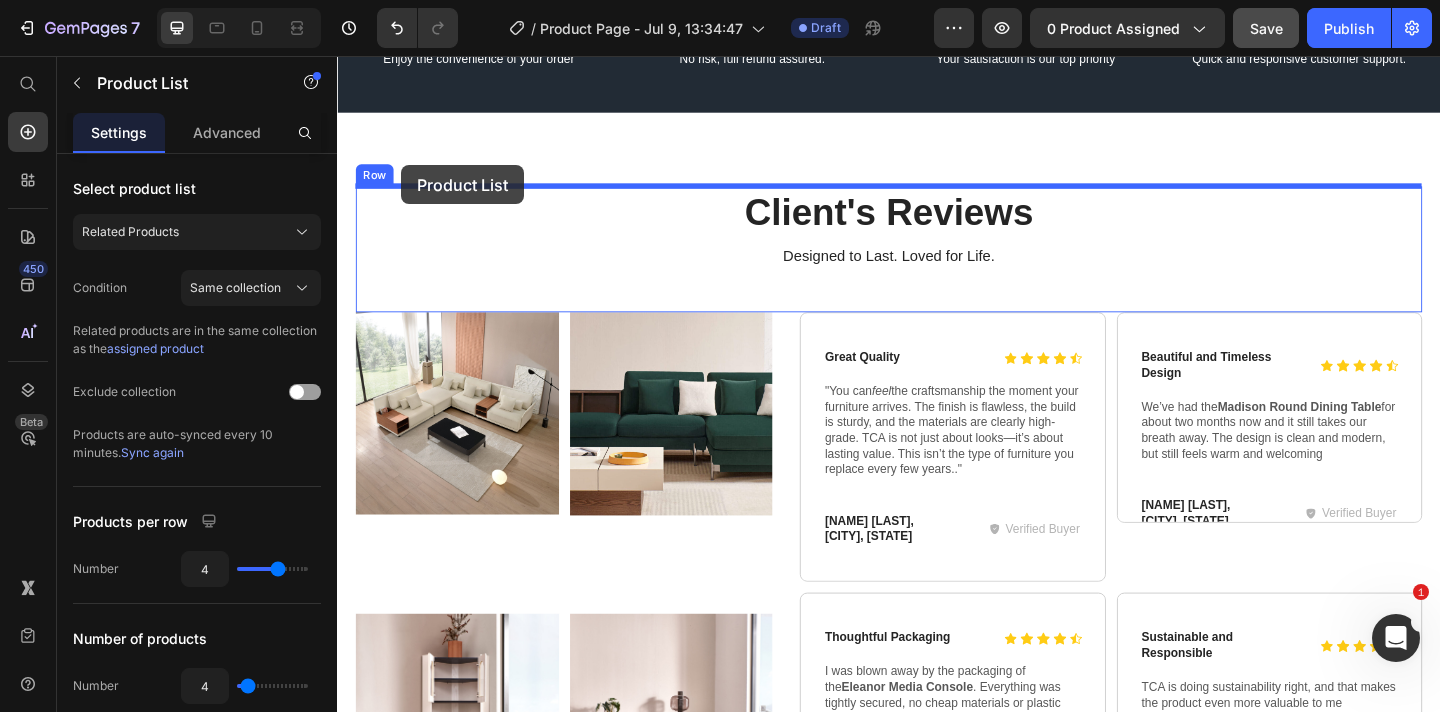 drag, startPoint x: 424, startPoint y: 347, endPoint x: 407, endPoint y: 175, distance: 172.83807 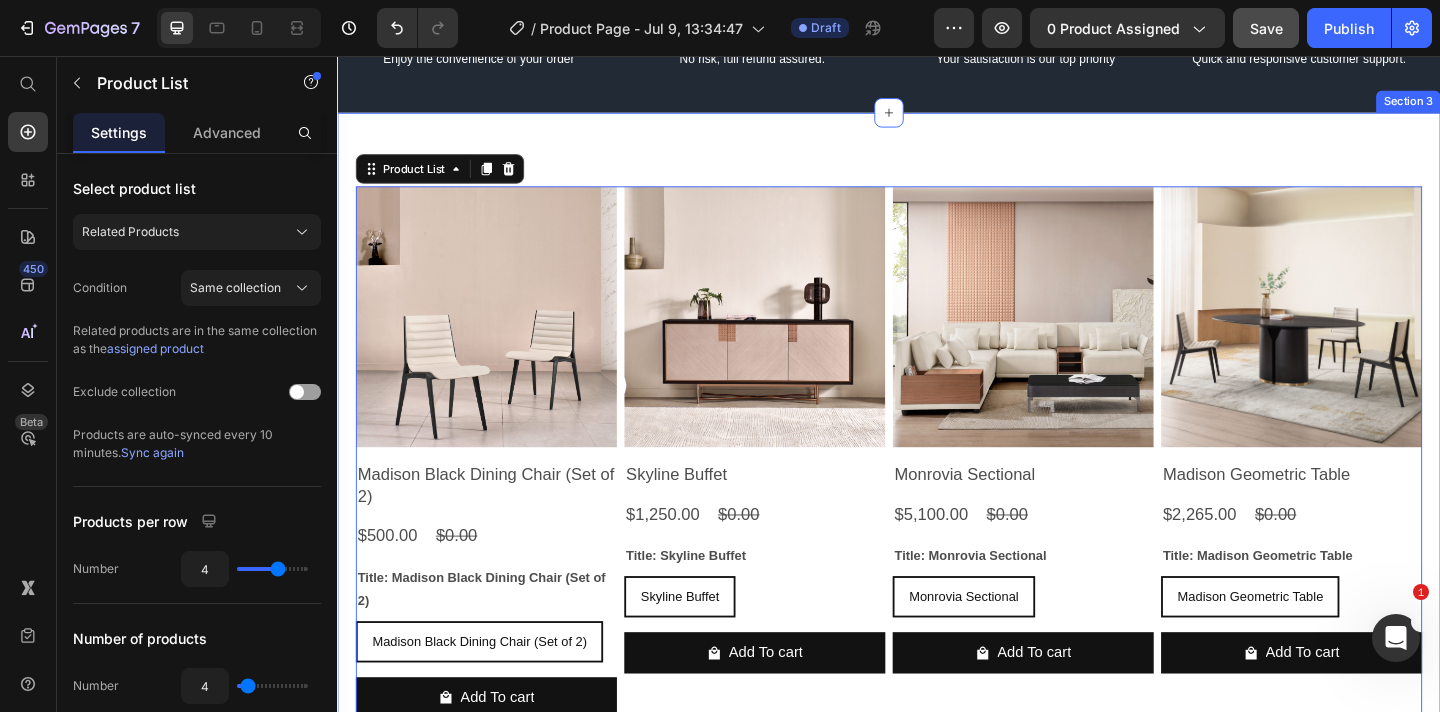 click on "Product Images Madison Black Dining Chair (Set of 2) Product Title $500.00 Product Price $0.00 Product Price Row Title: Madison Black Dining Chair (Set of 2) Madison Black Dining Chair (Set of 2) Madison Black Dining Chair (Set of 2) Madison Black Dining Chair (Set of 2) Product Variants & Swatches Add To cart Product Cart Button Row Product Images Skyline Buffet Product Title $1,250.00 Product Price $0.00 Product Price Row Title: Skyline Buffet Skyline Buffet Skyline Buffet Skyline Buffet Product Variants & Swatches Add To cart Product Cart Button Row Product Images Monrovia Sectional Product Title $5,100.00 Product Price $0.00 Product Price Row Title: Monrovia Sectional Monrovia Sectional Monrovia Sectional Monrovia Sectional Product Variants & Swatches Add To cart Product Cart Button Row Product Images Madison Geometric Table Product Title $2,265.00 Product Price $0.00 Product Price Row Title: Madison Geometric Table Madison Geometric Table Madison Geometric Table Madison Geometric Table Add To cart Row" at bounding box center (937, 983) 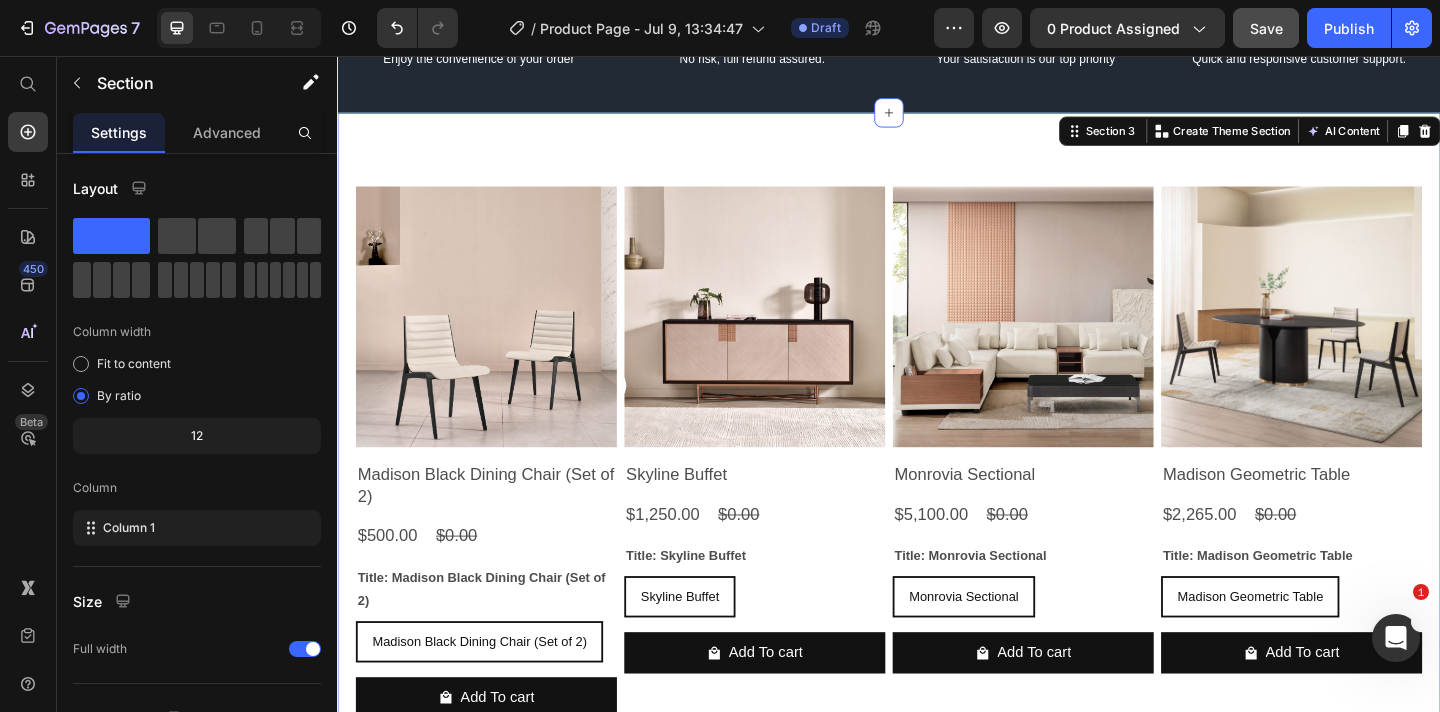 scroll, scrollTop: 1423, scrollLeft: 0, axis: vertical 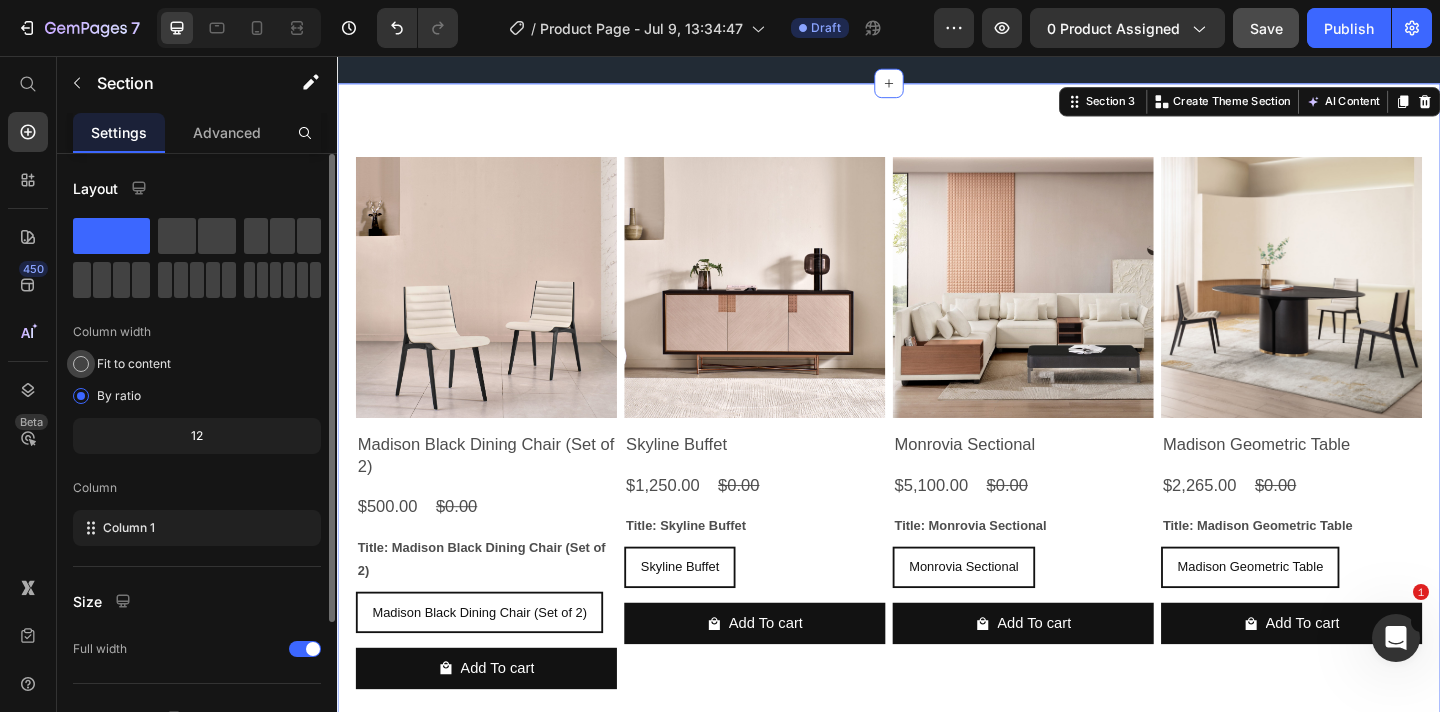 click on "Fit to content" at bounding box center (134, 364) 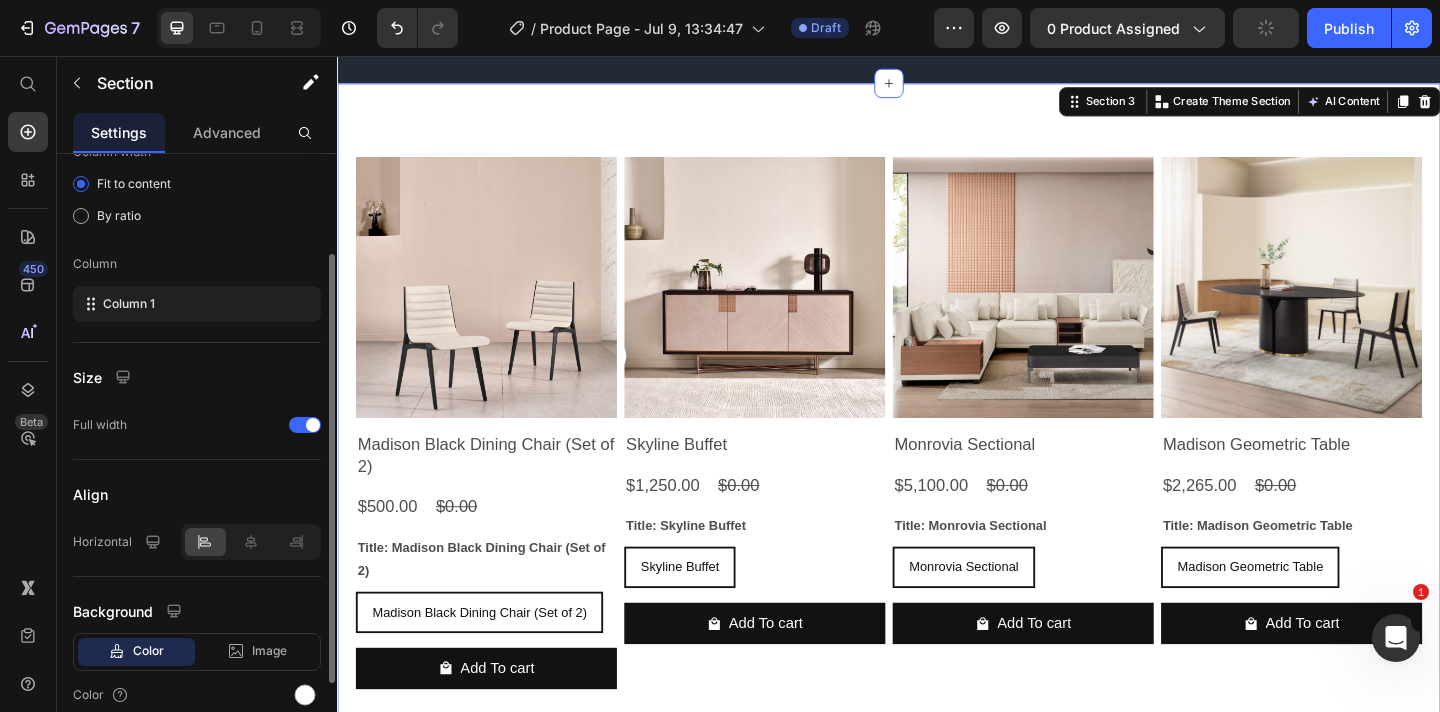 scroll, scrollTop: 184, scrollLeft: 0, axis: vertical 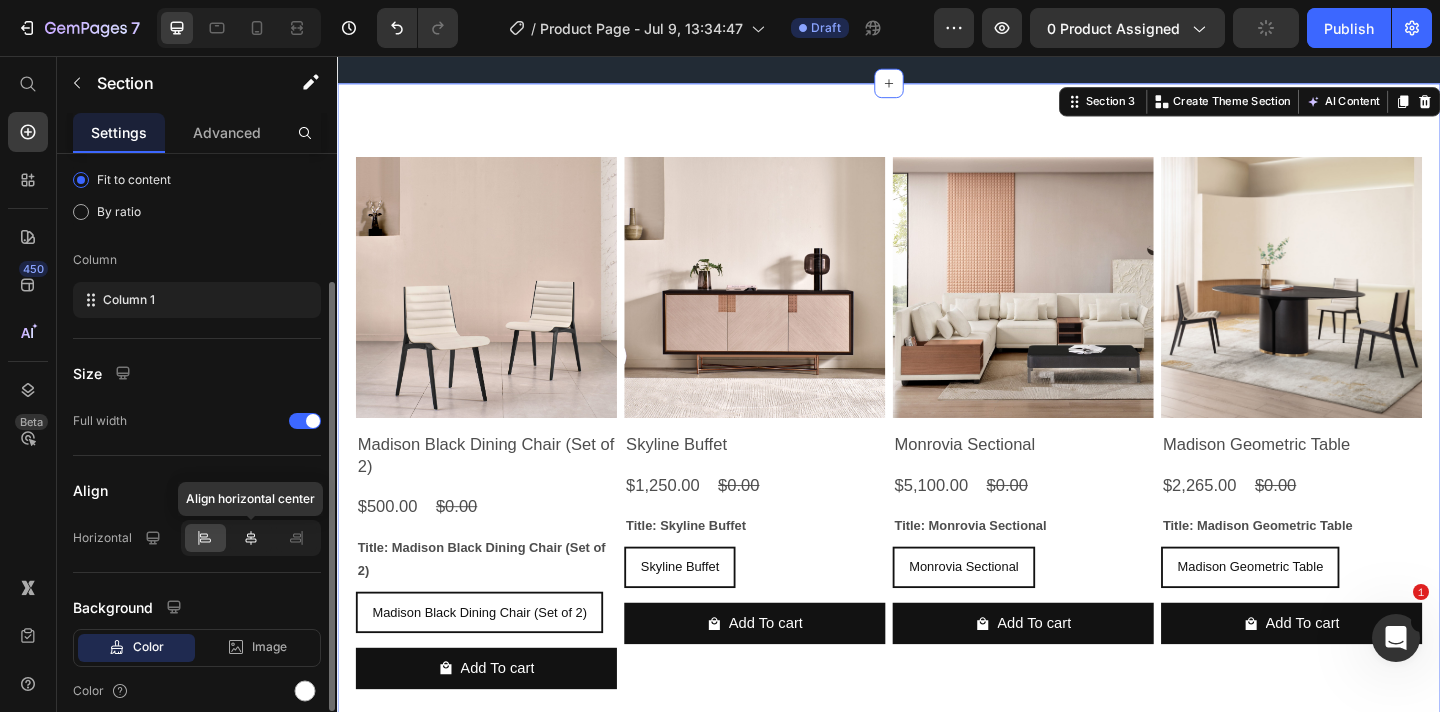 click 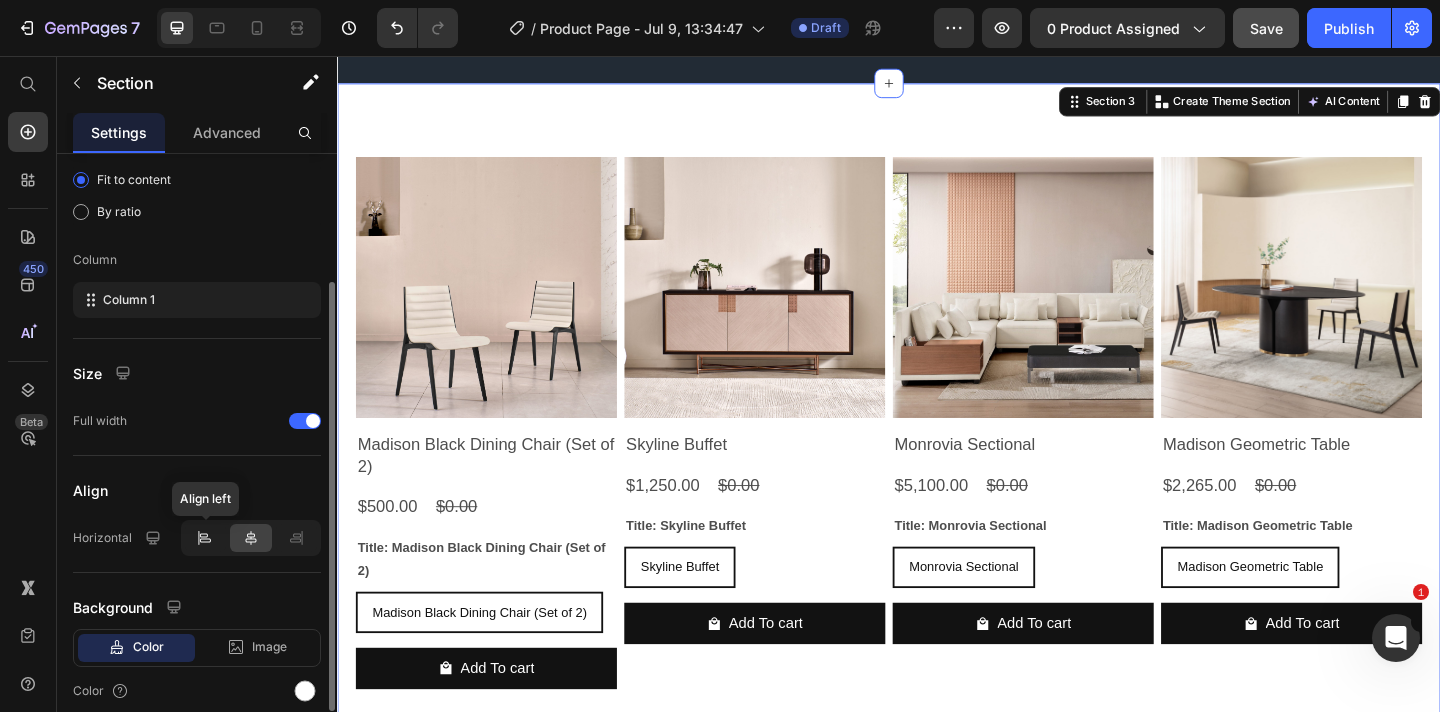 click 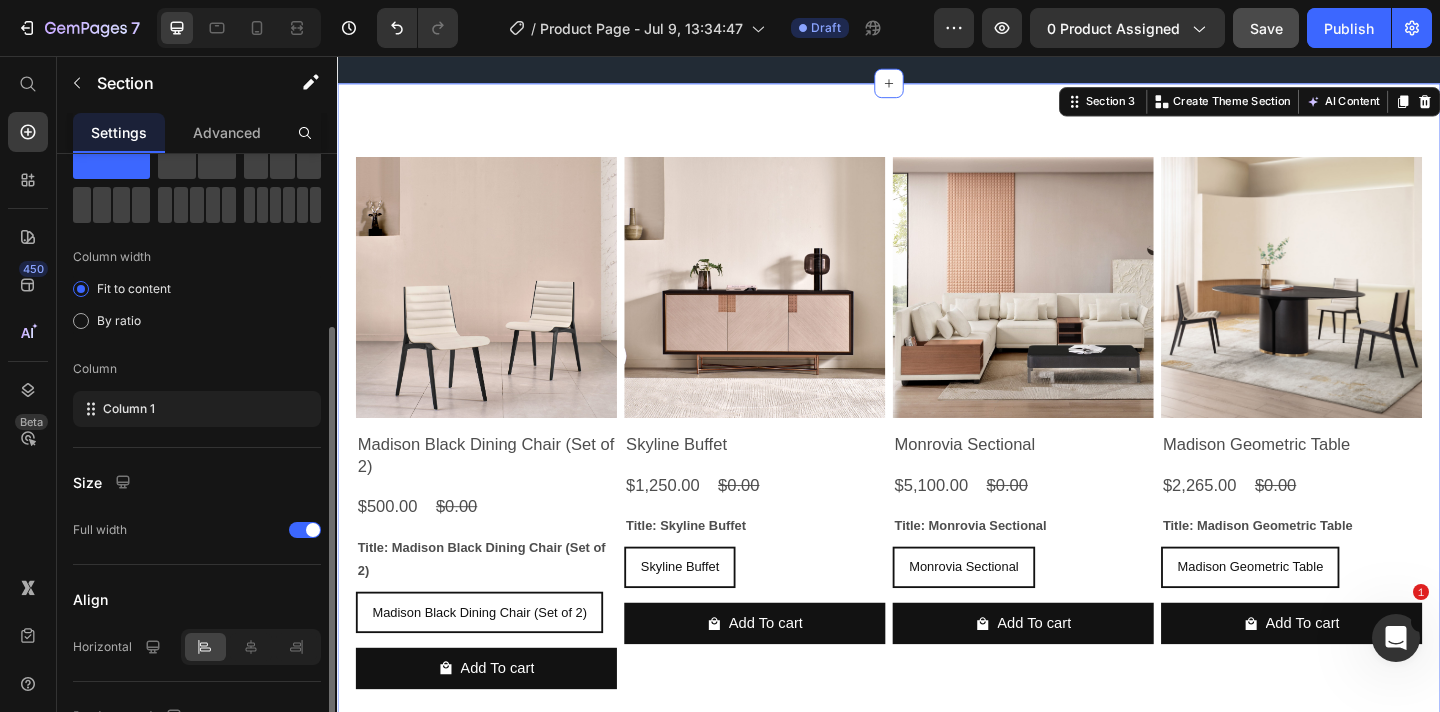 scroll, scrollTop: 0, scrollLeft: 0, axis: both 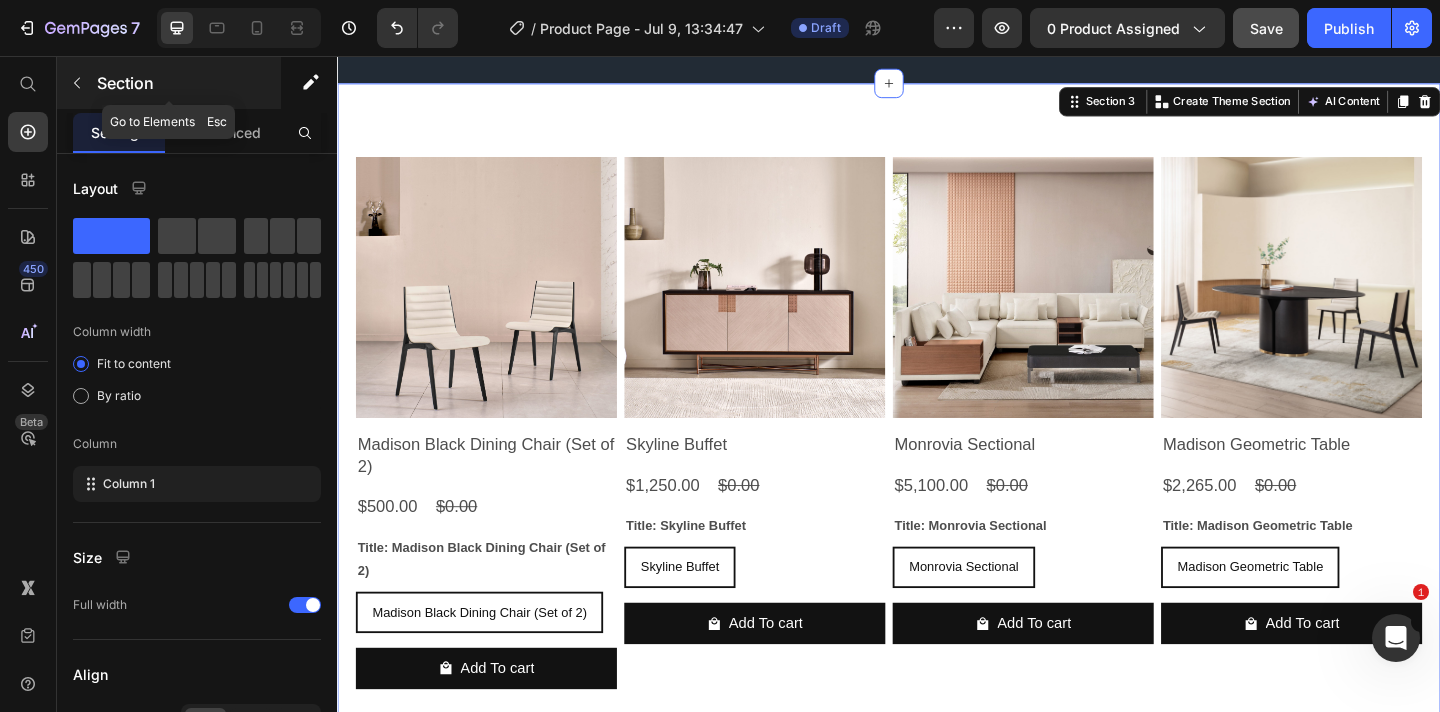 click at bounding box center [77, 83] 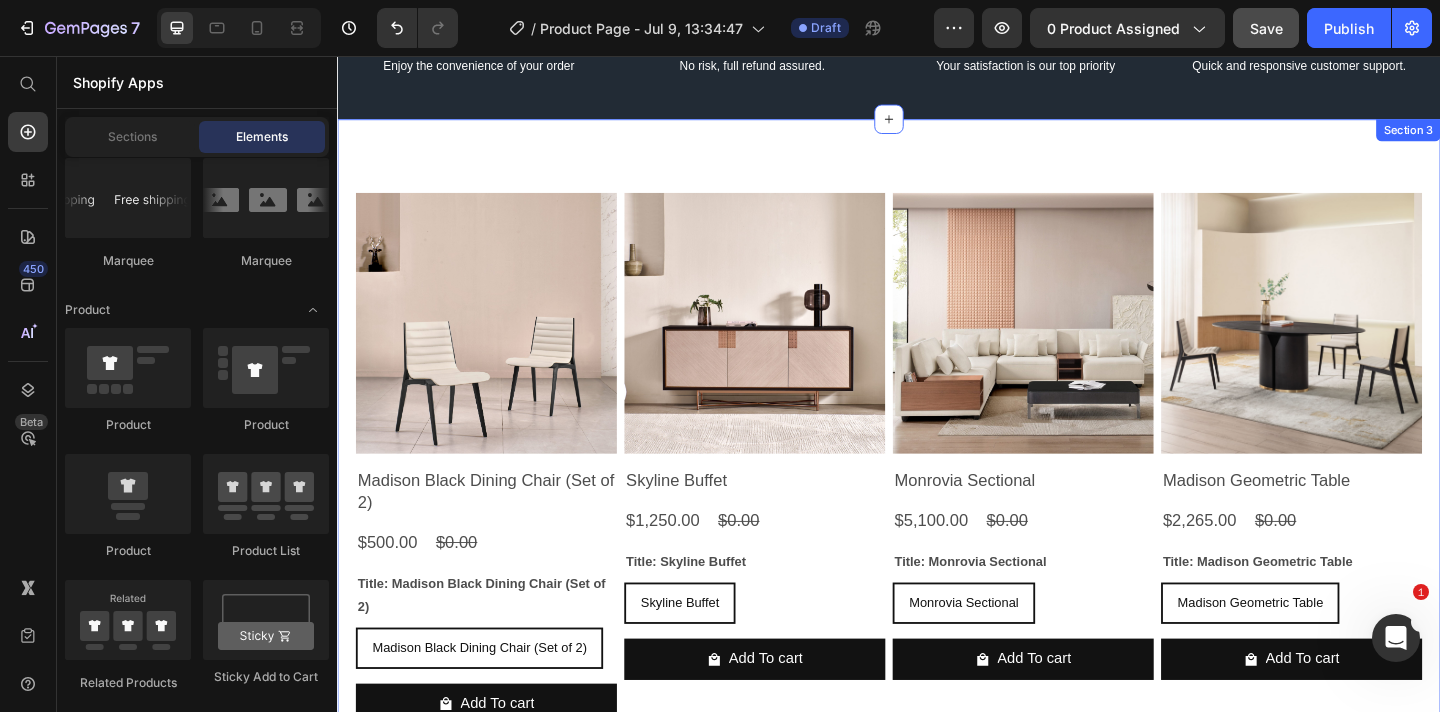 scroll, scrollTop: 1343, scrollLeft: 0, axis: vertical 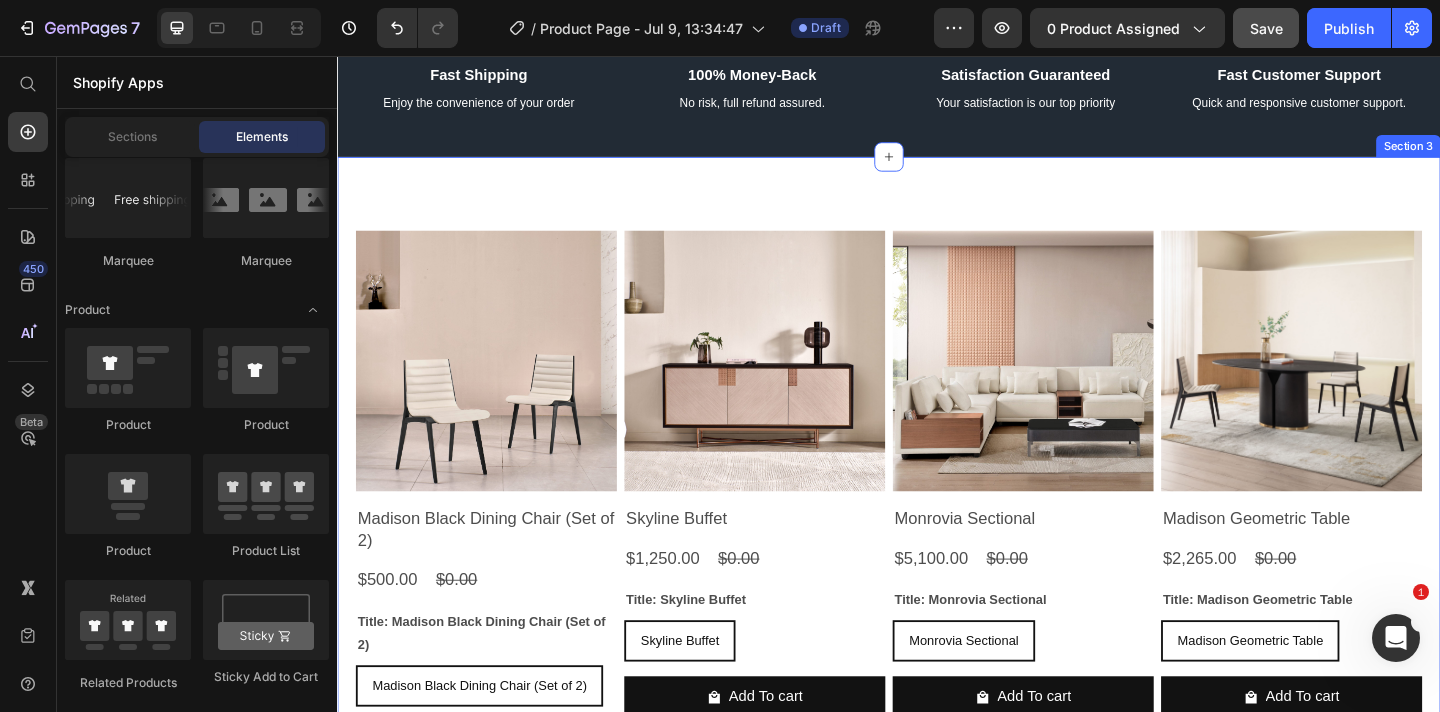 click on "Product Images Madison Black Dining Chair (Set of 2) Product Title $500.00 Product Price $0.00 Product Price Row Title: Madison Black Dining Chair (Set of 2) Madison Black Dining Chair (Set of 2) Madison Black Dining Chair (Set of 2) Madison Black Dining Chair (Set of 2) Product Variants & Swatches Add To cart Product Cart Button Row Product Images Skyline Buffet Product Title $1,250.00 Product Price $0.00 Product Price Row Title: Skyline Buffet Skyline Buffet Skyline Buffet Skyline Buffet Product Variants & Swatches Add To cart Product Cart Button Row Product Images Monrovia Sectional Product Title $5,100.00 Product Price $0.00 Product Price Row Title: Monrovia Sectional Monrovia Sectional Monrovia Sectional Monrovia Sectional Product Variants & Swatches Add To cart Product Cart Button Row Product Images Madison Geometric Table Product Title $2,265.00 Product Price $0.00 Product Price Row Title: Madison Geometric Table Madison Geometric Table Madison Geometric Table Madison Geometric Table Add To cart Row" at bounding box center (937, 1031) 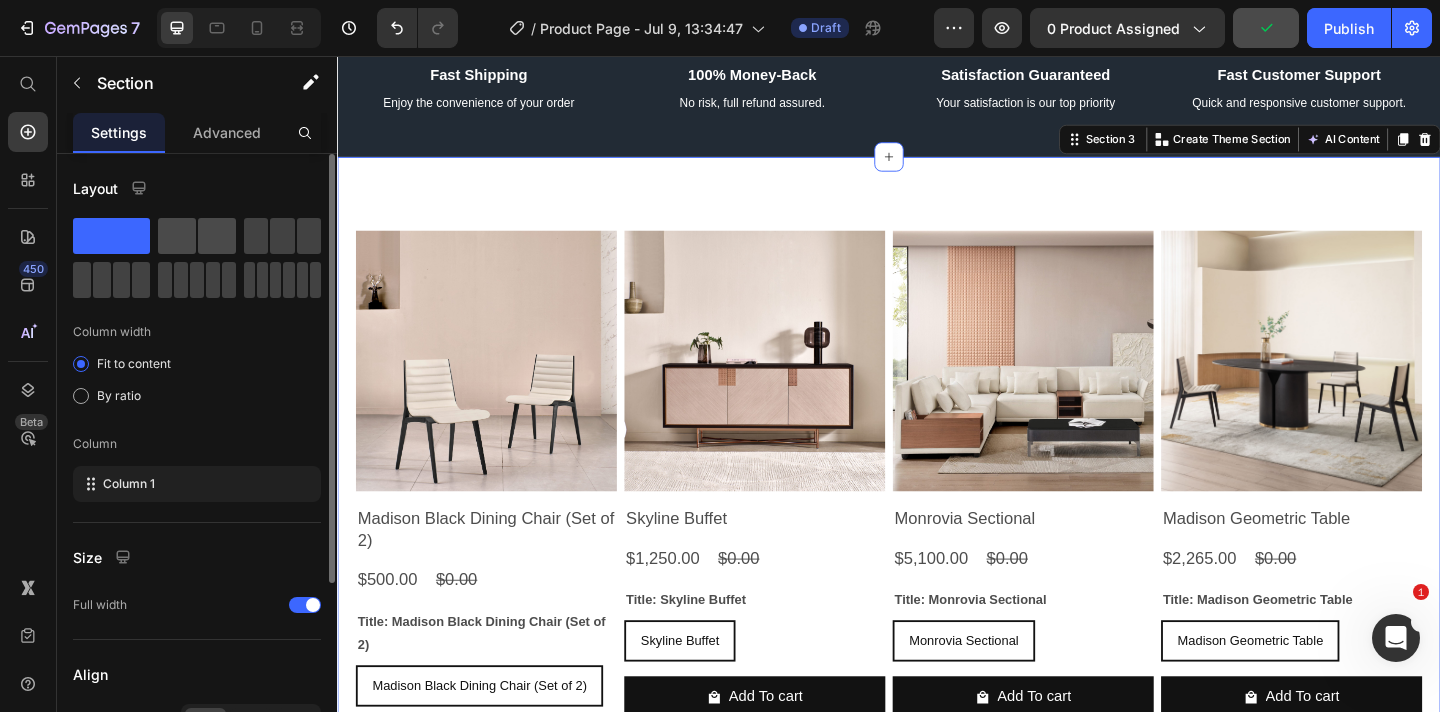 click 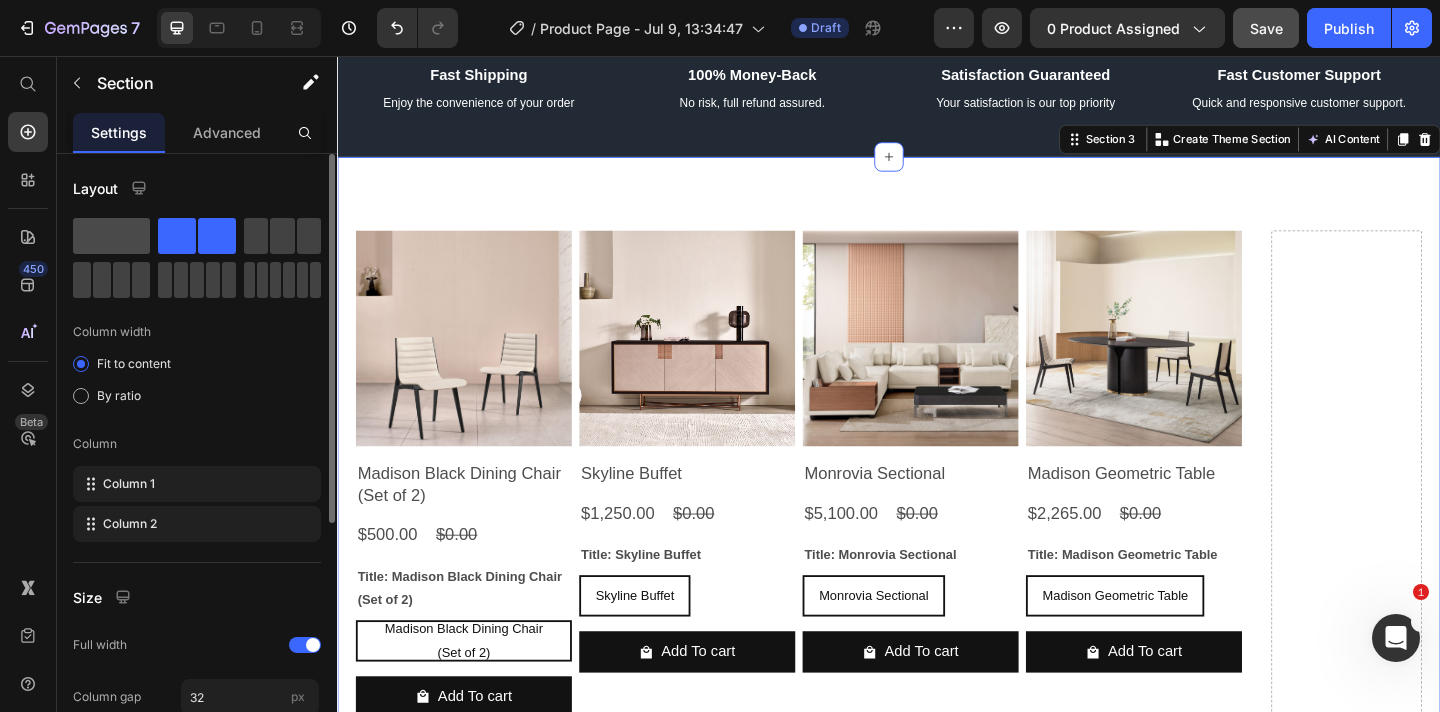 click 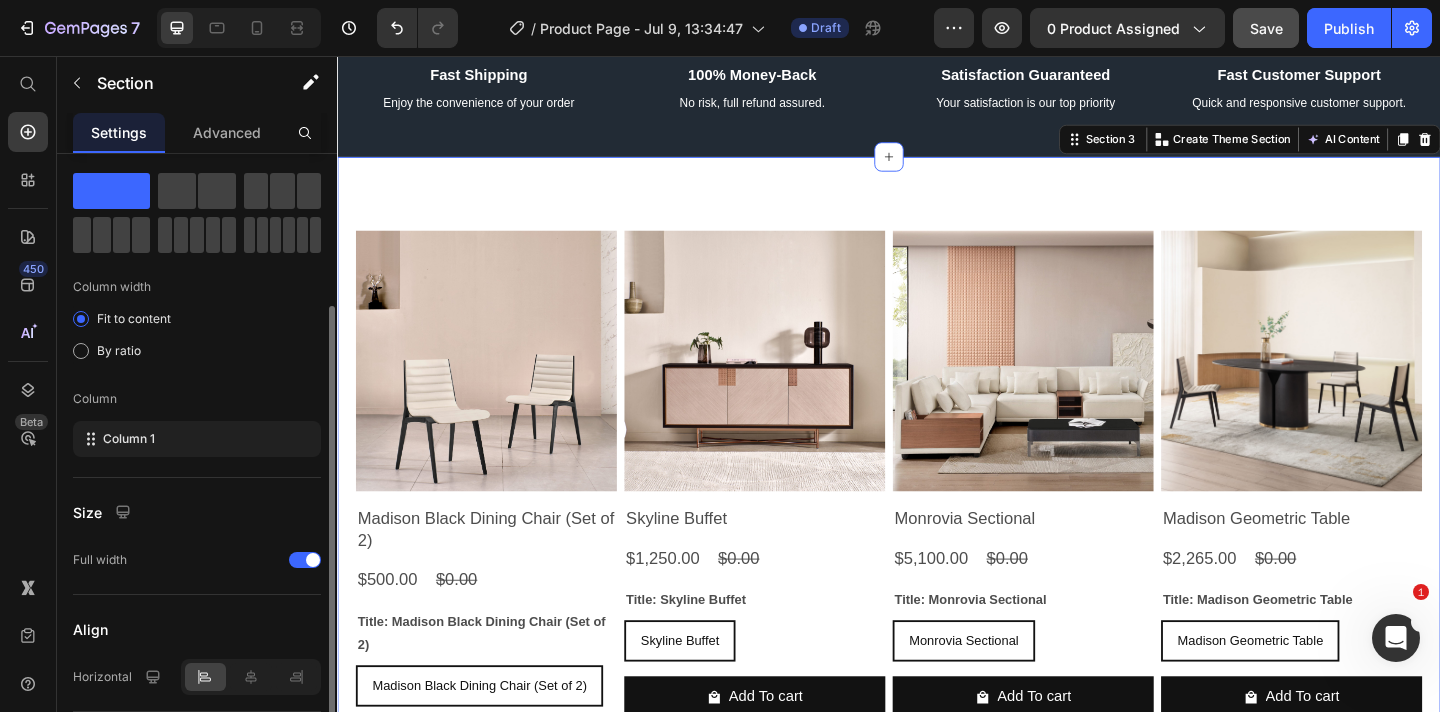 scroll, scrollTop: 0, scrollLeft: 0, axis: both 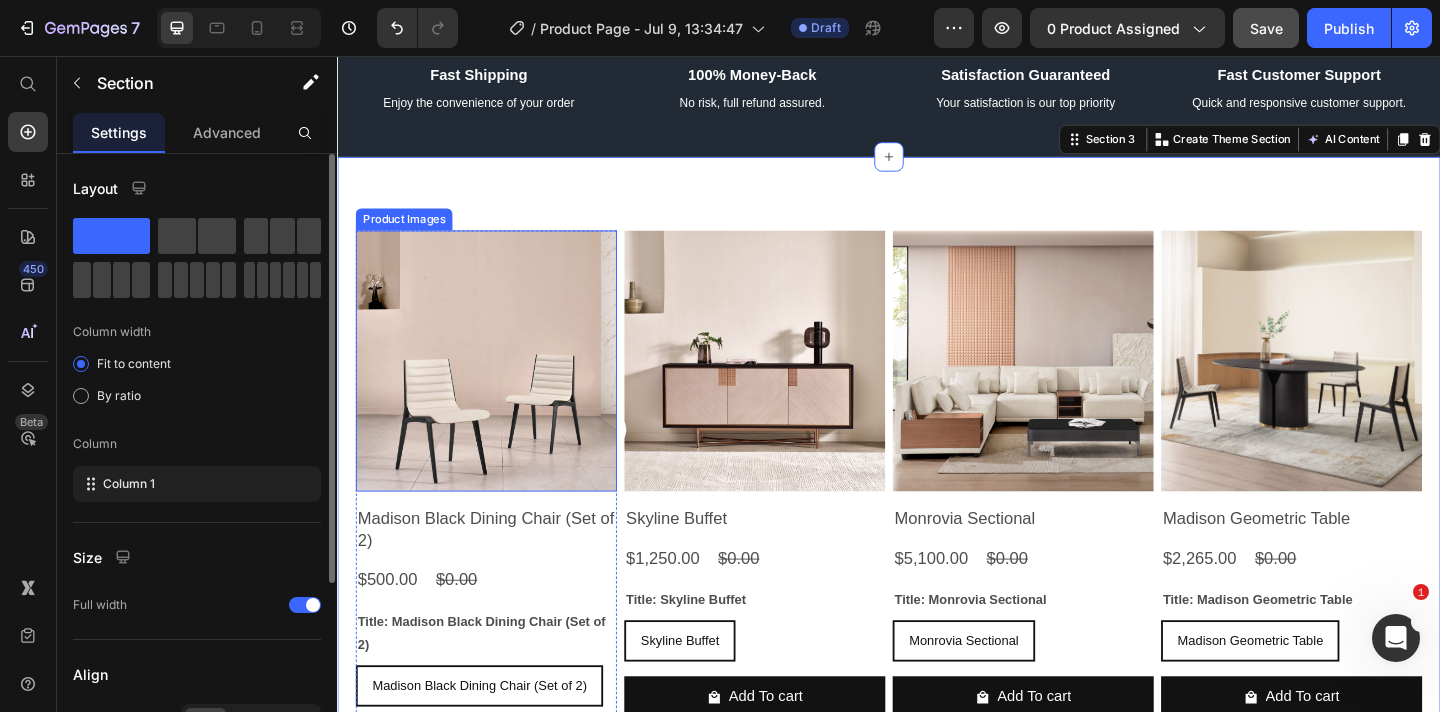click at bounding box center [499, 388] 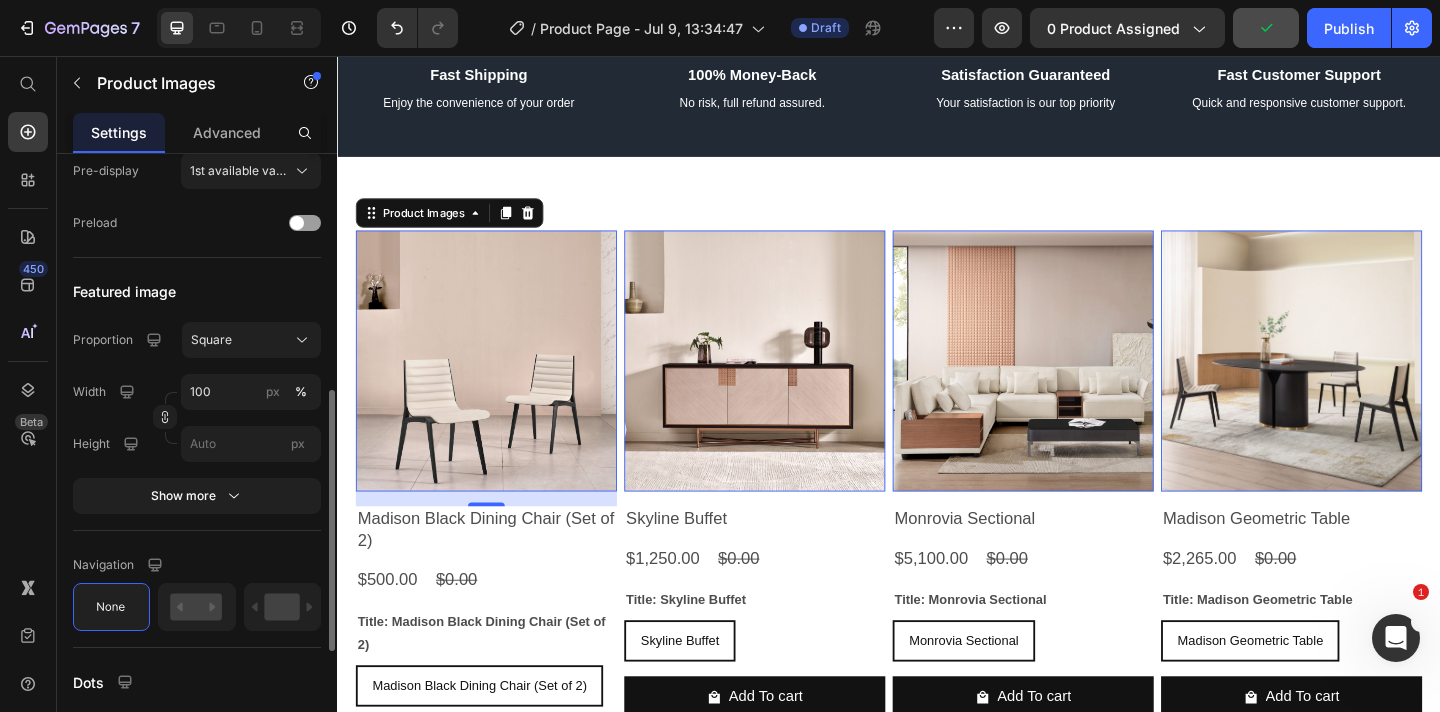 scroll, scrollTop: 569, scrollLeft: 0, axis: vertical 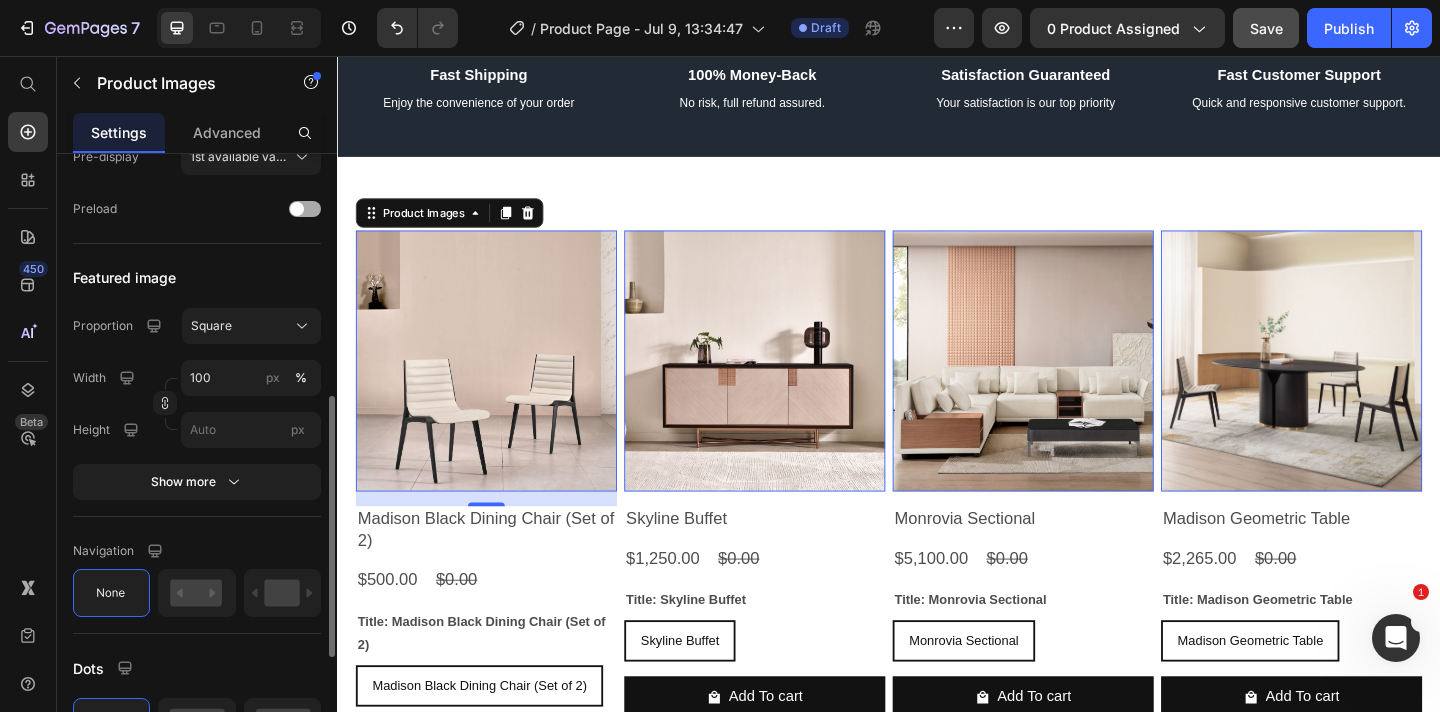 click at bounding box center [305, 209] 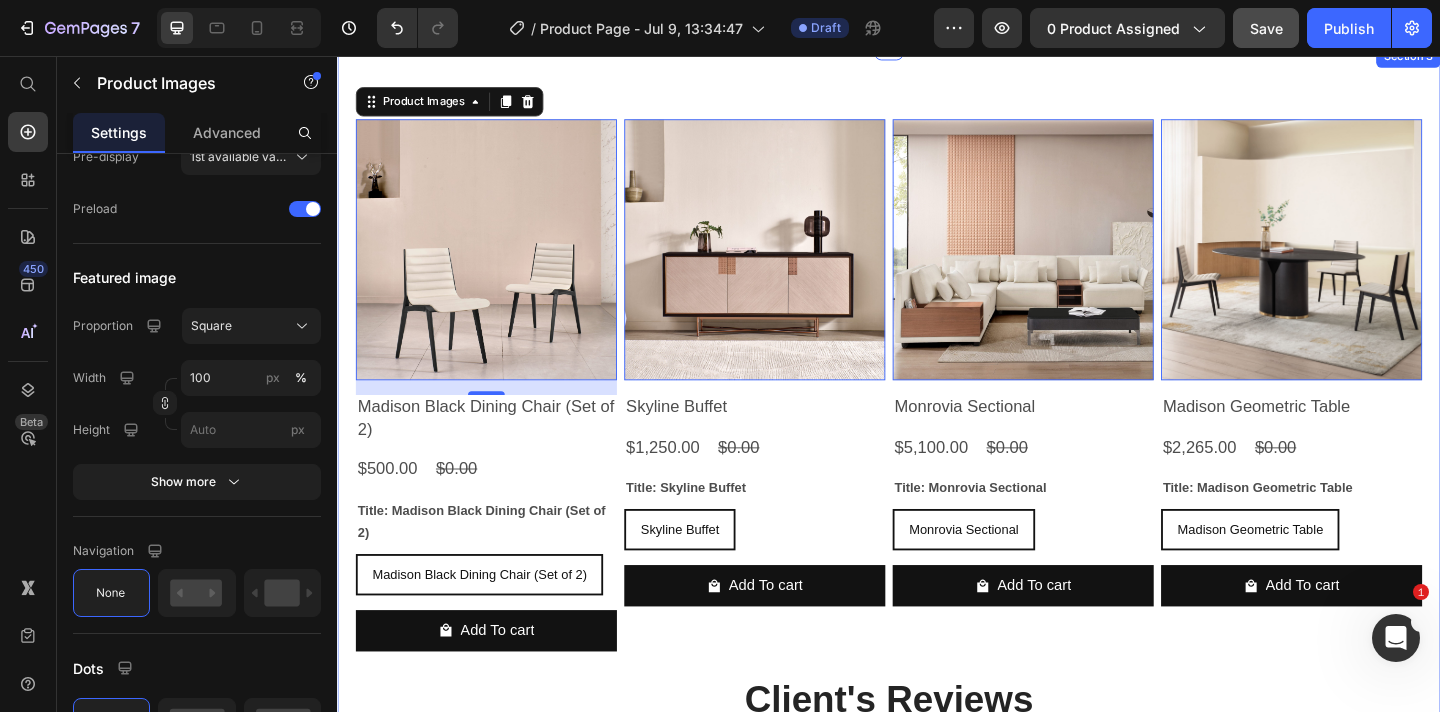 scroll, scrollTop: 1466, scrollLeft: 0, axis: vertical 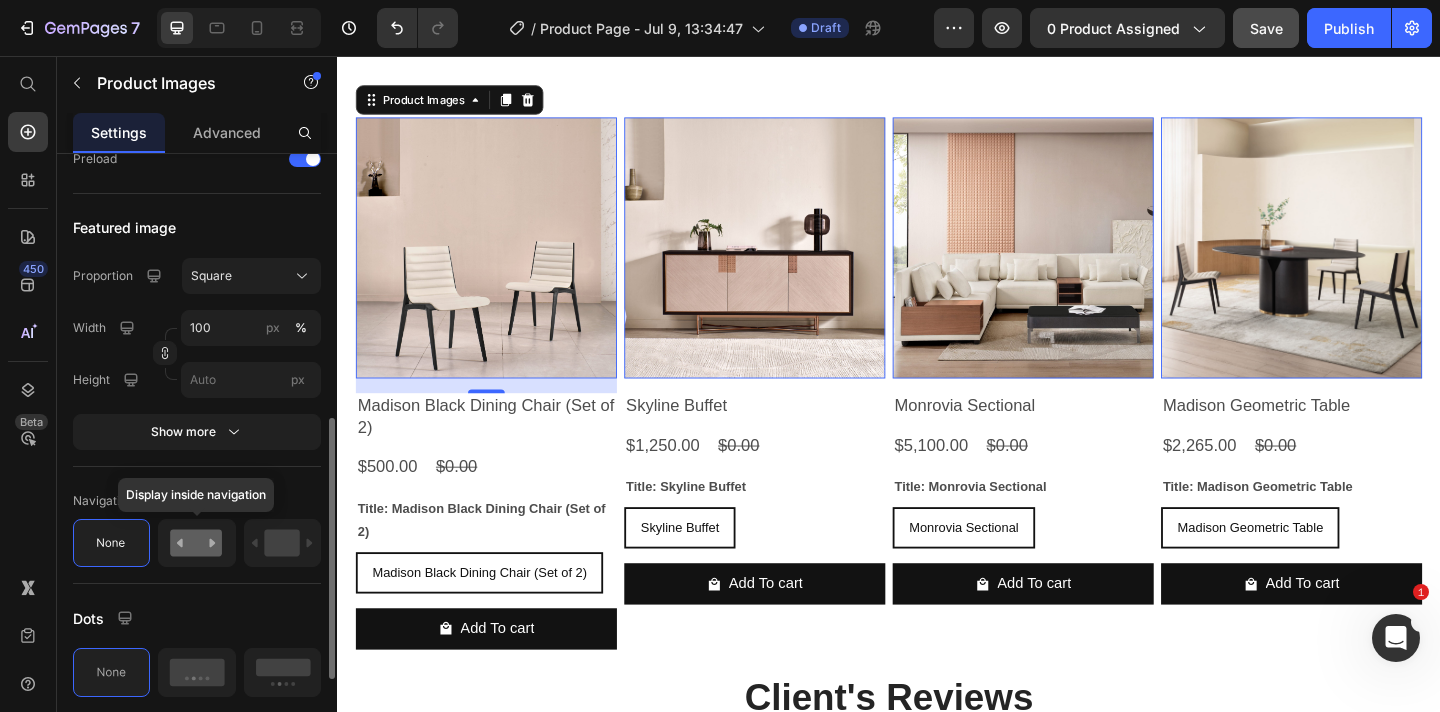 click 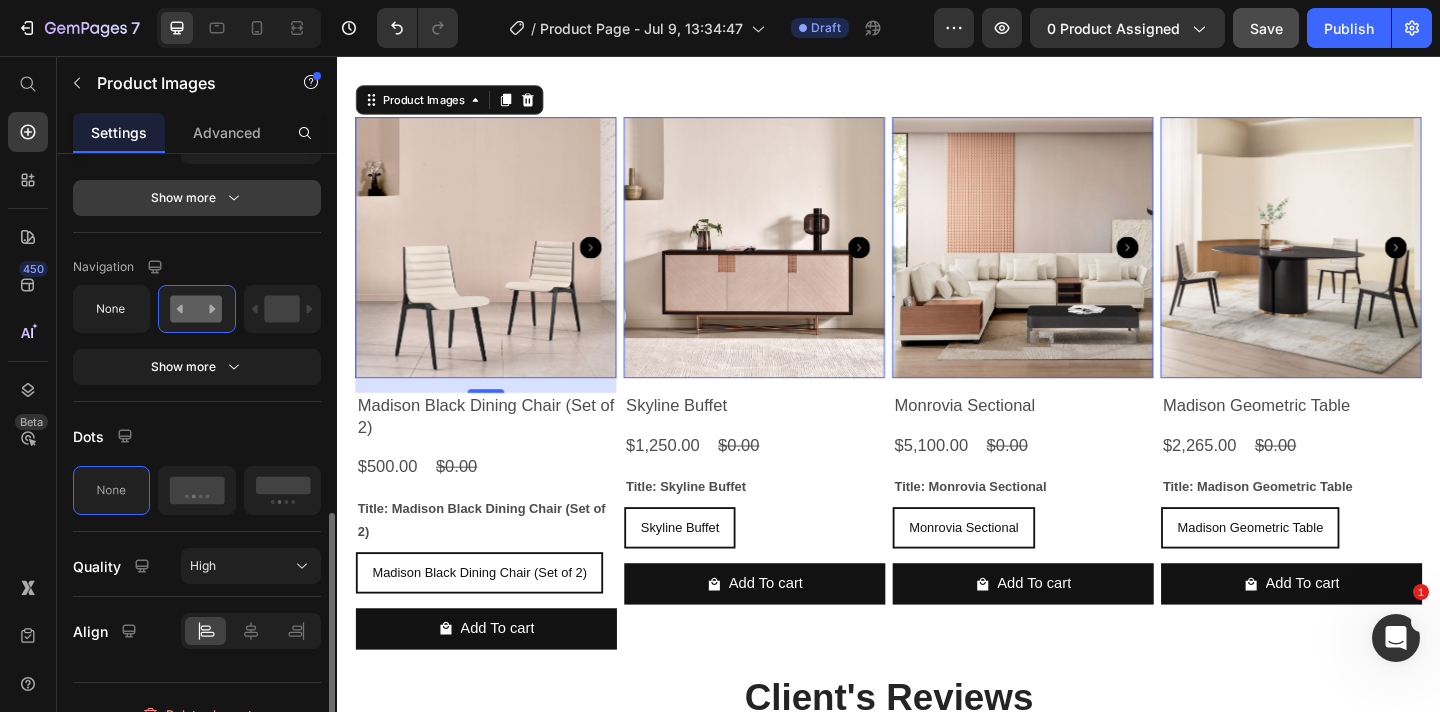 scroll, scrollTop: 881, scrollLeft: 0, axis: vertical 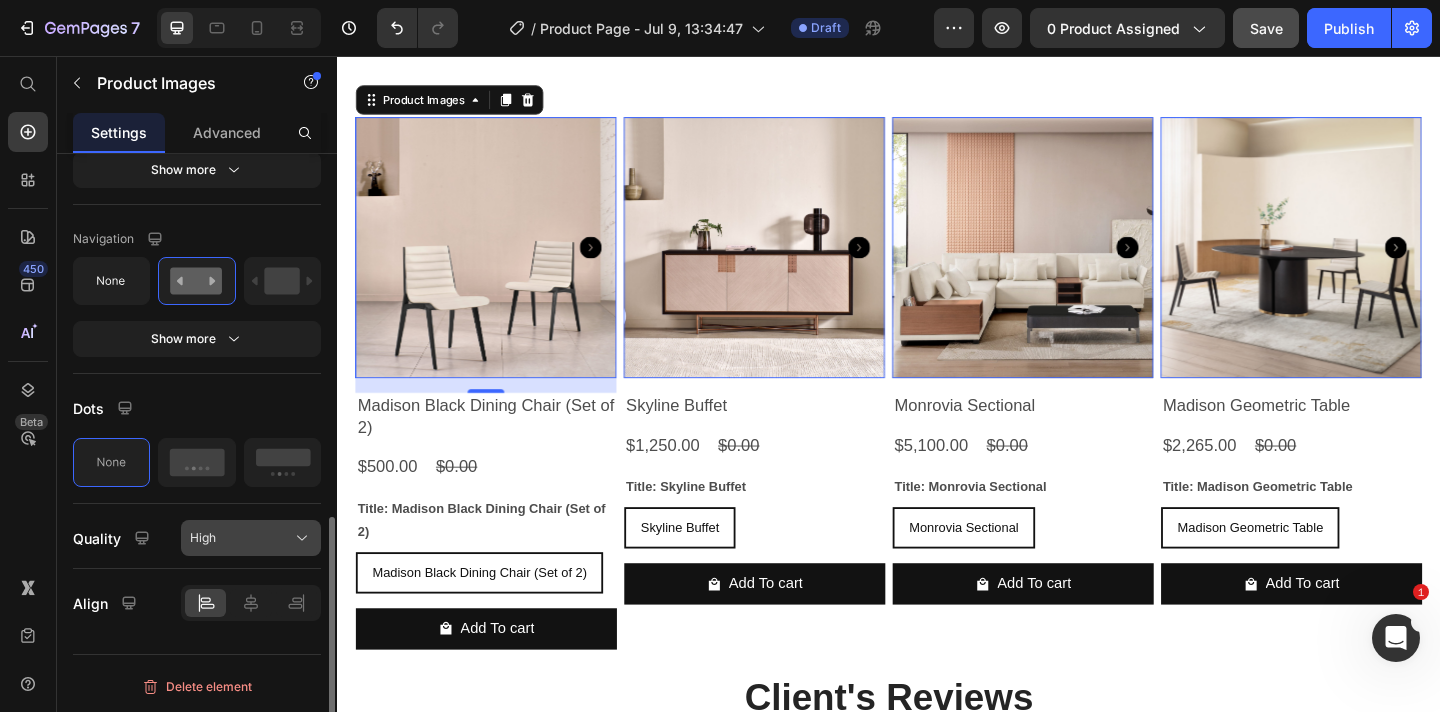 click on "High" 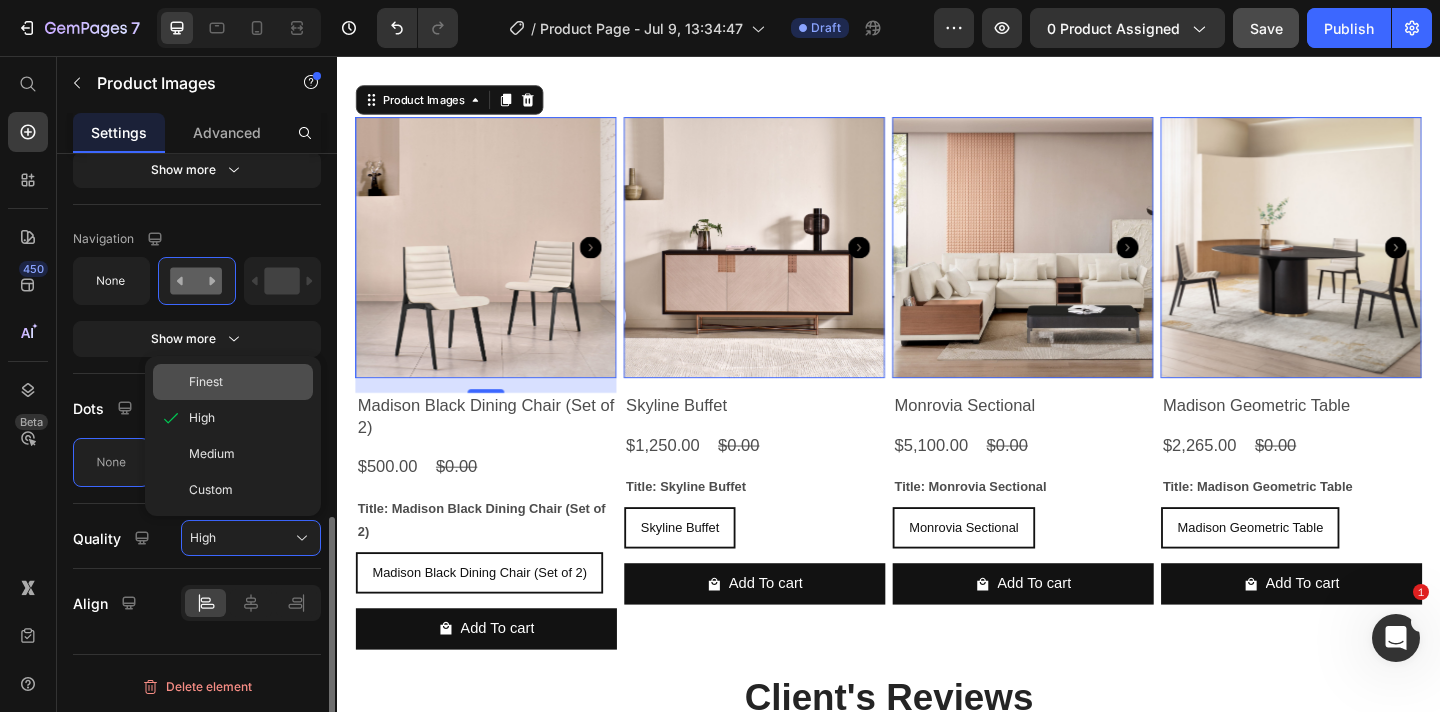 click on "Finest" at bounding box center (247, 382) 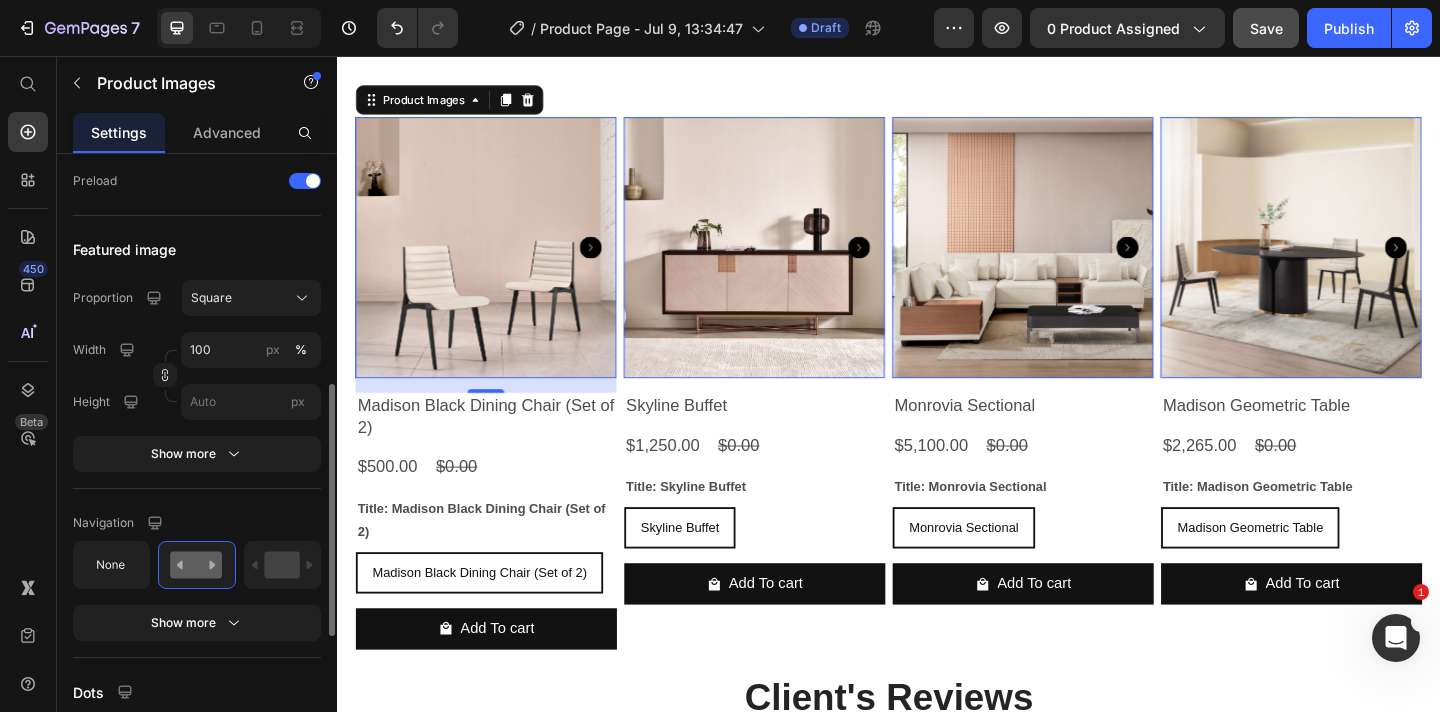 scroll, scrollTop: 580, scrollLeft: 0, axis: vertical 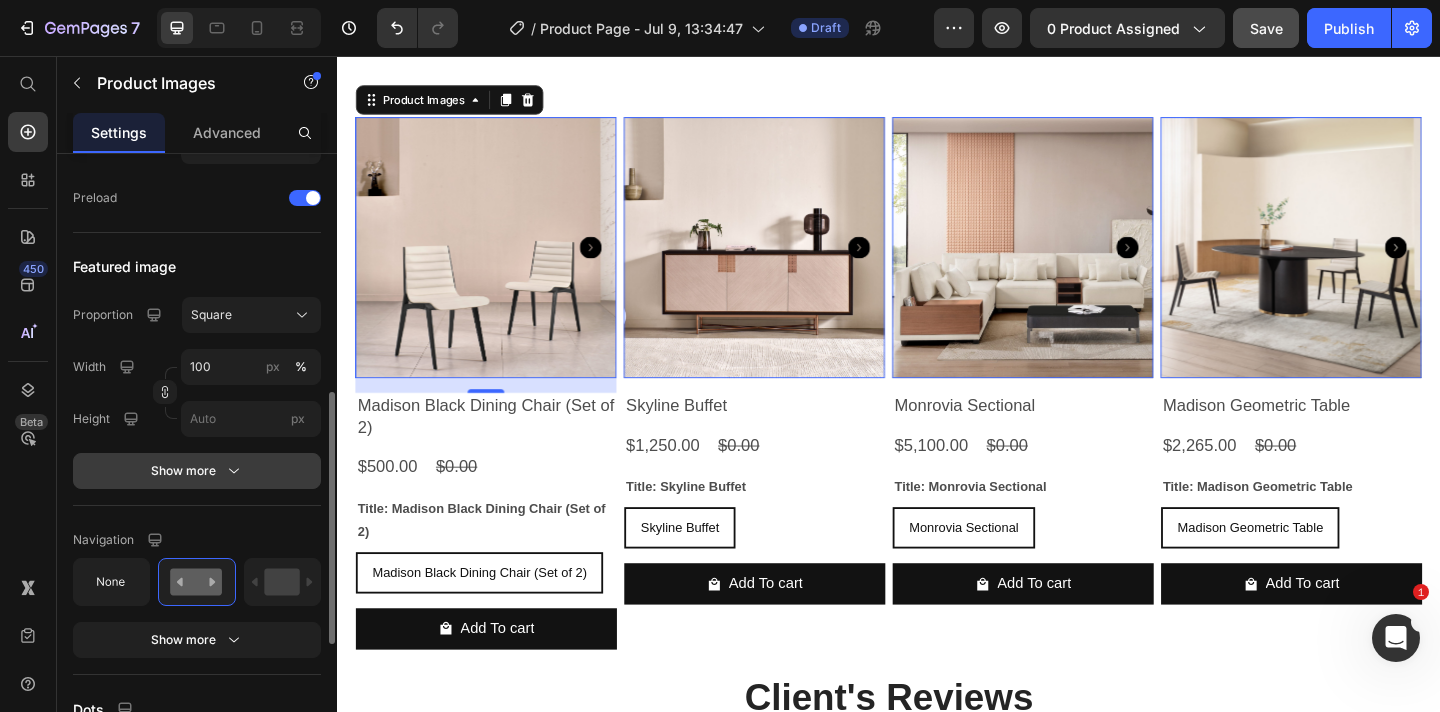 click on "Show more" at bounding box center [197, 471] 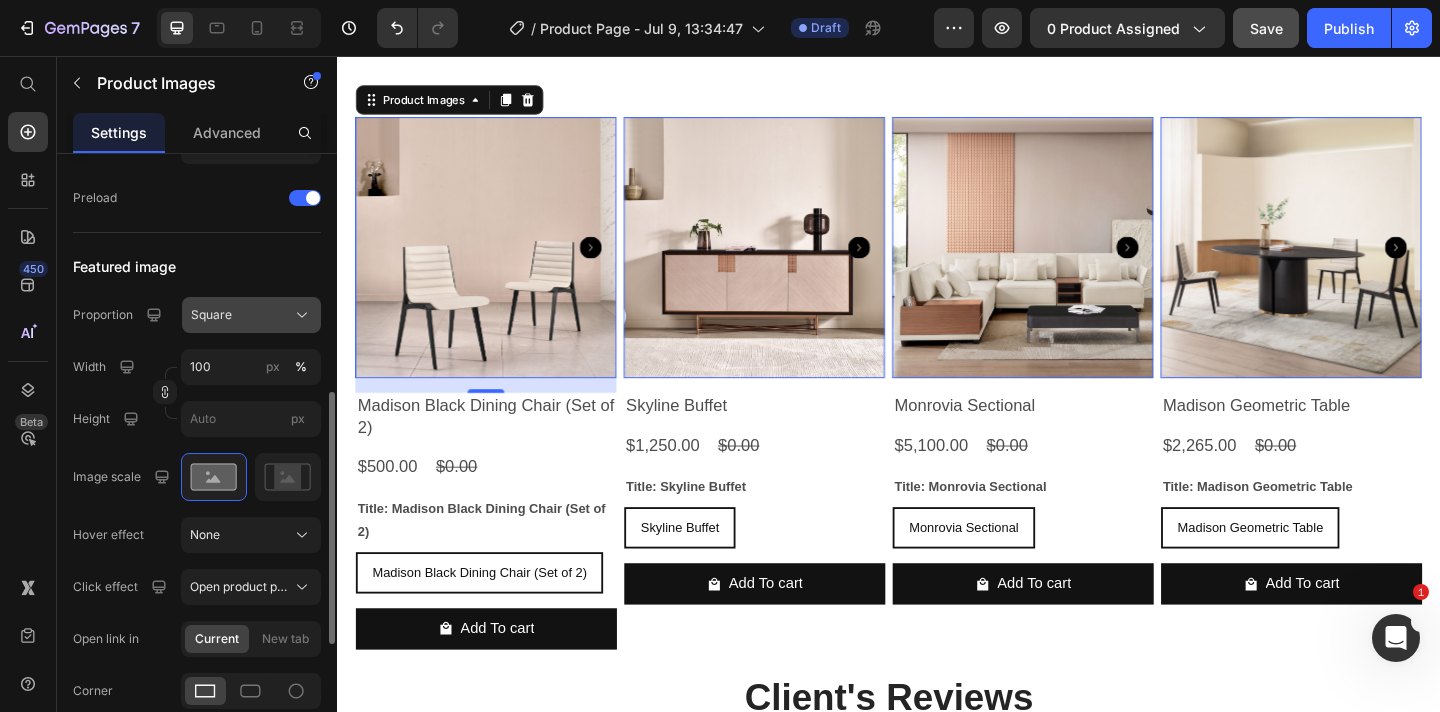 click on "Square" 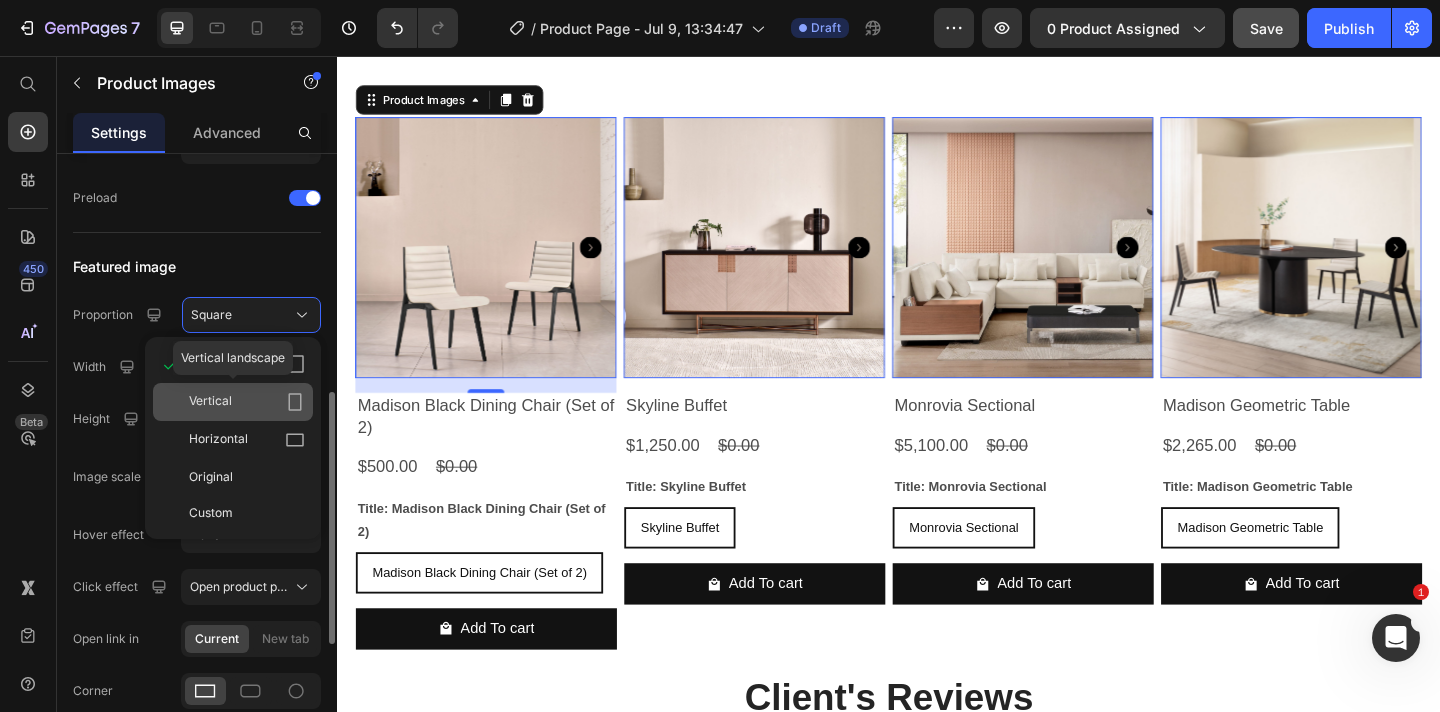 click on "Vertical" at bounding box center (247, 402) 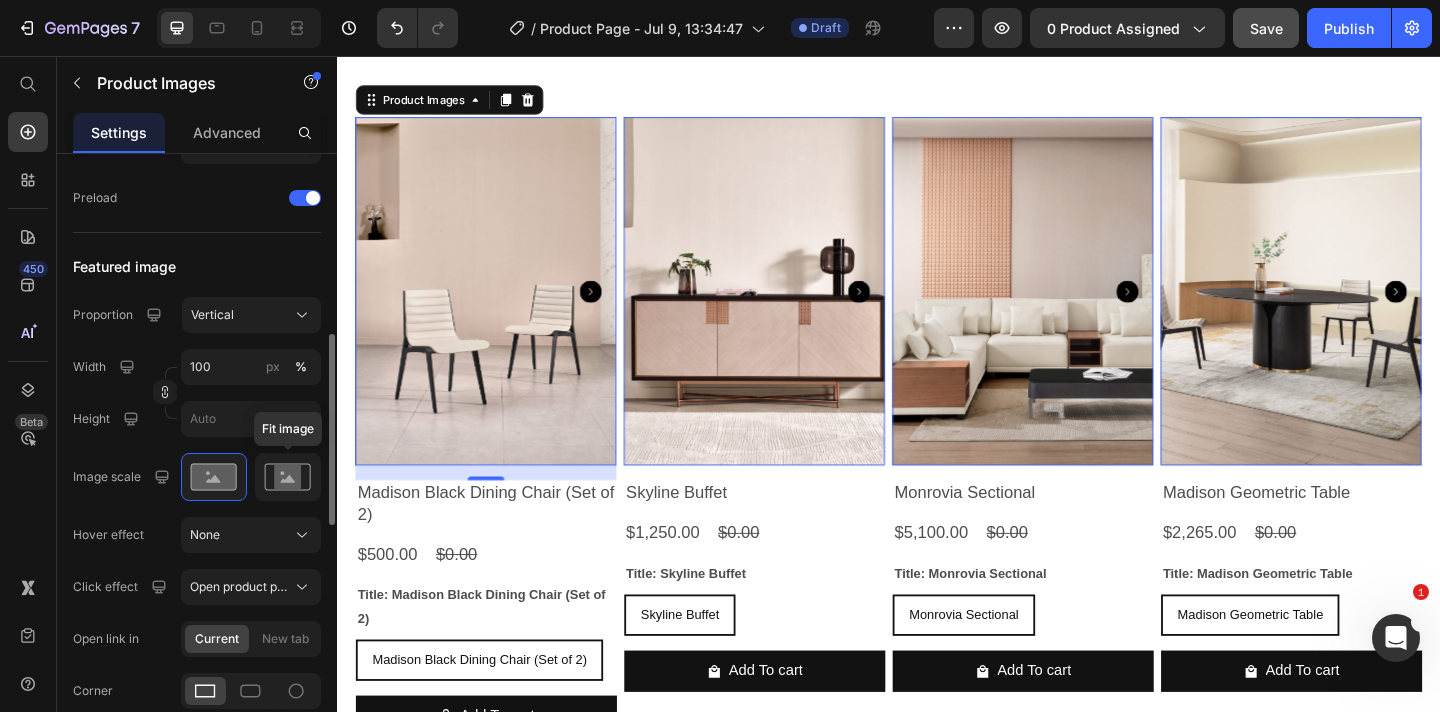 click 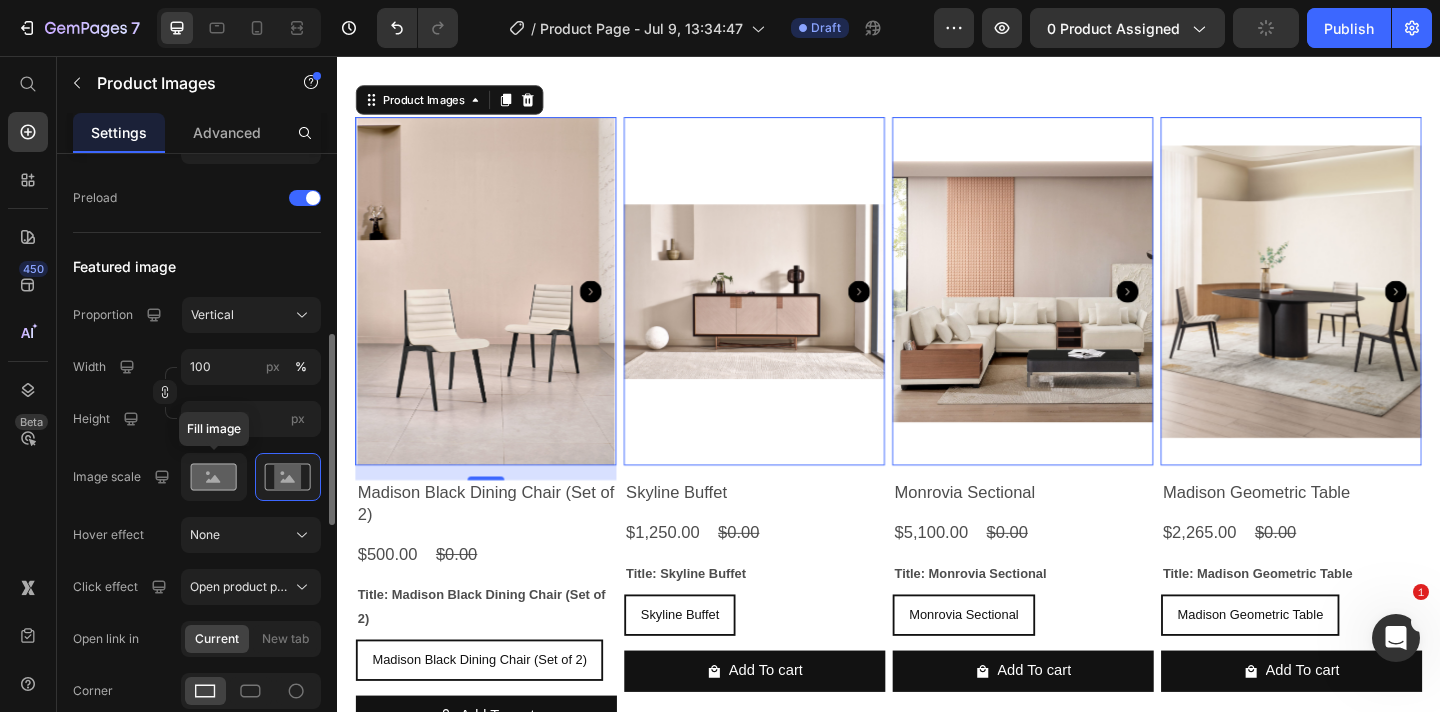 click 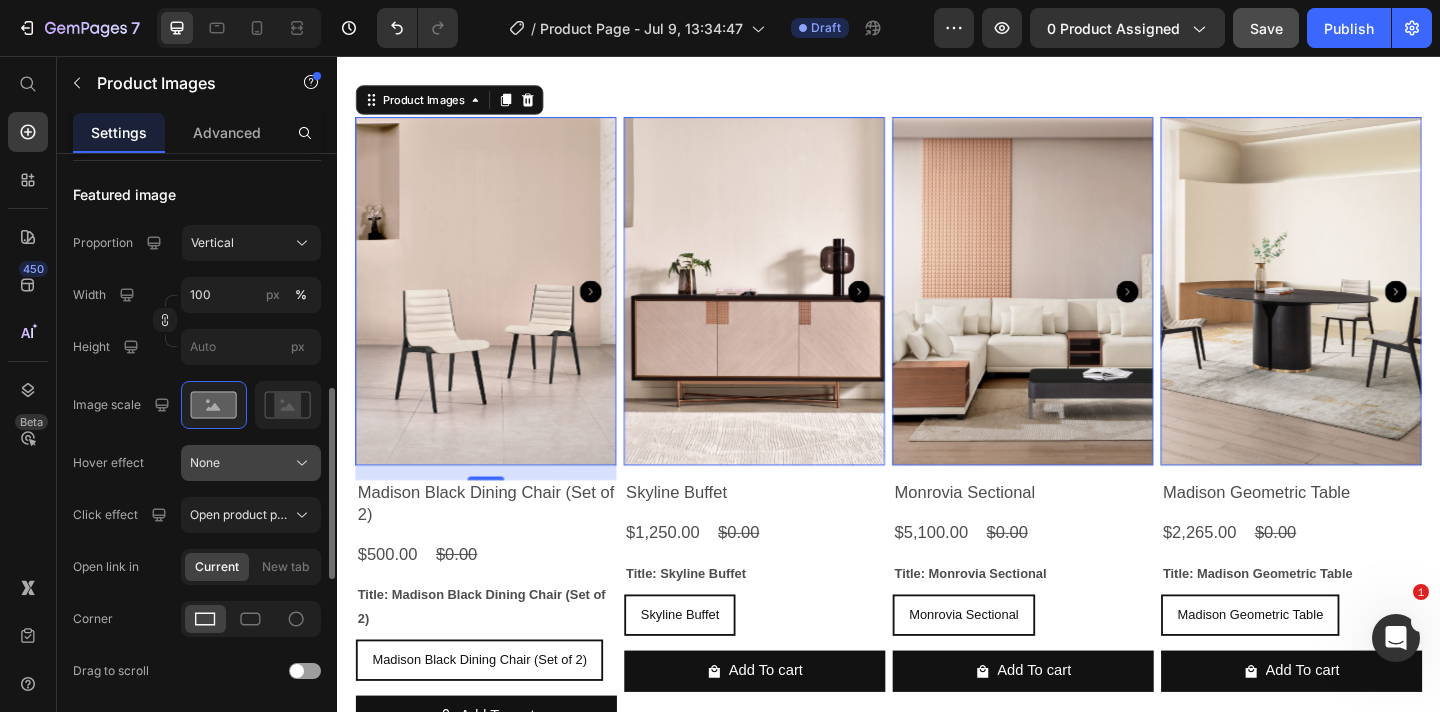 scroll, scrollTop: 690, scrollLeft: 0, axis: vertical 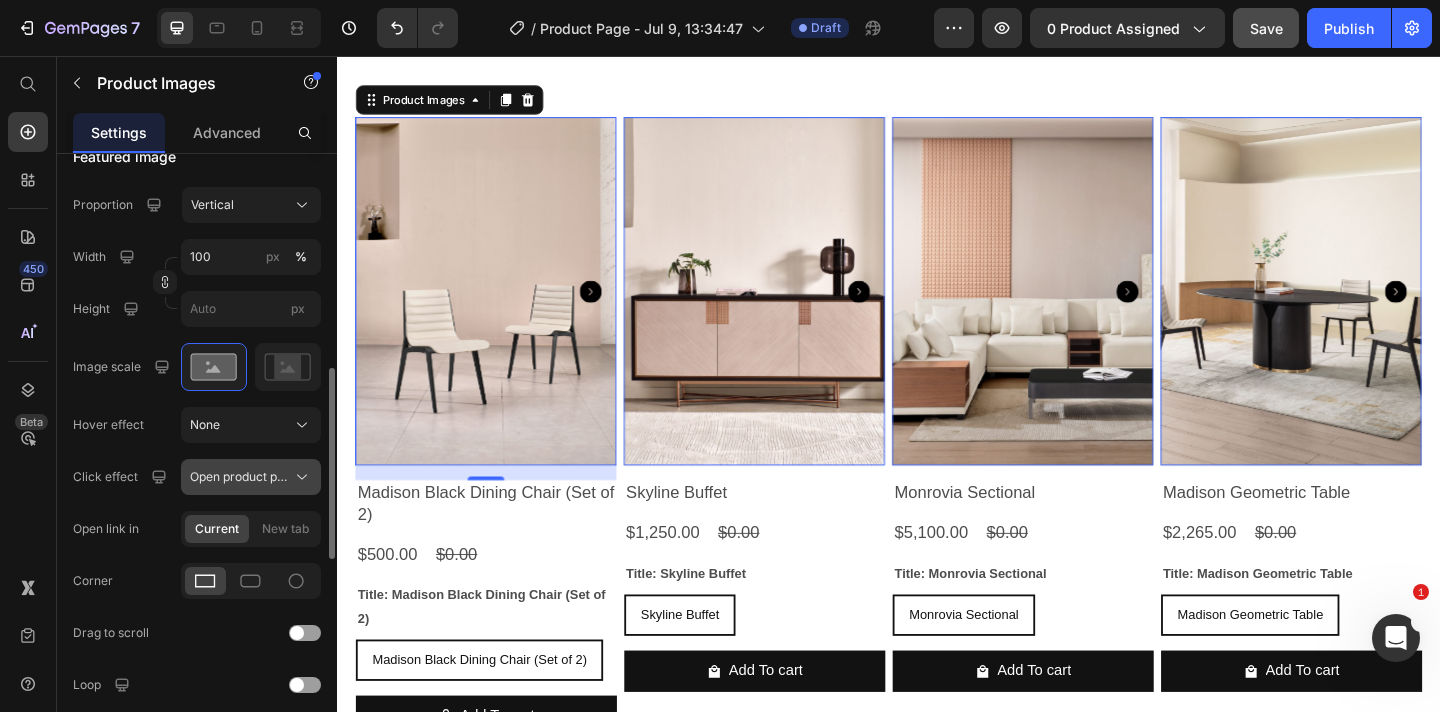 click on "Open product page" at bounding box center (239, 477) 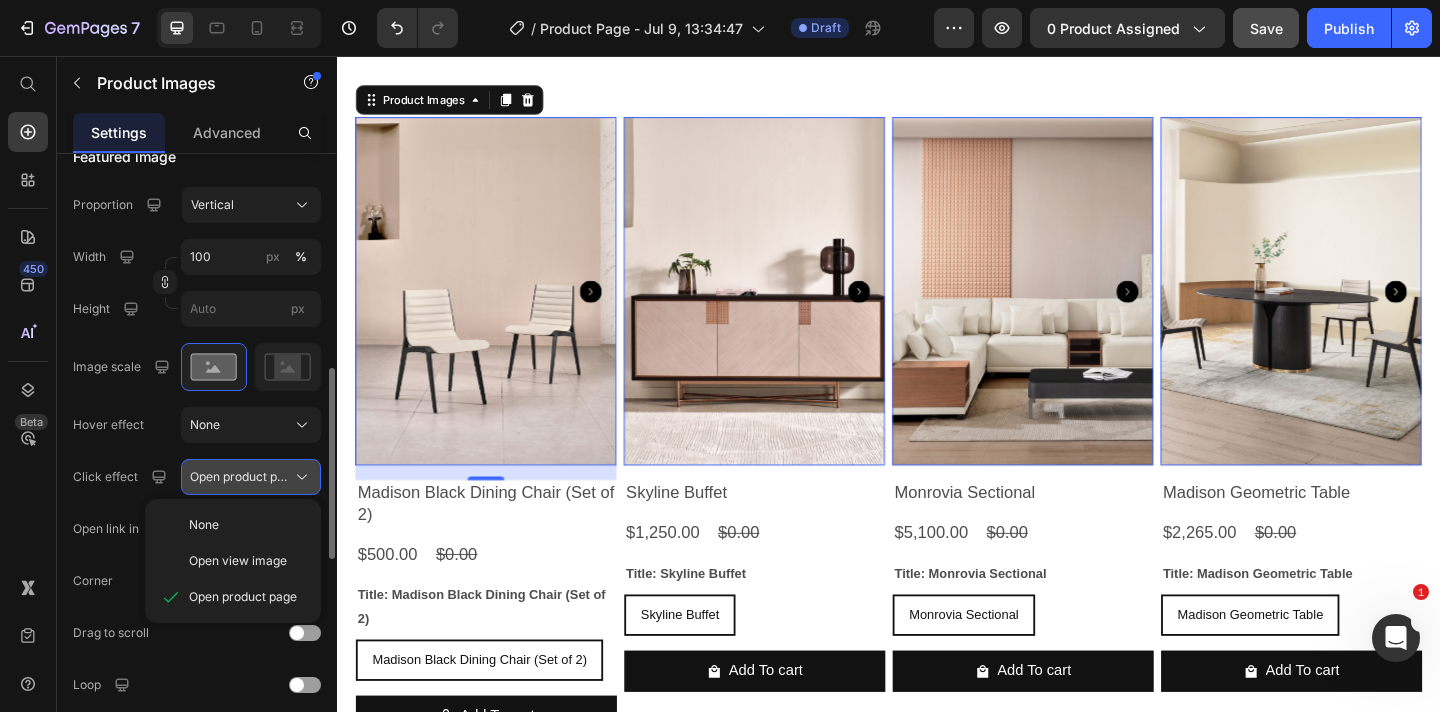 click on "Open product page" at bounding box center [239, 477] 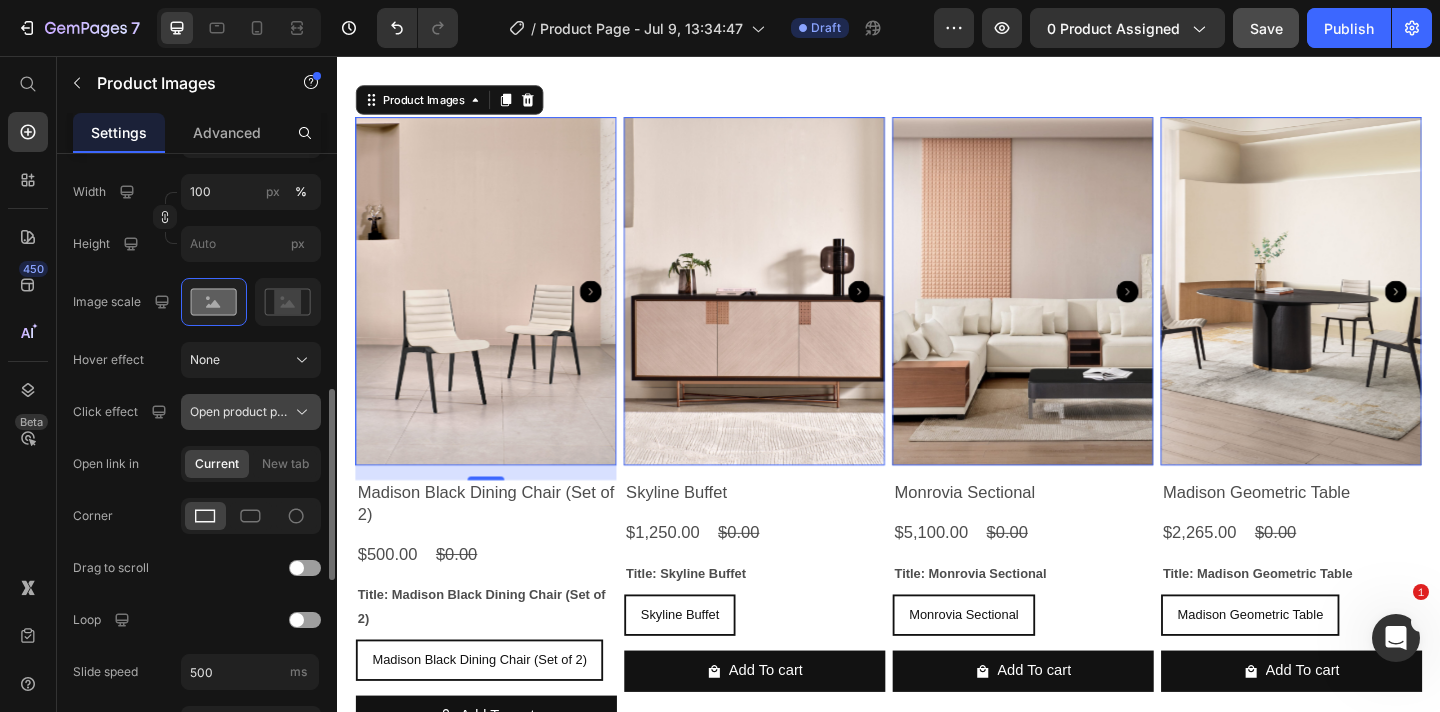 scroll, scrollTop: 757, scrollLeft: 0, axis: vertical 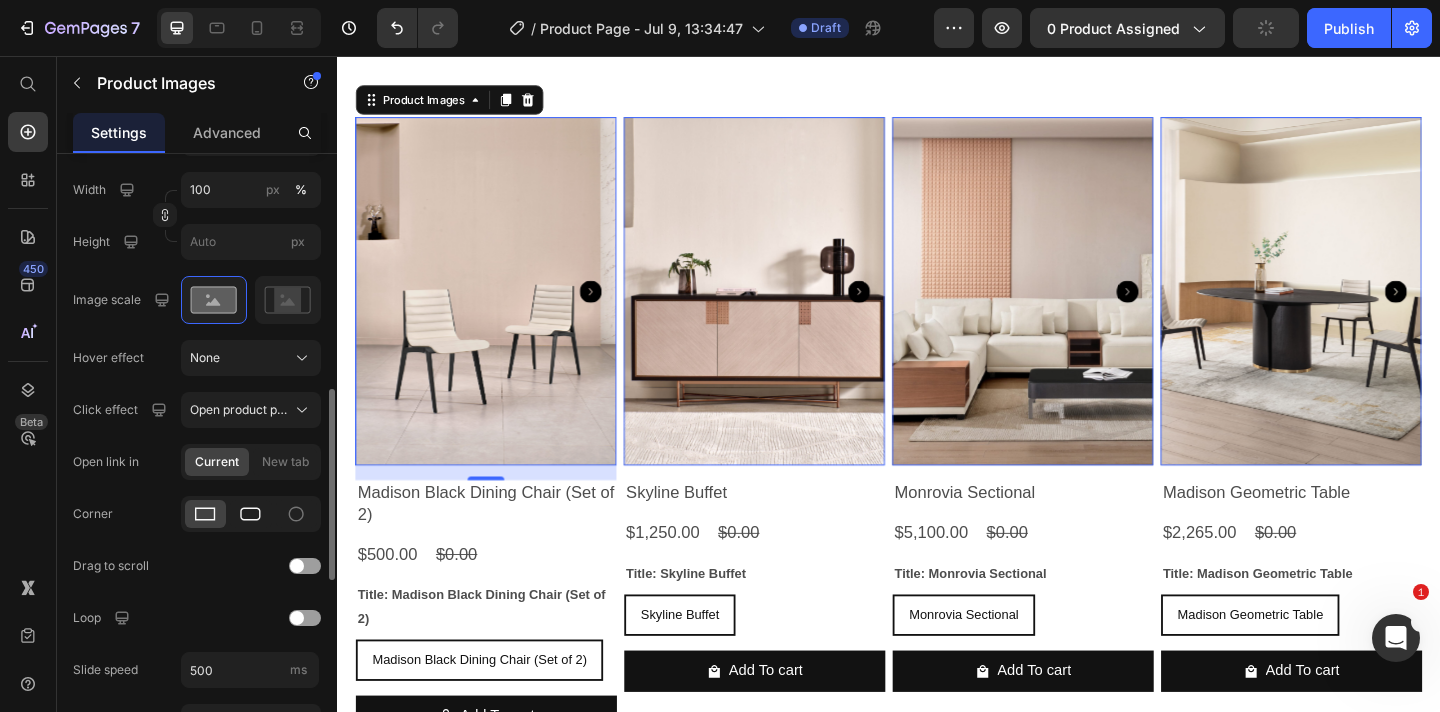 click 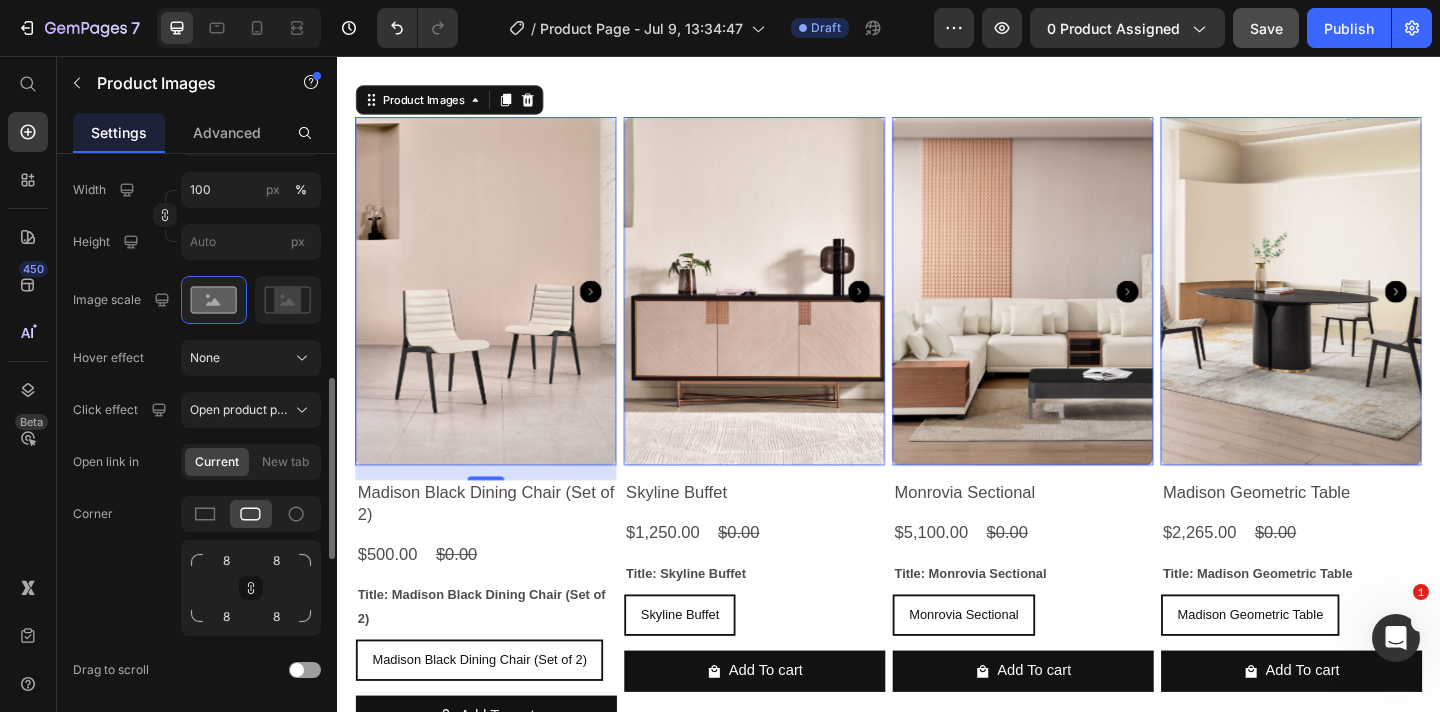 click on "Corner 8 8 8 8" 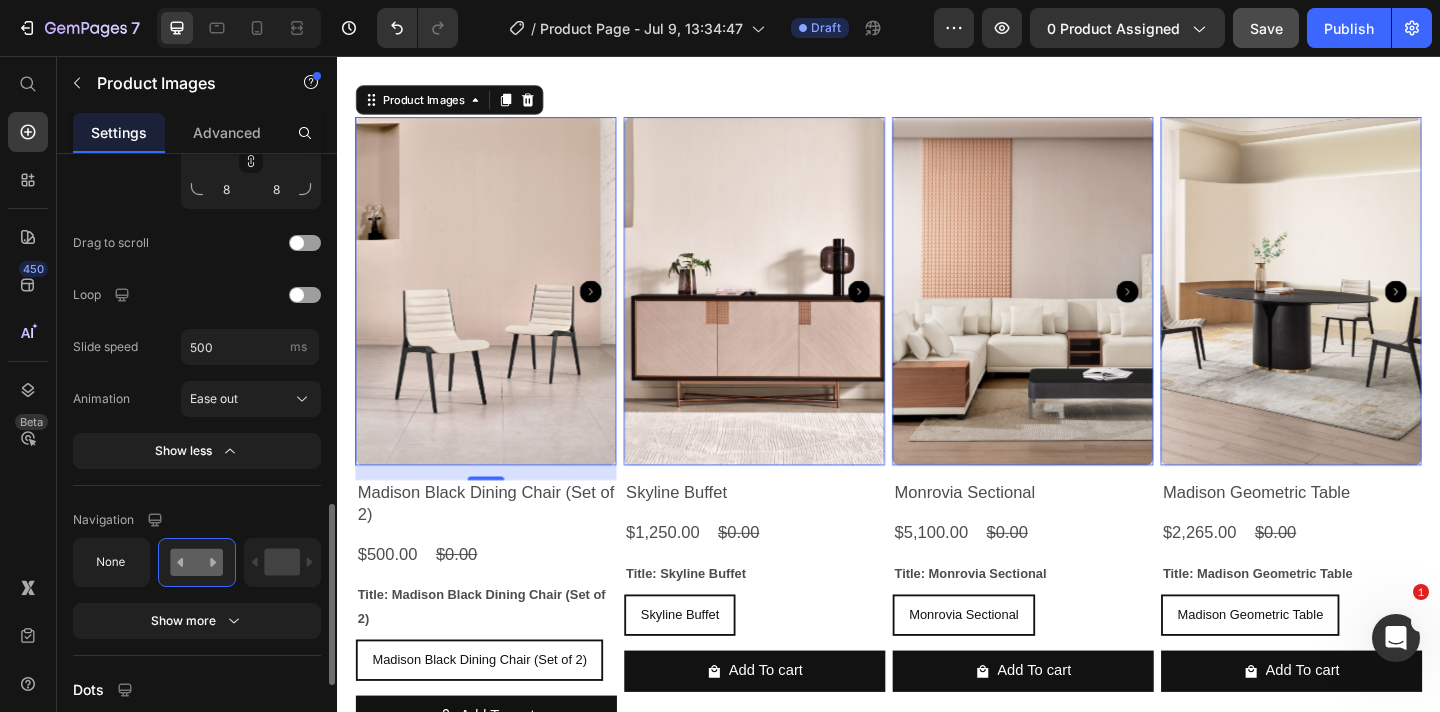 scroll, scrollTop: 1190, scrollLeft: 0, axis: vertical 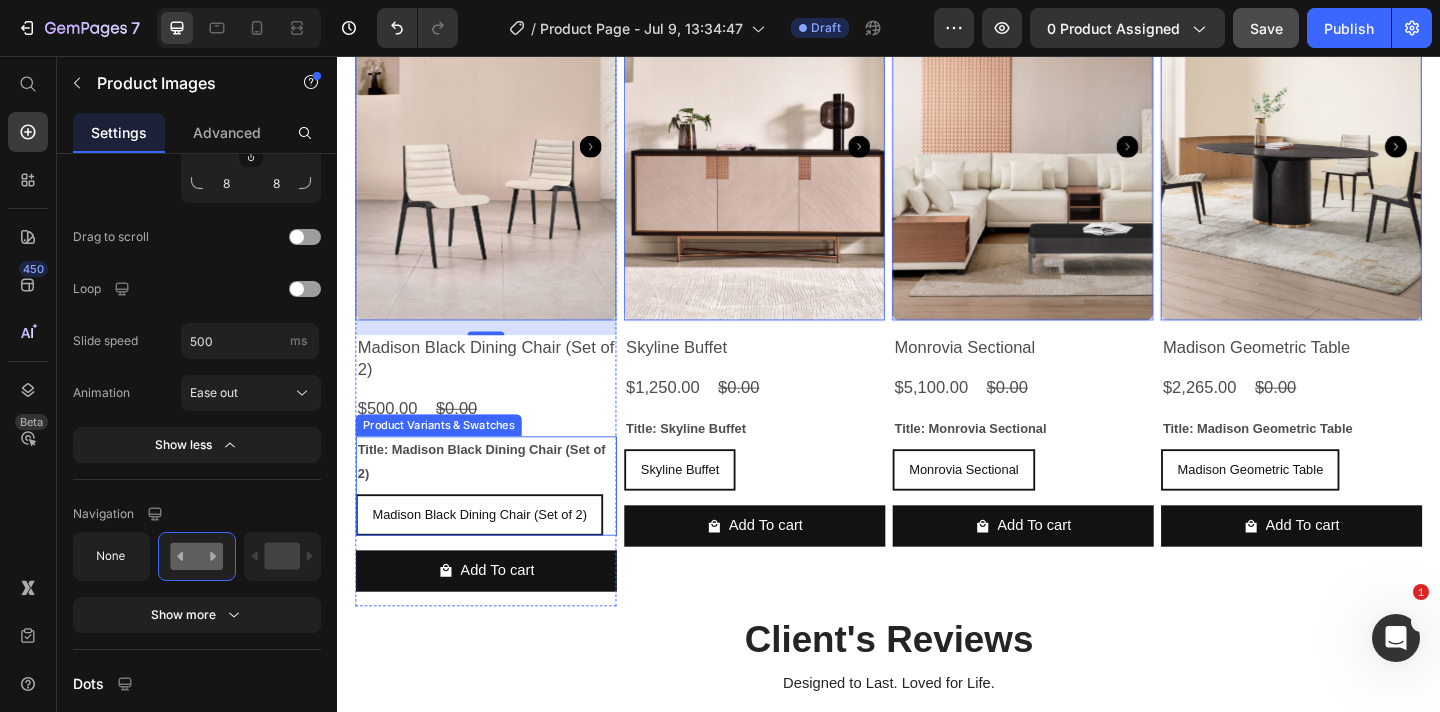 click on "Title: Madison Black Dining Chair (Set of 2)" at bounding box center (499, 497) 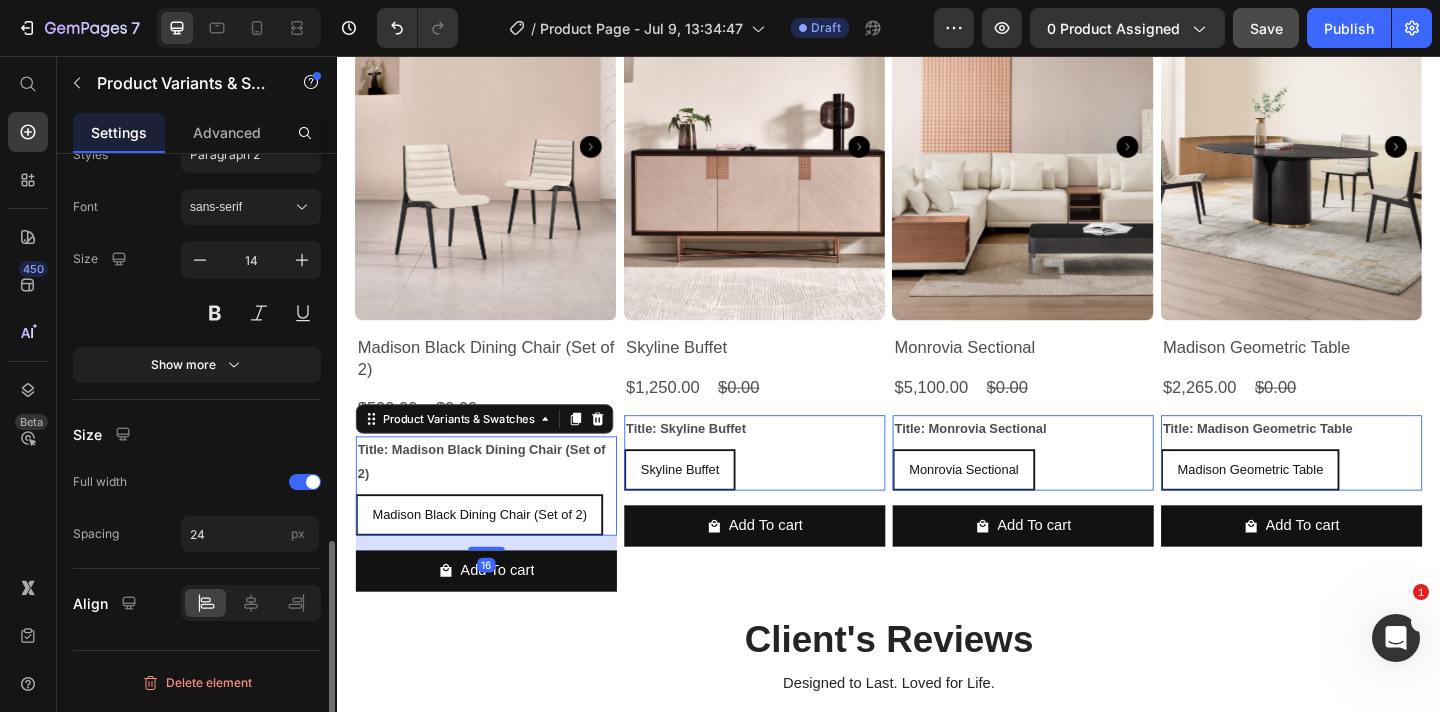 scroll, scrollTop: 0, scrollLeft: 0, axis: both 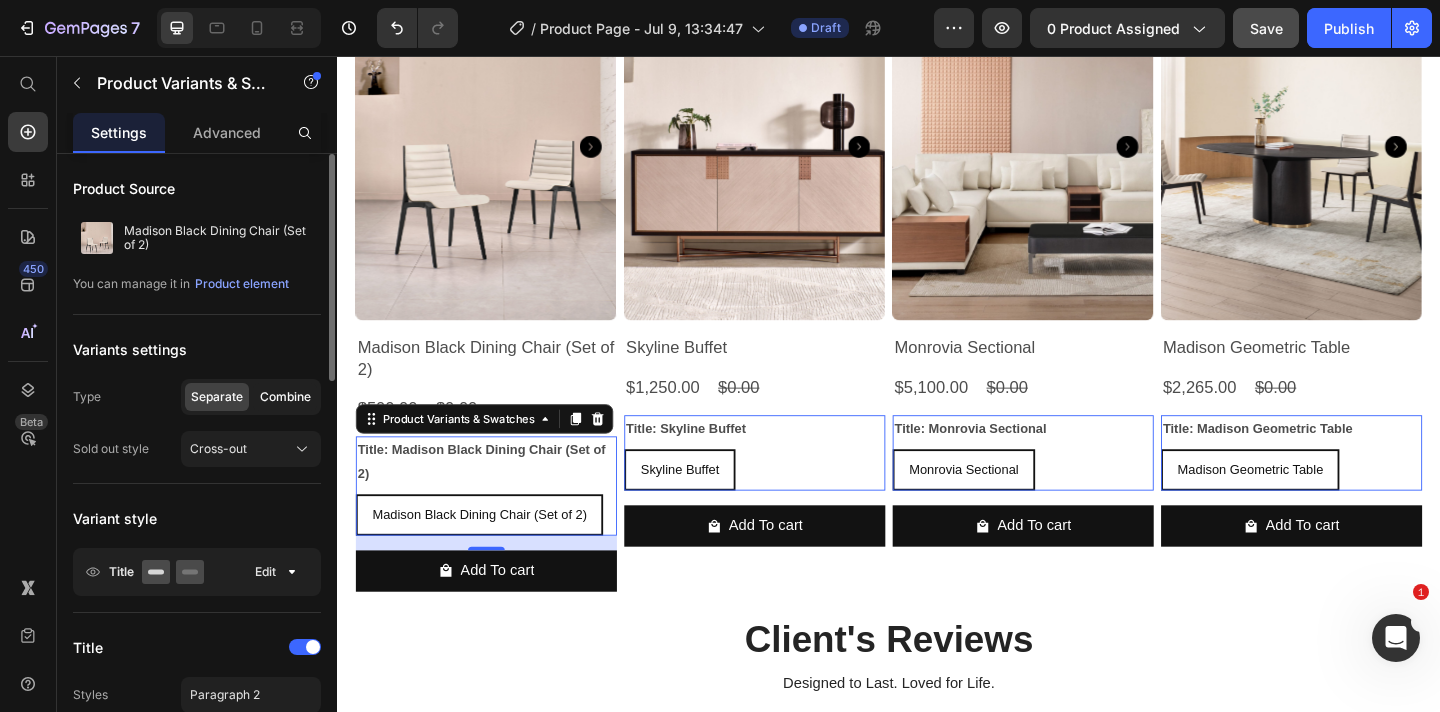 click on "Combine" 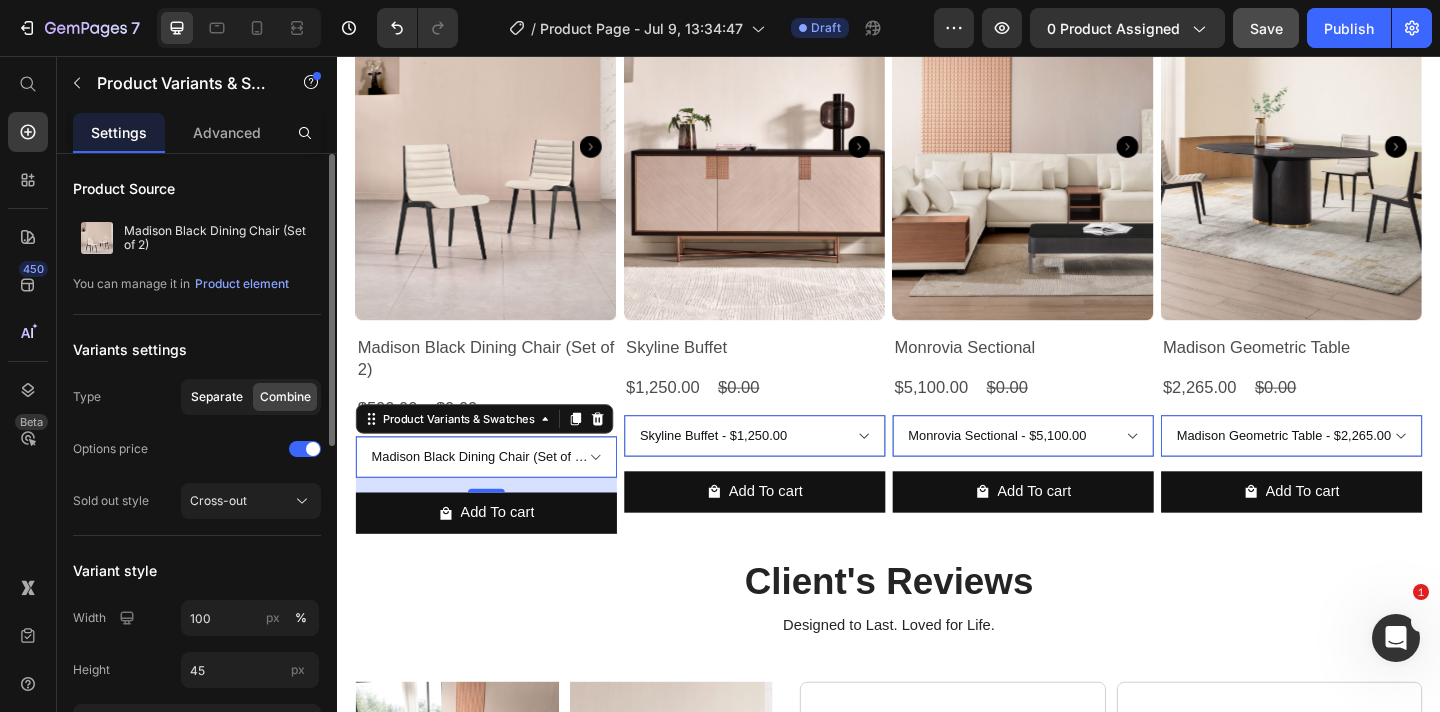 click on "Separate" 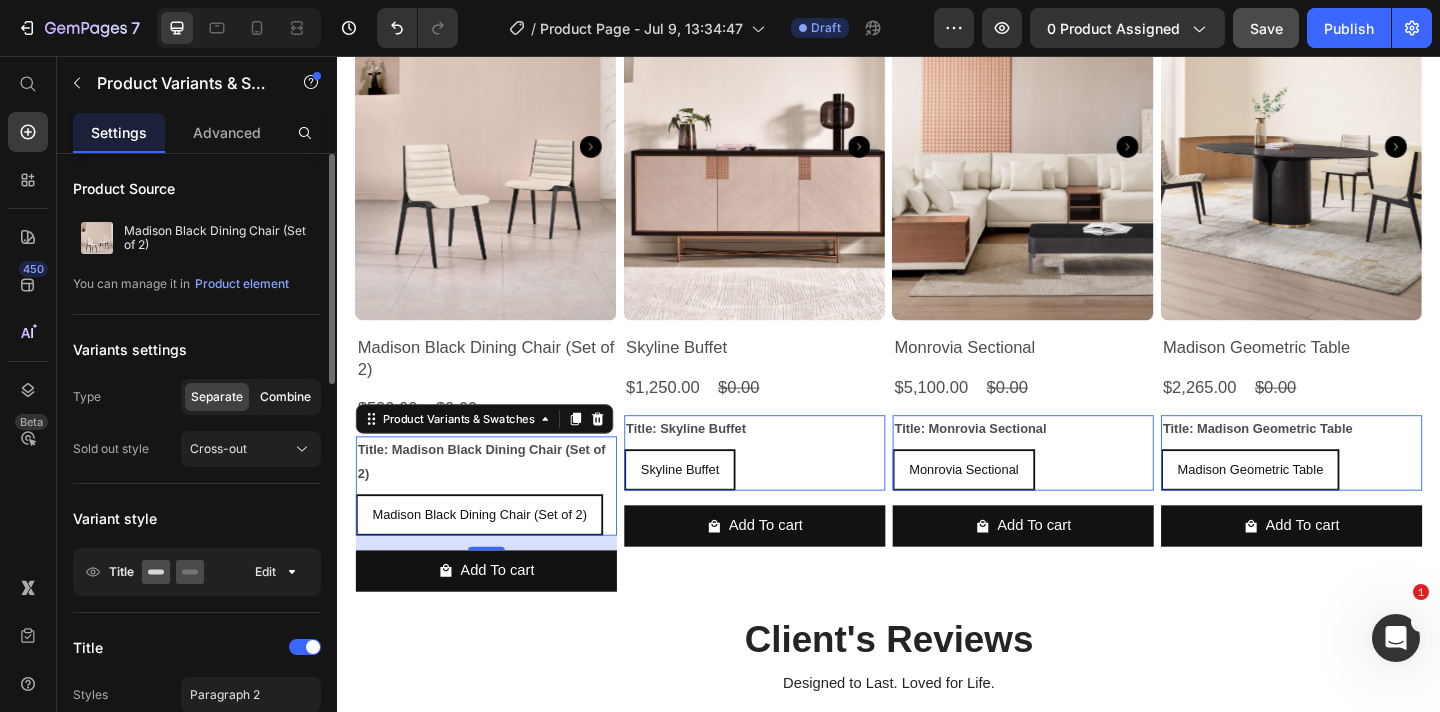 click on "Combine" 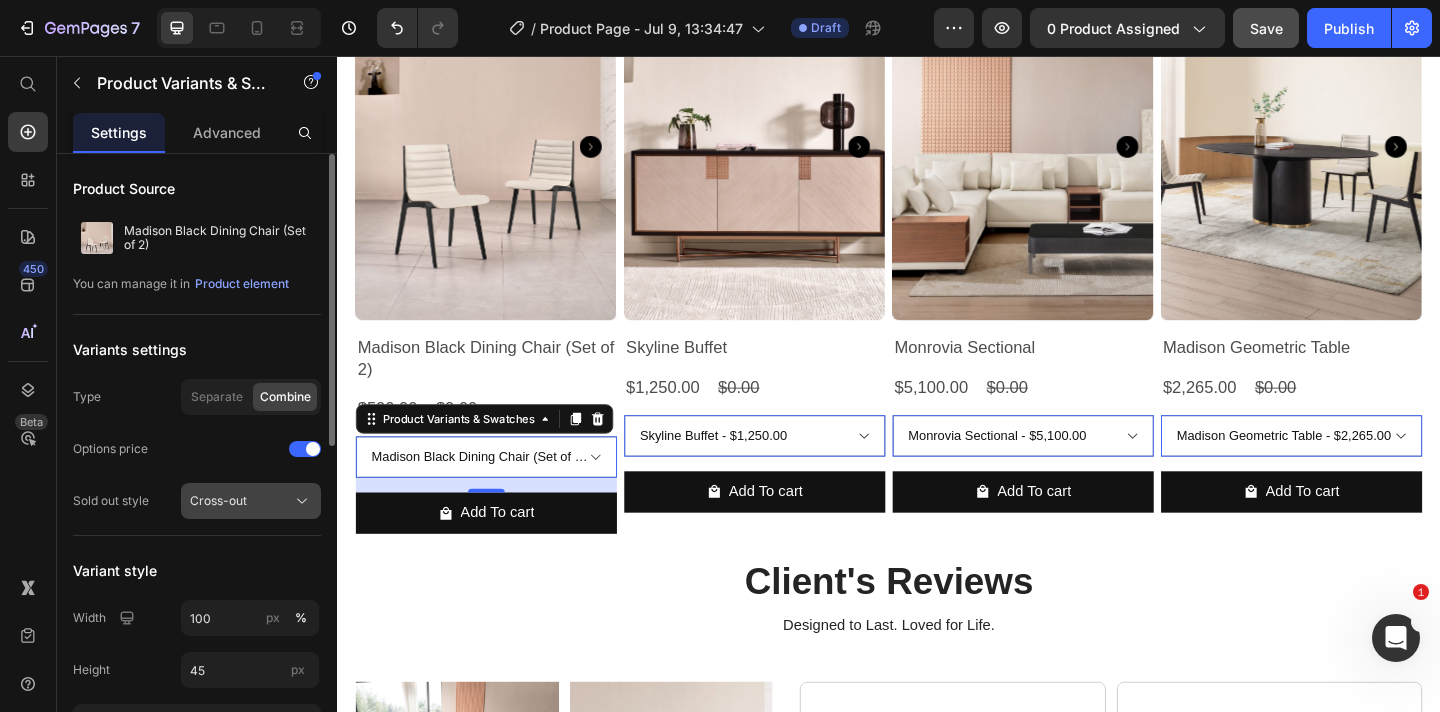 click on "Cross-out" at bounding box center (251, 501) 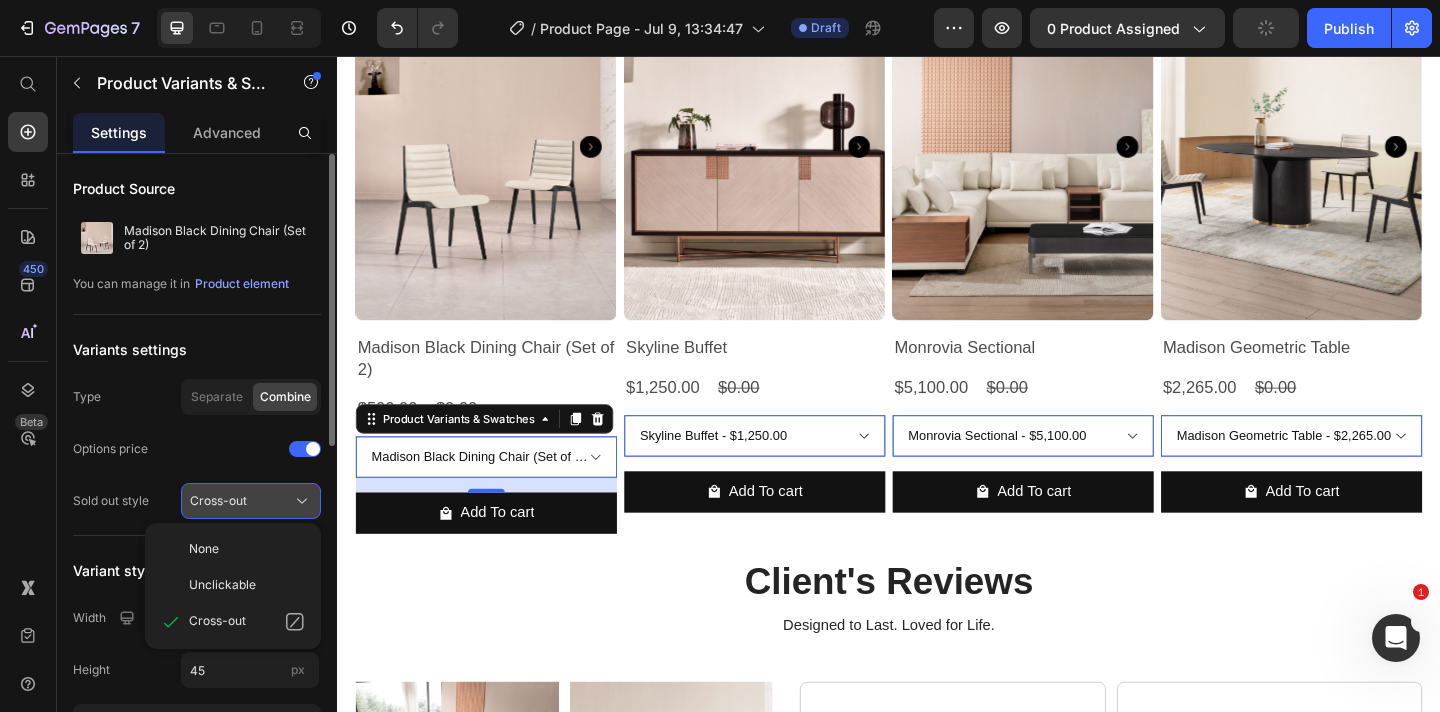 click on "Cross-out" at bounding box center [251, 501] 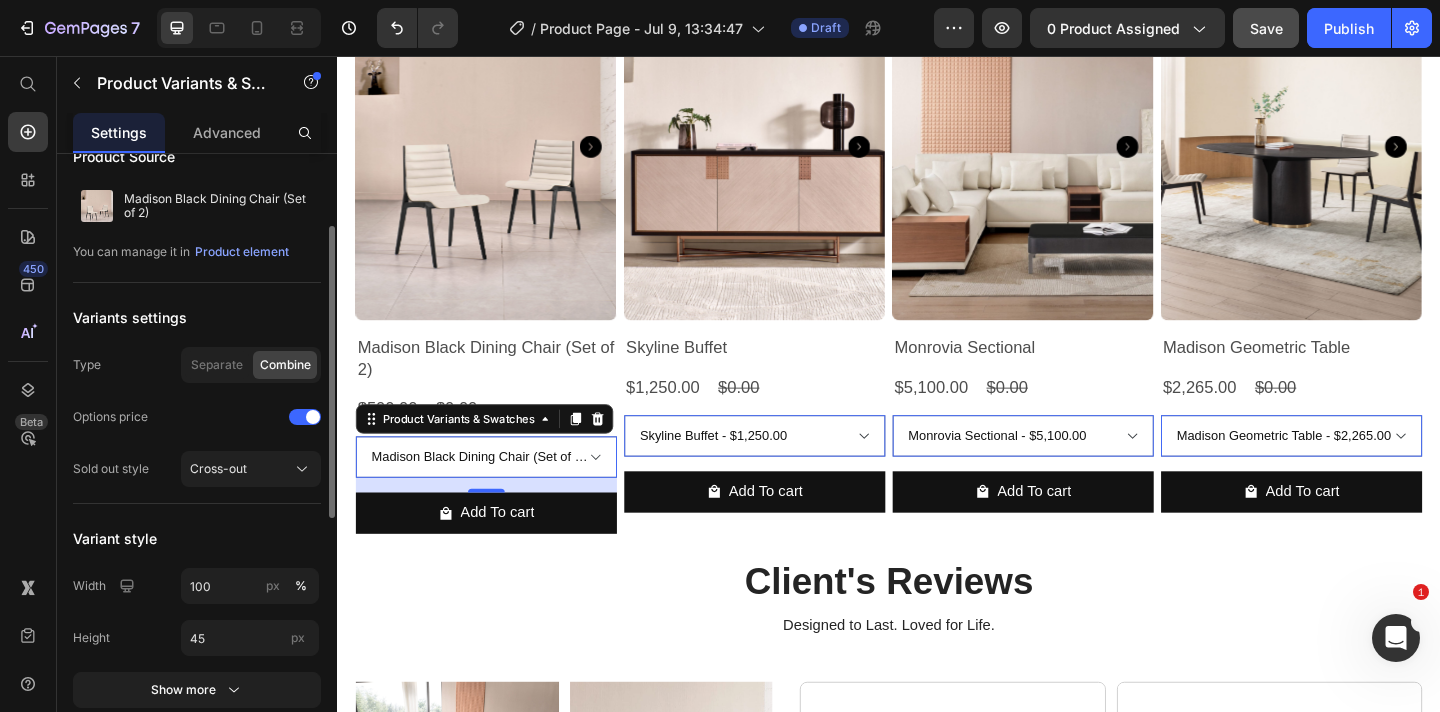 scroll, scrollTop: 0, scrollLeft: 0, axis: both 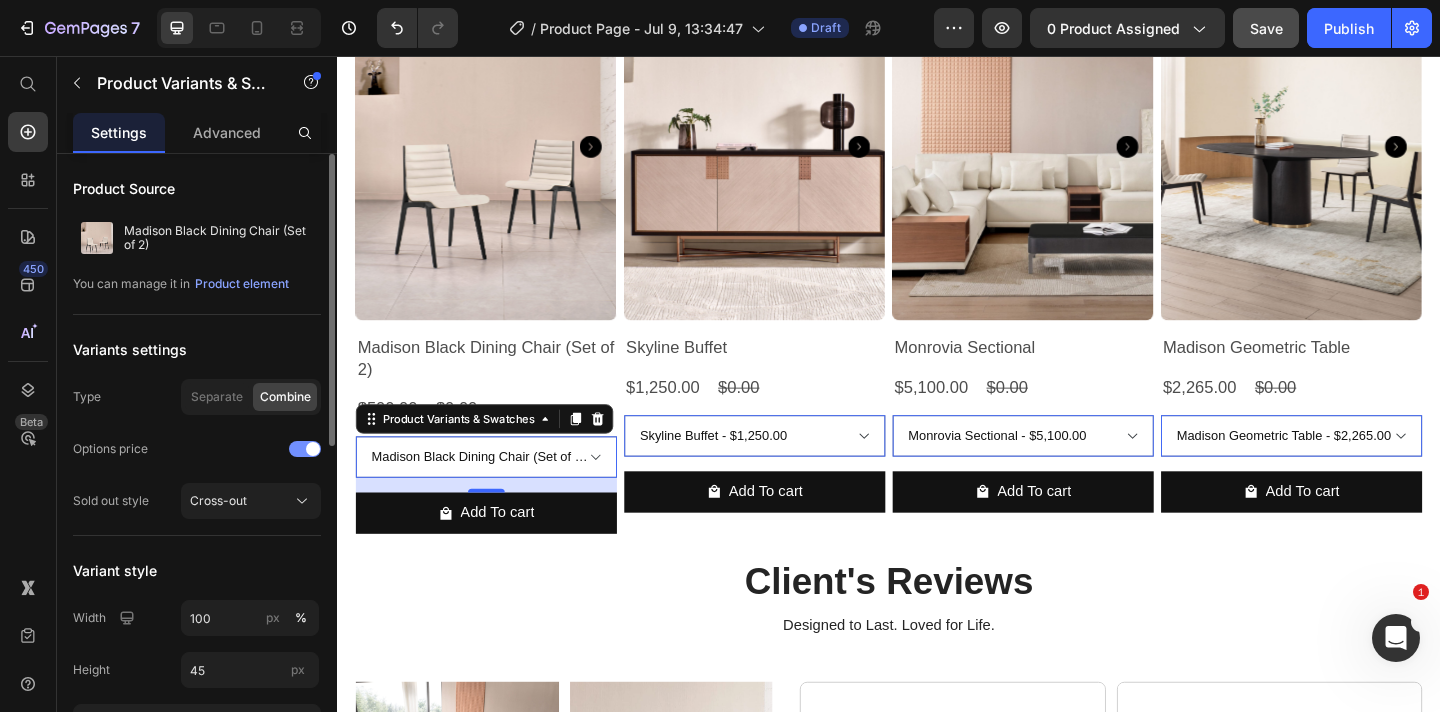 click on "Options price" 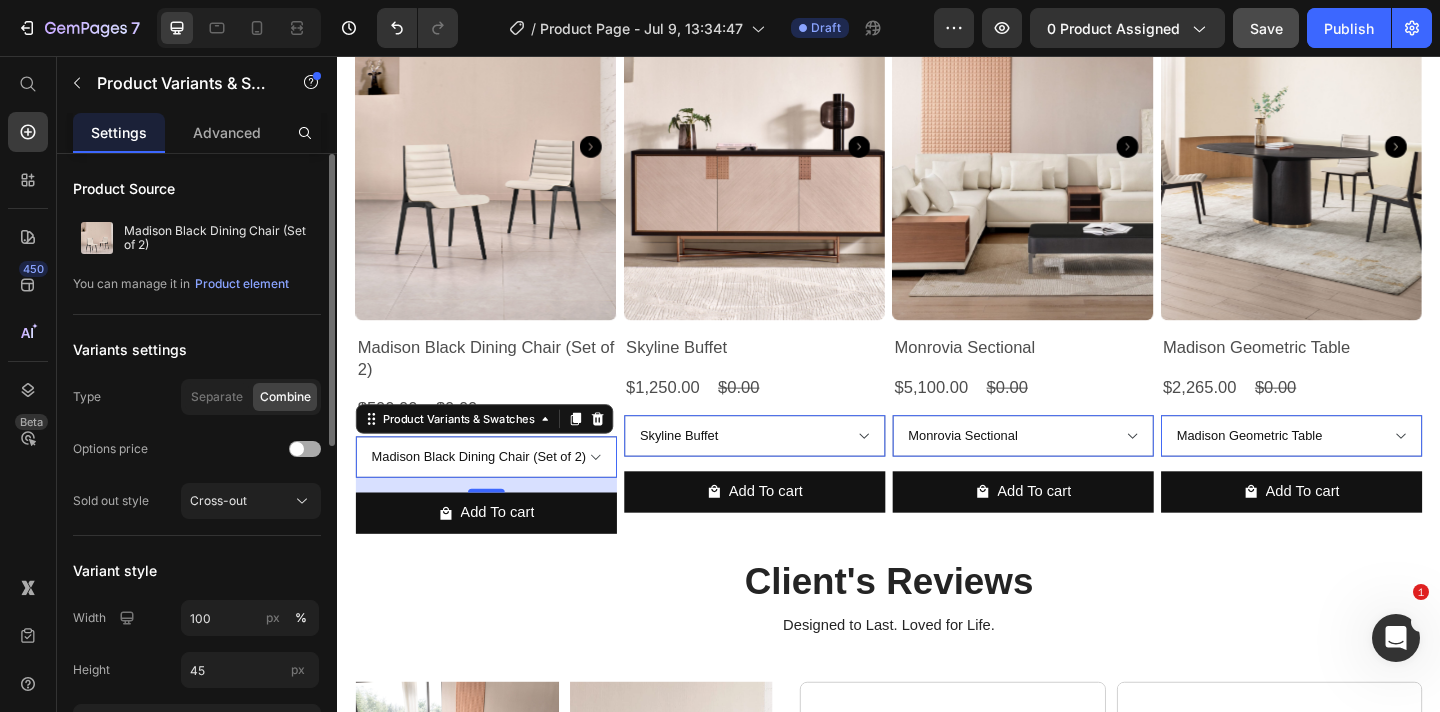 click at bounding box center (305, 449) 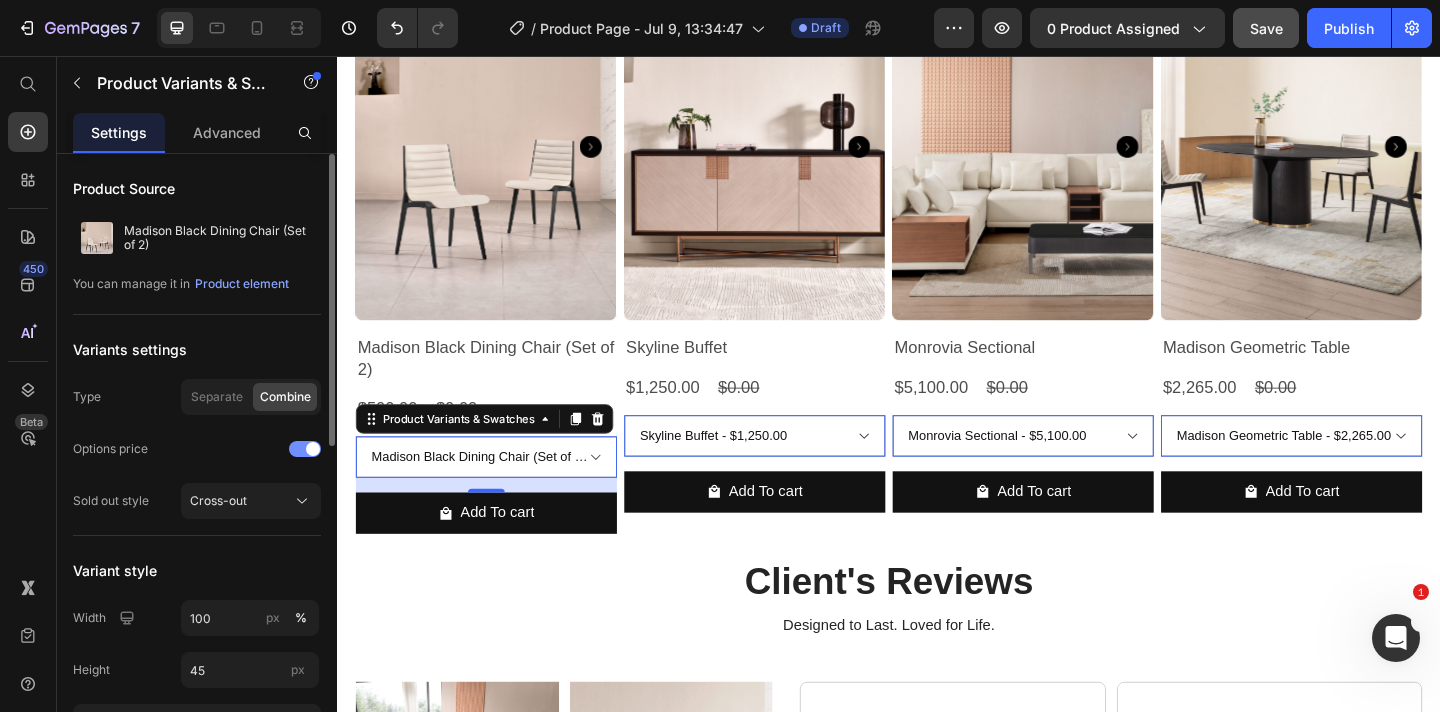 click at bounding box center [305, 449] 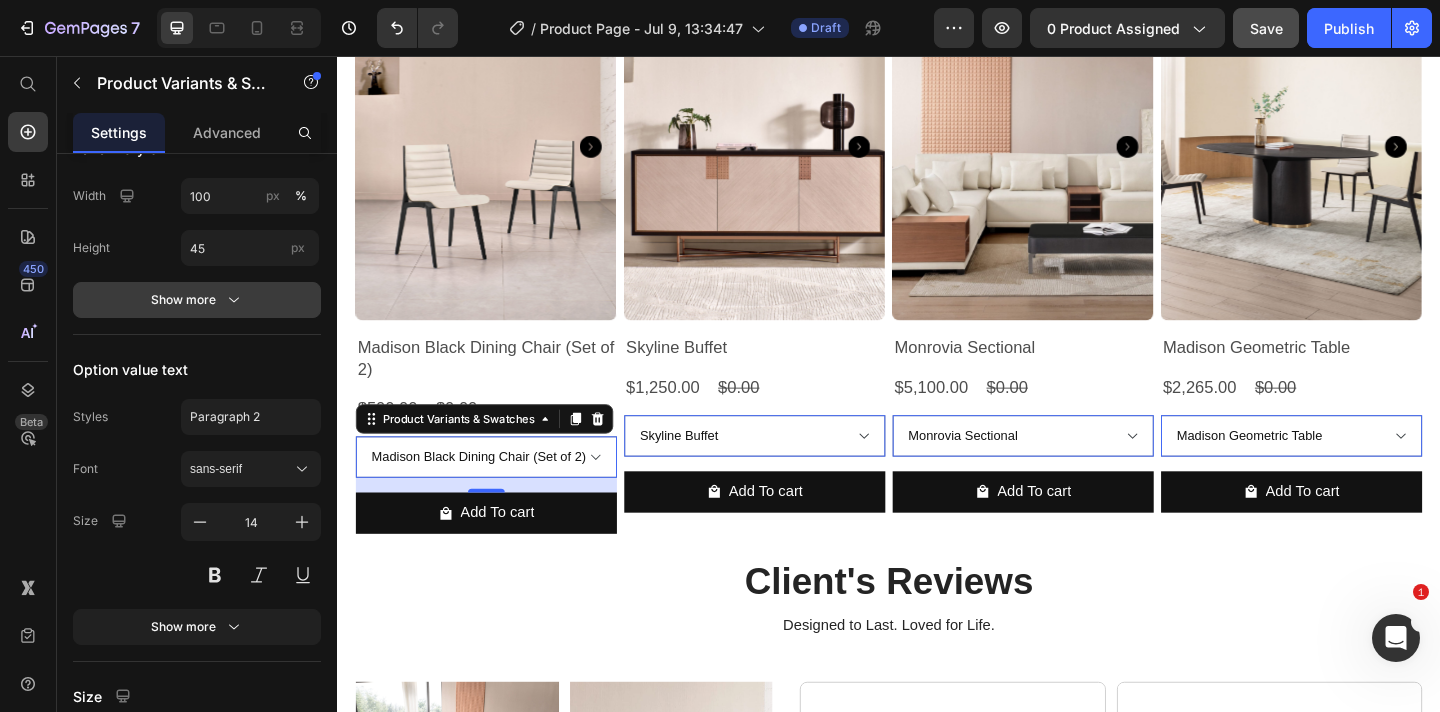 scroll, scrollTop: 0, scrollLeft: 0, axis: both 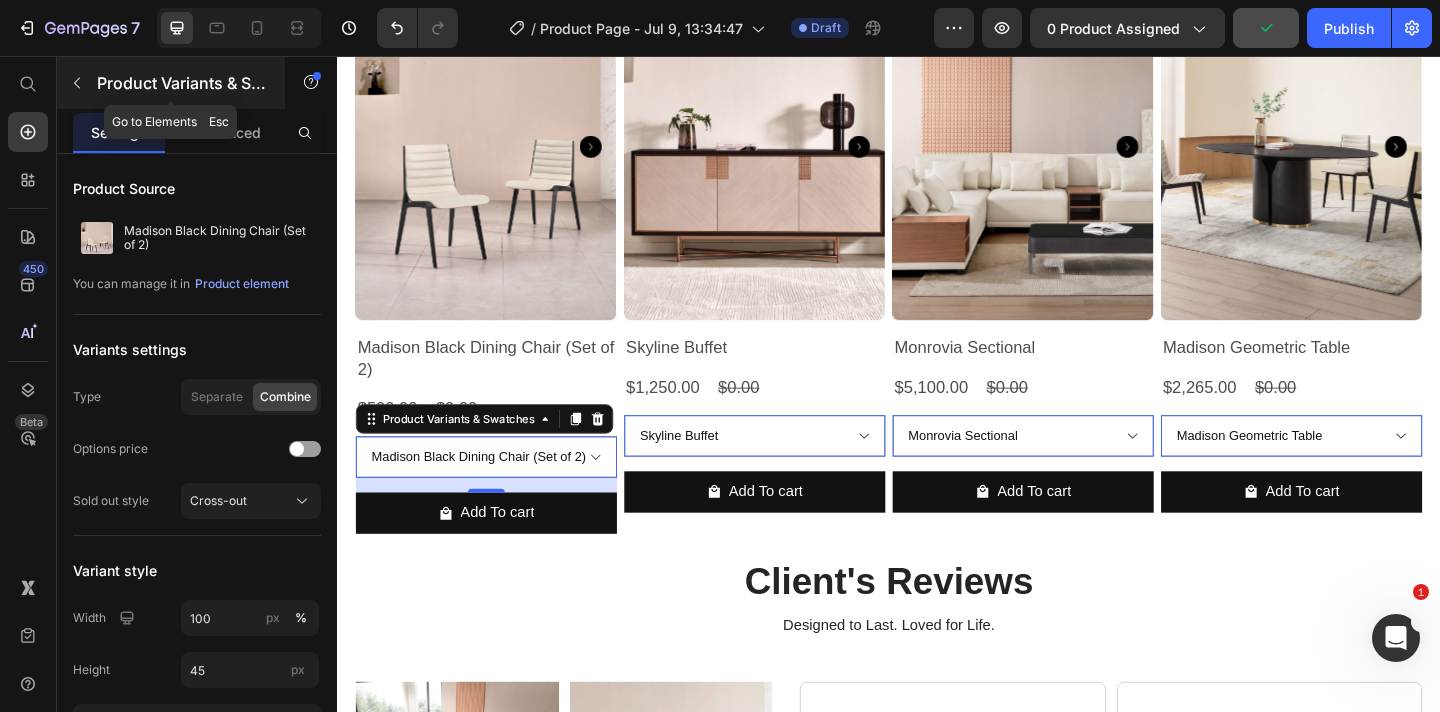 click 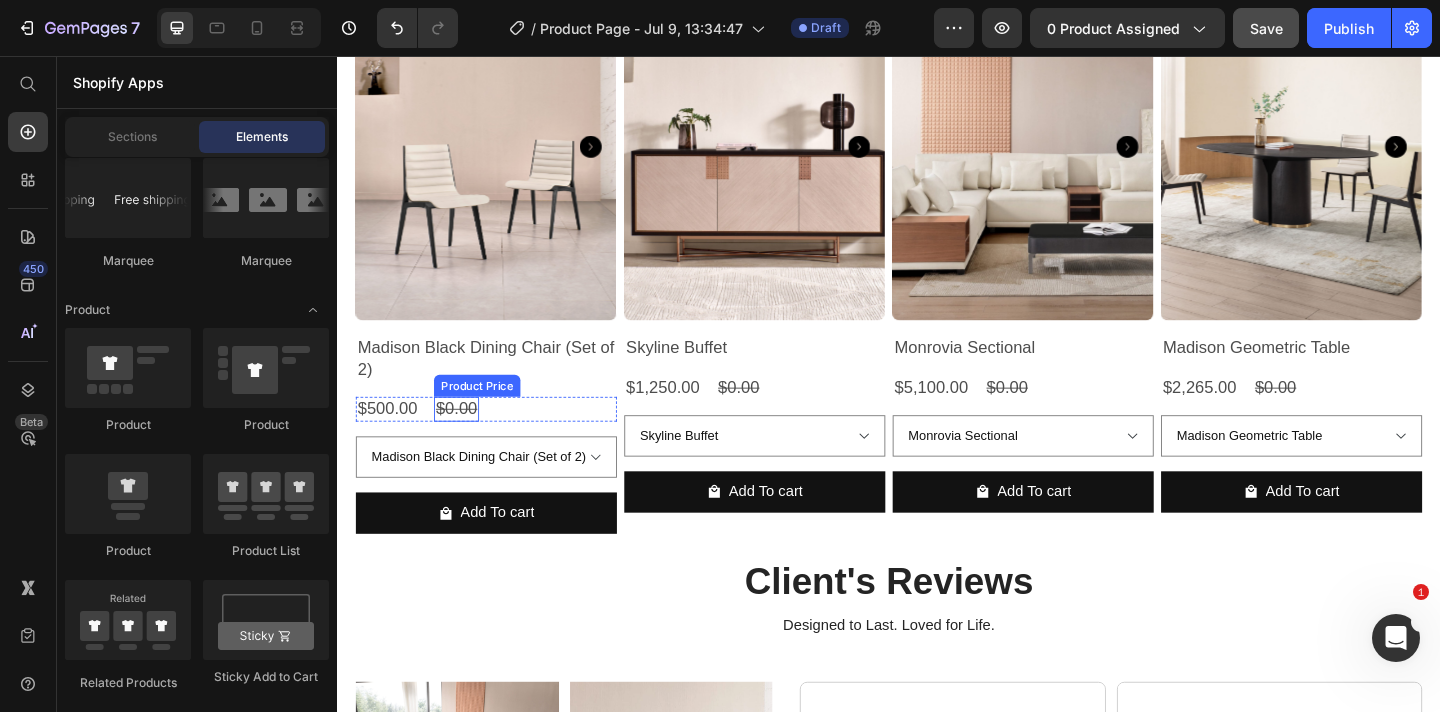 click on "$0.00" at bounding box center (466, 440) 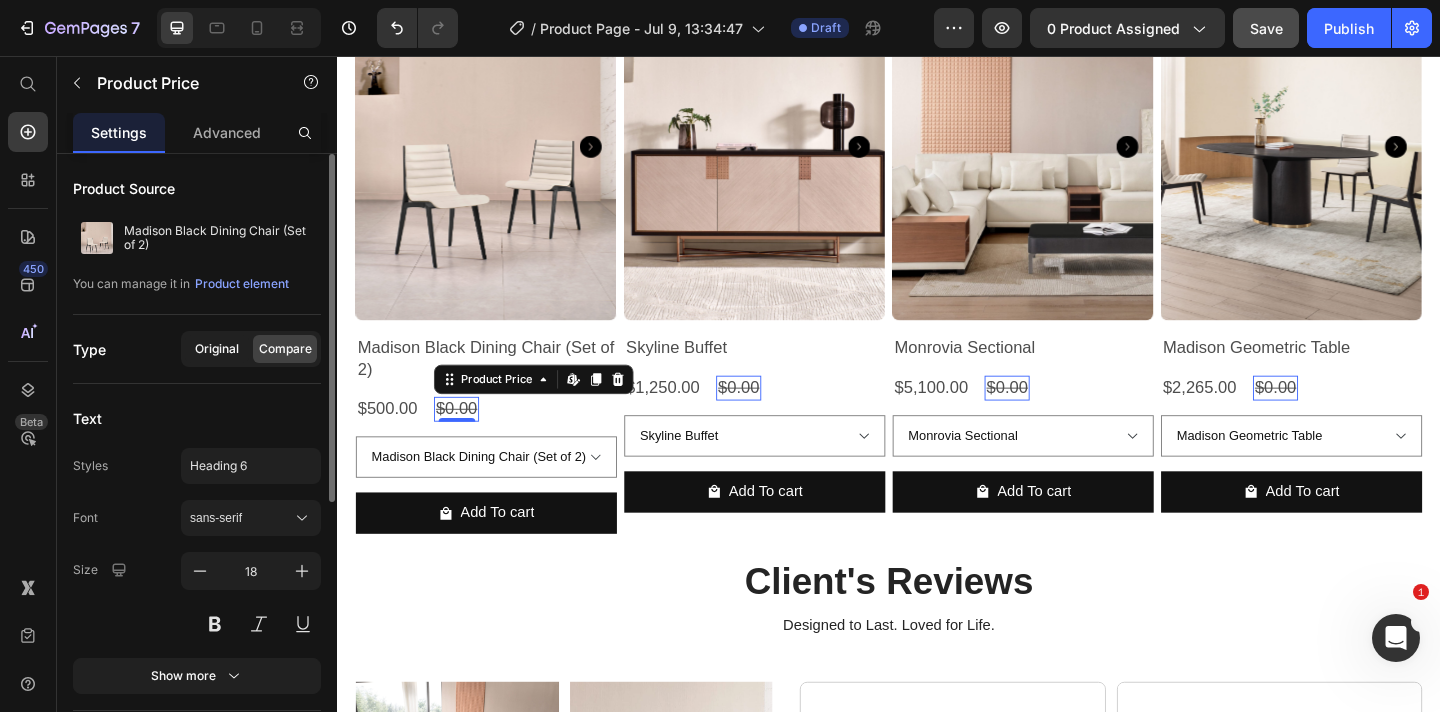 click on "Original" 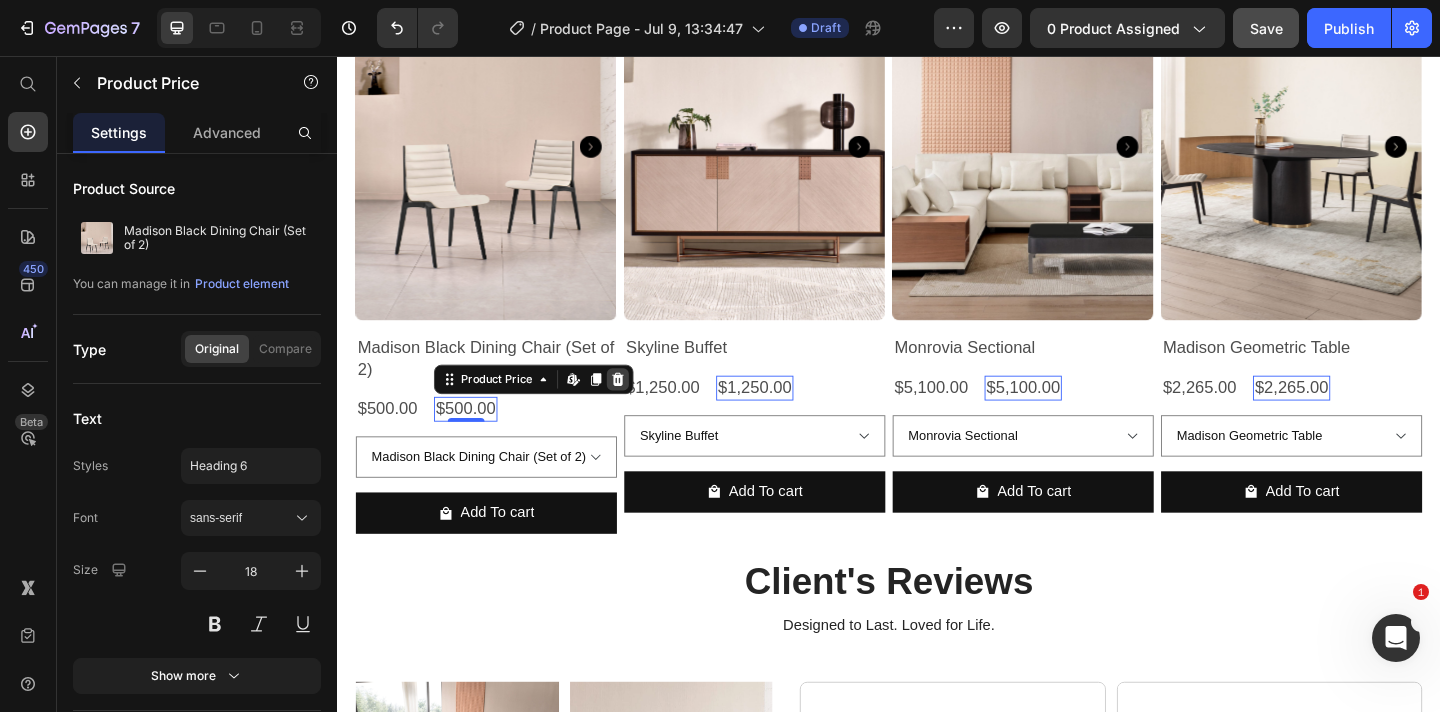 click 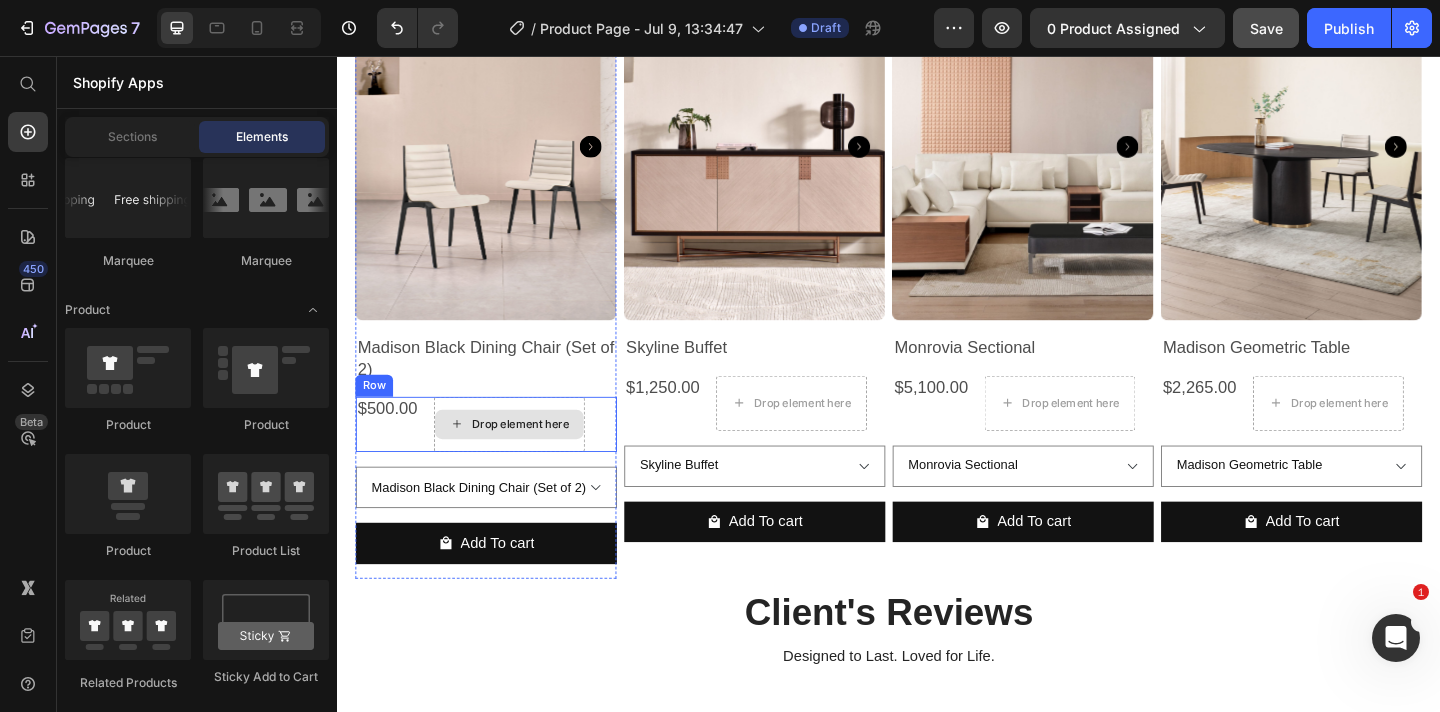 click on "Drop element here" at bounding box center (524, 457) 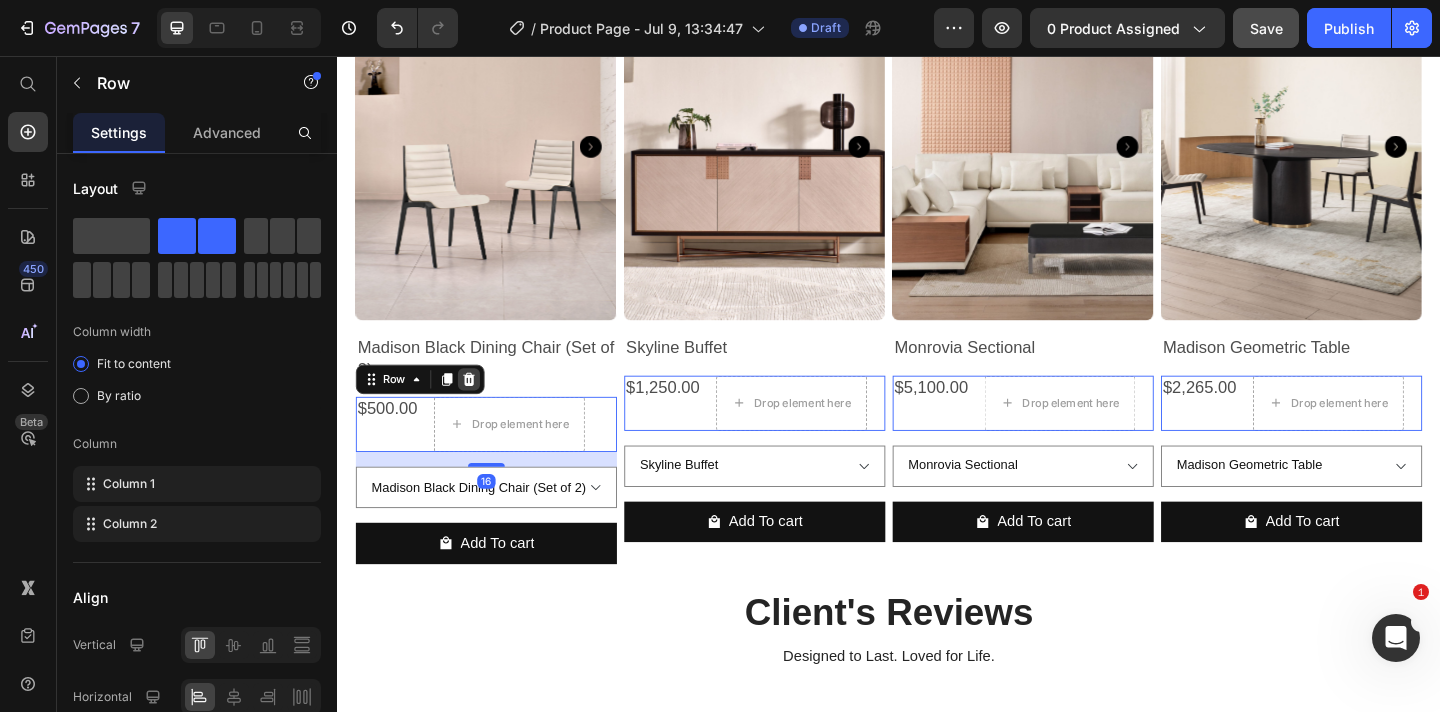 click 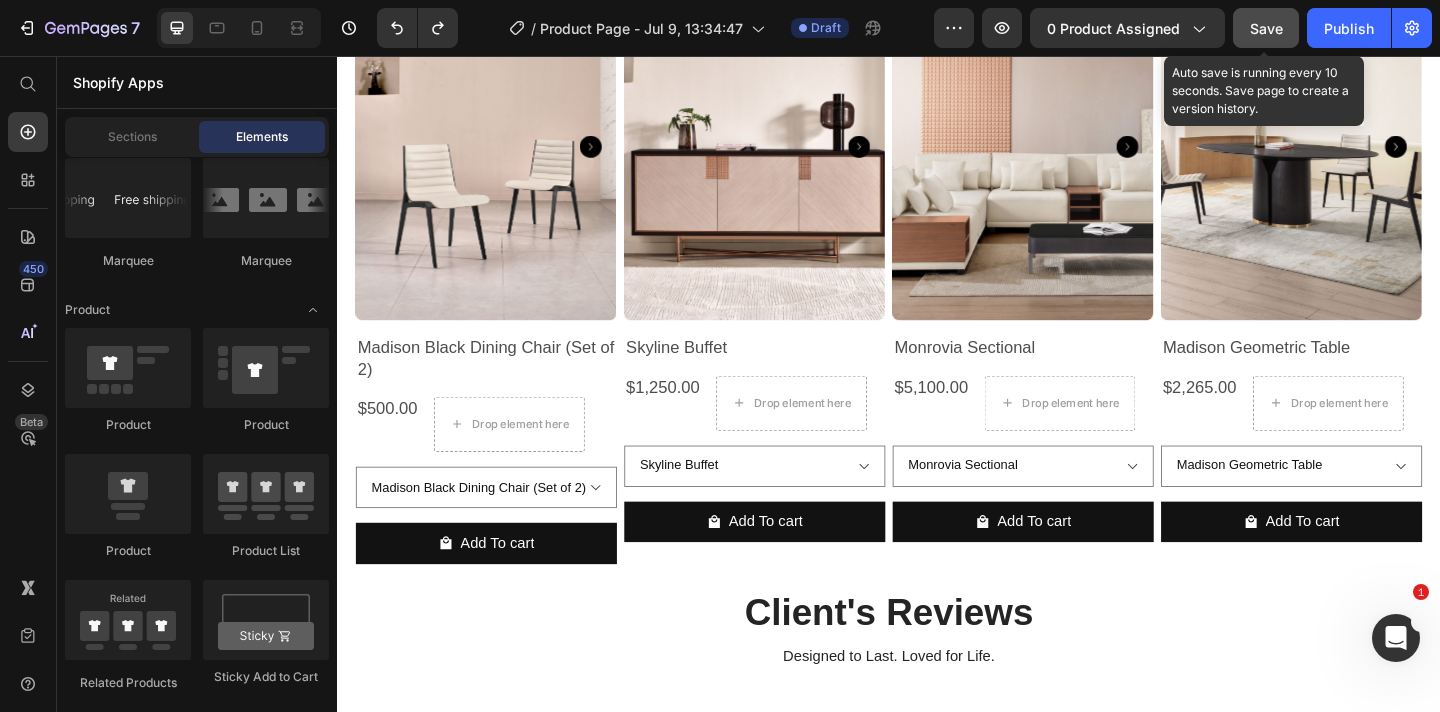 click on "Save" 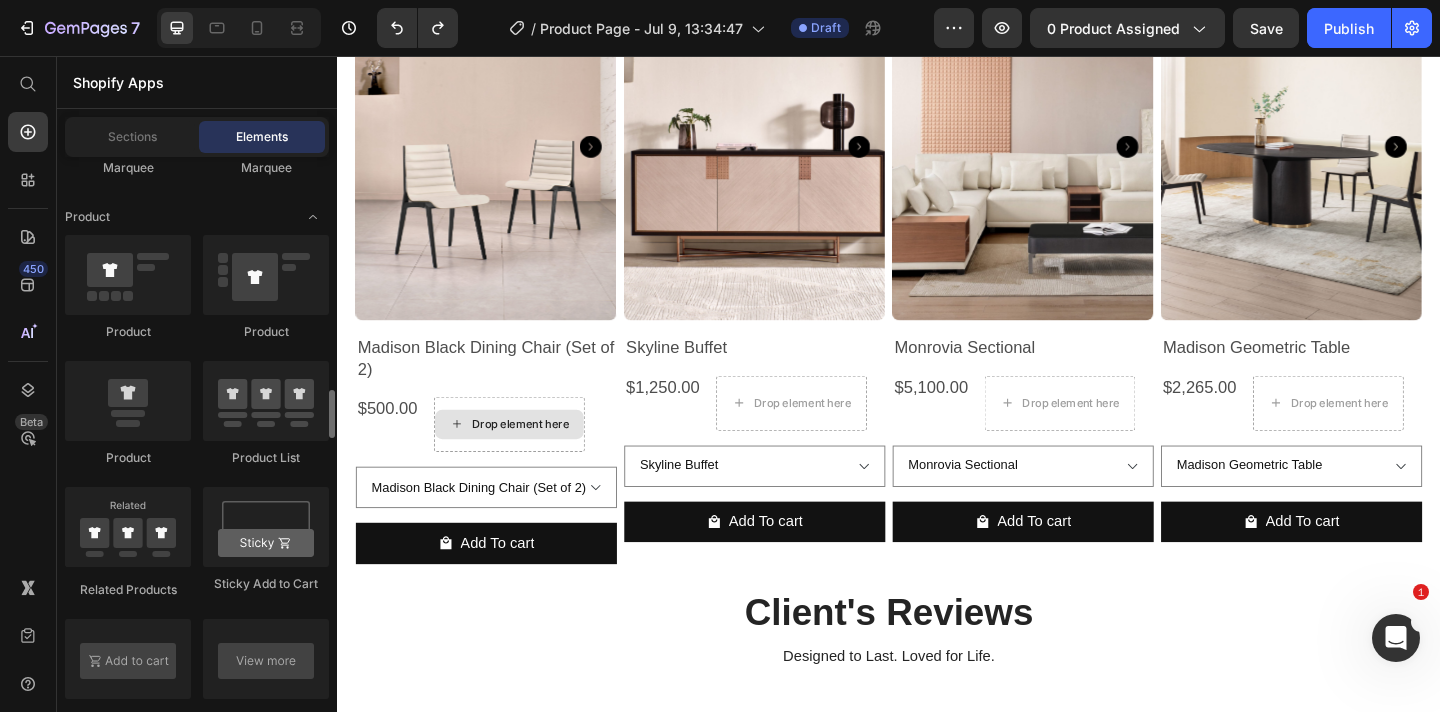 scroll, scrollTop: 2686, scrollLeft: 0, axis: vertical 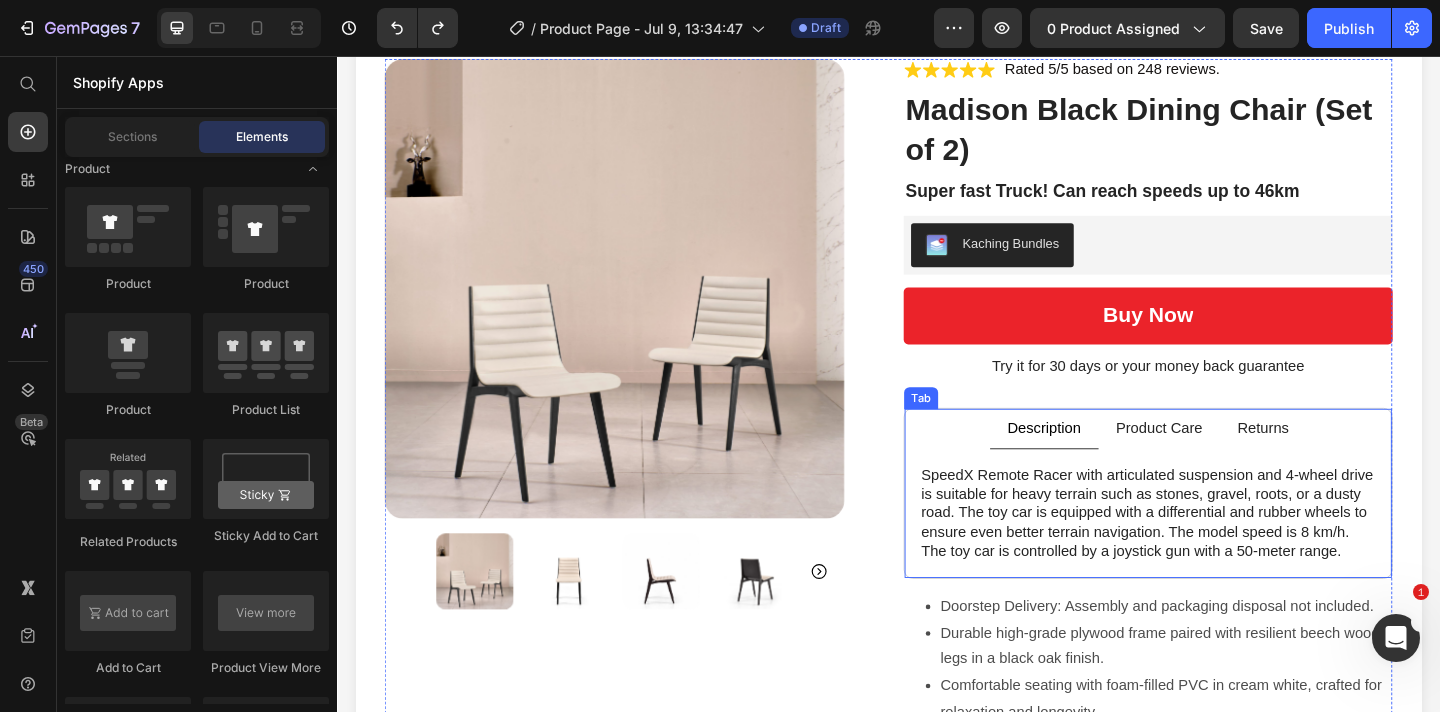click on "Description" at bounding box center (1106, 461) 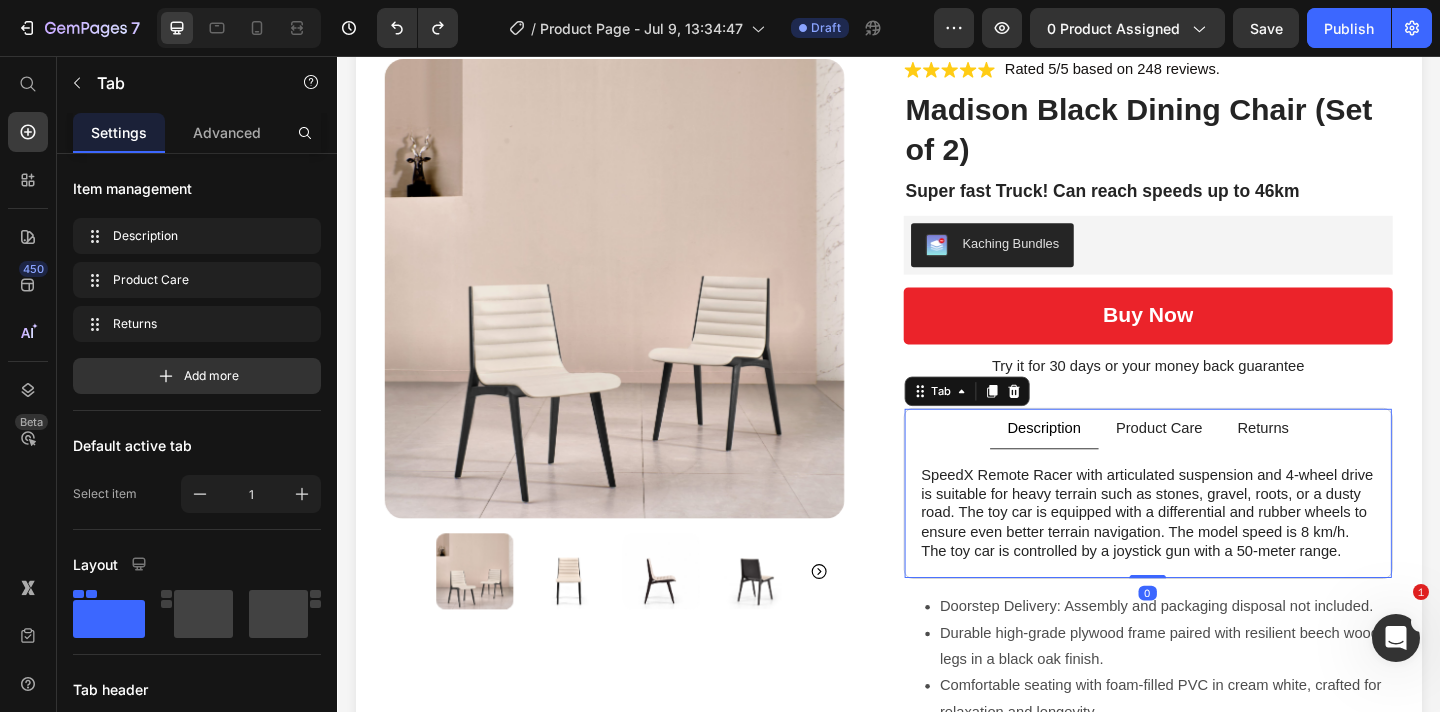 click on "Description" at bounding box center [1106, 461] 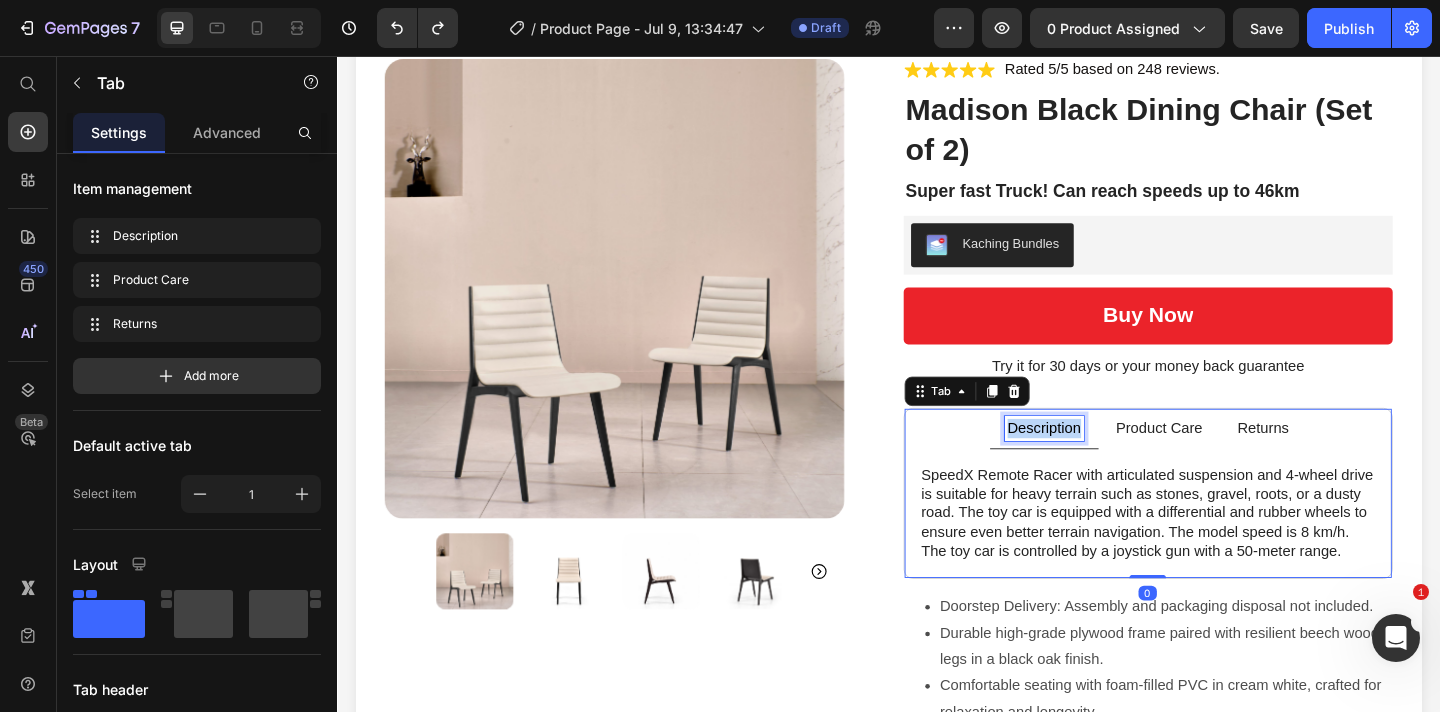 click on "Description" at bounding box center [1106, 461] 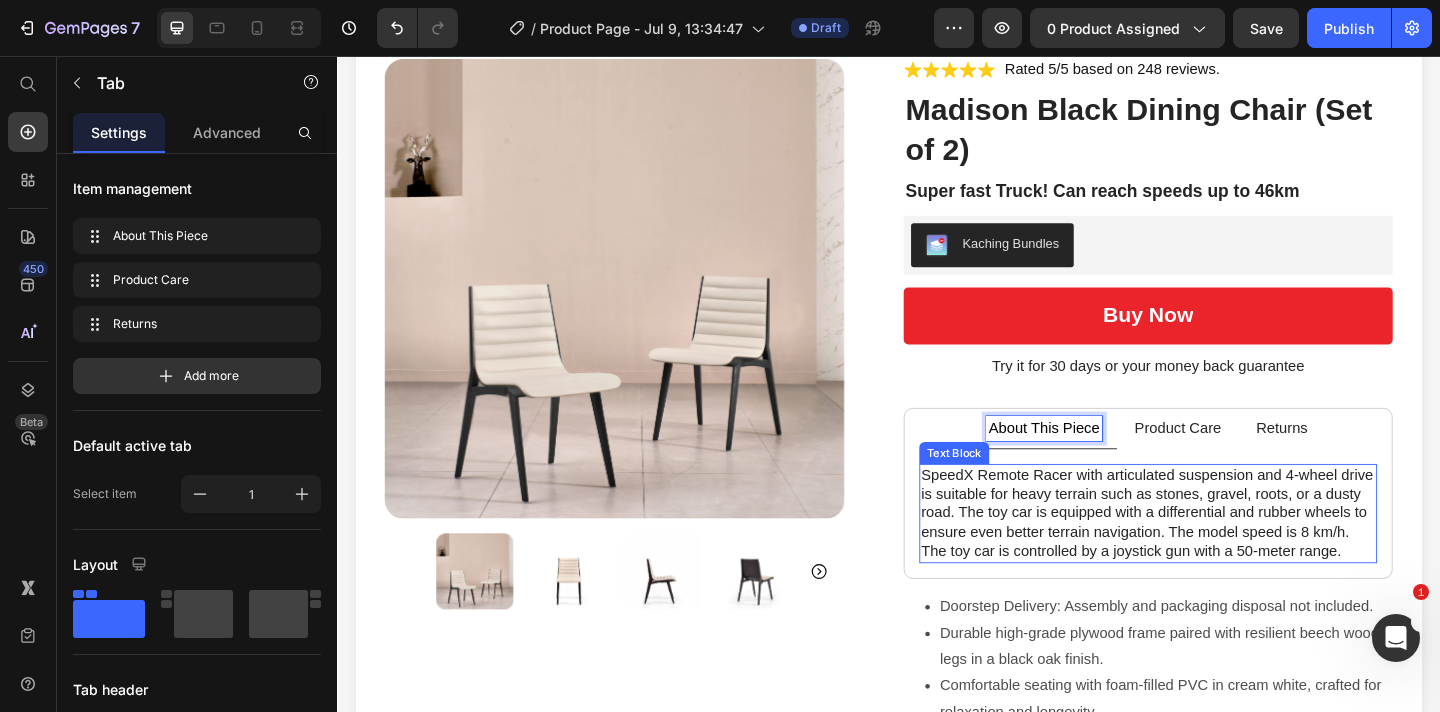 click on "SpeedX Remote Racer with articulated suspension and 4-wheel drive is suitable for heavy terrain such as stones, gravel, roots, or a dusty road. The toy car is equipped with a differential and rubber wheels to ensure even better terrain navigation. The model speed is 8 km/h. The toy car is controlled by a joystick gun with a 50-meter range." at bounding box center [1219, 554] 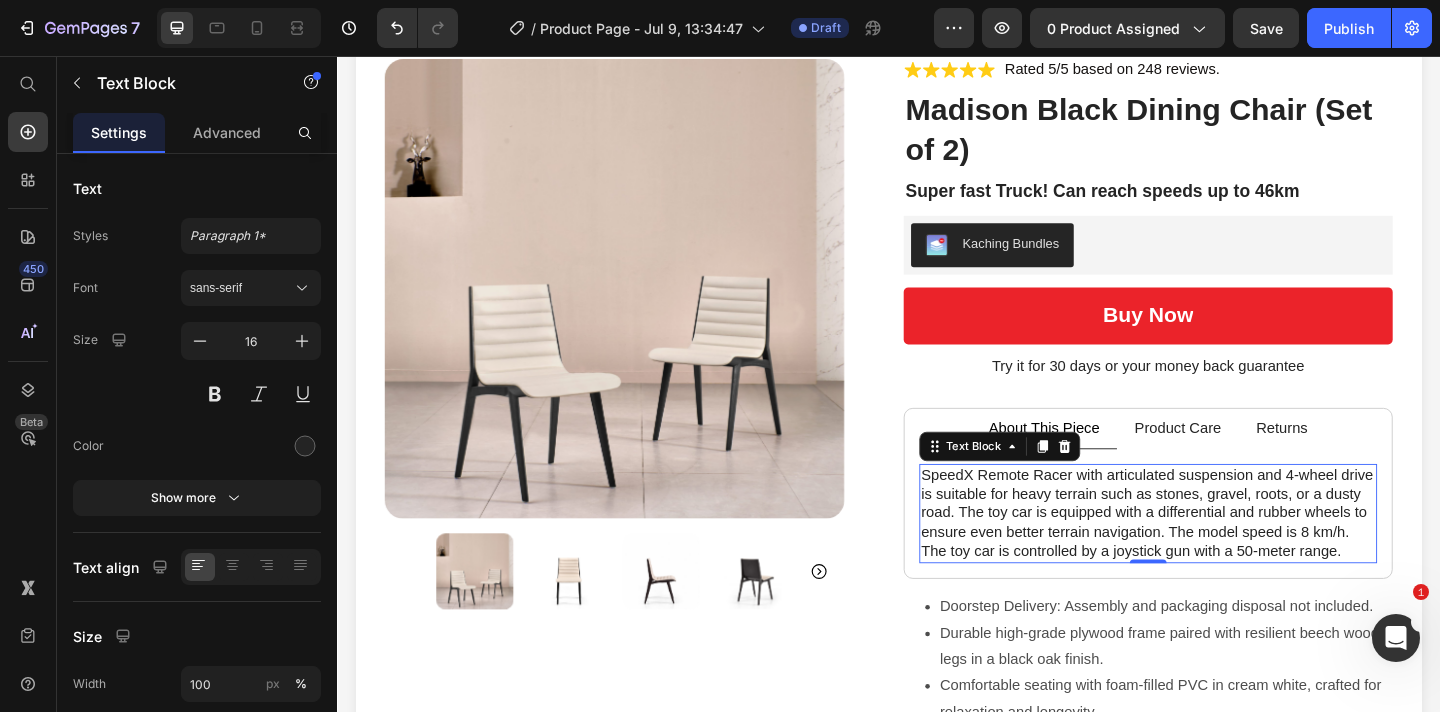 click on "SpeedX Remote Racer with articulated suspension and 4-wheel drive is suitable for heavy terrain such as stones, gravel, roots, or a dusty road. The toy car is equipped with a differential and rubber wheels to ensure even better terrain navigation. The model speed is 8 km/h. The toy car is controlled by a joystick gun with a 50-meter range." at bounding box center [1219, 554] 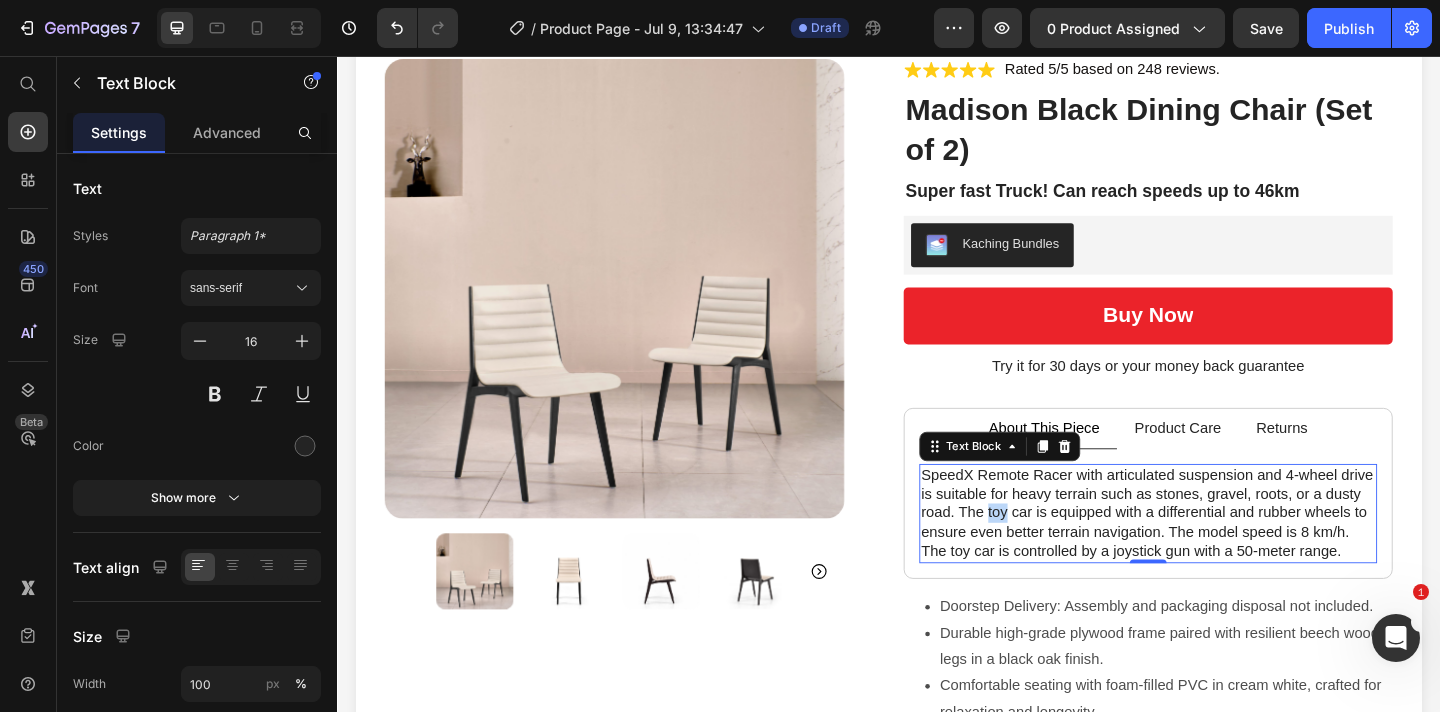 click on "SpeedX Remote Racer with articulated suspension and 4-wheel drive is suitable for heavy terrain such as stones, gravel, roots, or a dusty road. The toy car is equipped with a differential and rubber wheels to ensure even better terrain navigation. The model speed is 8 km/h. The toy car is controlled by a joystick gun with a 50-meter range." at bounding box center (1219, 554) 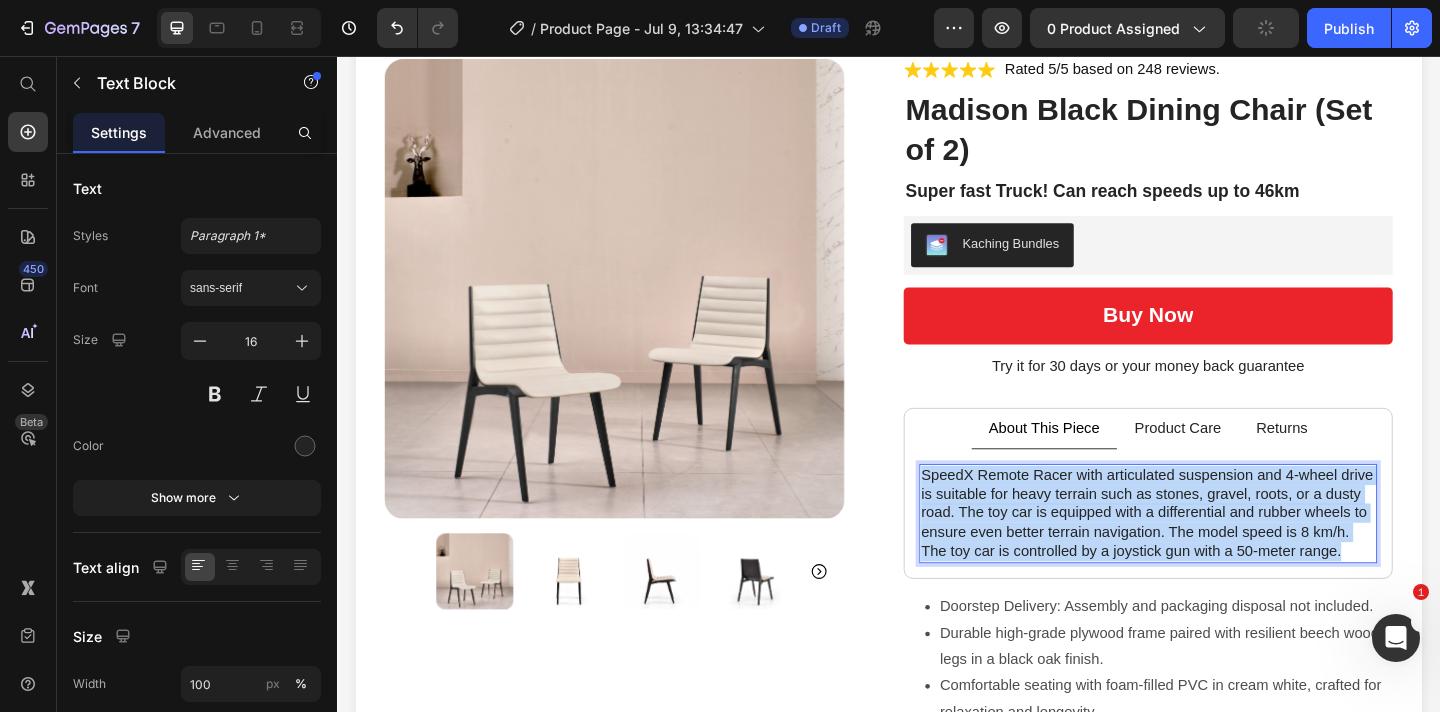 click on "SpeedX Remote Racer with articulated suspension and 4-wheel drive is suitable for heavy terrain such as stones, gravel, roots, or a dusty road. The toy car is equipped with a differential and rubber wheels to ensure even better terrain navigation. The model speed is 8 km/h. The toy car is controlled by a joystick gun with a 50-meter range." at bounding box center [1219, 554] 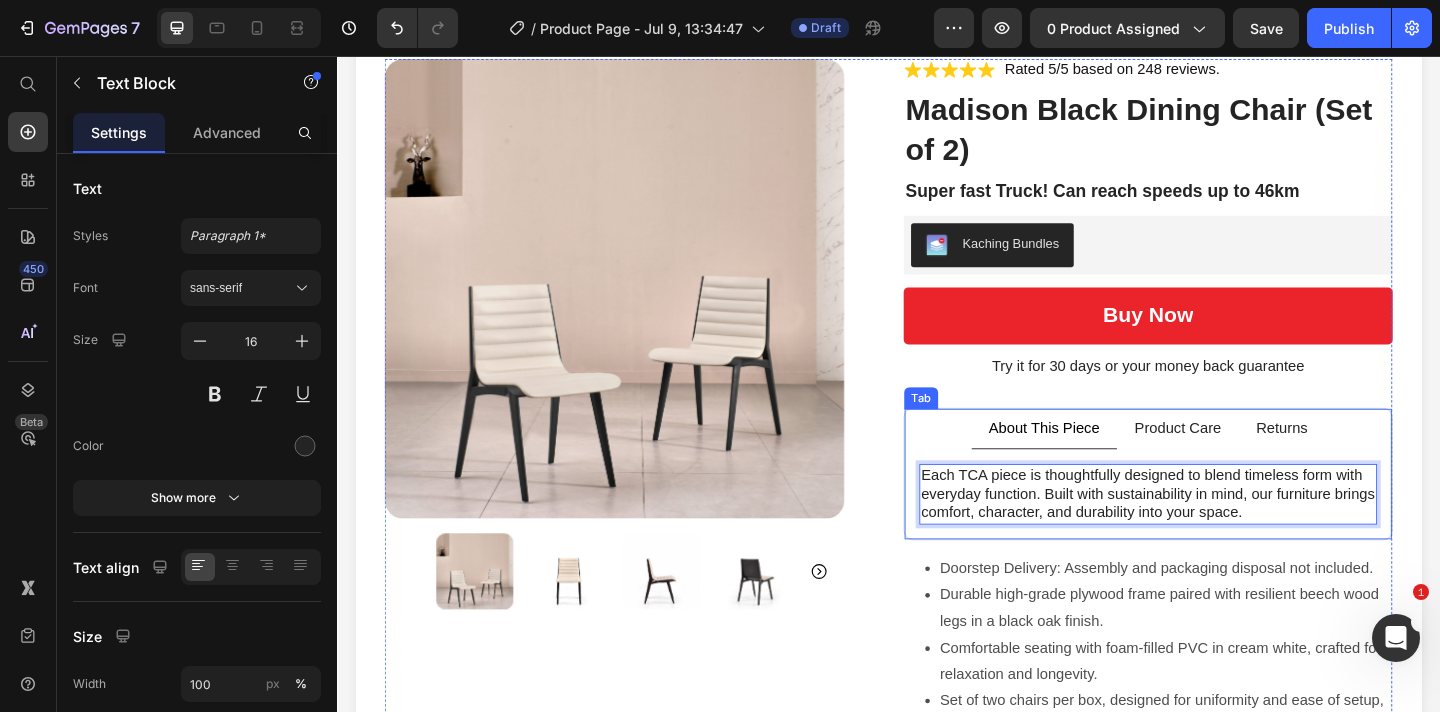 click on "Product Care" at bounding box center (1251, 461) 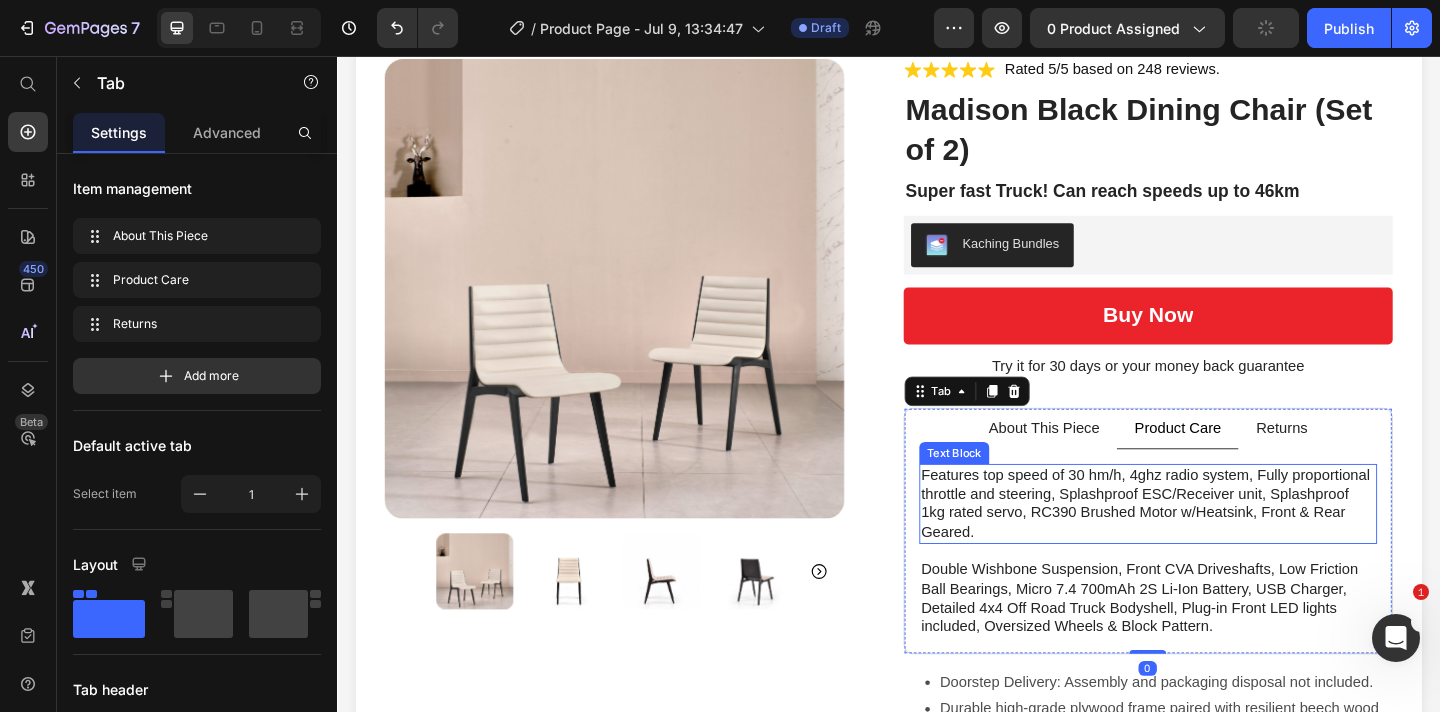 click on "Features top speed of 30 hm/h, 4ghz radio system, Fully proportional throttle and steering, Splashproof ESC/Receiver unit, Splashproof 1kg rated servo, RC390 Brushed Motor w/Heatsink, Front & Rear Geared." at bounding box center (1219, 543) 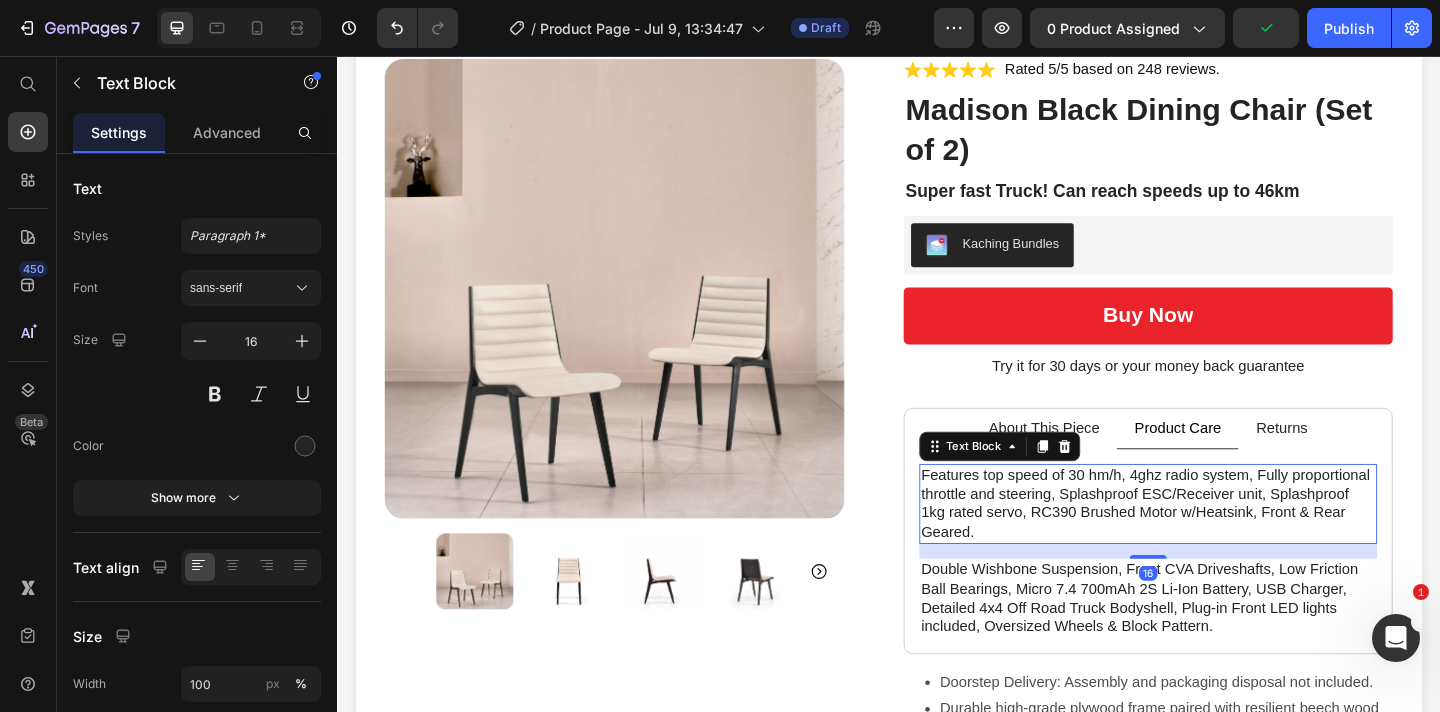 click on "Features top speed of 30 hm/h, 4ghz radio system, Fully proportional throttle and steering, Splashproof ESC/Receiver unit, Splashproof 1kg rated servo, RC390 Brushed Motor w/Heatsink, Front & Rear Geared." at bounding box center (1219, 543) 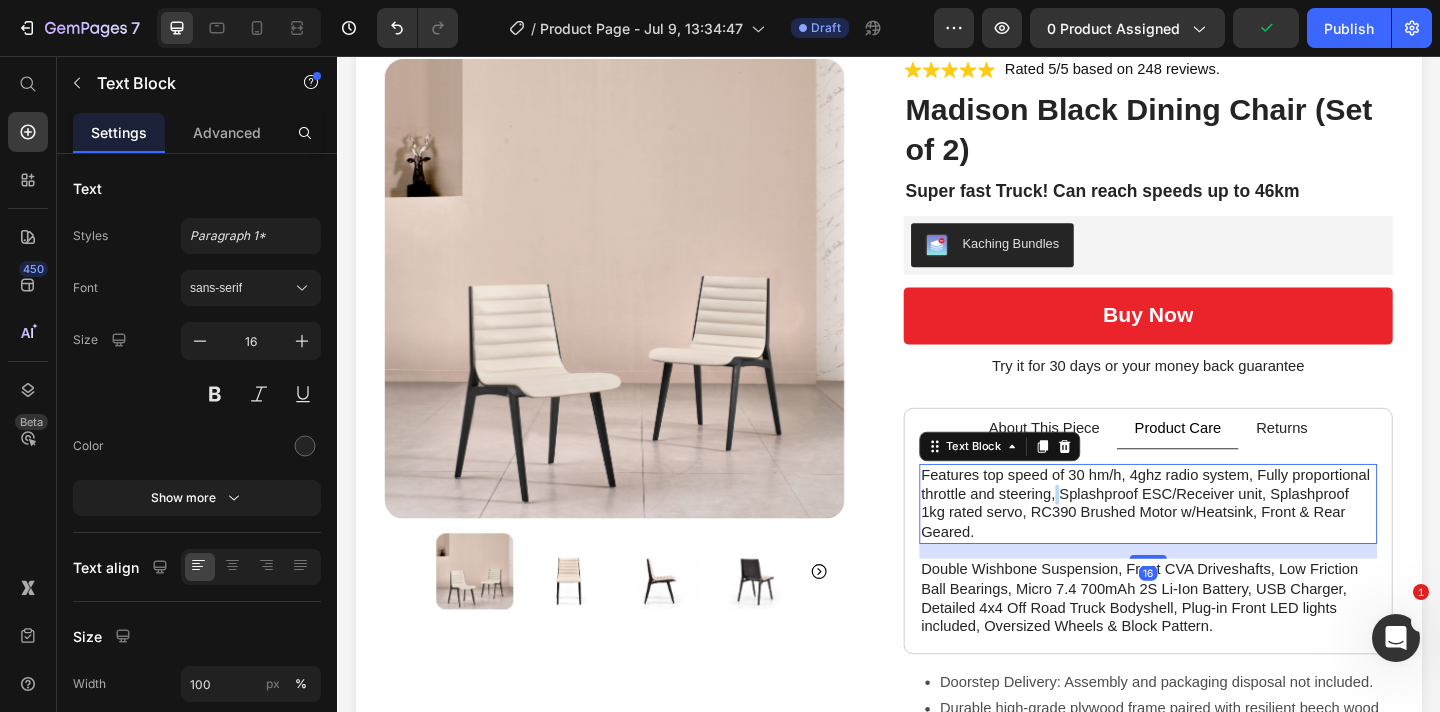 click on "Features top speed of 30 hm/h, 4ghz radio system, Fully proportional throttle and steering, Splashproof ESC/Receiver unit, Splashproof 1kg rated servo, RC390 Brushed Motor w/Heatsink, Front & Rear Geared." at bounding box center (1219, 543) 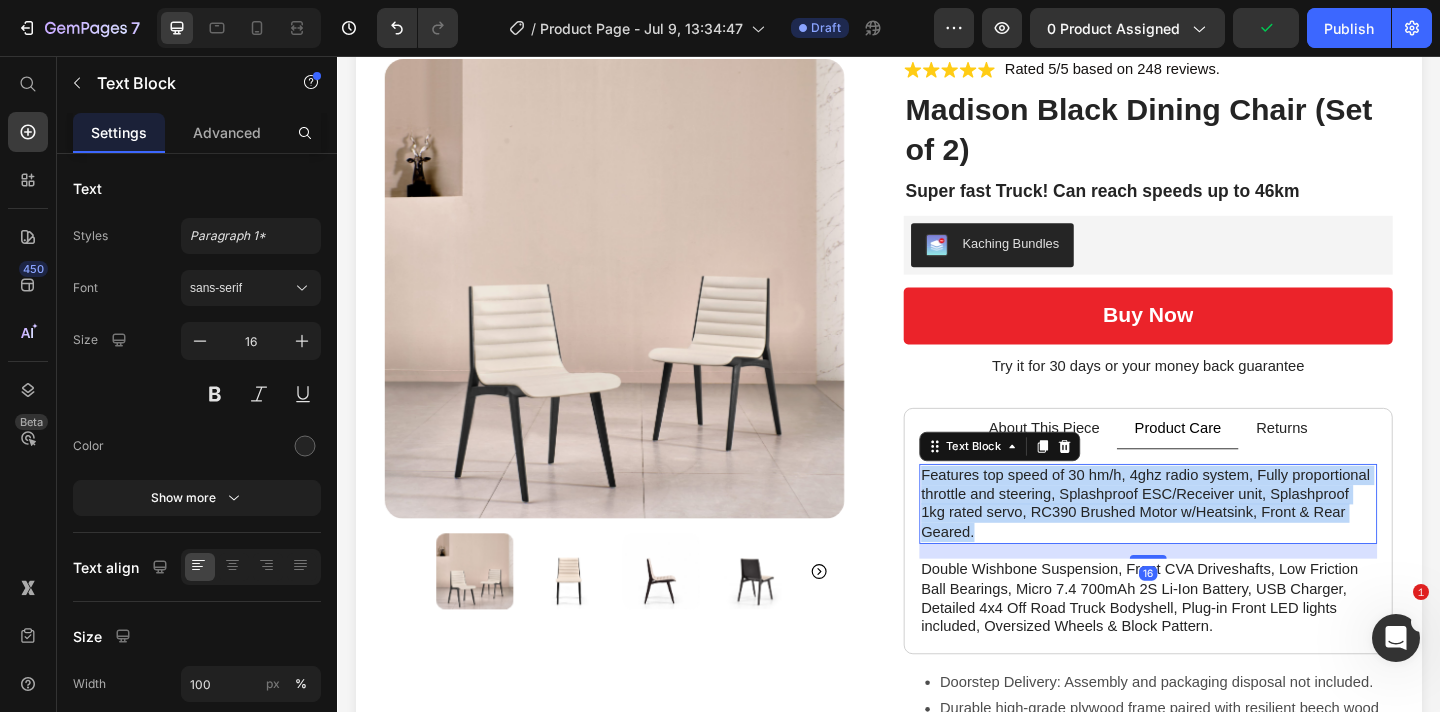 click on "Features top speed of 30 hm/h, 4ghz radio system, Fully proportional throttle and steering, Splashproof ESC/Receiver unit, Splashproof 1kg rated servo, RC390 Brushed Motor w/Heatsink, Front & Rear Geared." at bounding box center (1219, 543) 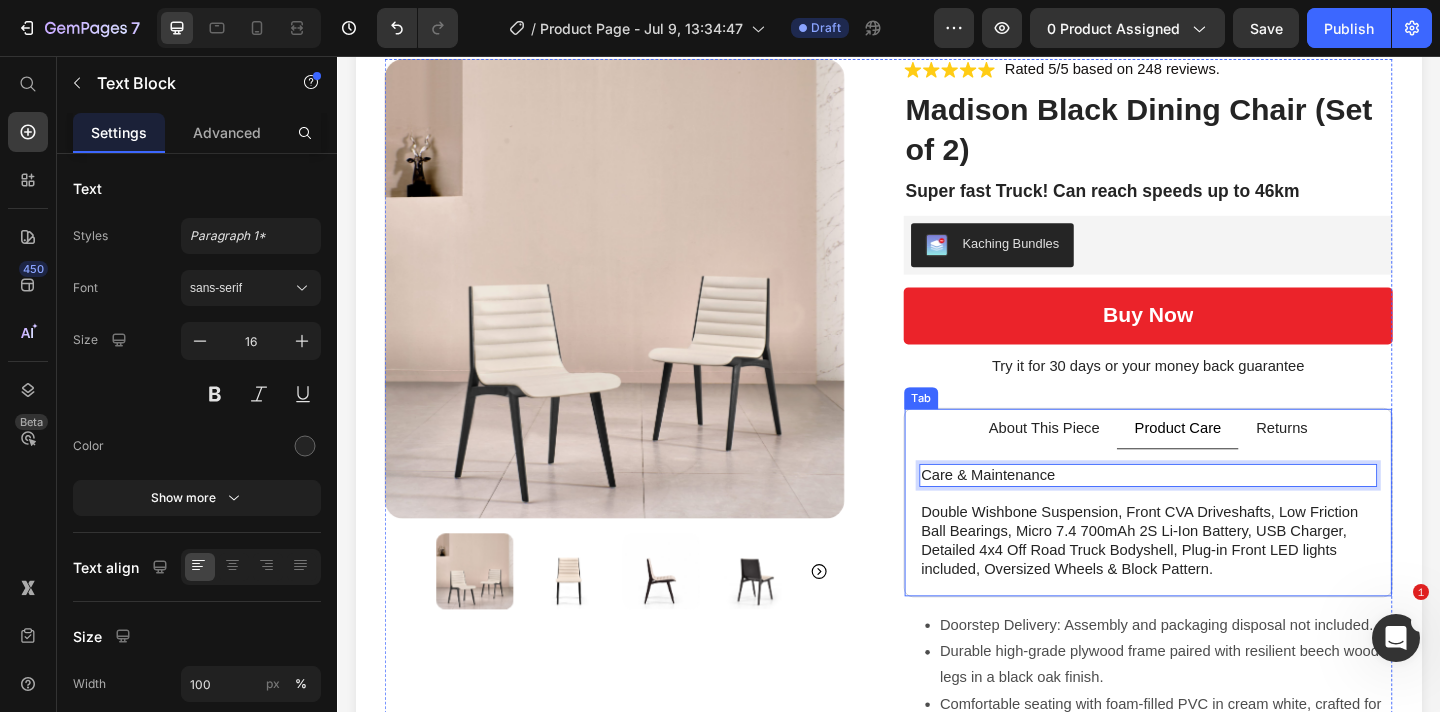 click on "Product Care" at bounding box center (1251, 461) 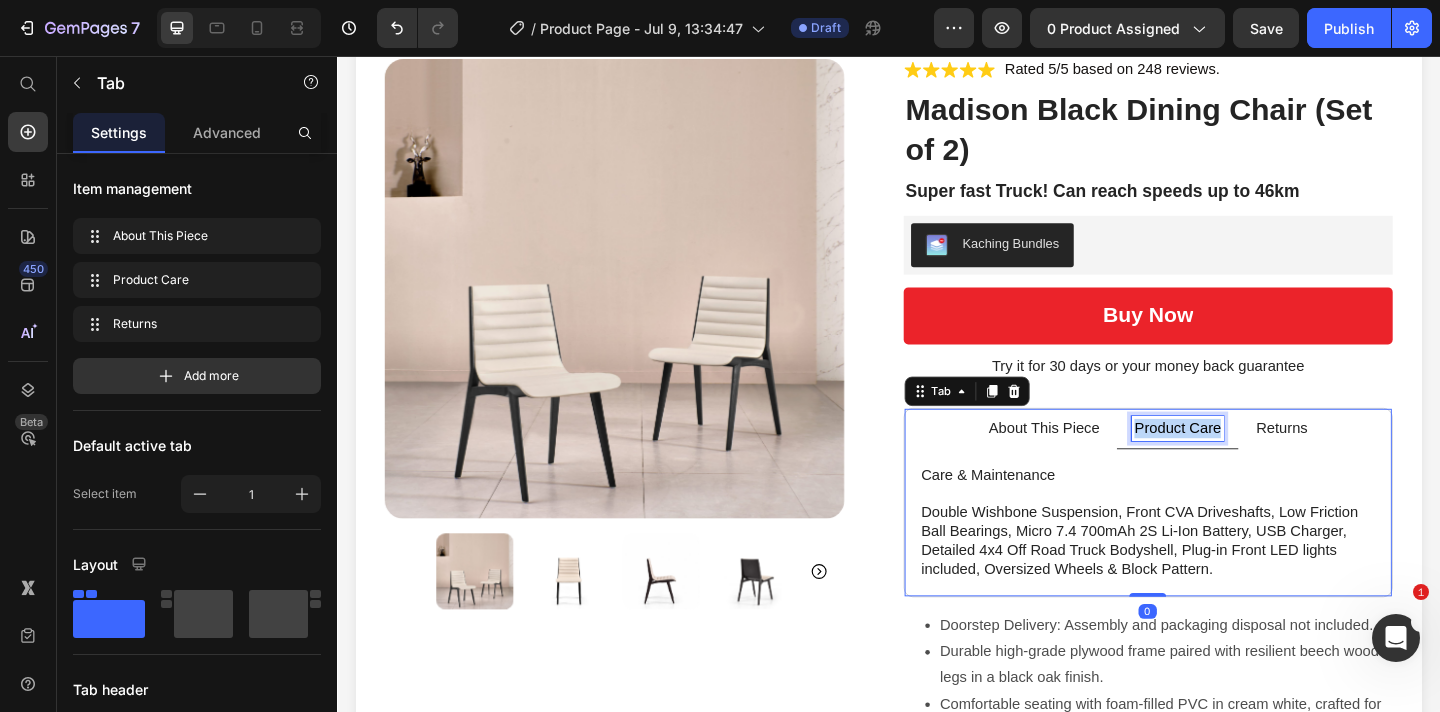 click on "Product Care" at bounding box center [1251, 461] 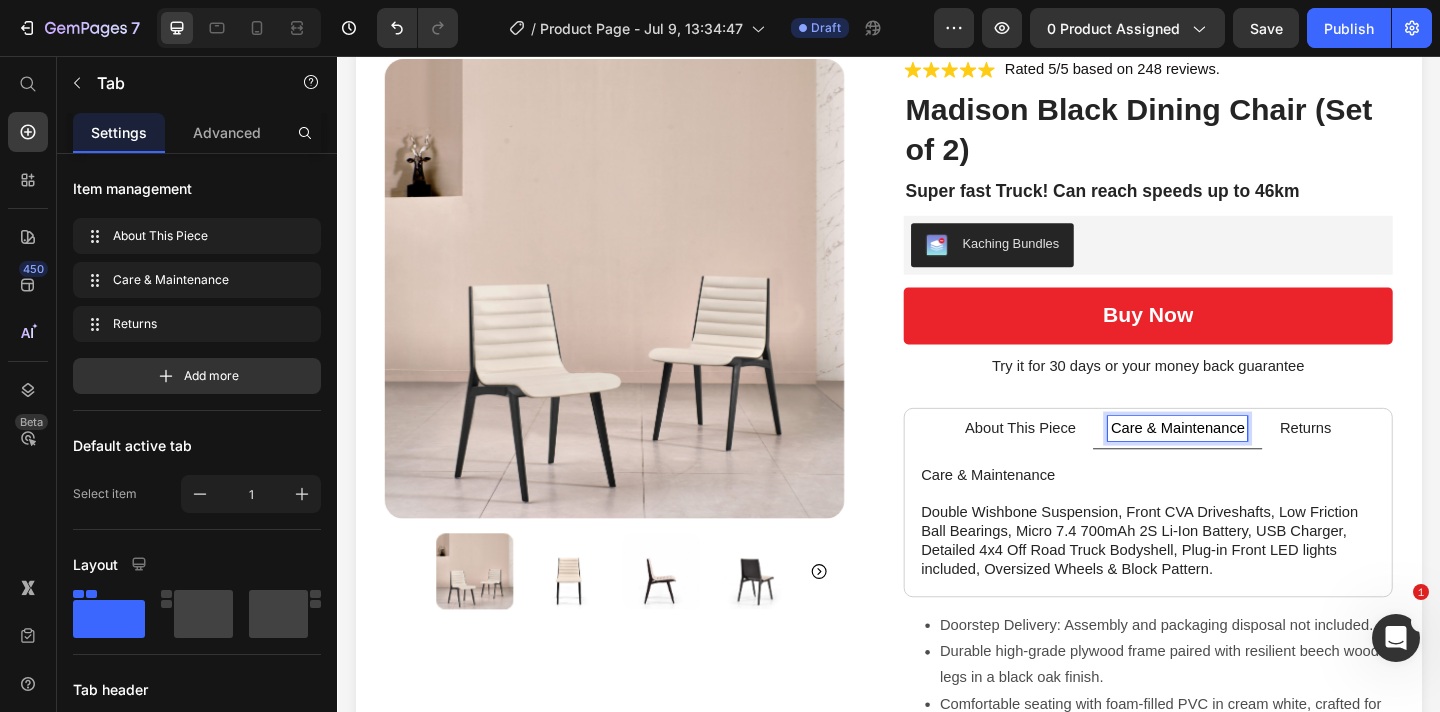 click on "Care & Maintenance" at bounding box center (1219, 512) 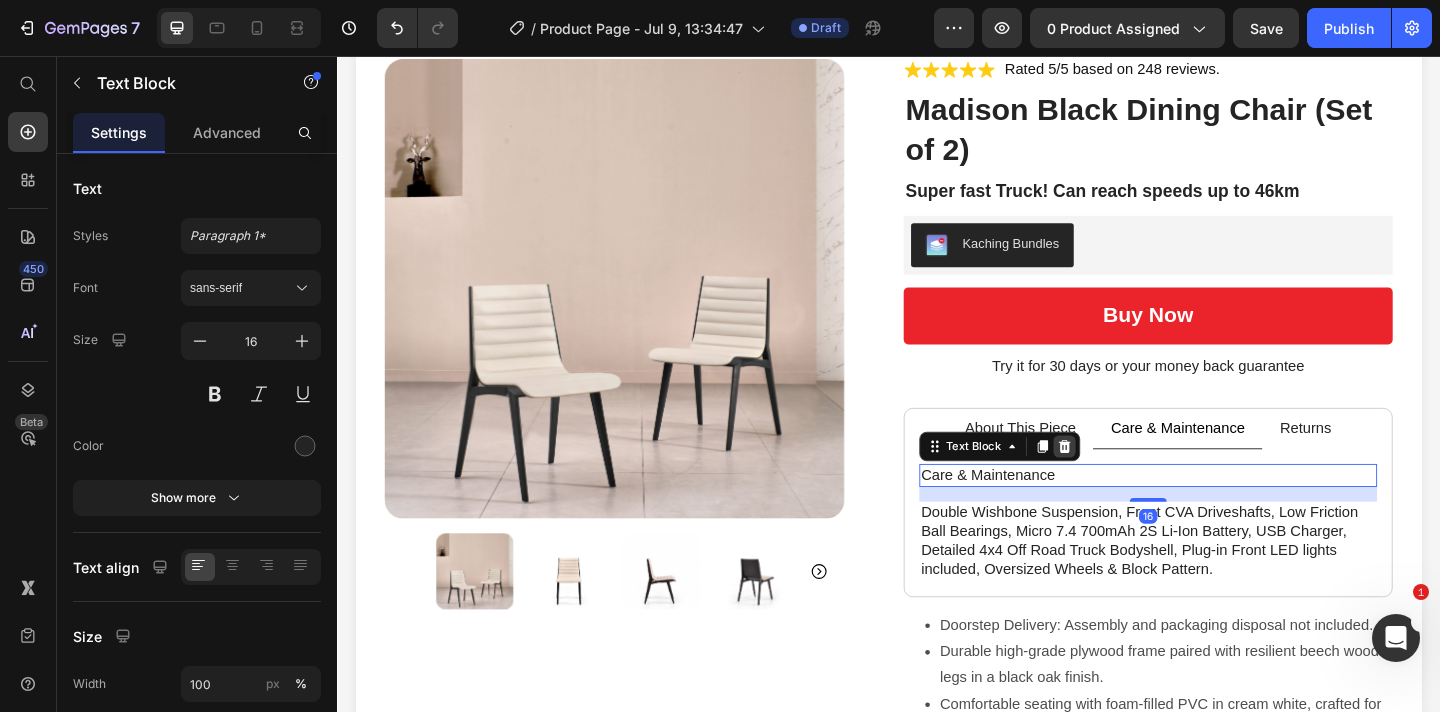 click at bounding box center [1128, 481] 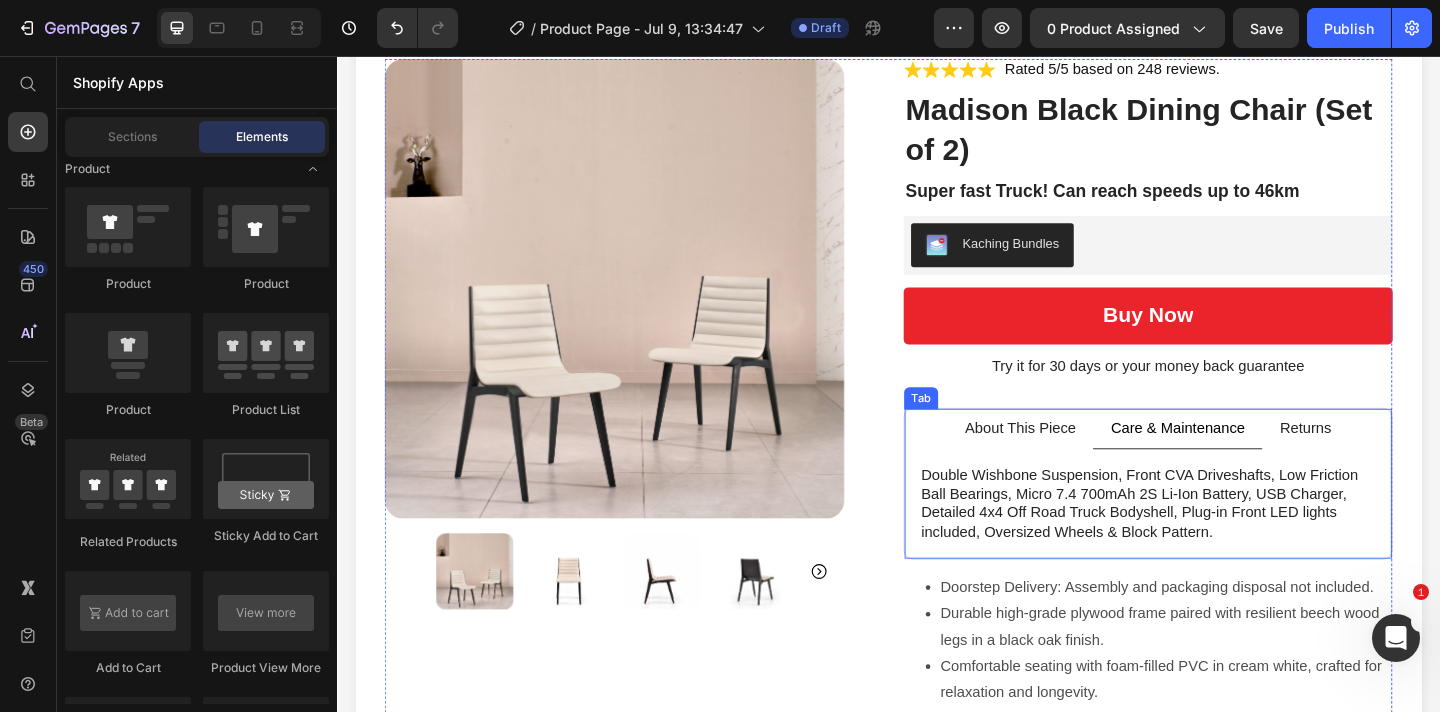 click on "Double Wishbone Suspension, Front CVA Driveshafts, Low Friction Ball Bearings, Micro 7.4 700mAh 2S Li-Ion Battery, USB Charger, Detailed 4x4 Off Road Truck Bodyshell, Plug-in Front LED lights included, Oversized Wheels & Block Pattern." at bounding box center (1219, 543) 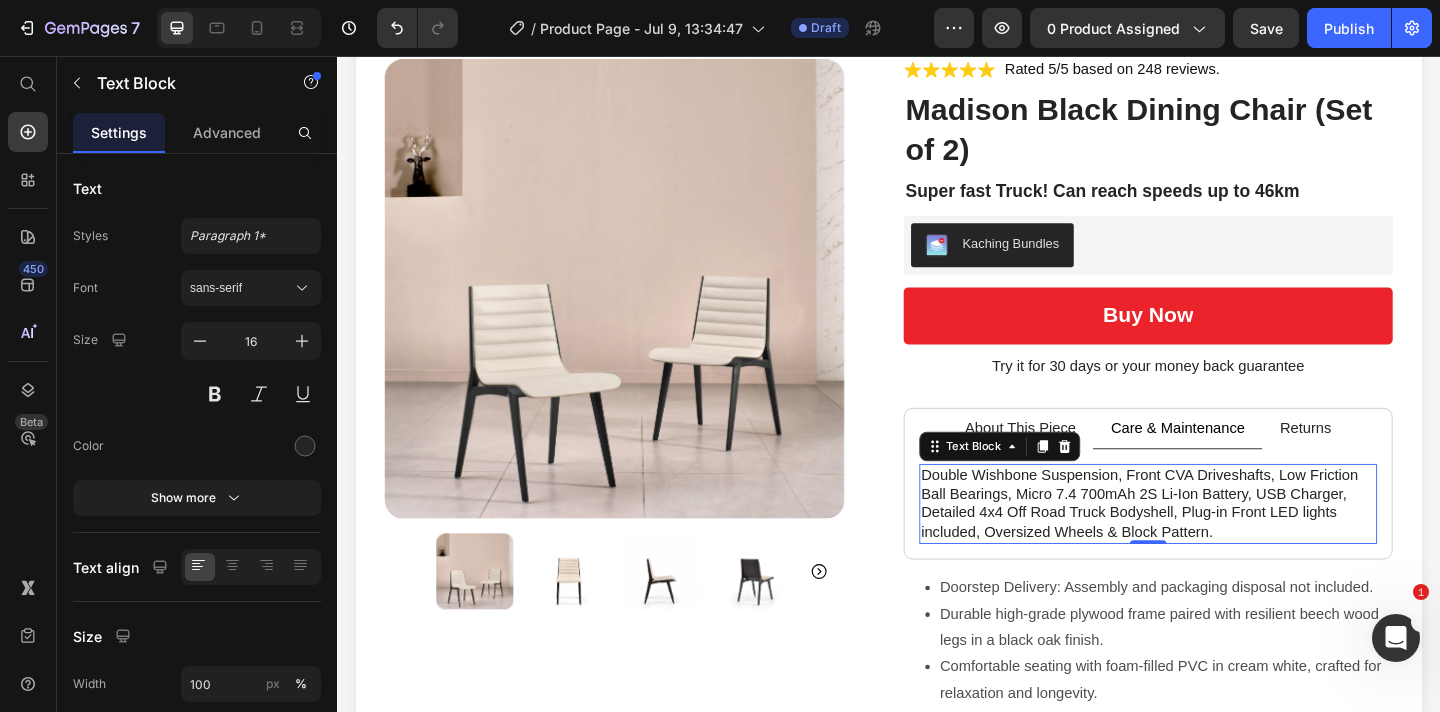 click on "Double Wishbone Suspension, Front CVA Driveshafts, Low Friction Ball Bearings, Micro 7.4 700mAh 2S Li-Ion Battery, USB Charger, Detailed 4x4 Off Road Truck Bodyshell, Plug-in Front LED lights included, Oversized Wheels & Block Pattern." at bounding box center (1219, 543) 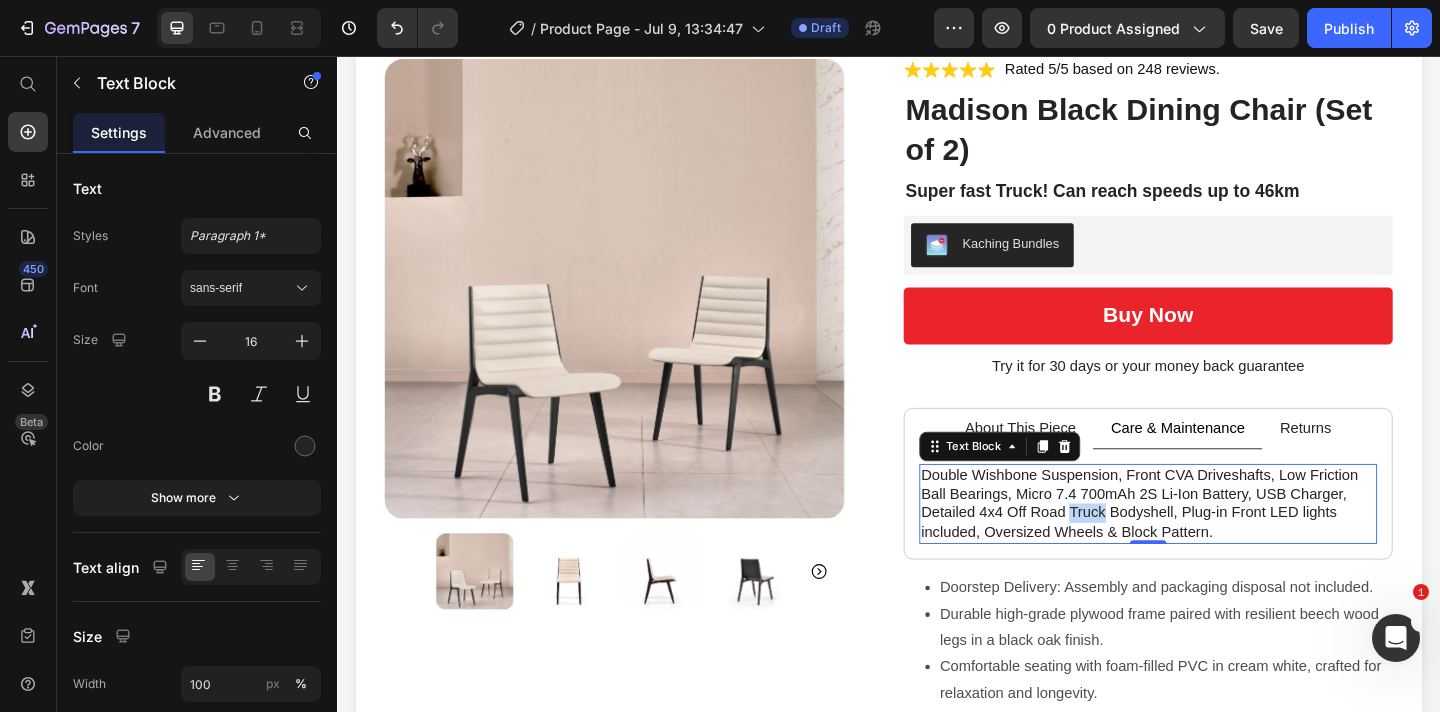 click on "Double Wishbone Suspension, Front CVA Driveshafts, Low Friction Ball Bearings, Micro 7.4 700mAh 2S Li-Ion Battery, USB Charger, Detailed 4x4 Off Road Truck Bodyshell, Plug-in Front LED lights included, Oversized Wheels & Block Pattern." at bounding box center [1219, 543] 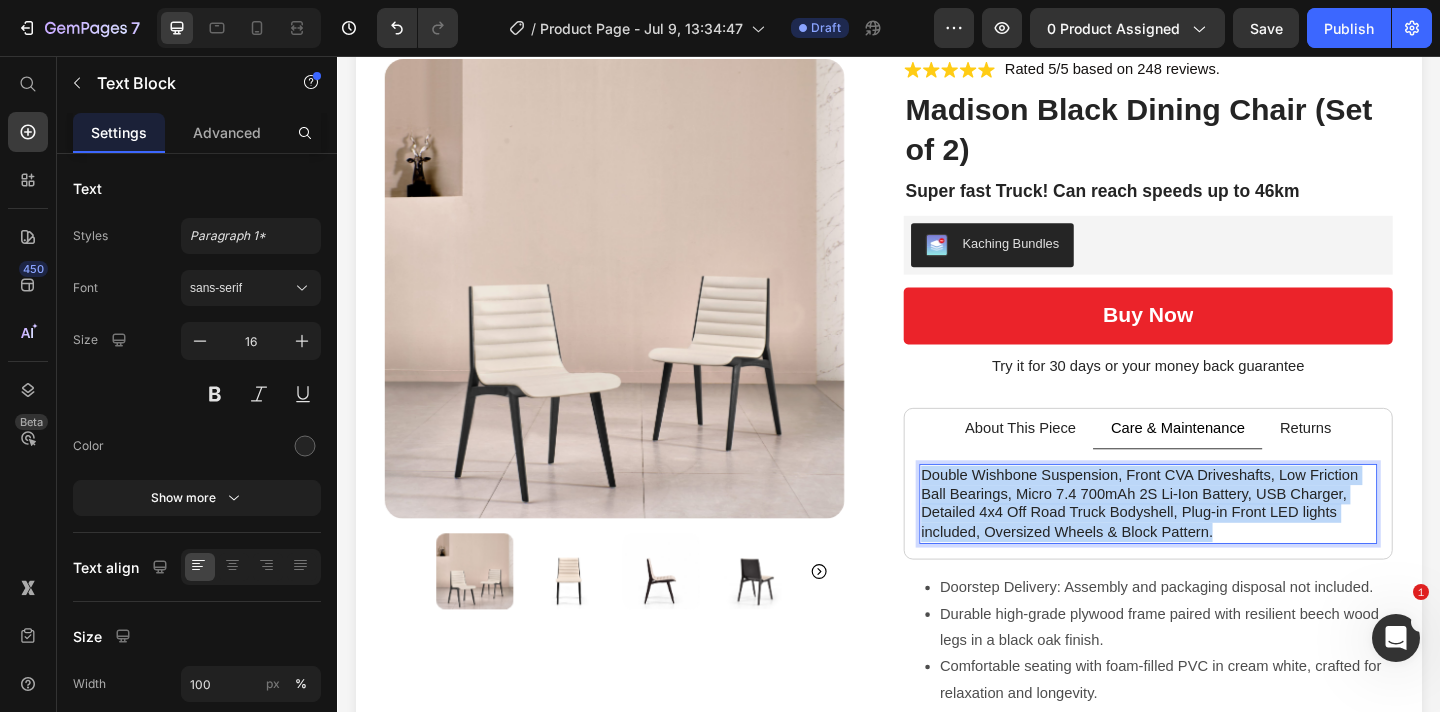 click on "Double Wishbone Suspension, Front CVA Driveshafts, Low Friction Ball Bearings, Micro 7.4 700mAh 2S Li-Ion Battery, USB Charger, Detailed 4x4 Off Road Truck Bodyshell, Plug-in Front LED lights included, Oversized Wheels & Block Pattern." at bounding box center (1219, 543) 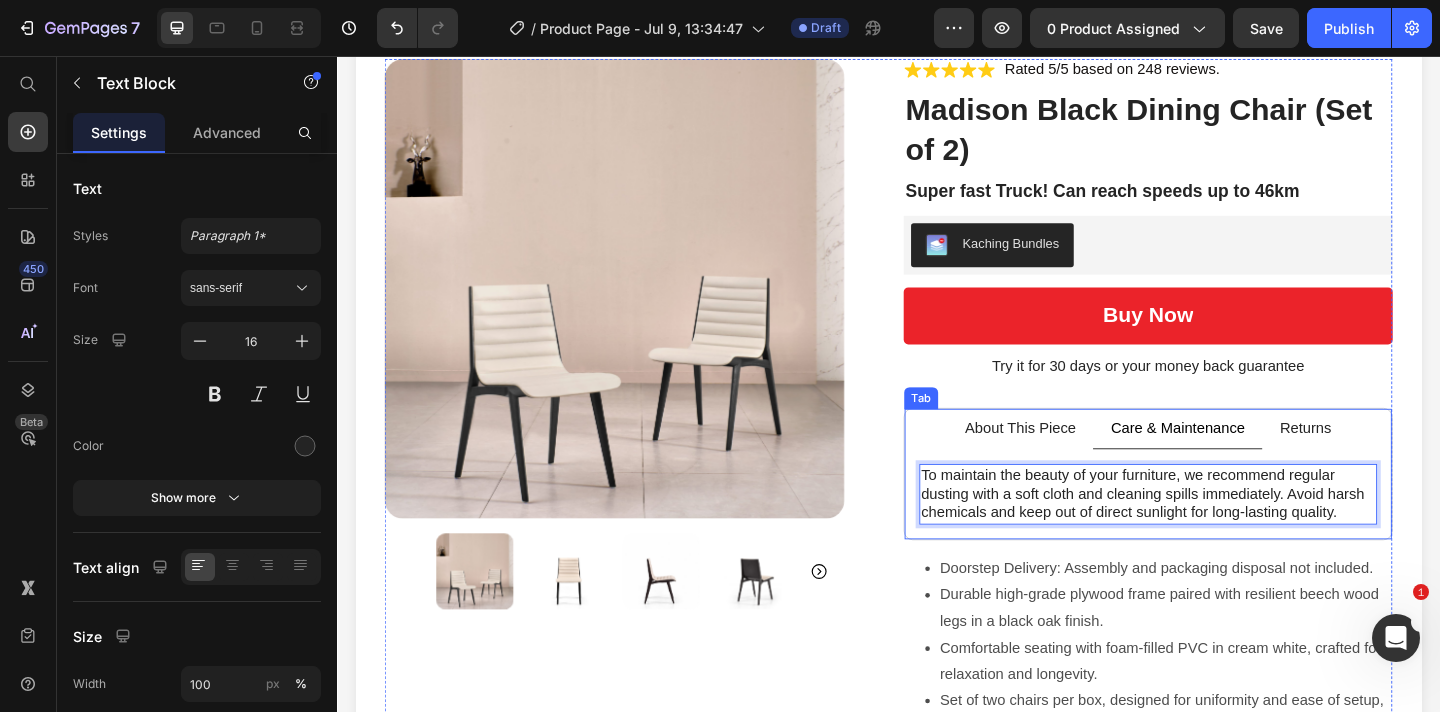 click on "Returns" at bounding box center [1390, 461] 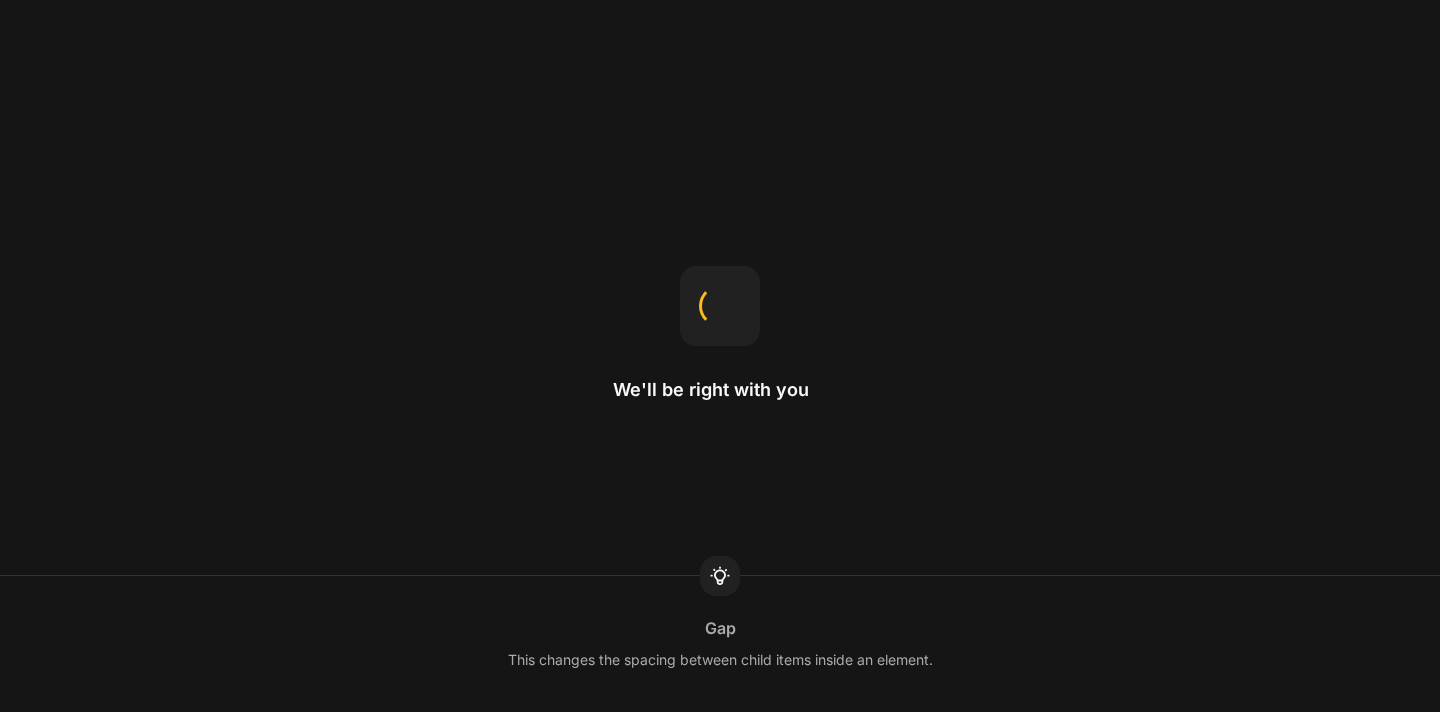 scroll, scrollTop: 0, scrollLeft: 0, axis: both 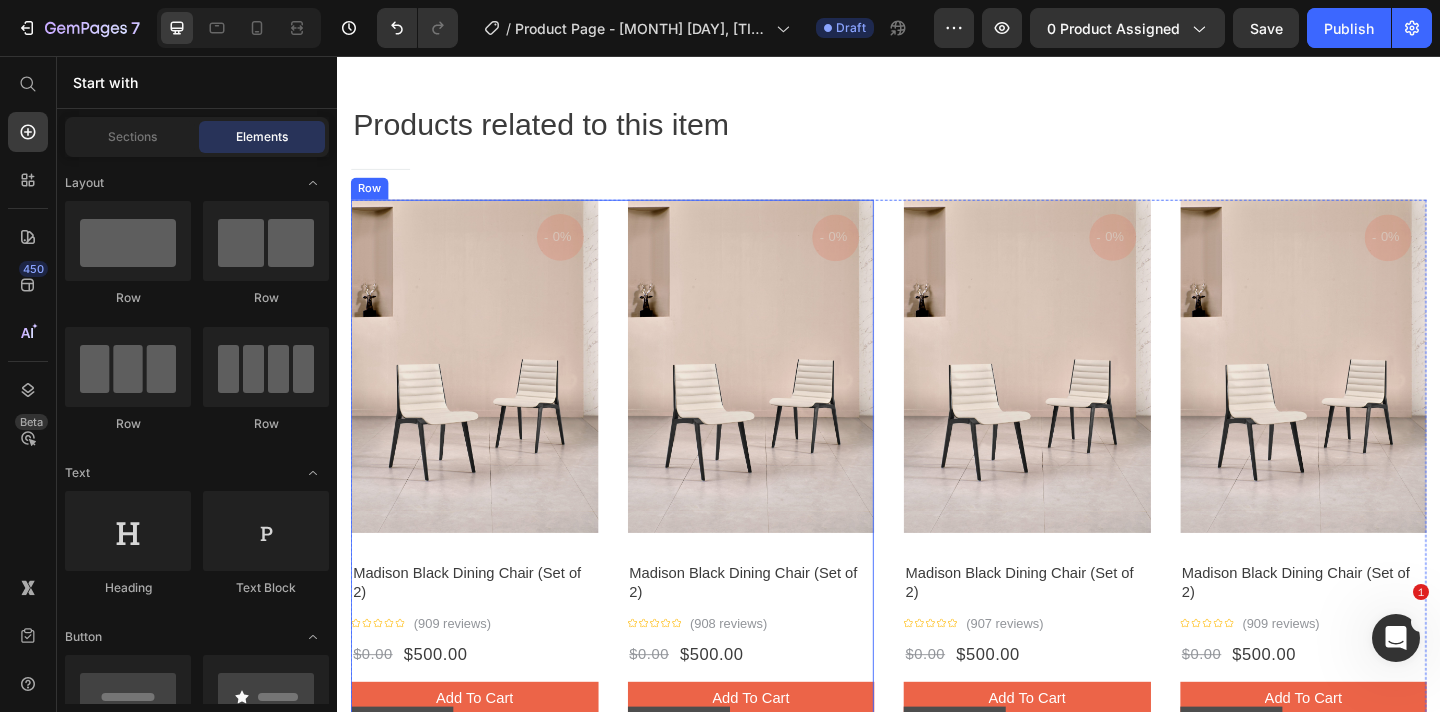 click on "- 0% Product Tag Product Images Row Madison Black Dining Chair (Set of 2) Product Title
Icon
Icon
Icon
Icon
Icon Icon List Hoz (909 reviews) Text block Row $0.00 Product Price $500.00 Product Price Row add to cart Product Cart Button
HURRY!  LET BUY NOW Product Stock Counter Sold:  690  Text block Available:  3 Text block Row Product - 0% Product Tag Product Images Row Madison Black Dining Chair (Set of 2) Product Title
Icon
Icon
Icon
Icon
Icon Icon List Hoz (908 reviews) Text block Row $0.00 Product Price $500.00 Product Price Row add to cart Product Cart Button
HURRY!  LET BUY NOW Product Stock Counter Sold:  590 Text block Available:  2 Text block Row Product Row" at bounding box center (636, 550) 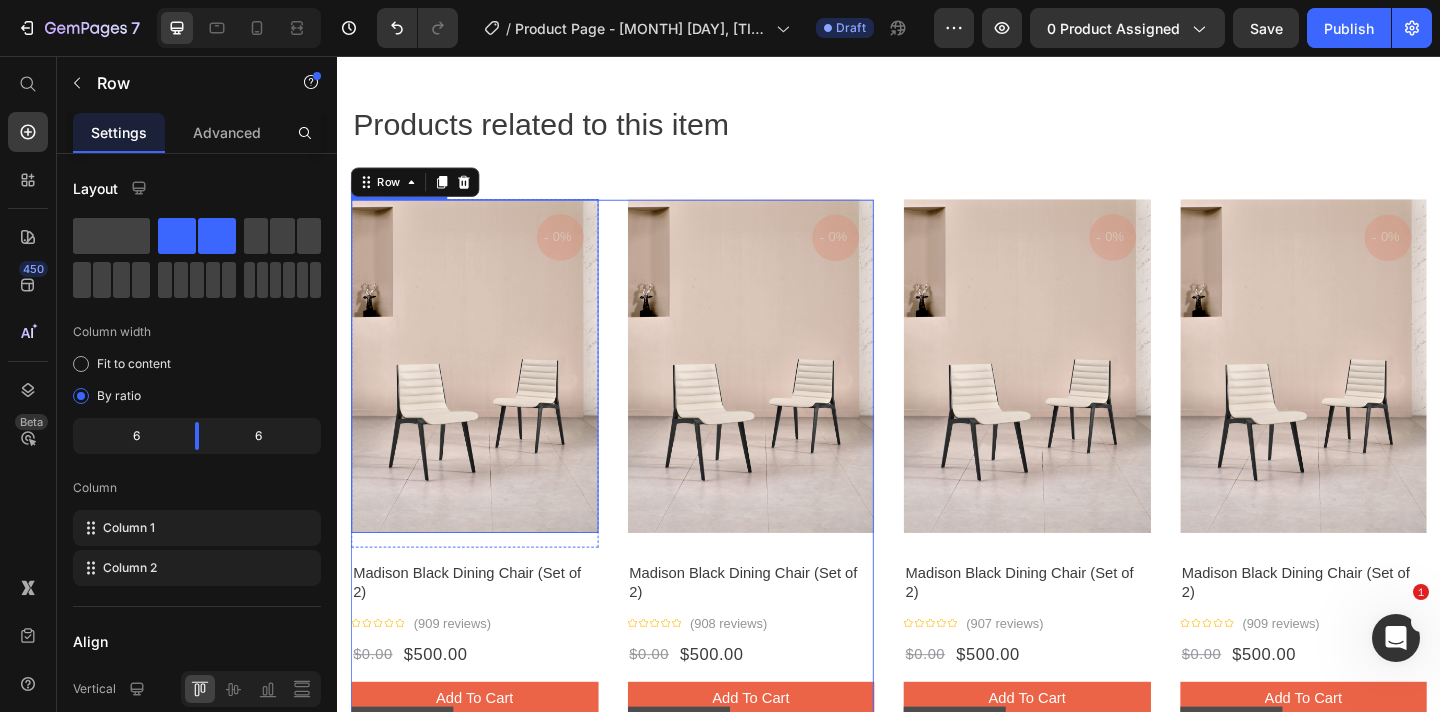 click at bounding box center (486, 393) 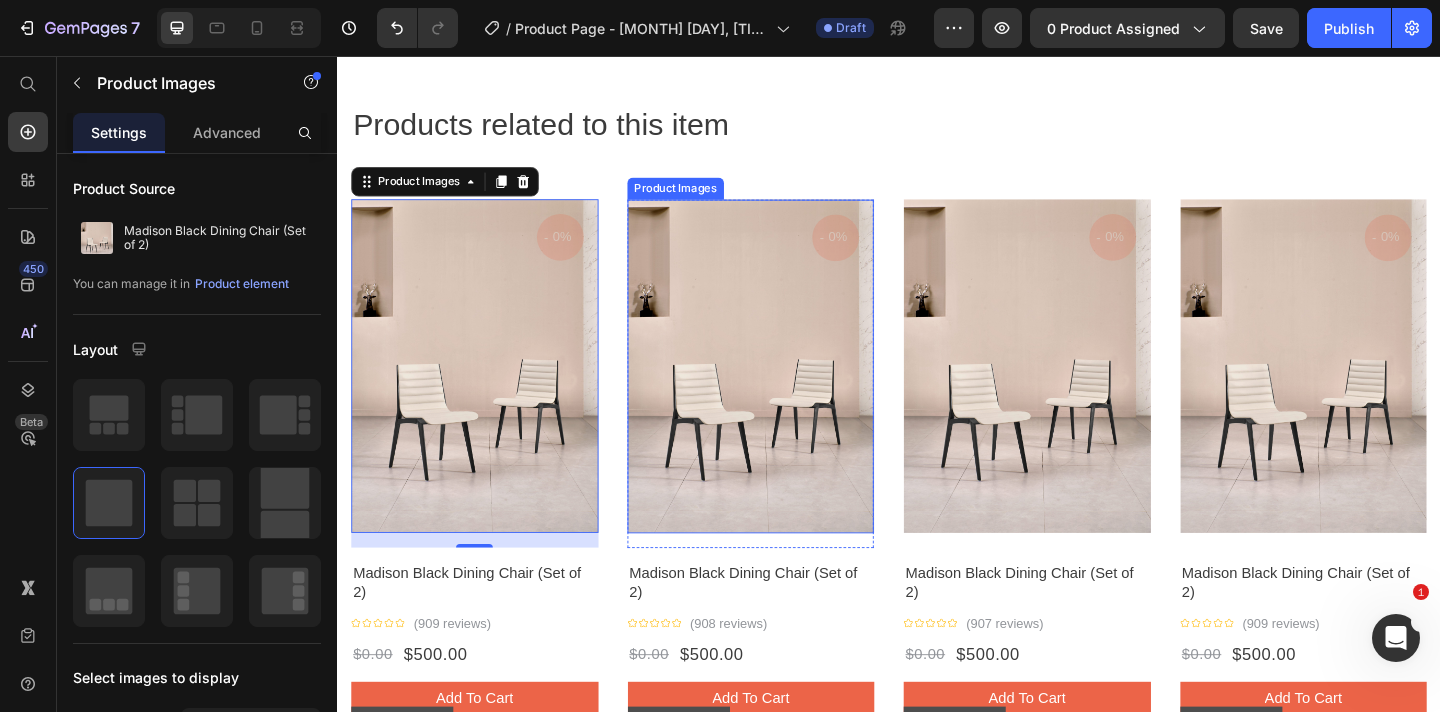 click at bounding box center [787, 393] 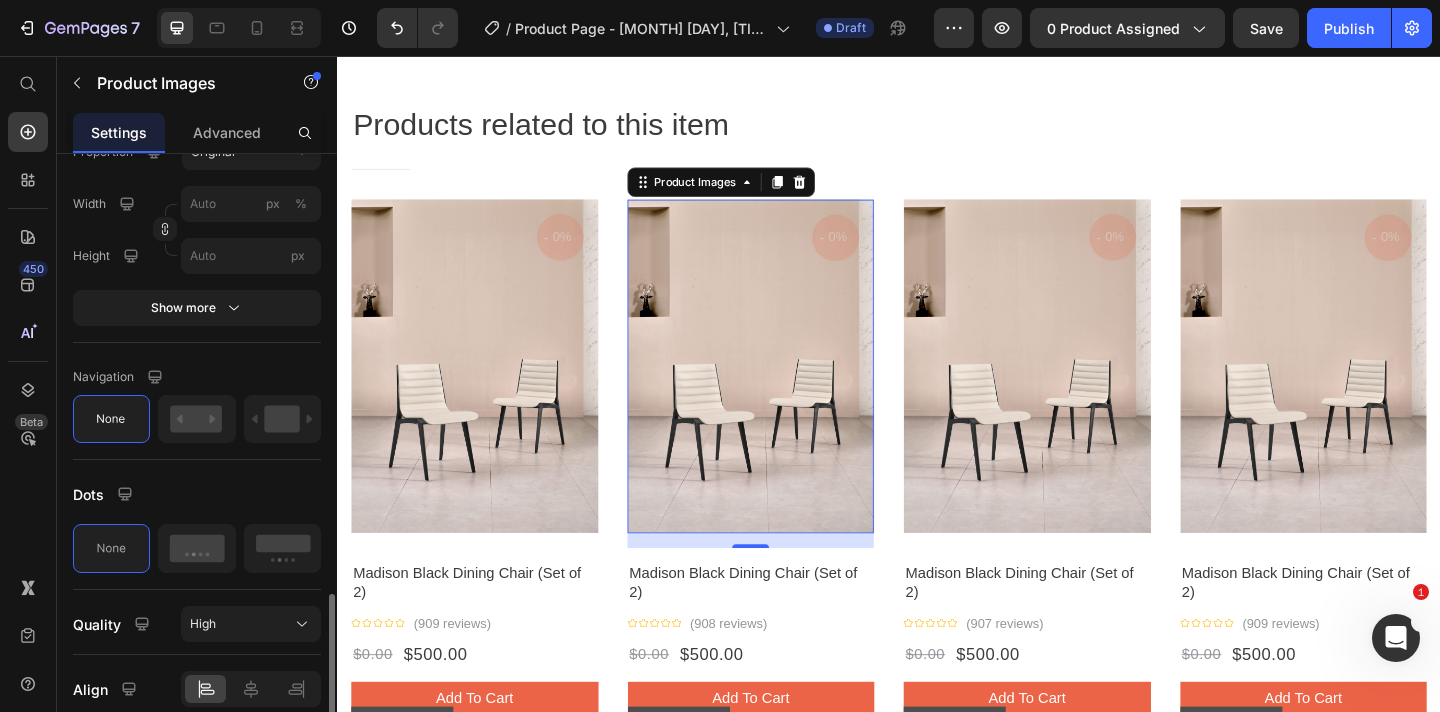 scroll, scrollTop: 829, scrollLeft: 0, axis: vertical 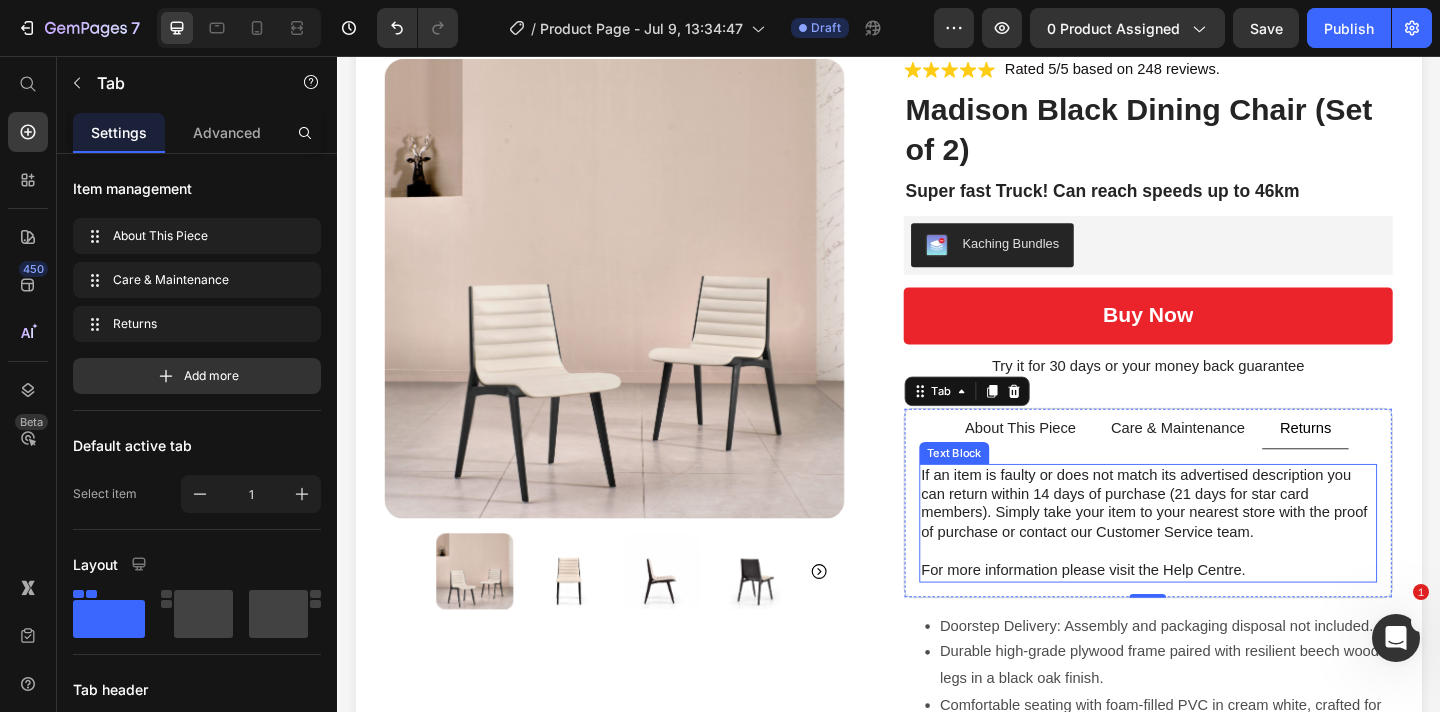 click on "If an item is faulty or does not match its advertised description you can return within 14 days of purchase (21 days for star card members). Simply take your item to your nearest store with the proof of purchase or contact our Customer Service team." at bounding box center [1219, 543] 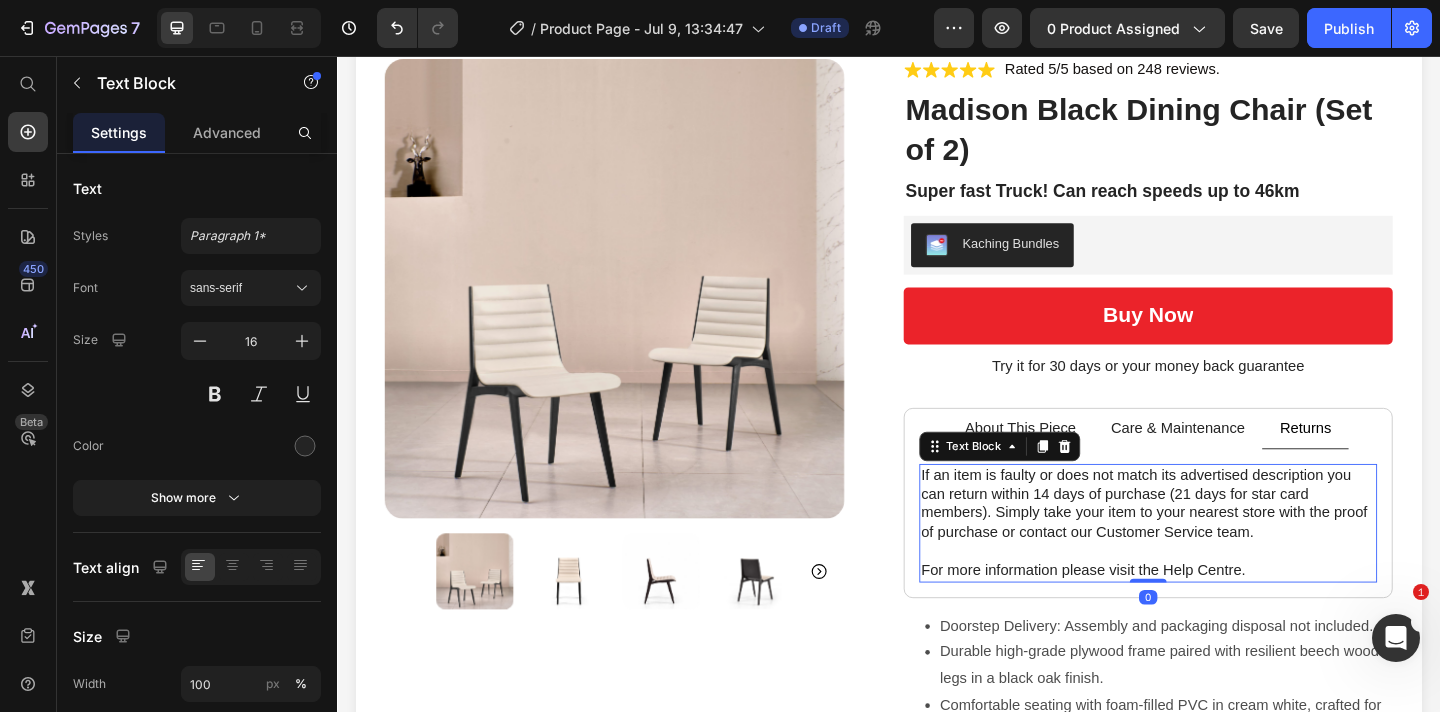 click on "If an item is faulty or does not match its advertised description you can return within 14 days of purchase (21 days for star card members). Simply take your item to your nearest store with the proof of purchase or contact our Customer Service team." at bounding box center (1219, 543) 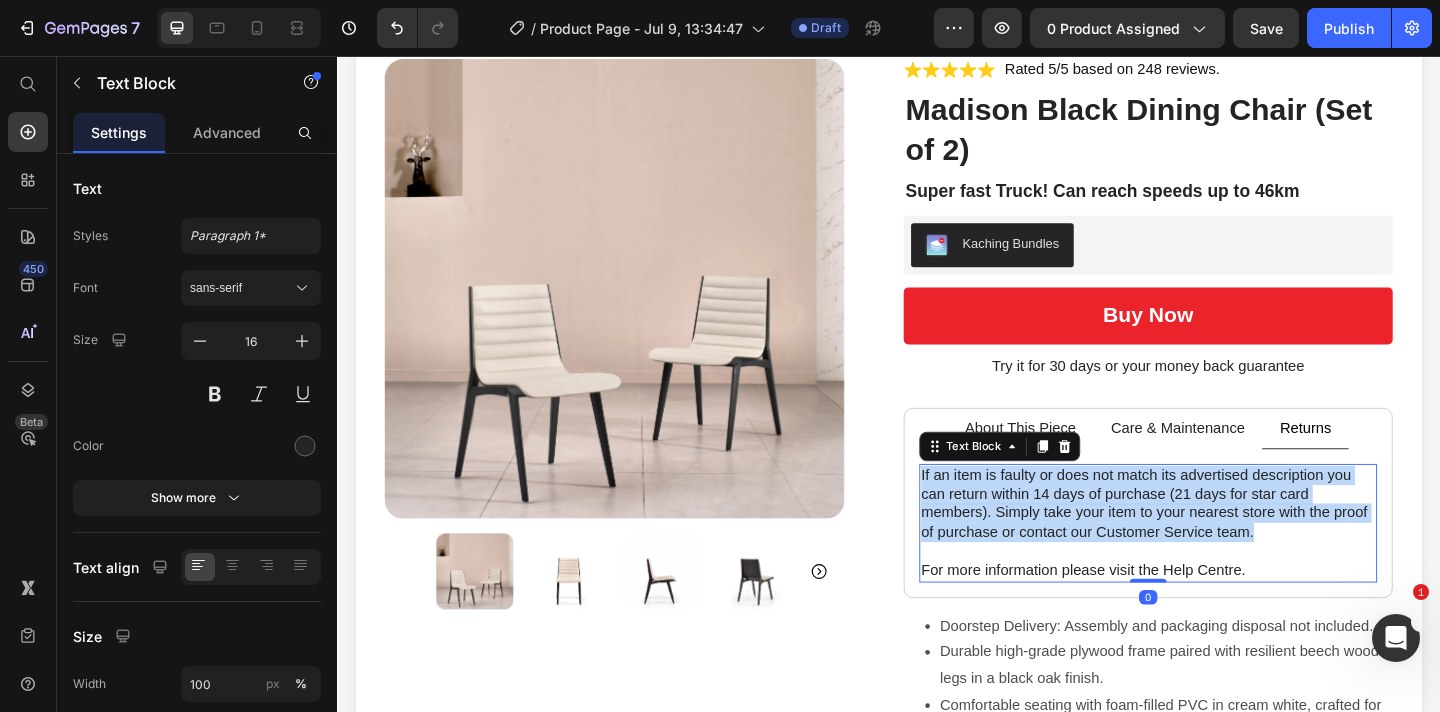 click on "If an item is faulty or does not match its advertised description you can return within 14 days of purchase (21 days for star card members). Simply take your item to your nearest store with the proof of purchase or contact our Customer Service team." at bounding box center (1219, 543) 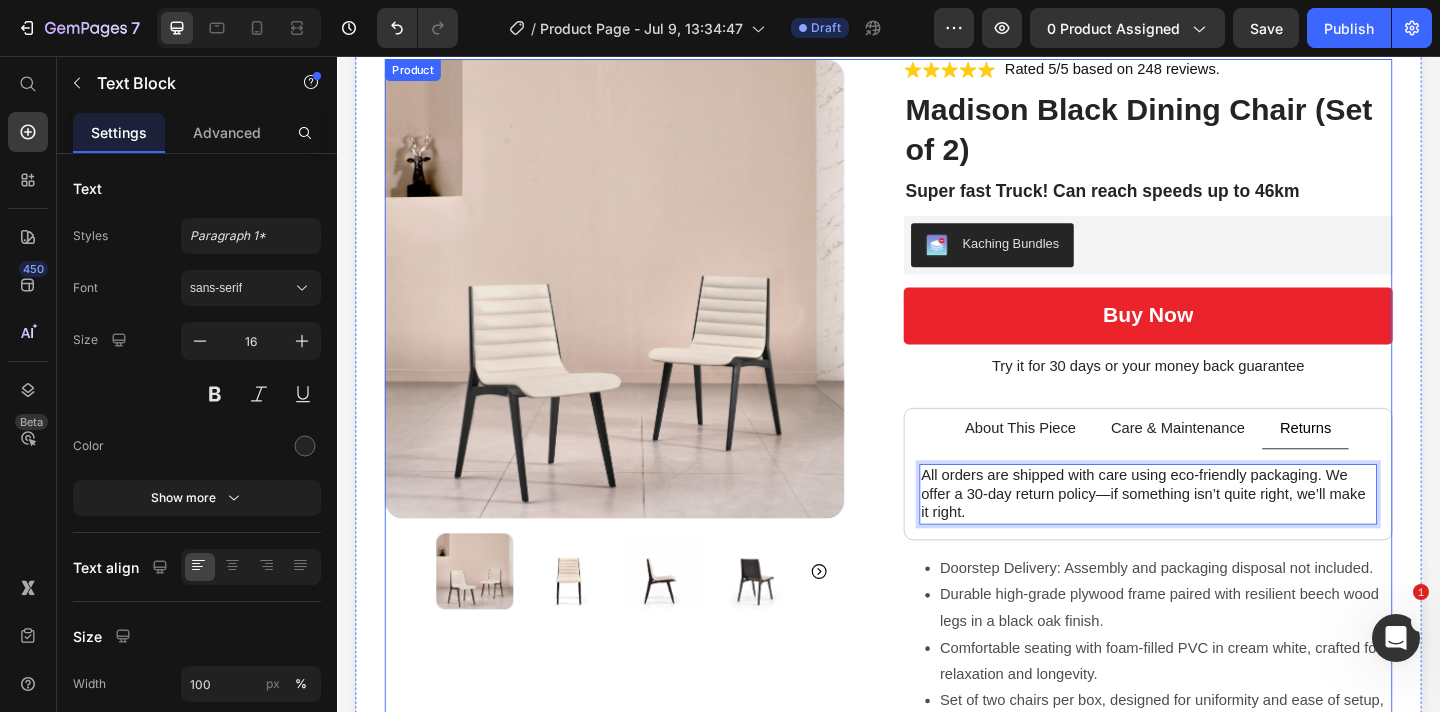 click on "Product Images
Icon
Icon
Icon
Icon
Icon Icon List Rated 5/5 based on 248 reviews. Text Block Row Madison Black Dining Chair (Set of 2) Product Title Super fast Truck! Can reach speeds up to 46km Text Block Kaching Bundles Kaching Bundles buy now Add to Cart Try it for 30 days or your money back guarantee Text Block About This Piece Care & Maintenance Returns Each TCA piece is thoughtfully designed to blend timeless form with everyday function. Built with sustainability in mind, our furniture brings comfort, character, and durability into your space. Text Block To maintain the beauty of your furniture, we recommend regular dusting with a soft cloth and cleaning spills immediately. Avoid harsh chemicals and keep out of direct sunlight for long-lasting quality. Text Block All orders are shipped with care using eco-friendly packaging. We offer a 30-day return policy—if something isn’t quite right, we’ll make it right. Text Block   0 Tab" at bounding box center [937, 489] 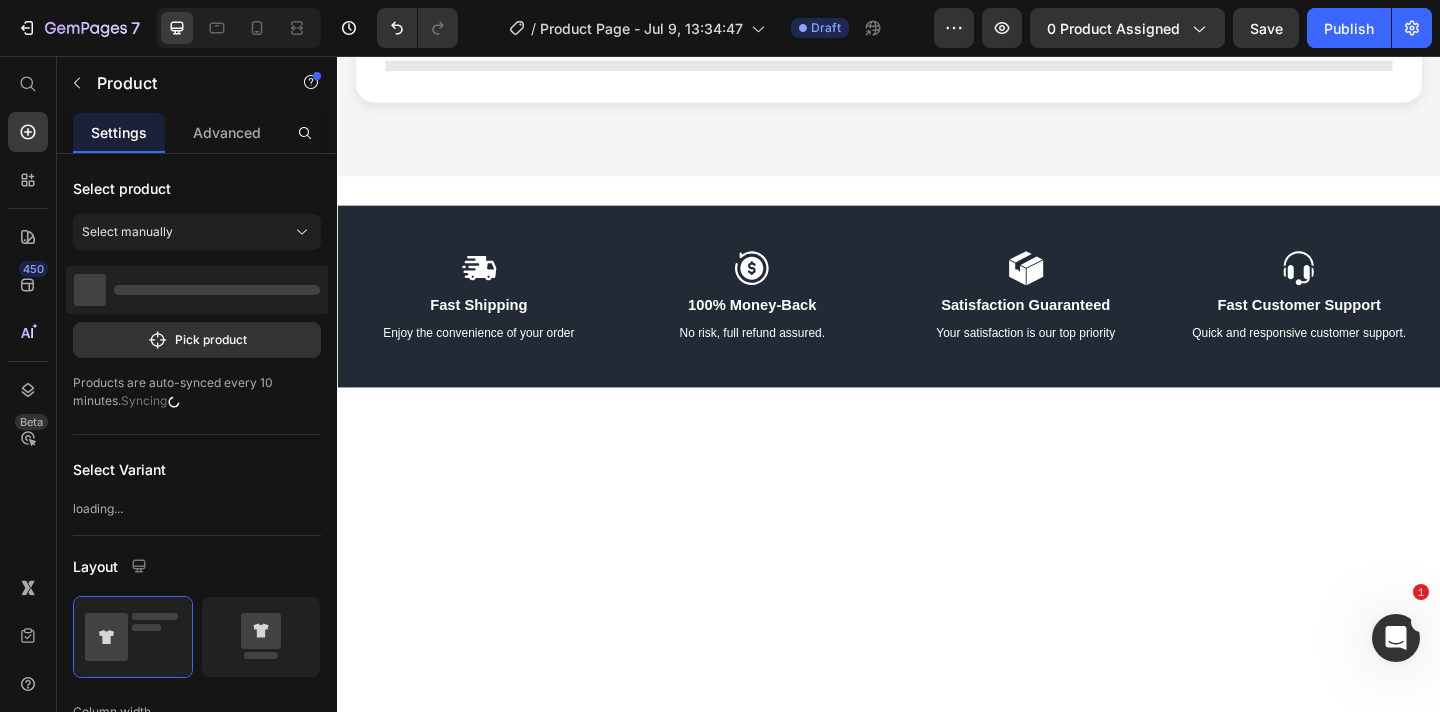 click at bounding box center (937, 1299) 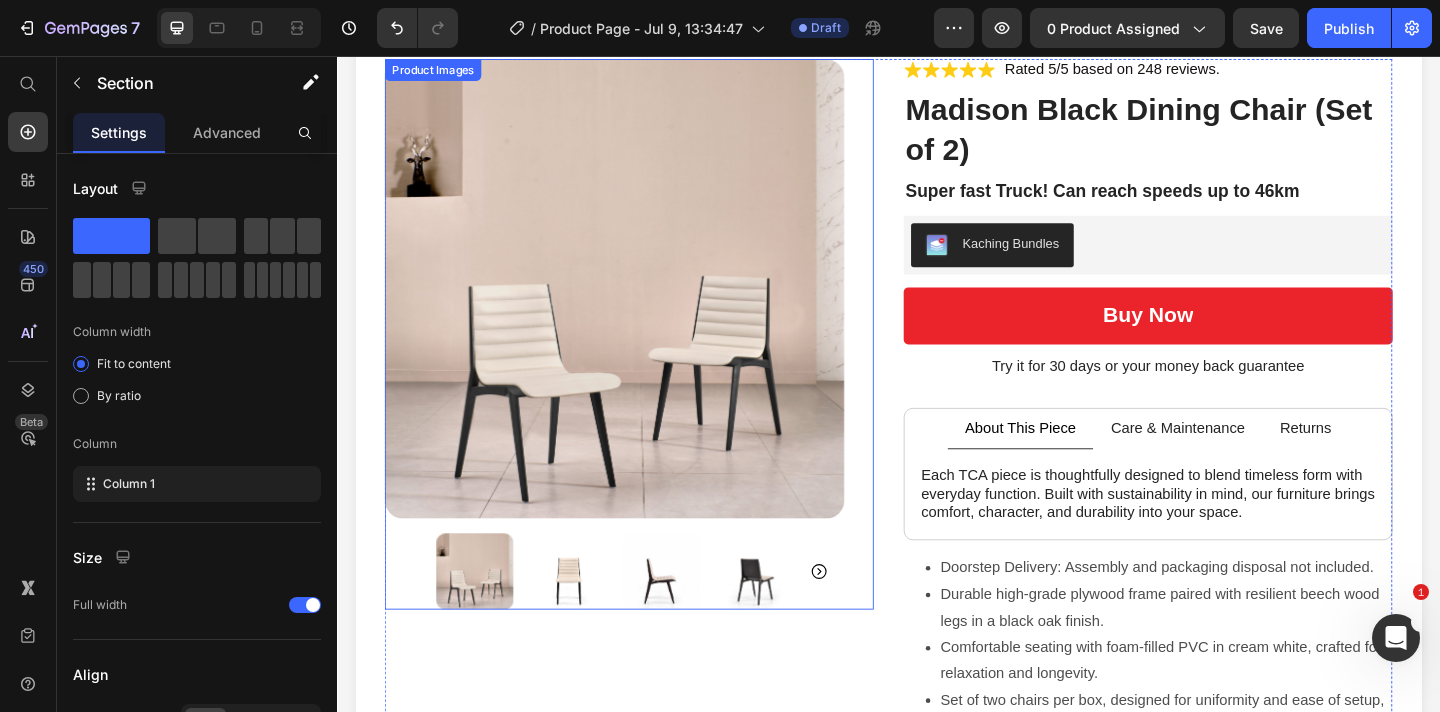 click at bounding box center [639, 309] 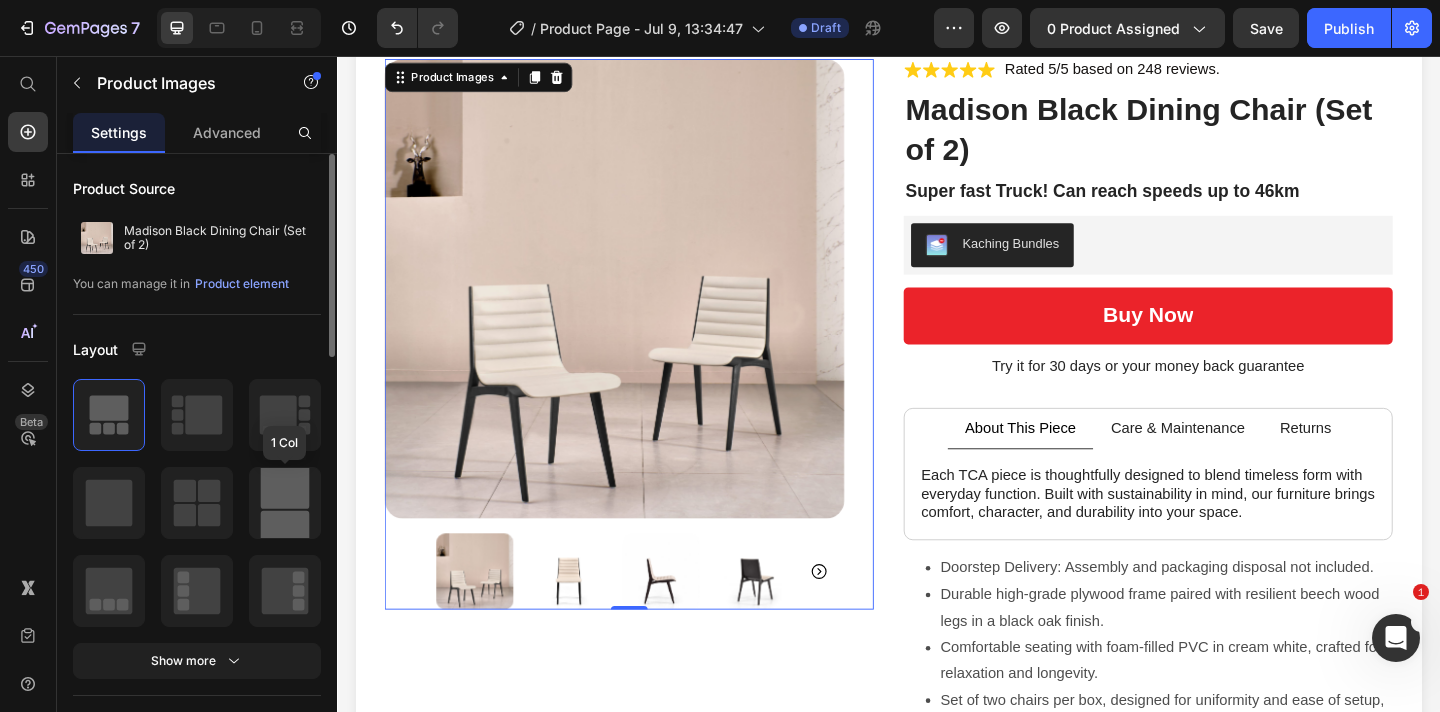 click 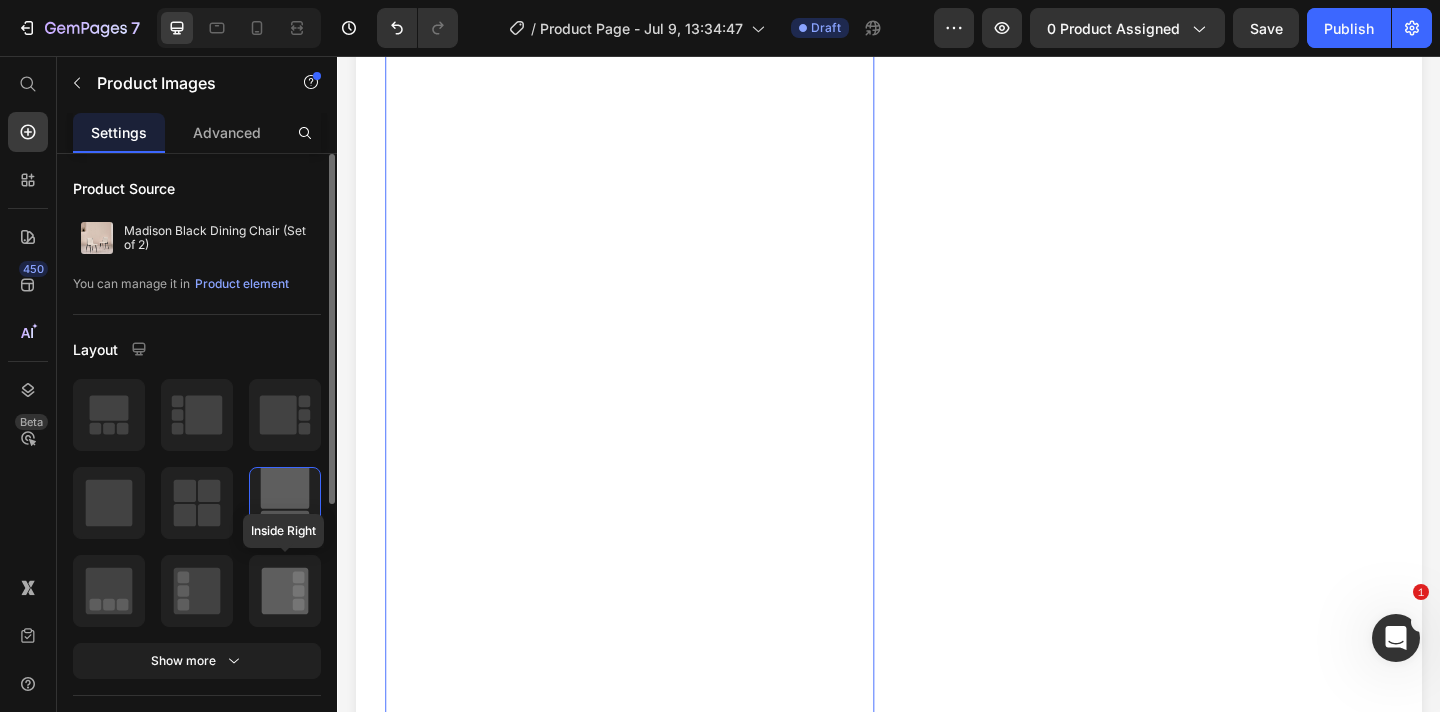 scroll, scrollTop: 2955, scrollLeft: 0, axis: vertical 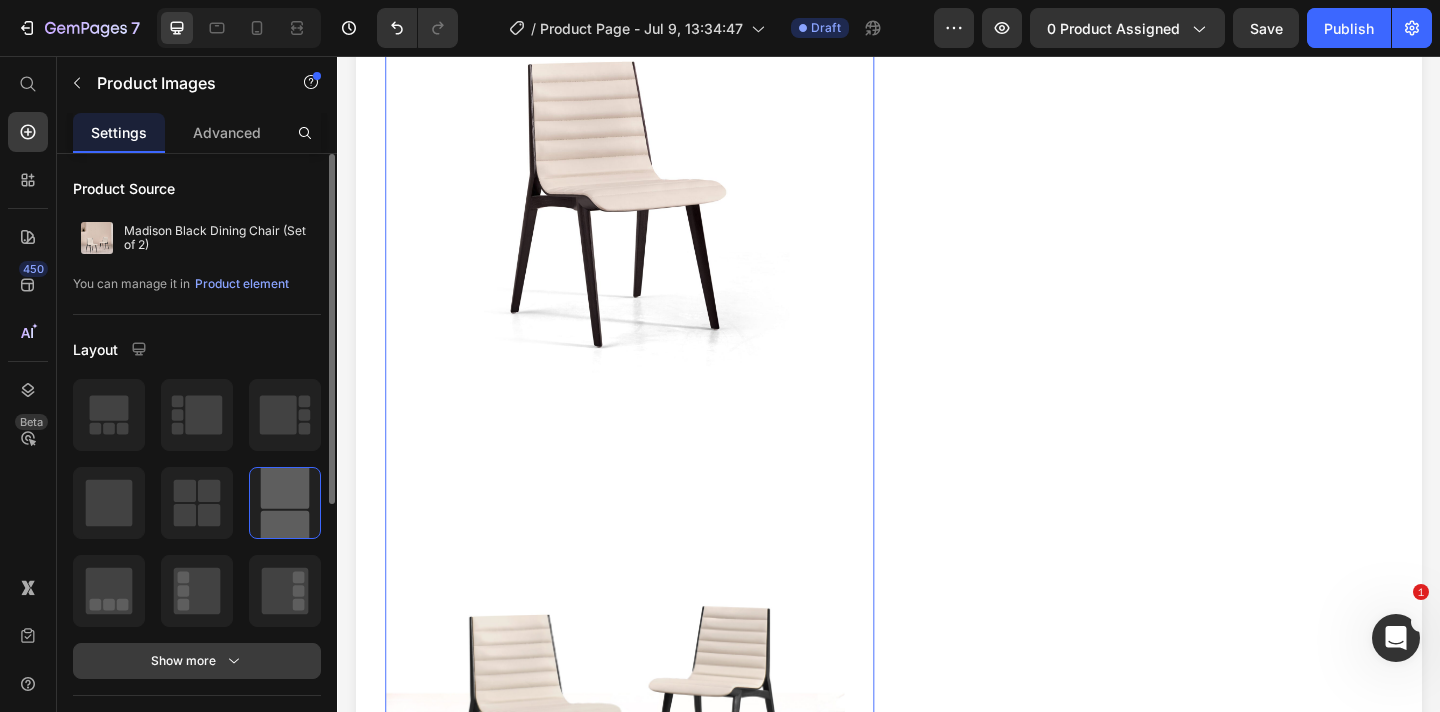 click on "Show more" at bounding box center [197, 661] 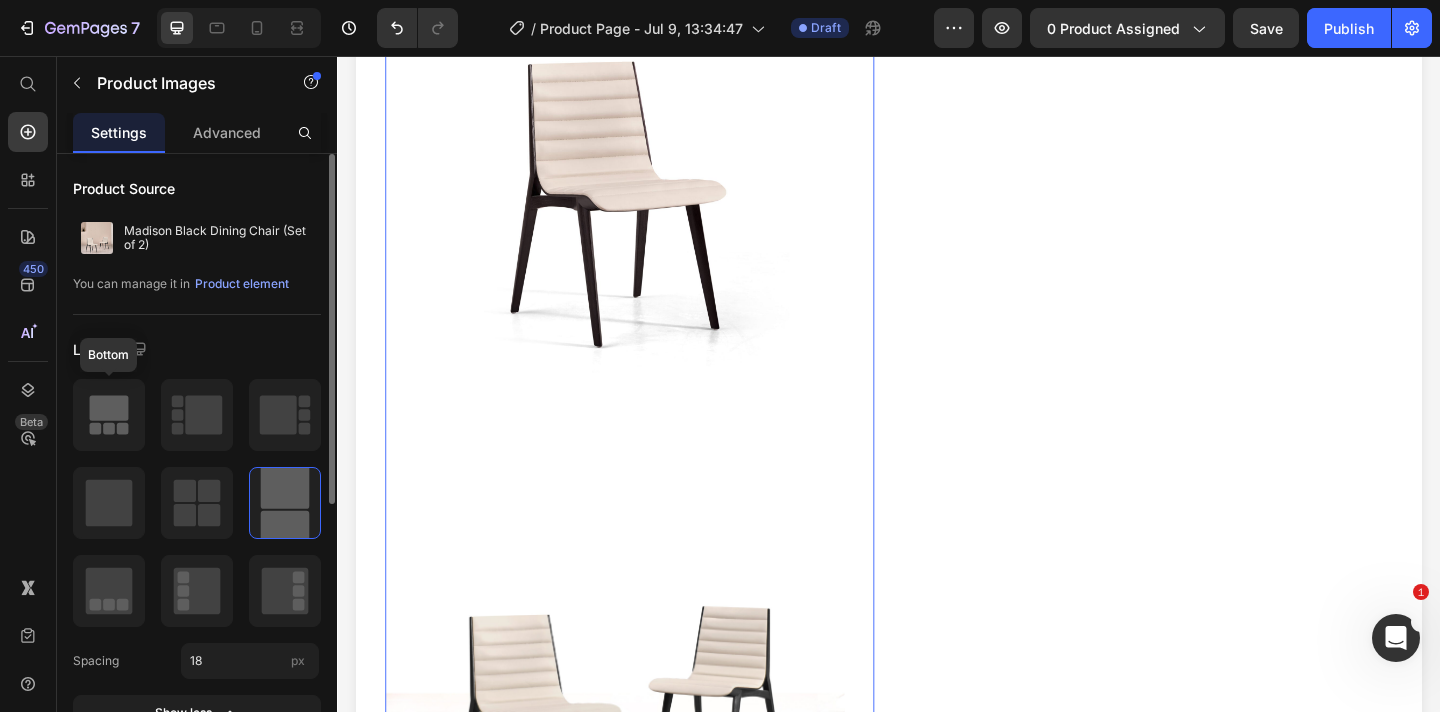 click 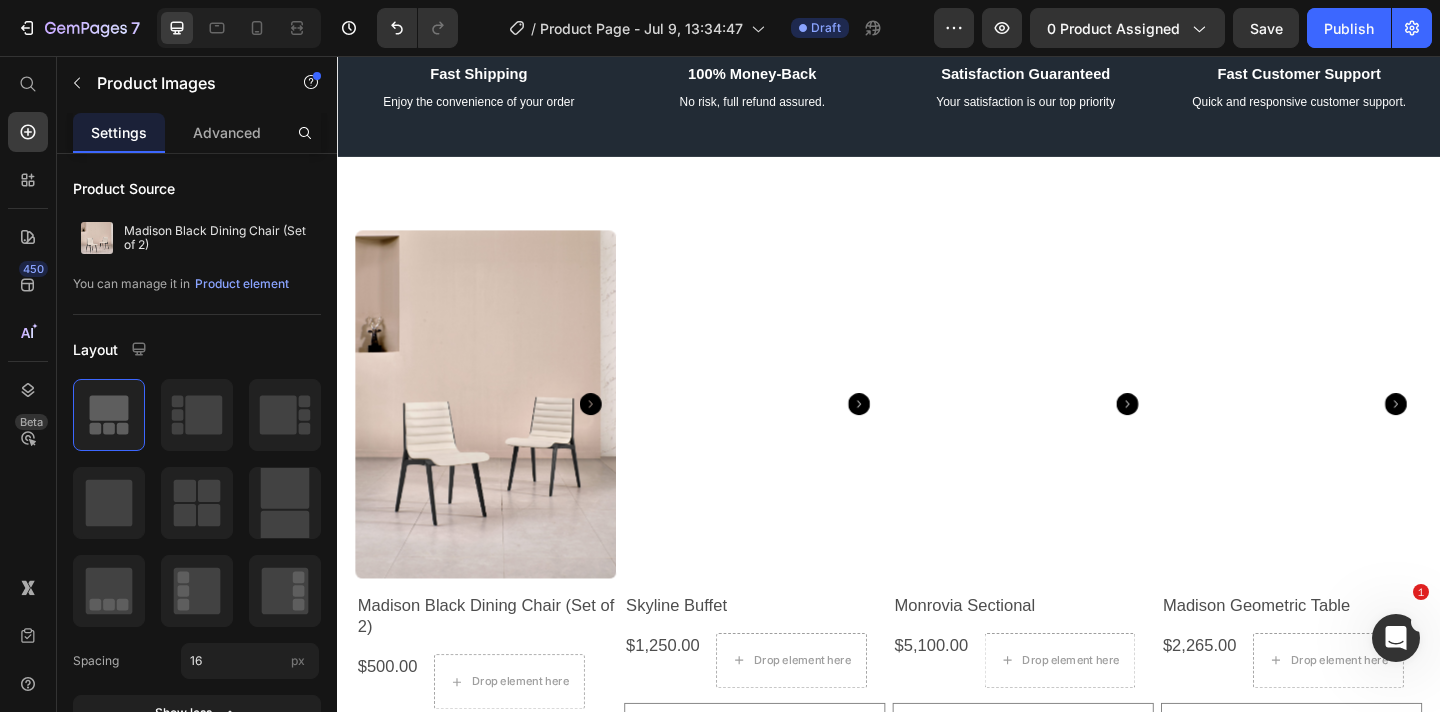 scroll, scrollTop: 1309, scrollLeft: 0, axis: vertical 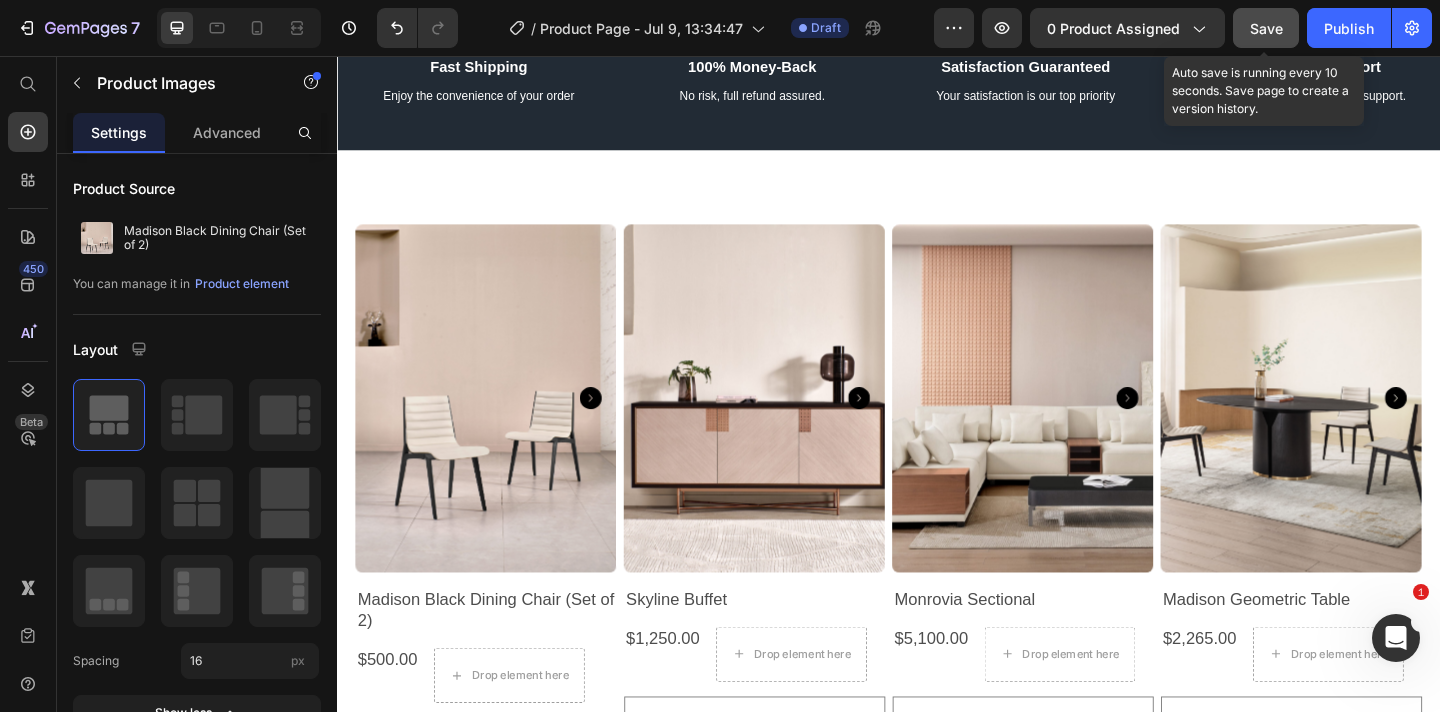 click on "Save" 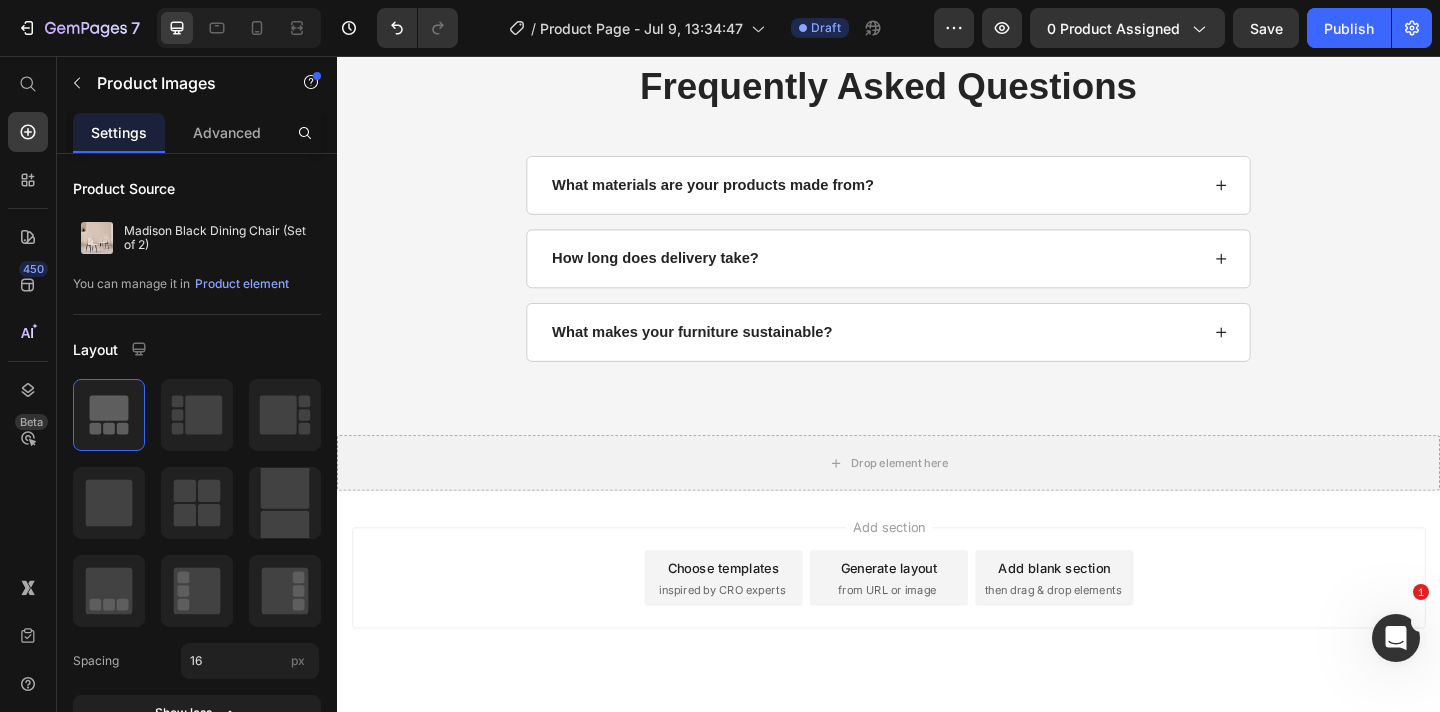 scroll, scrollTop: 3448, scrollLeft: 0, axis: vertical 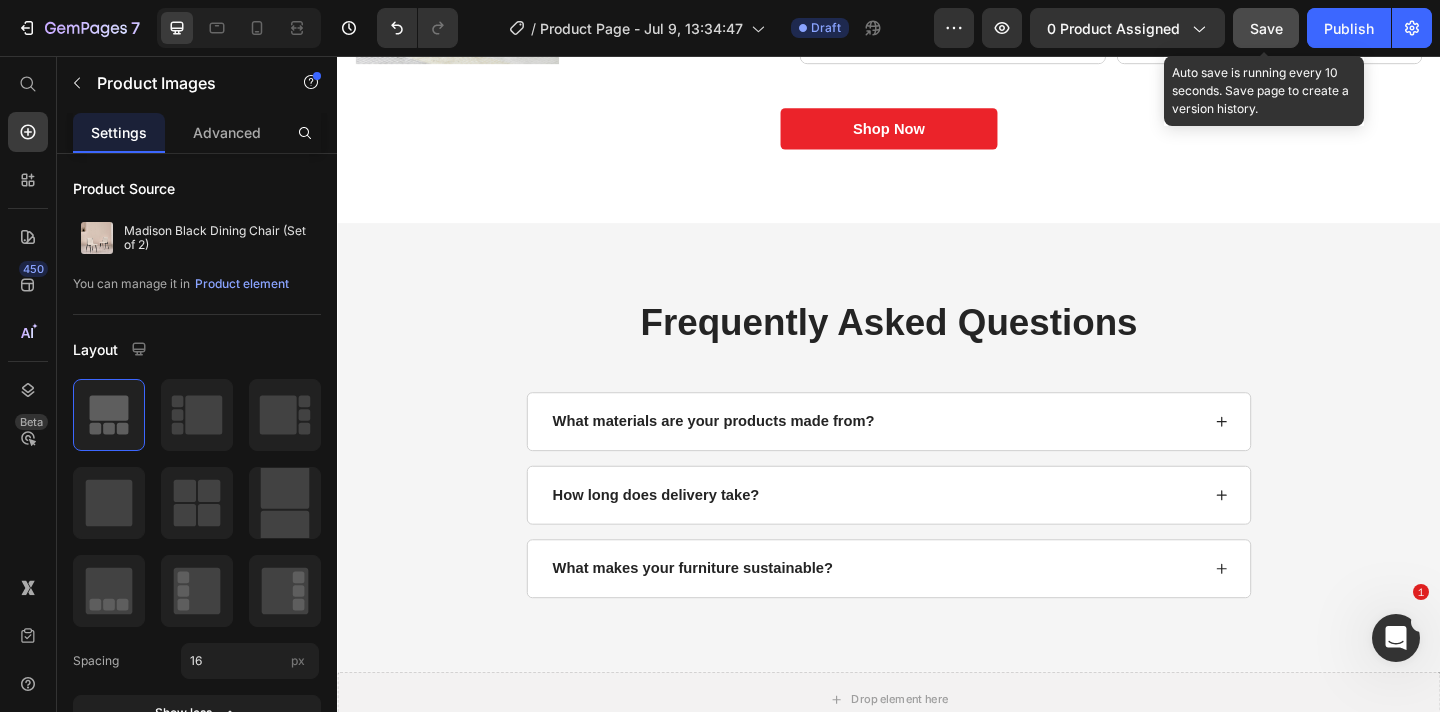 click on "Save" 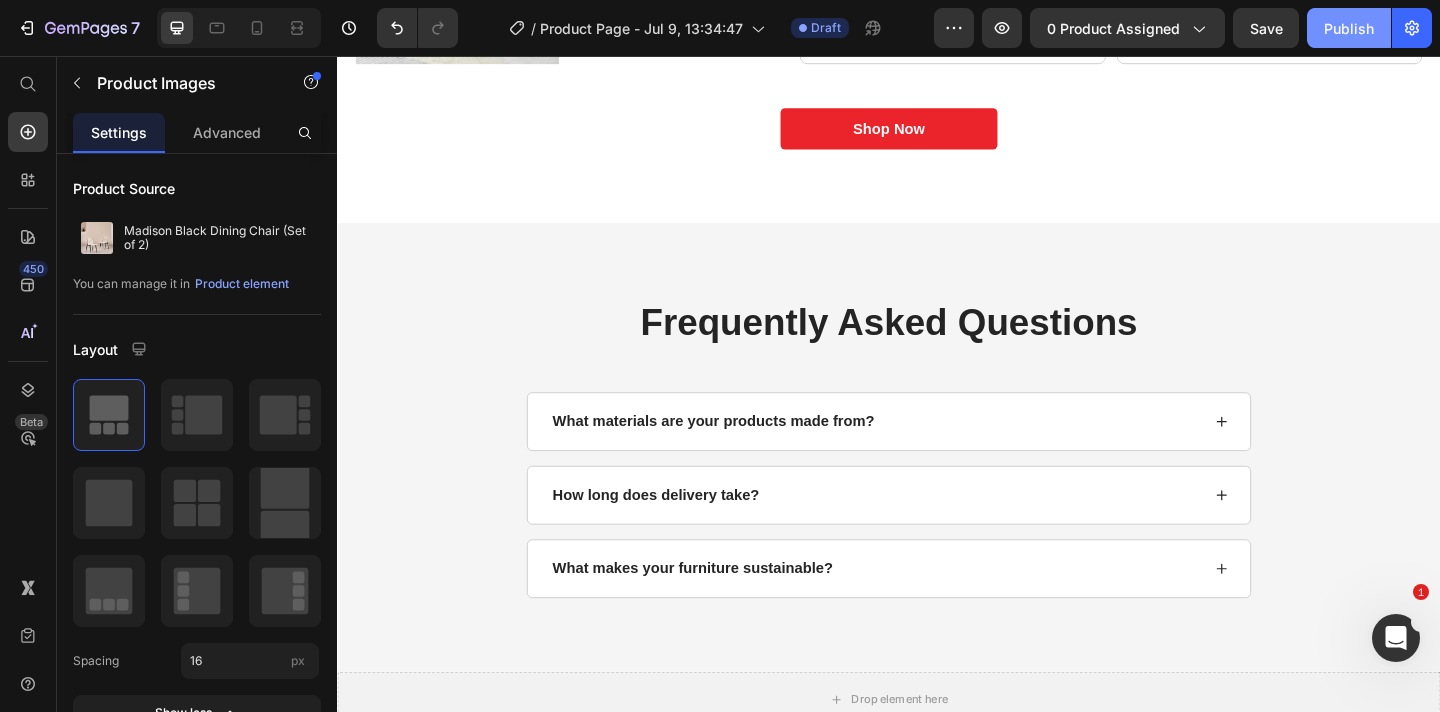 click on "Publish" at bounding box center (1349, 28) 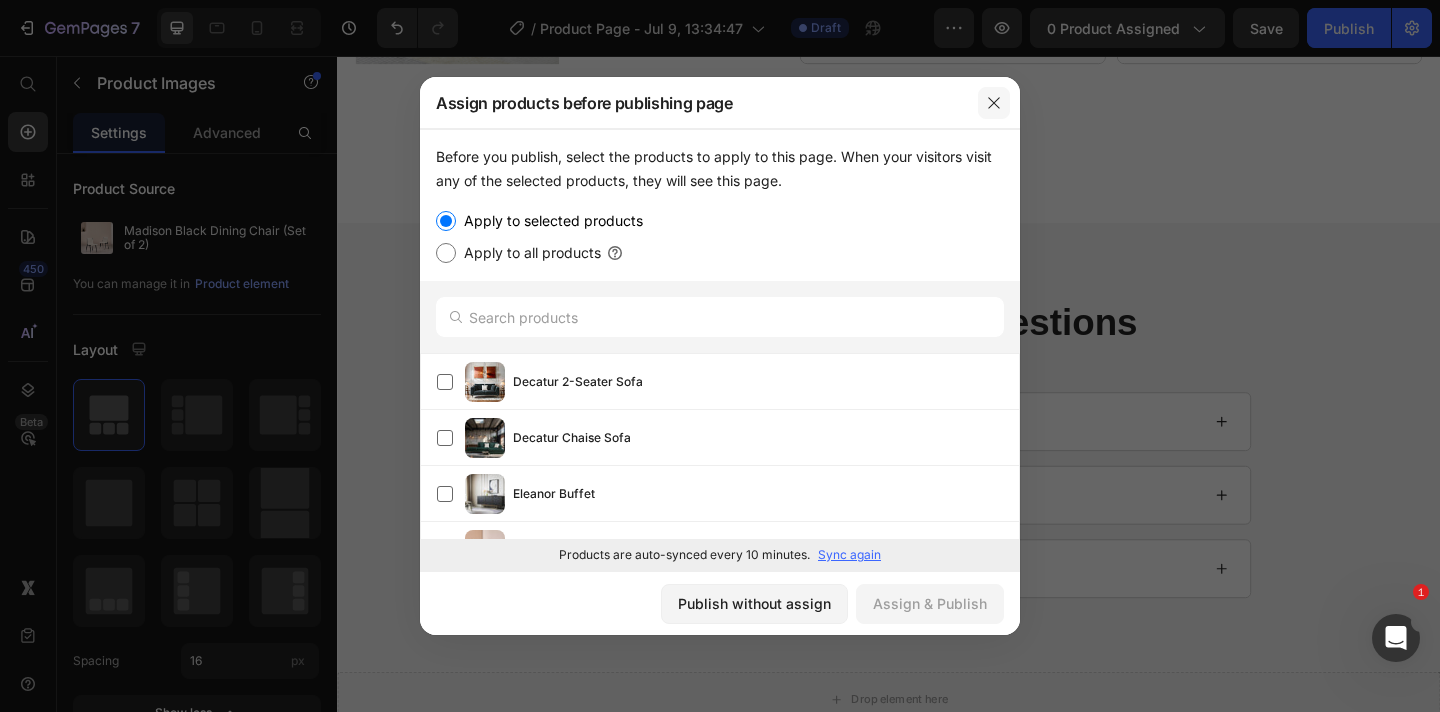 click 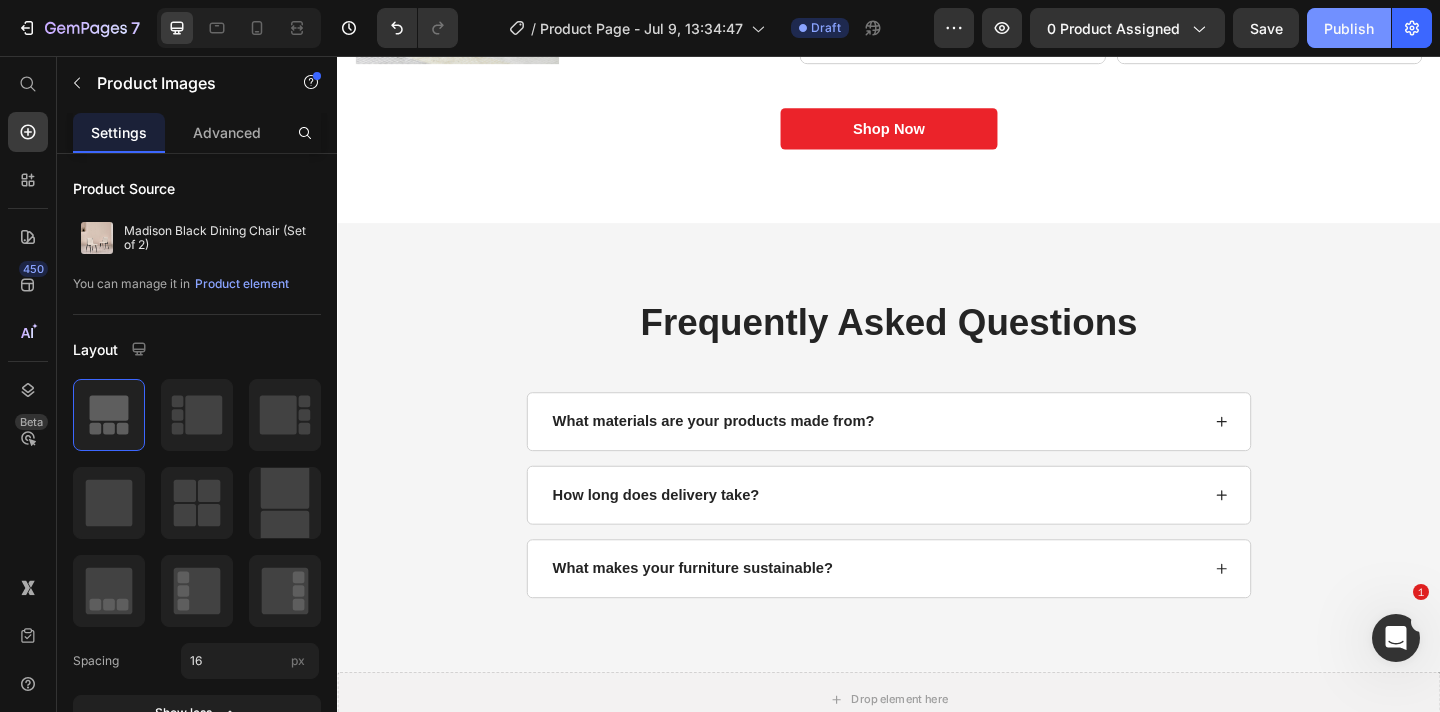 click on "Publish" at bounding box center [1349, 28] 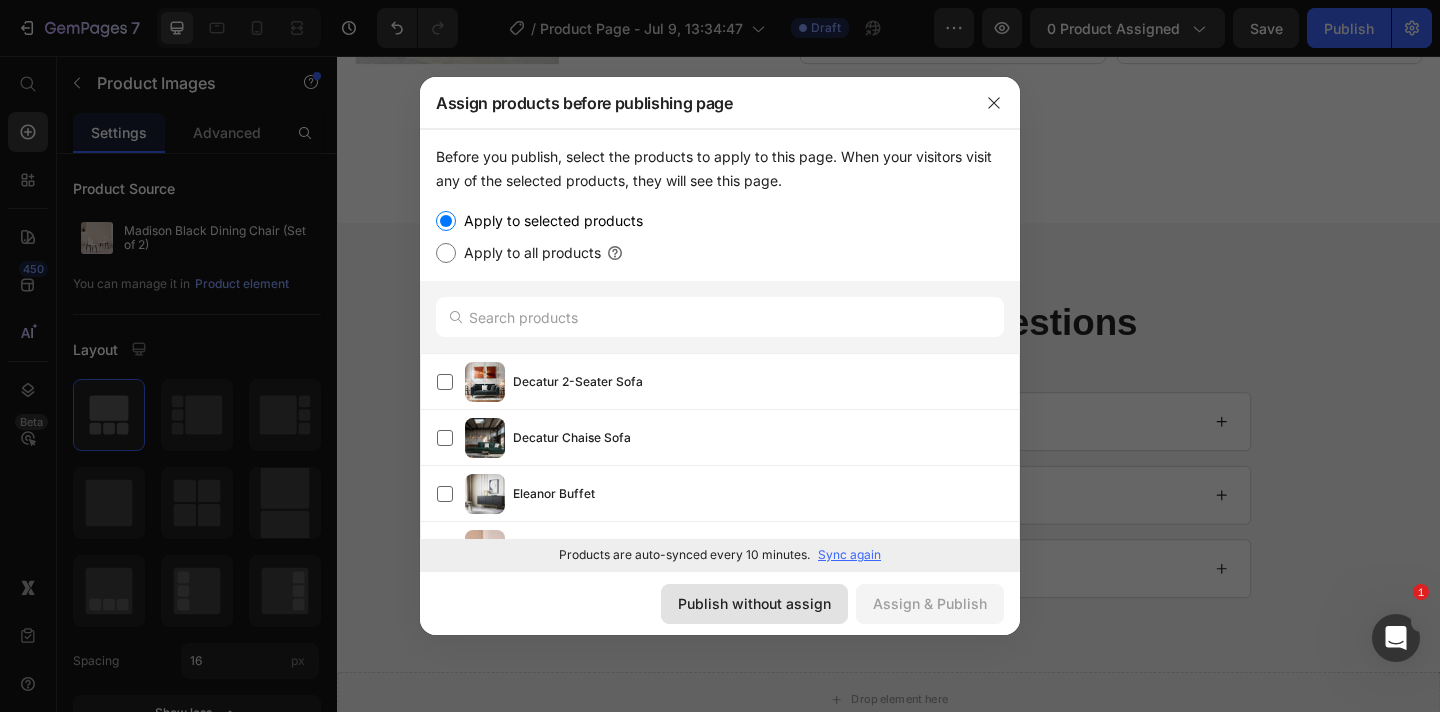 click on "Publish without assign" at bounding box center (754, 603) 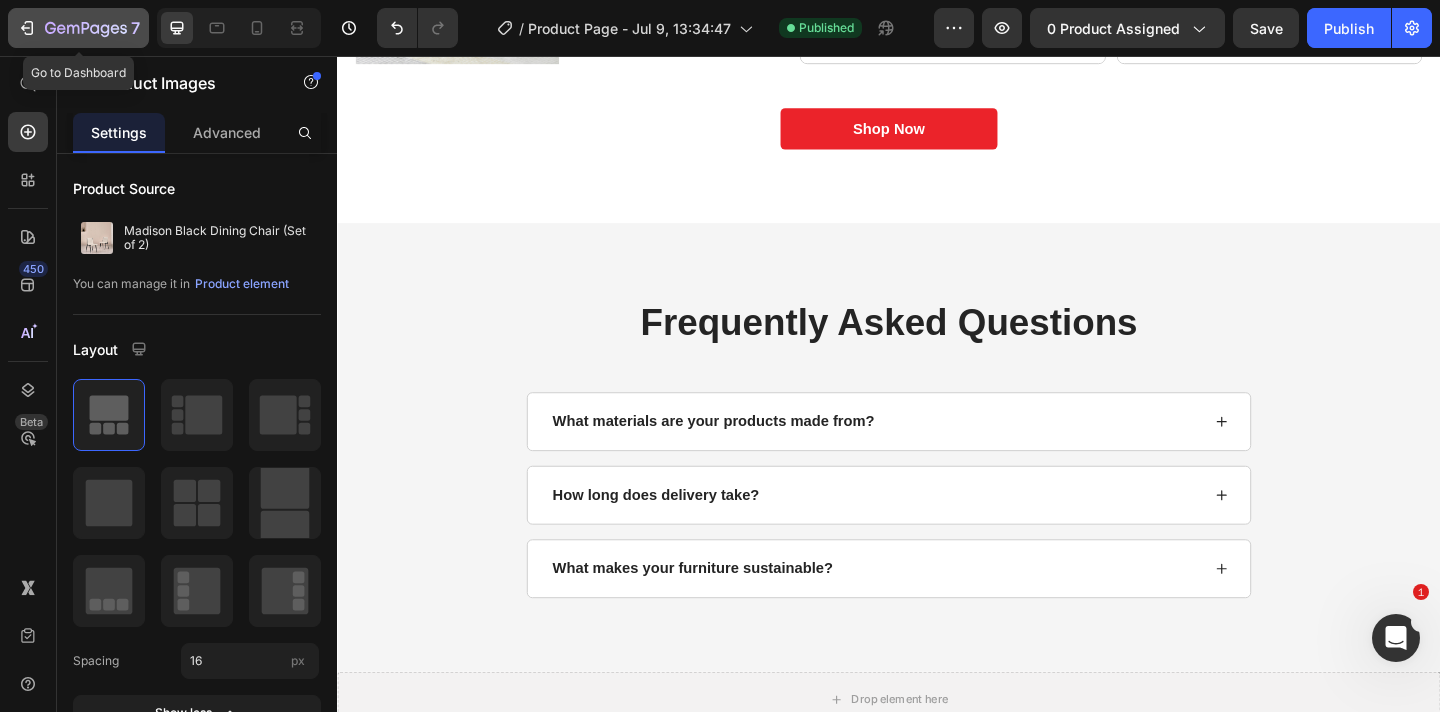 click 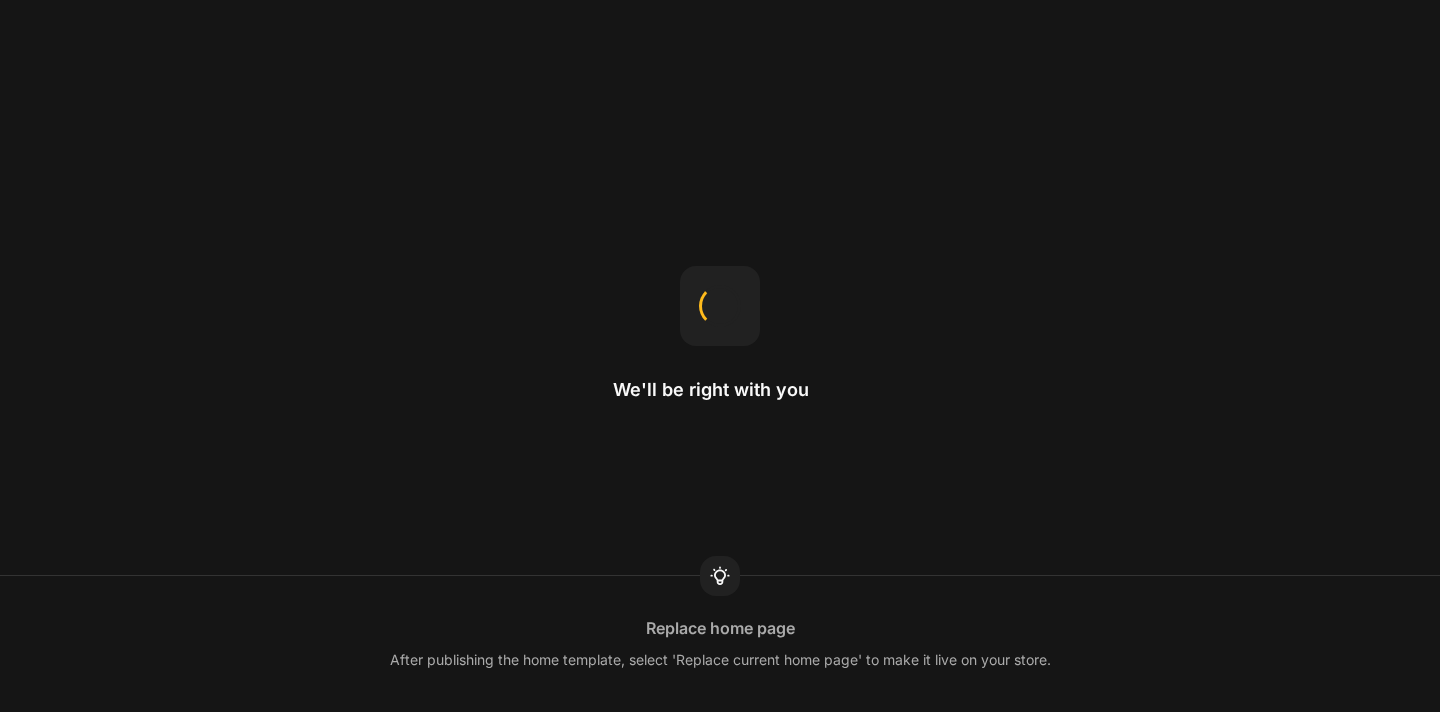 scroll, scrollTop: 0, scrollLeft: 0, axis: both 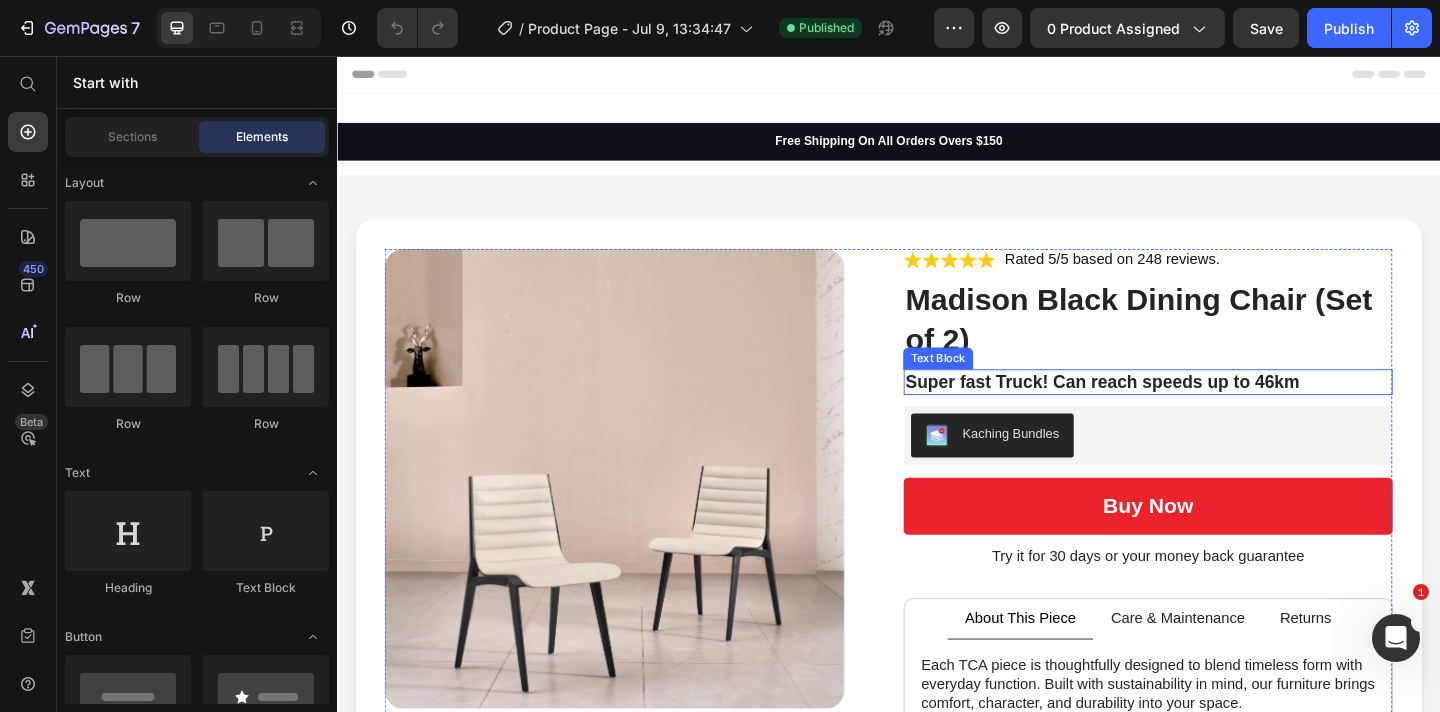 click on "Super fast Truck! Can reach speeds up to 46km" at bounding box center (1219, 411) 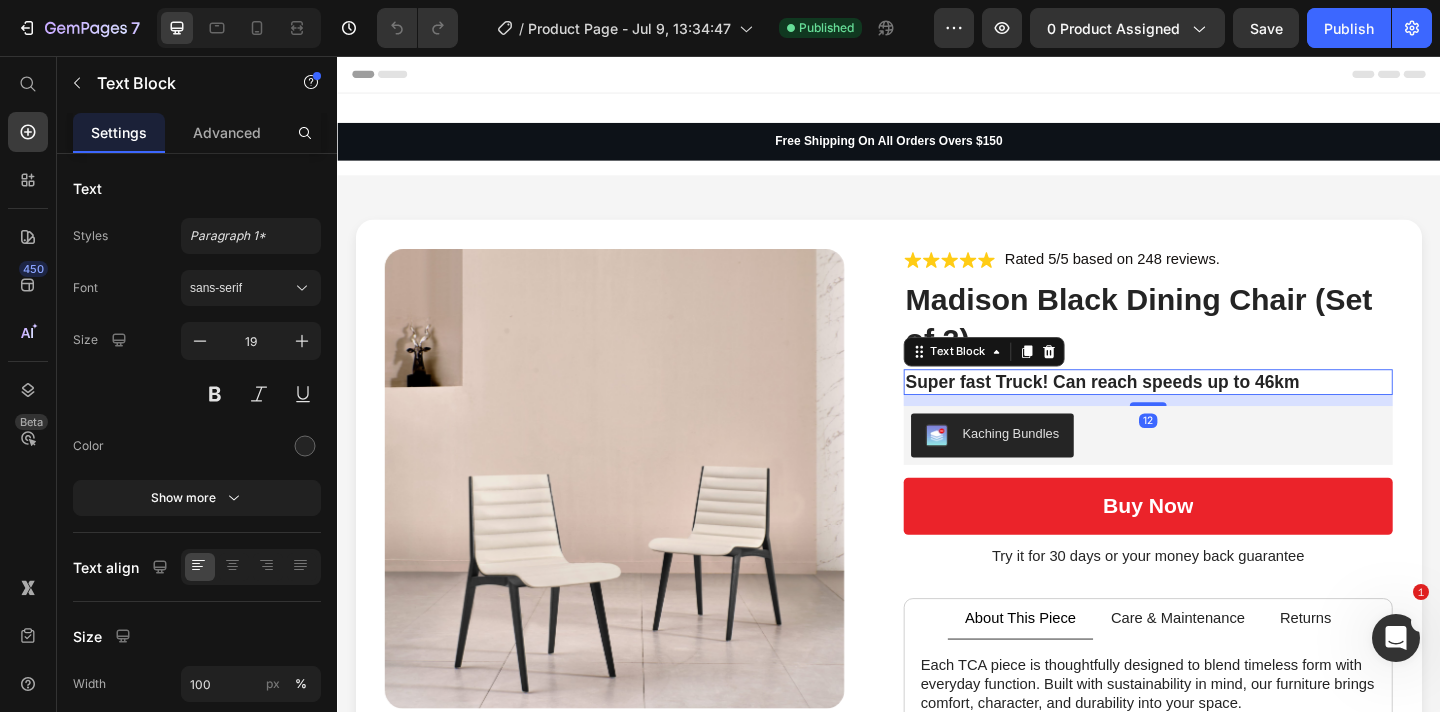 click on "Super fast Truck! Can reach speeds up to 46km" at bounding box center [1219, 411] 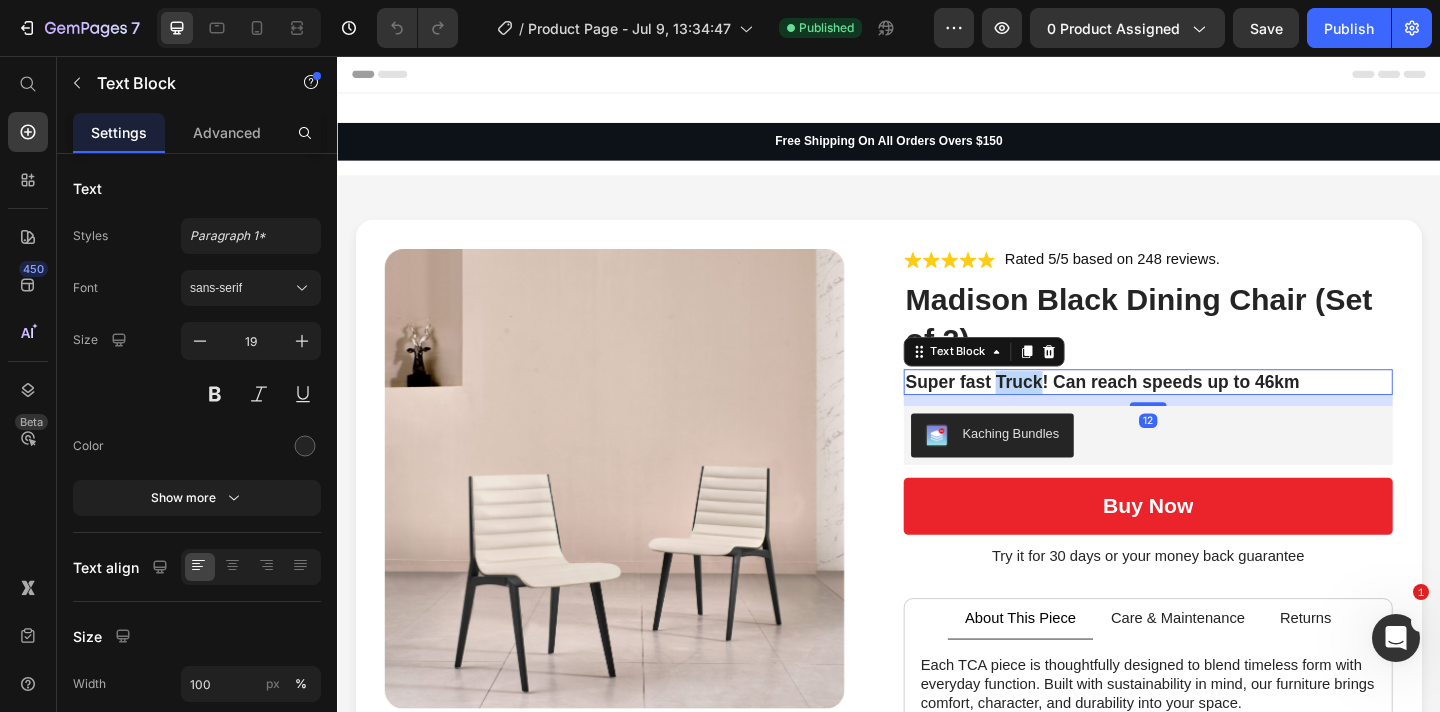 click on "Super fast Truck! Can reach speeds up to 46km" at bounding box center (1219, 411) 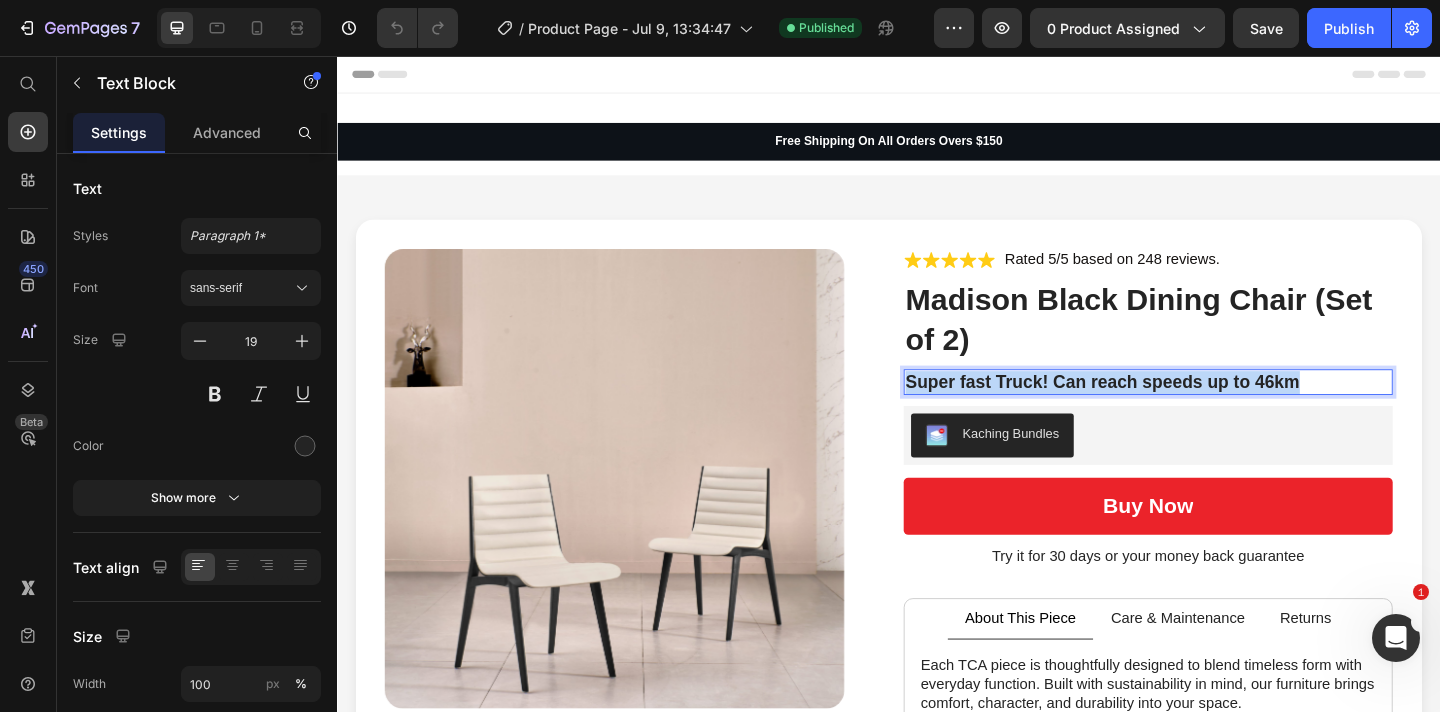 click on "Super fast Truck! Can reach speeds up to 46km" at bounding box center (1219, 411) 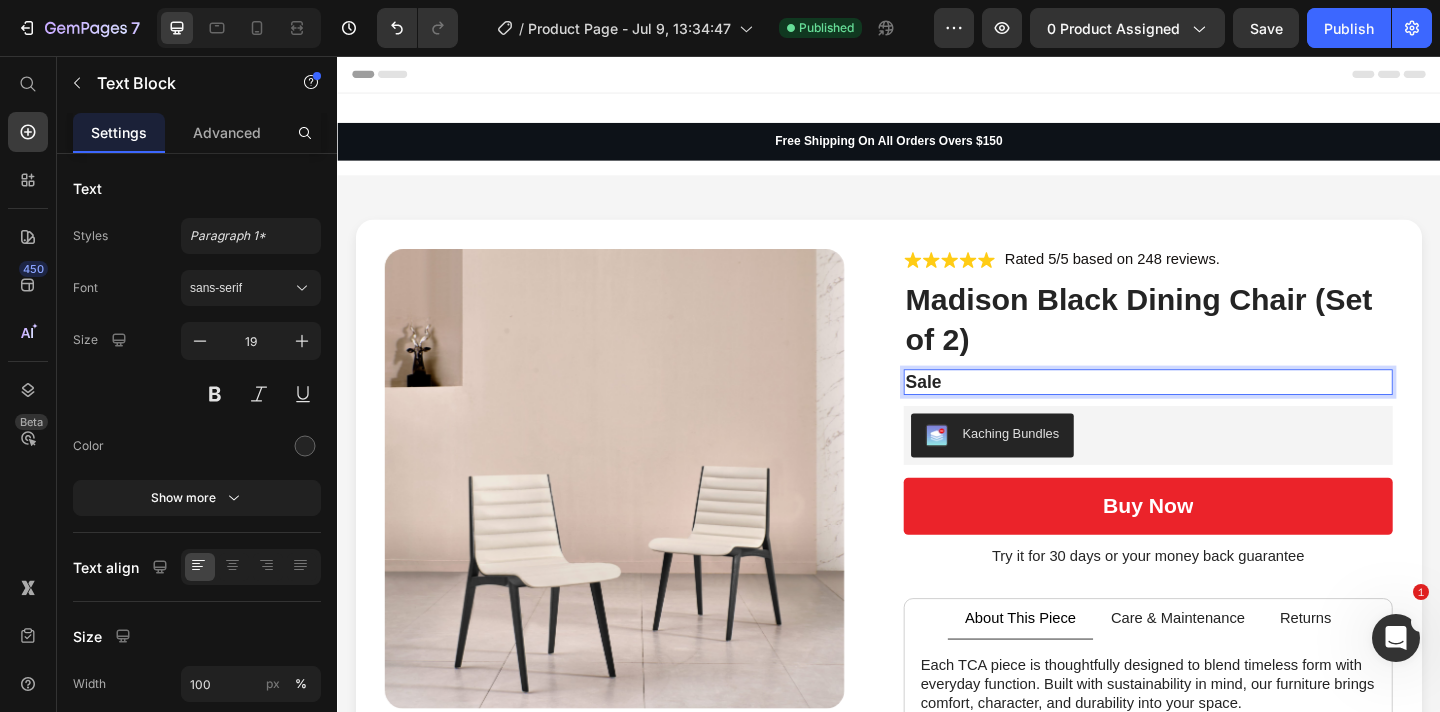 click on "Sale" at bounding box center (1219, 411) 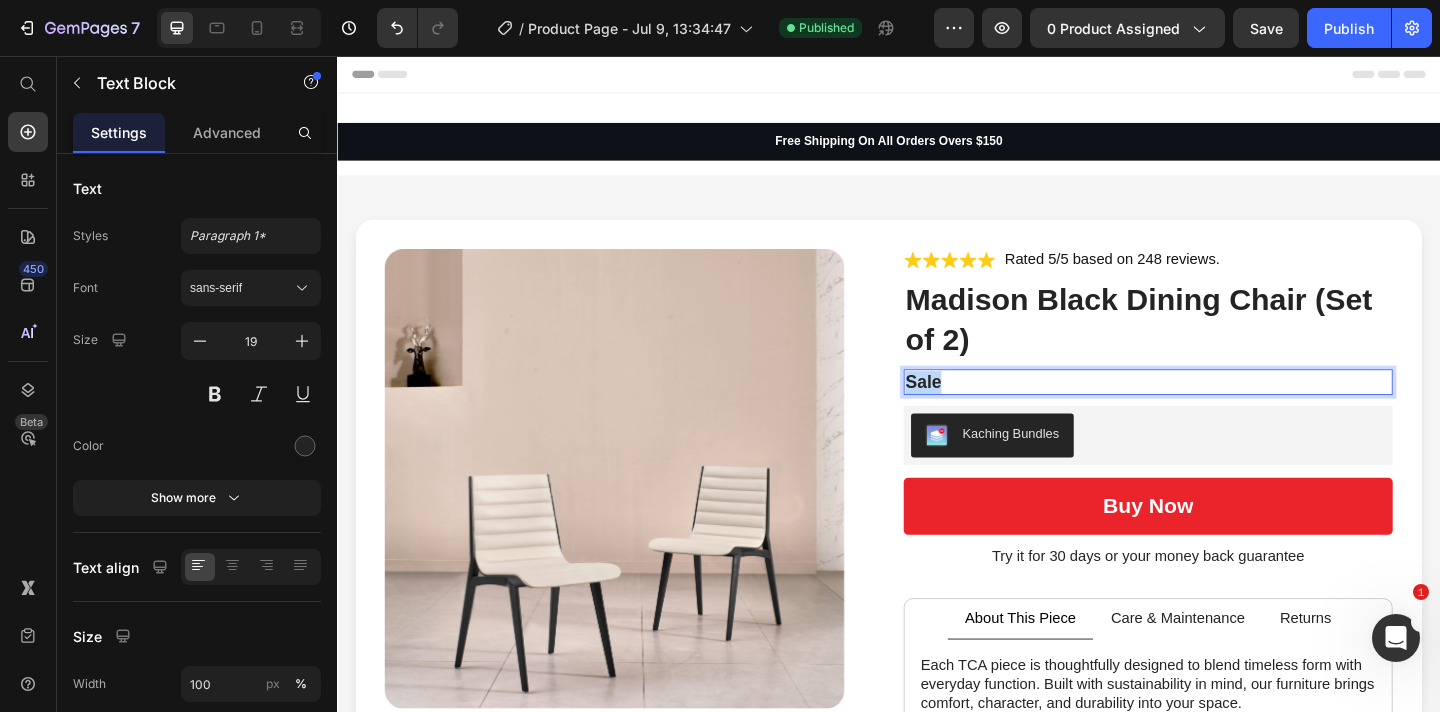 click on "Sale" at bounding box center [1219, 411] 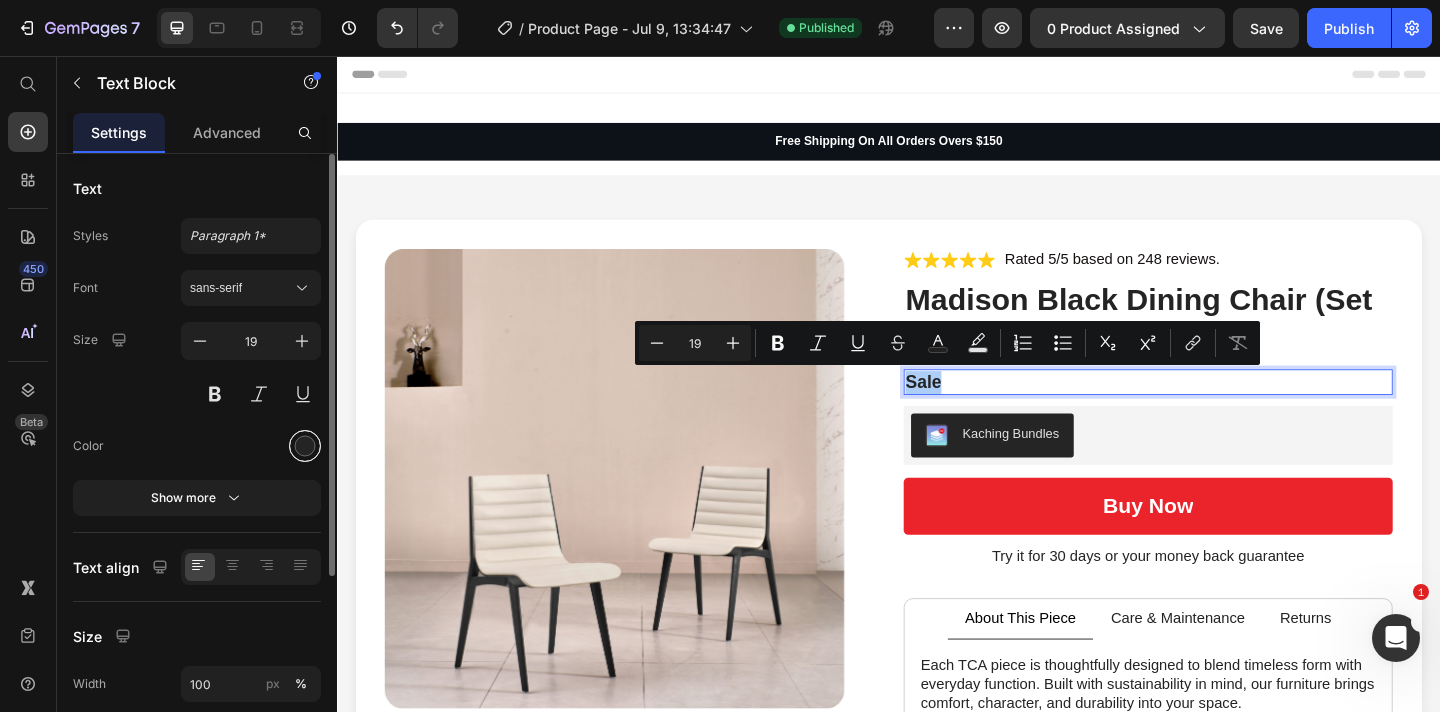 click at bounding box center (305, 446) 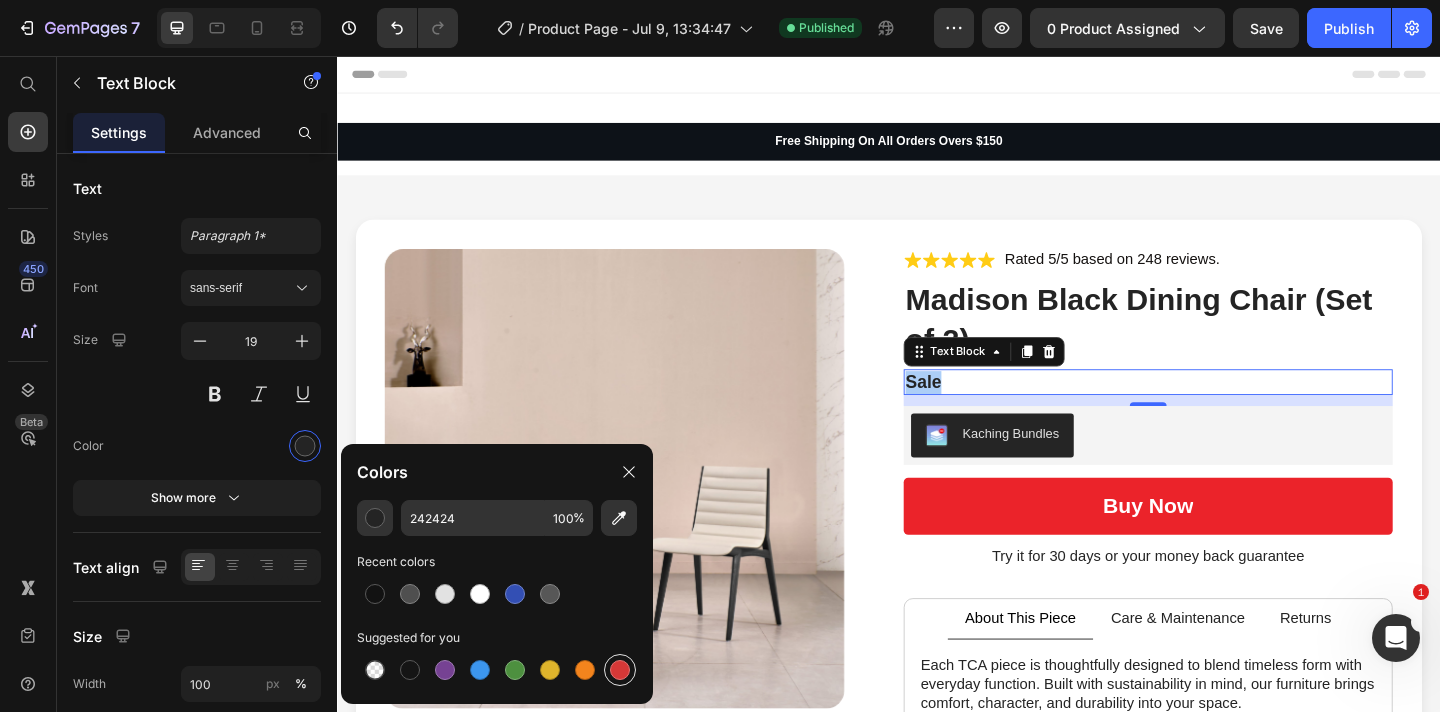 click at bounding box center (620, 670) 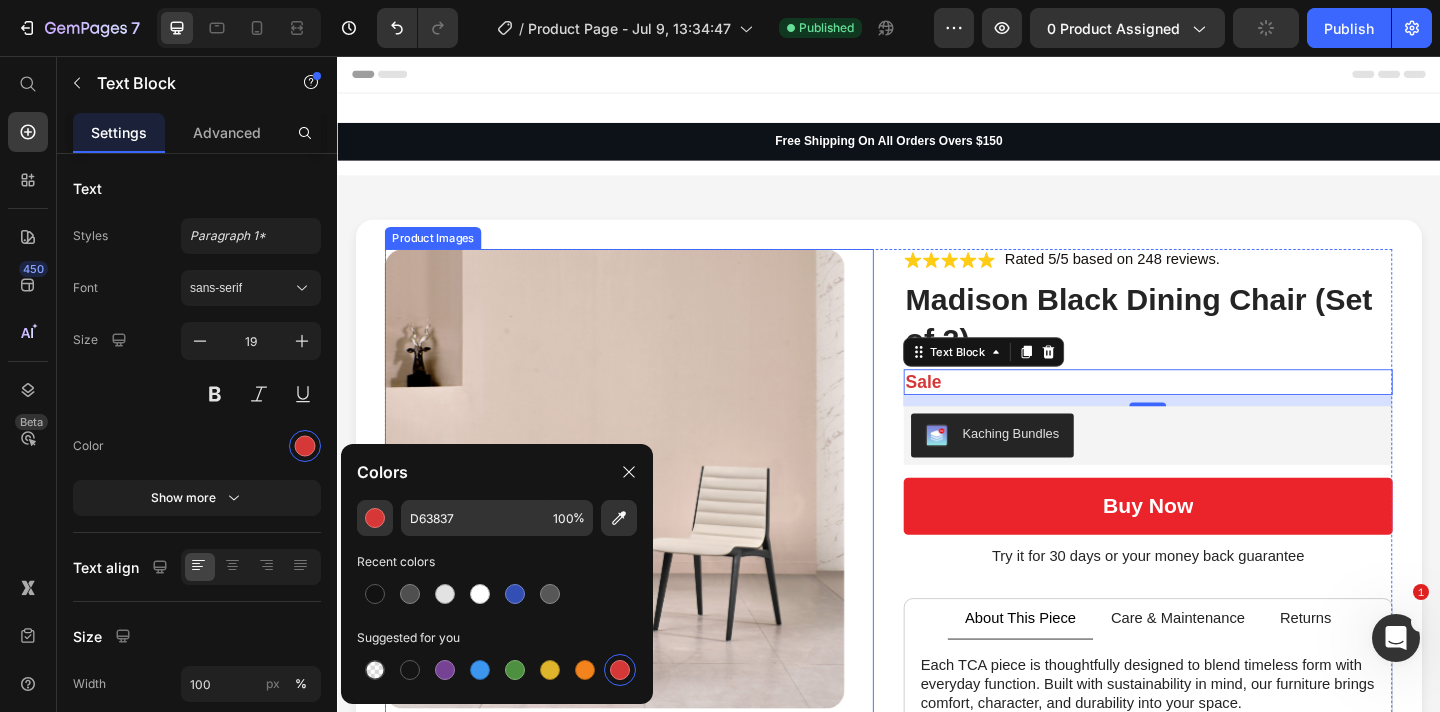 scroll, scrollTop: 258, scrollLeft: 0, axis: vertical 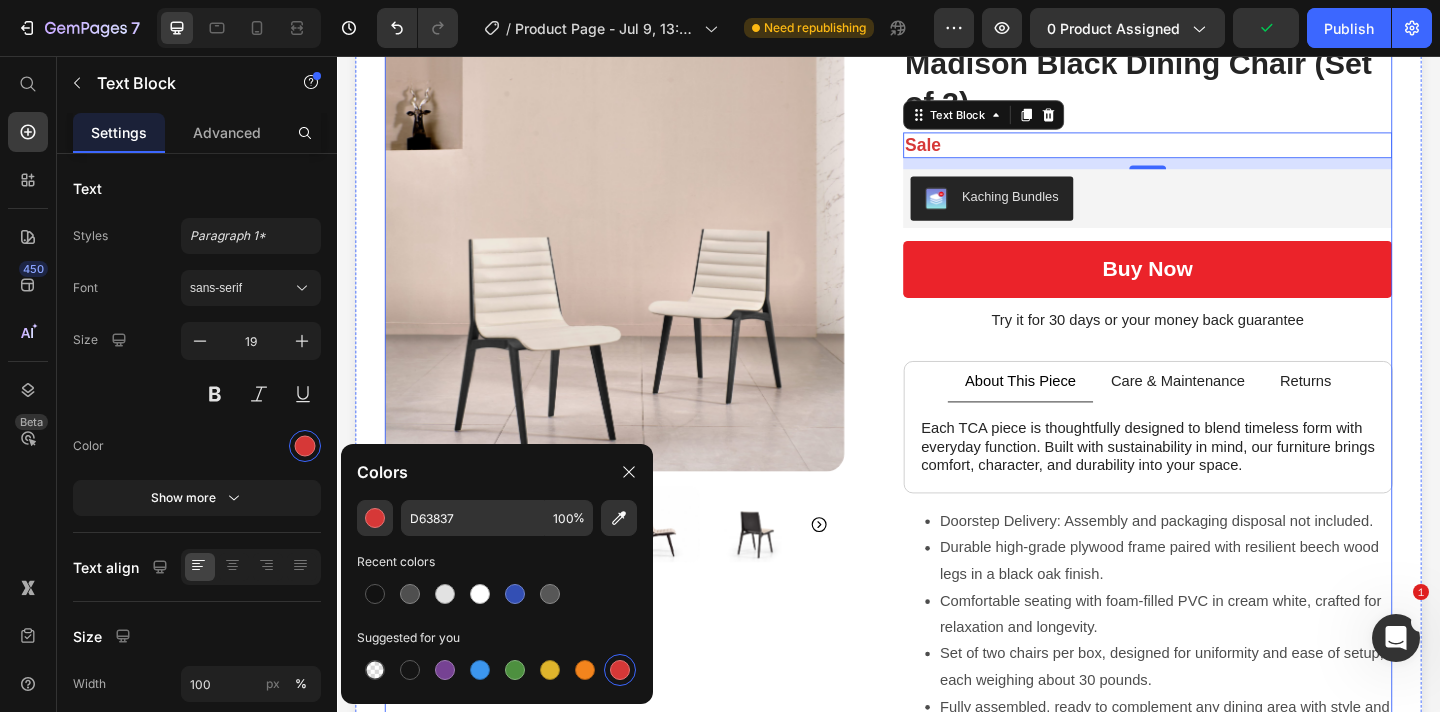 click on "Product Images
Icon
Icon
Icon
Icon
Icon Icon List Rated 5/5 based on 248 reviews. Text Block Row Madison Black Dining Chair (Set of 2) Product Title Sale Text Block   12 Kaching Bundles Kaching Bundles buy now Add to Cart Try it for 30 days or your money back guarantee Text Block About This Piece Care & Maintenance Returns Each TCA piece is thoughtfully designed to blend timeless form with everyday function. Built with sustainability in mind, our furniture brings comfort, character, and durability into your space. Text Block To maintain the beauty of your furniture, we recommend regular dusting with a soft cloth and cleaning spills immediately. Avoid harsh chemicals and keep out of direct sunlight for long-lasting quality. Text Block All orders are shipped with care using eco-friendly packaging. We offer a 30-day return policy—if something isn’t quite right, we’ll make it right. Text Block Tab
Show more Product Description Product" at bounding box center (937, 438) 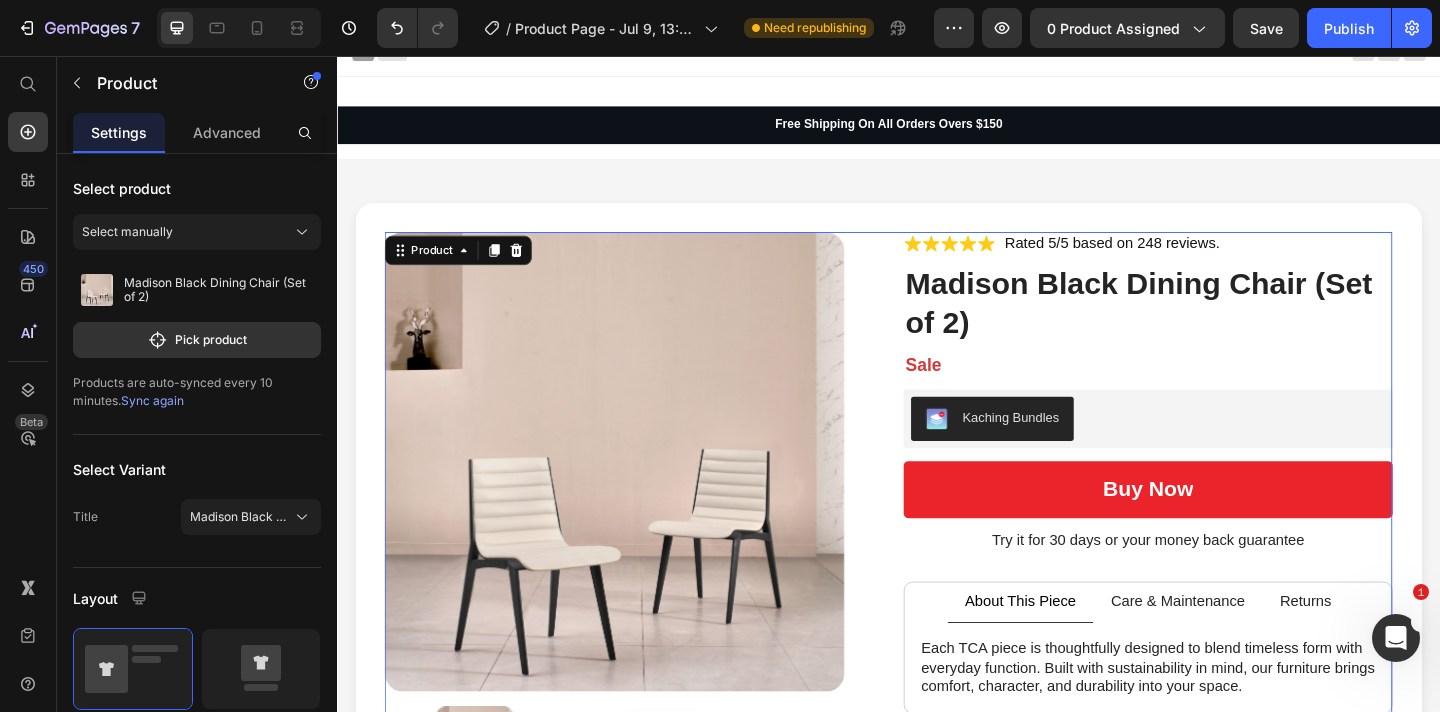 scroll, scrollTop: 0, scrollLeft: 0, axis: both 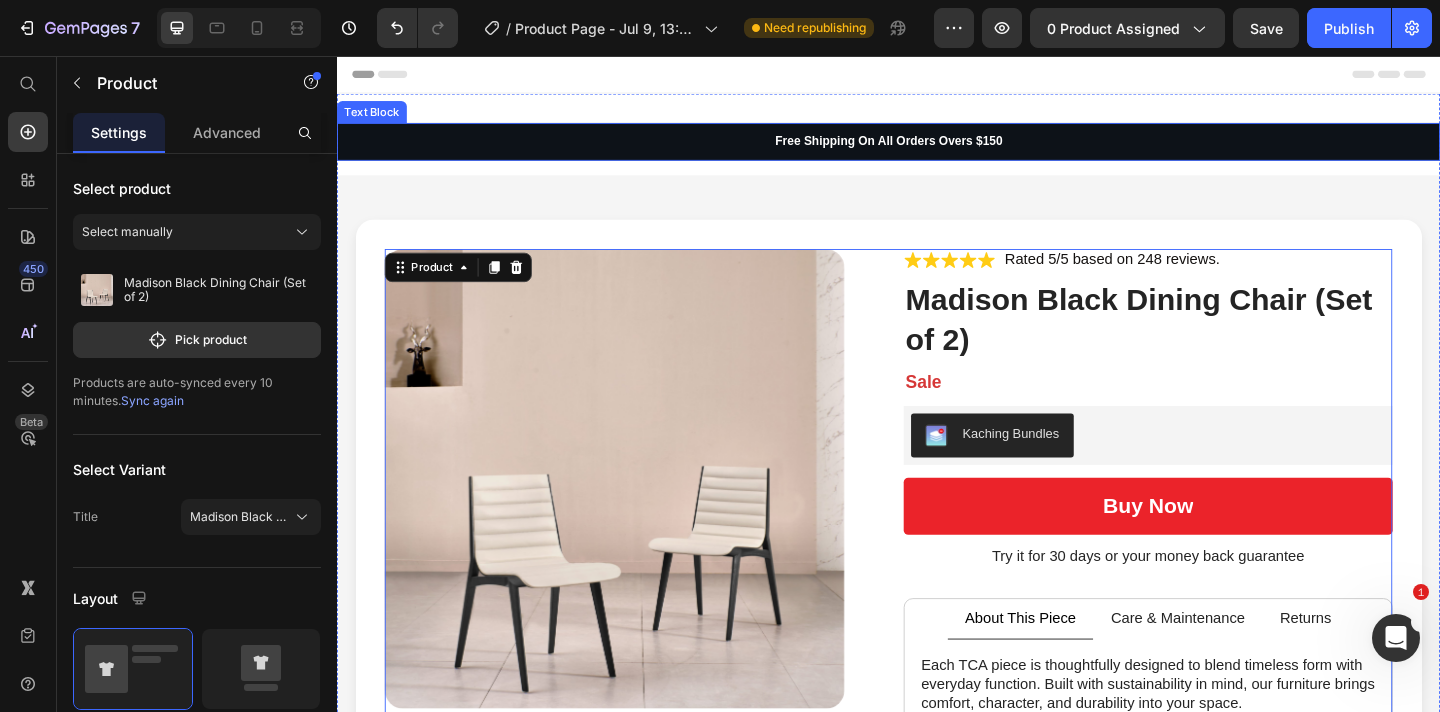 click on "Free Shipping On All Orders Overs $150" at bounding box center [937, 149] 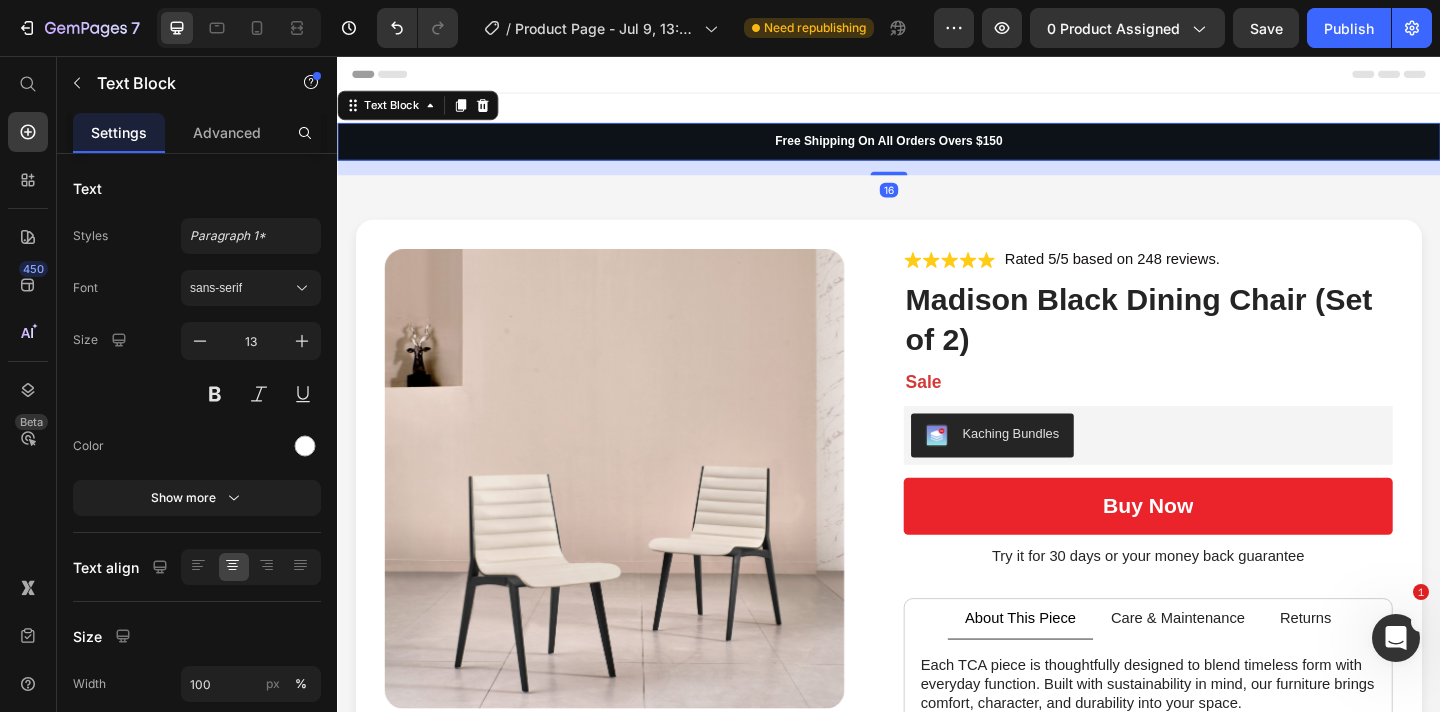 click on "Free Shipping On All Orders Overs $150" at bounding box center [937, 149] 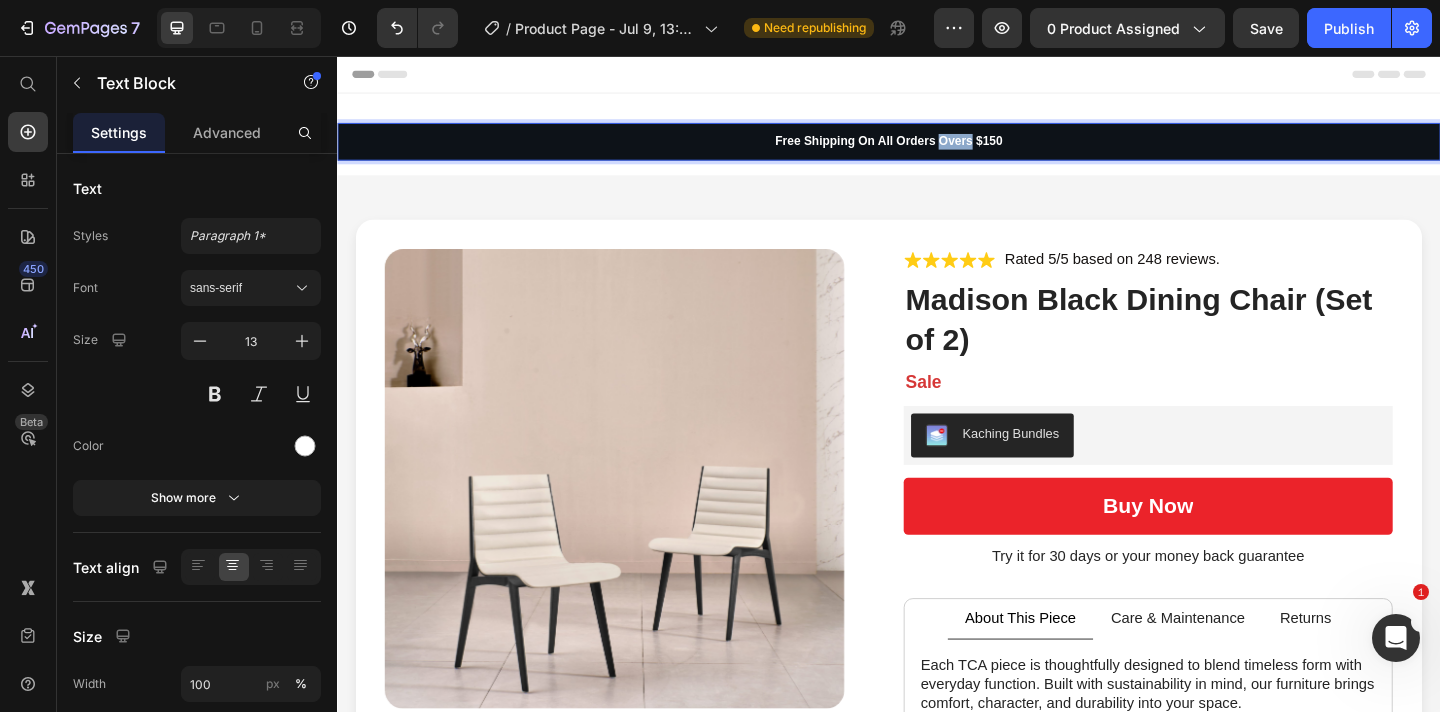 click on "Free Shipping On All Orders Overs $150" at bounding box center (937, 149) 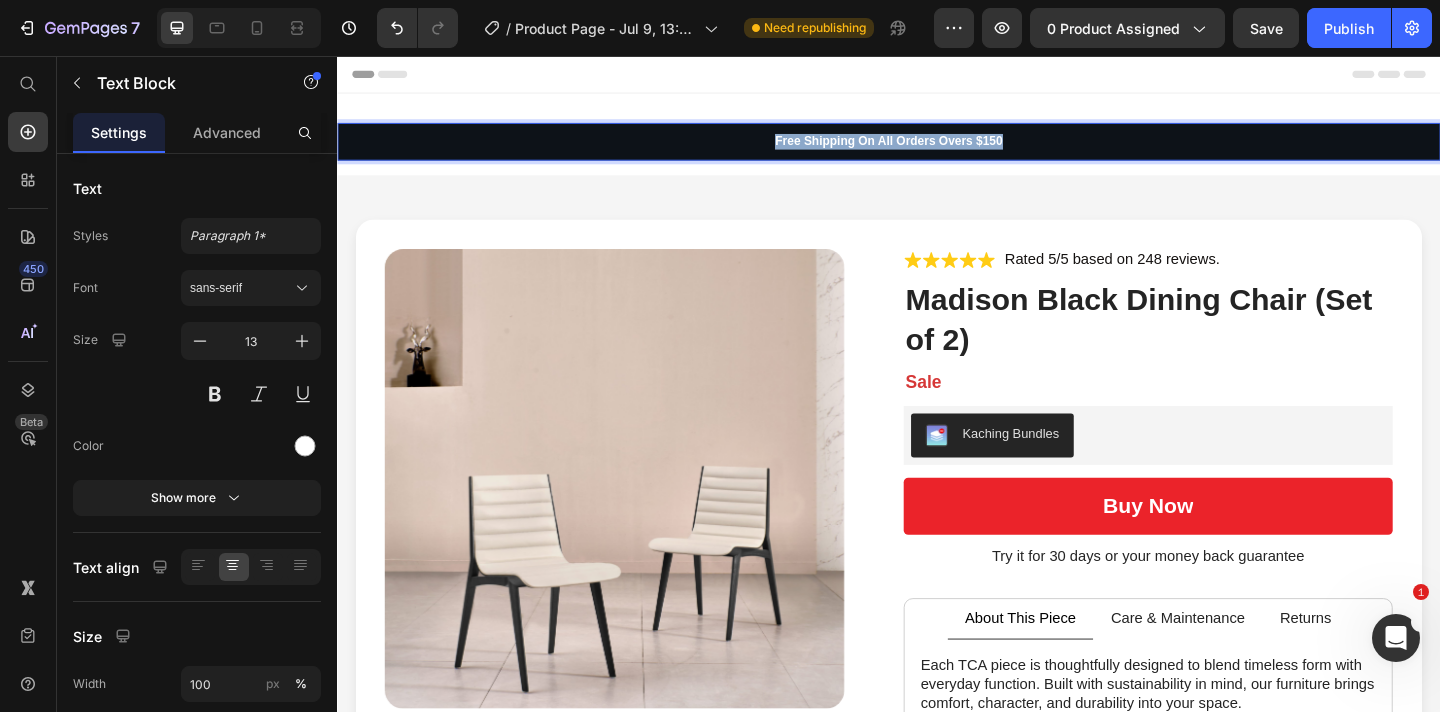 click on "Free Shipping On All Orders Overs $150" at bounding box center (937, 149) 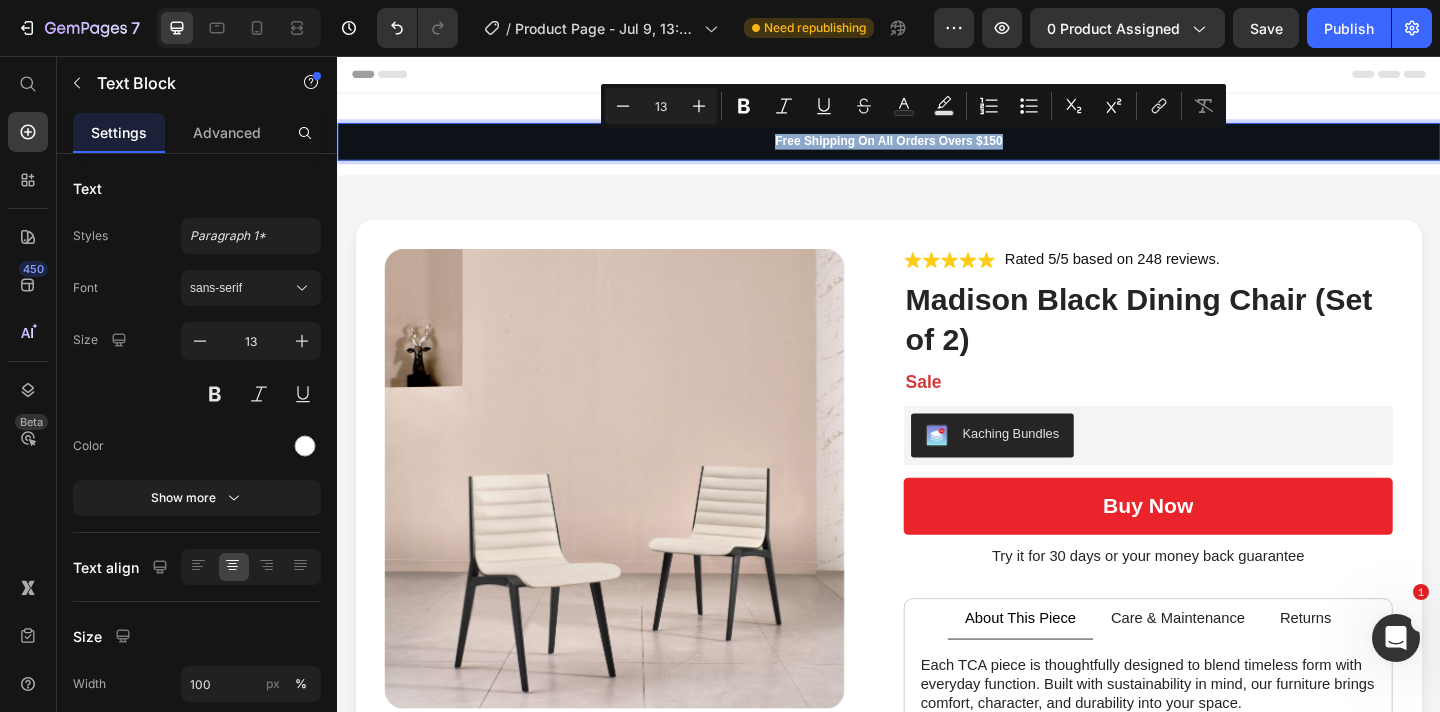 click on "Free Shipping On All Orders Overs $150" at bounding box center [937, 149] 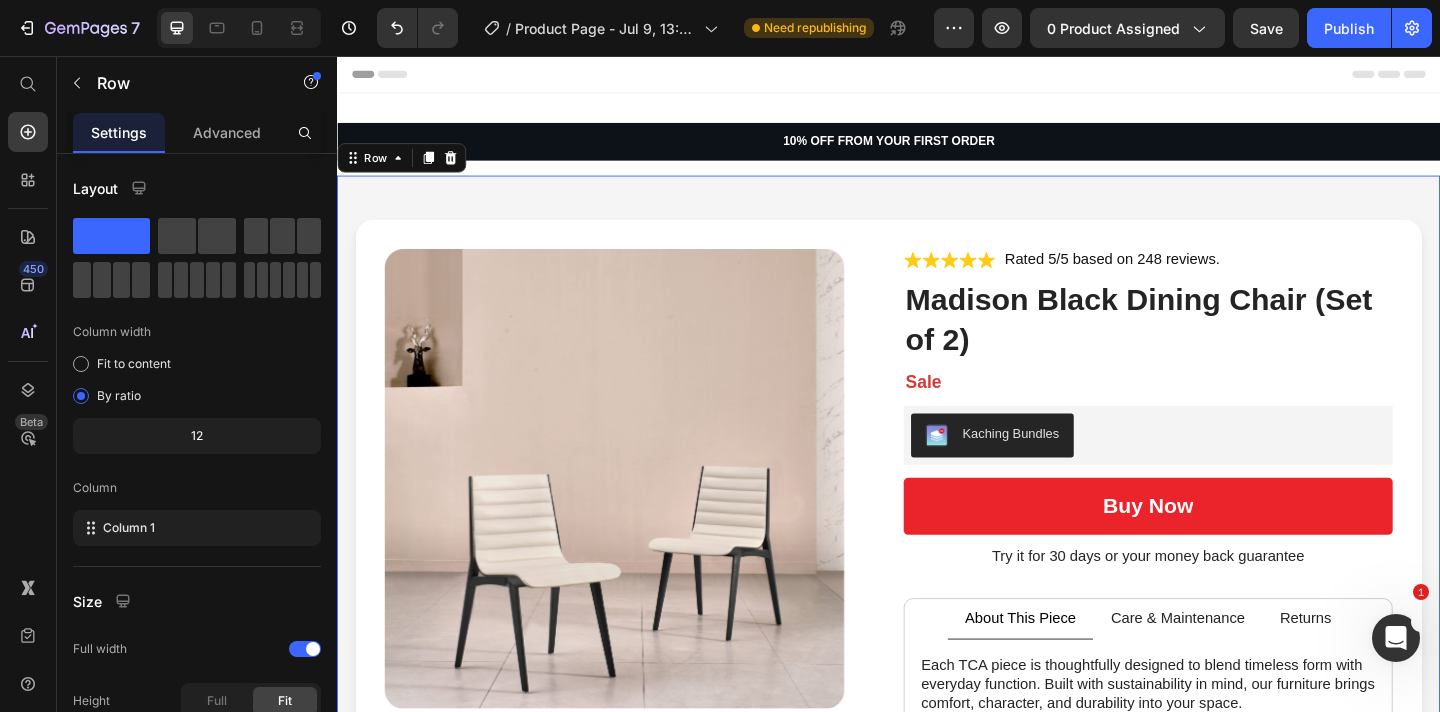 click on "Product Images
Icon
Icon
Icon
Icon
Icon Icon List Rated 5/5 based on 248 reviews. Text Block Row Madison Black Dining Chair (Set of 2) Product Title Sale Text Block Kaching Bundles Kaching Bundles buy now Add to Cart Try it for 30 days or your money back guarantee Text Block About This Piece Care & Maintenance Returns Each TCA piece is thoughtfully designed to blend timeless form with everyday function. Built with sustainability in mind, our furniture brings comfort, character, and durability into your space. Text Block To maintain the beauty of your furniture, we recommend regular dusting with a soft cloth and cleaning spills immediately. Avoid harsh chemicals and keep out of direct sunlight for long-lasting quality. Text Block All orders are shipped with care using eco-friendly packaging. We offer a 30-day return policy—if something isn’t quite right, we’ll make it right. Text Block Tab
Show more Product Description Product Row Row" at bounding box center (937, 712) 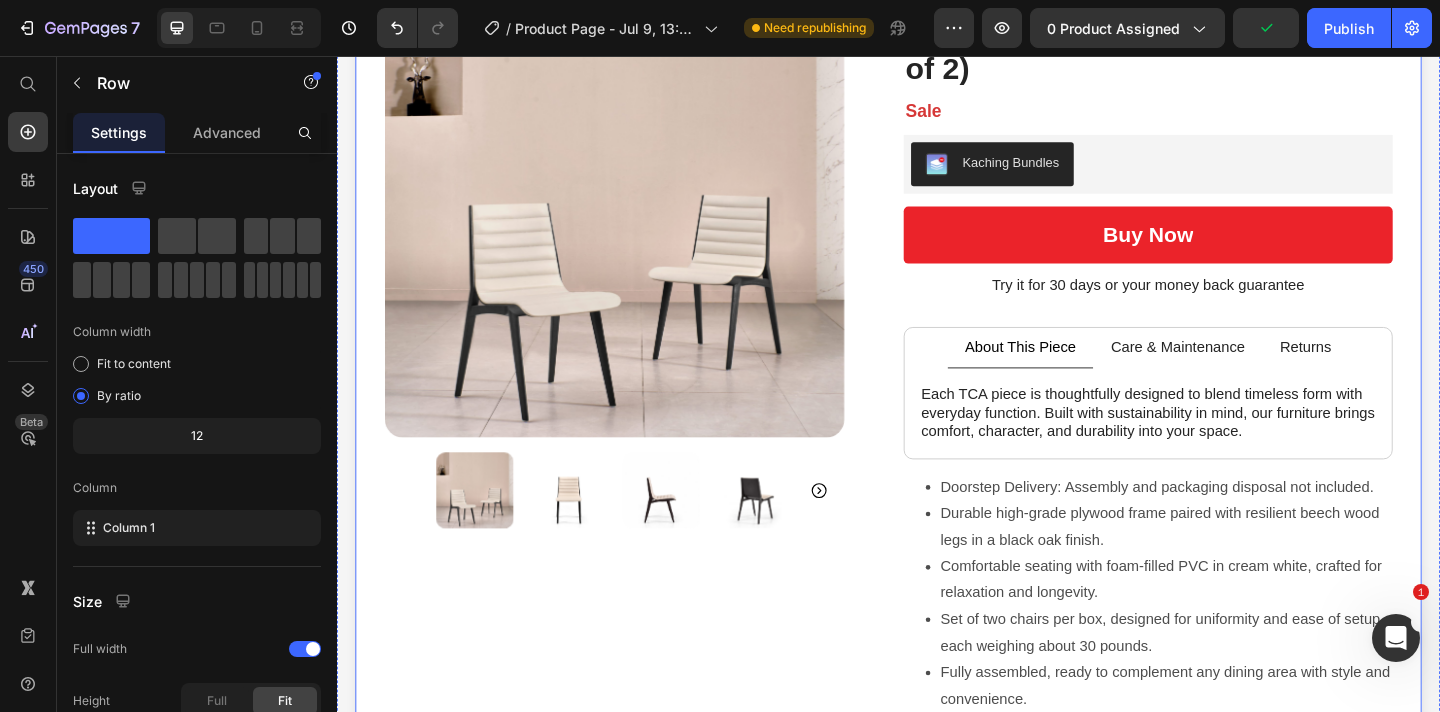 scroll, scrollTop: 305, scrollLeft: 0, axis: vertical 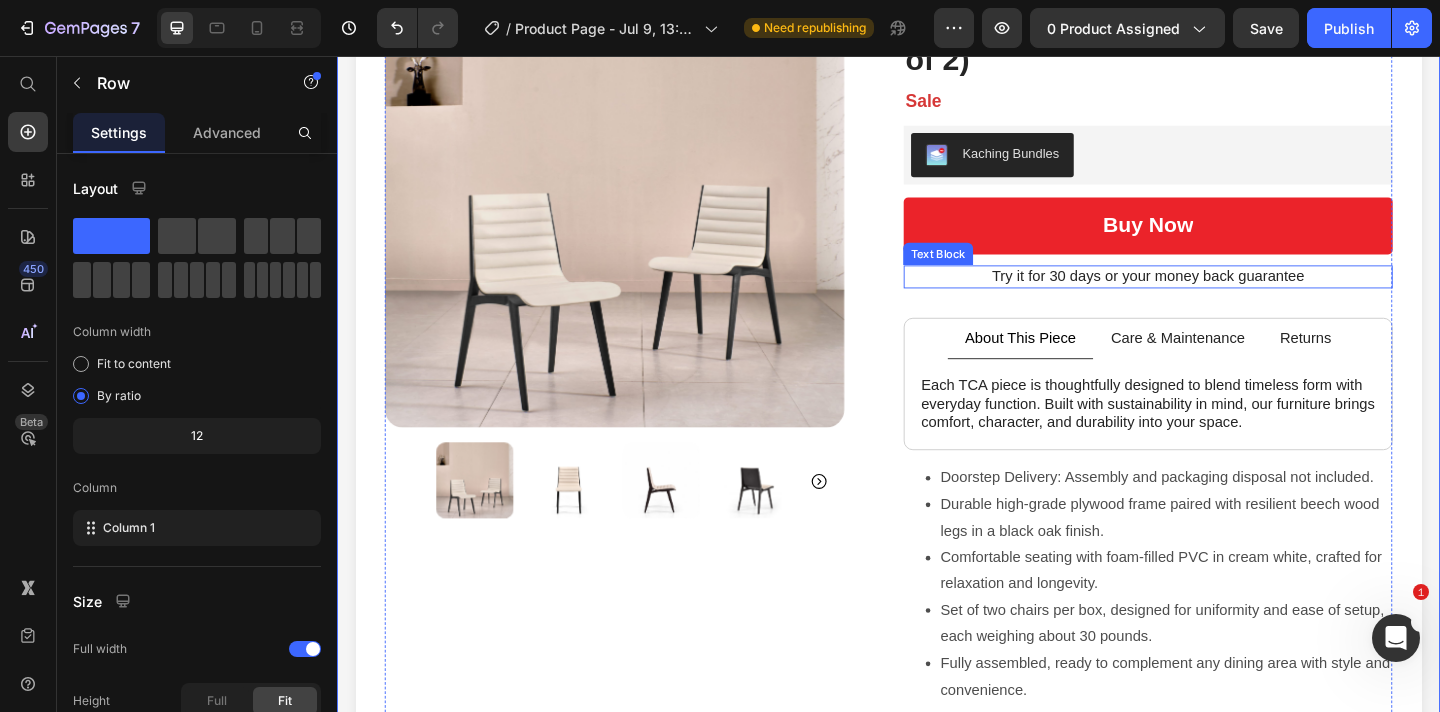 click on "Try it for 30 days or your money back guarantee" at bounding box center [1219, 296] 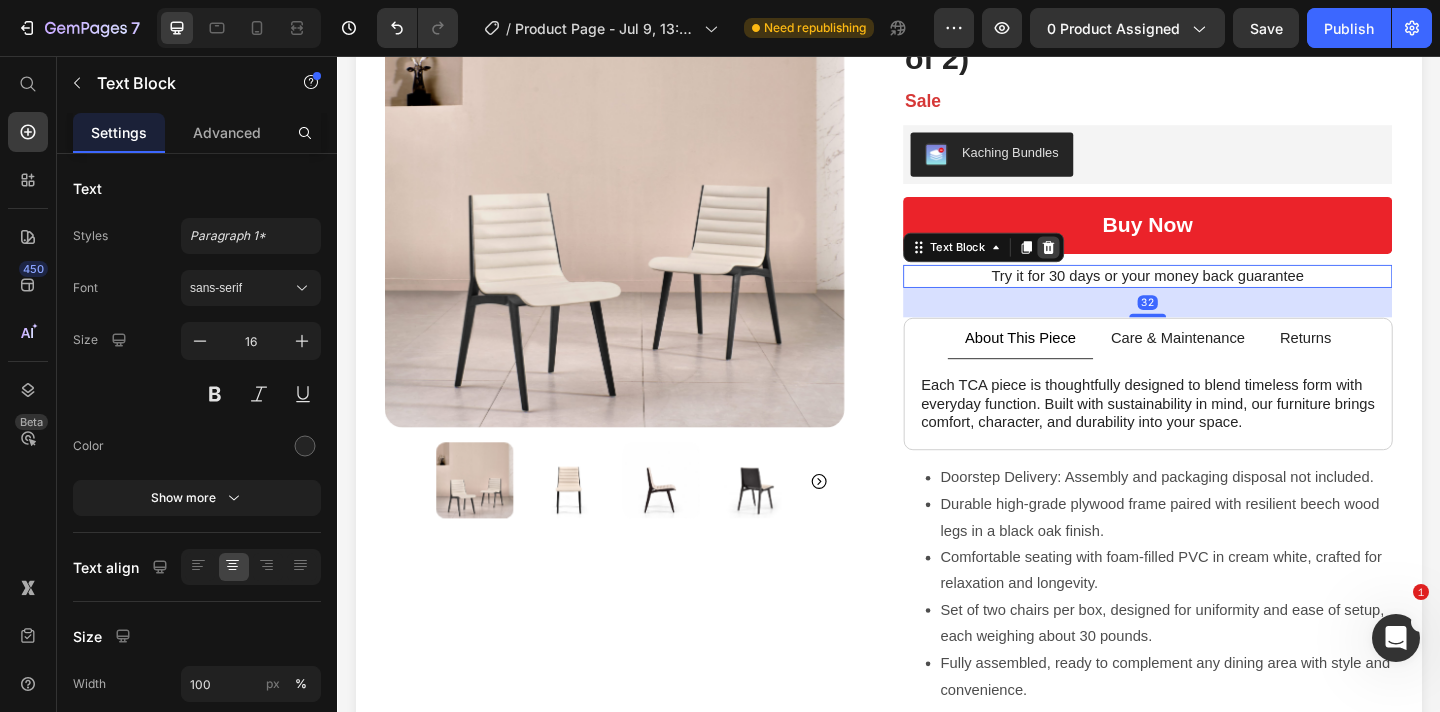 click 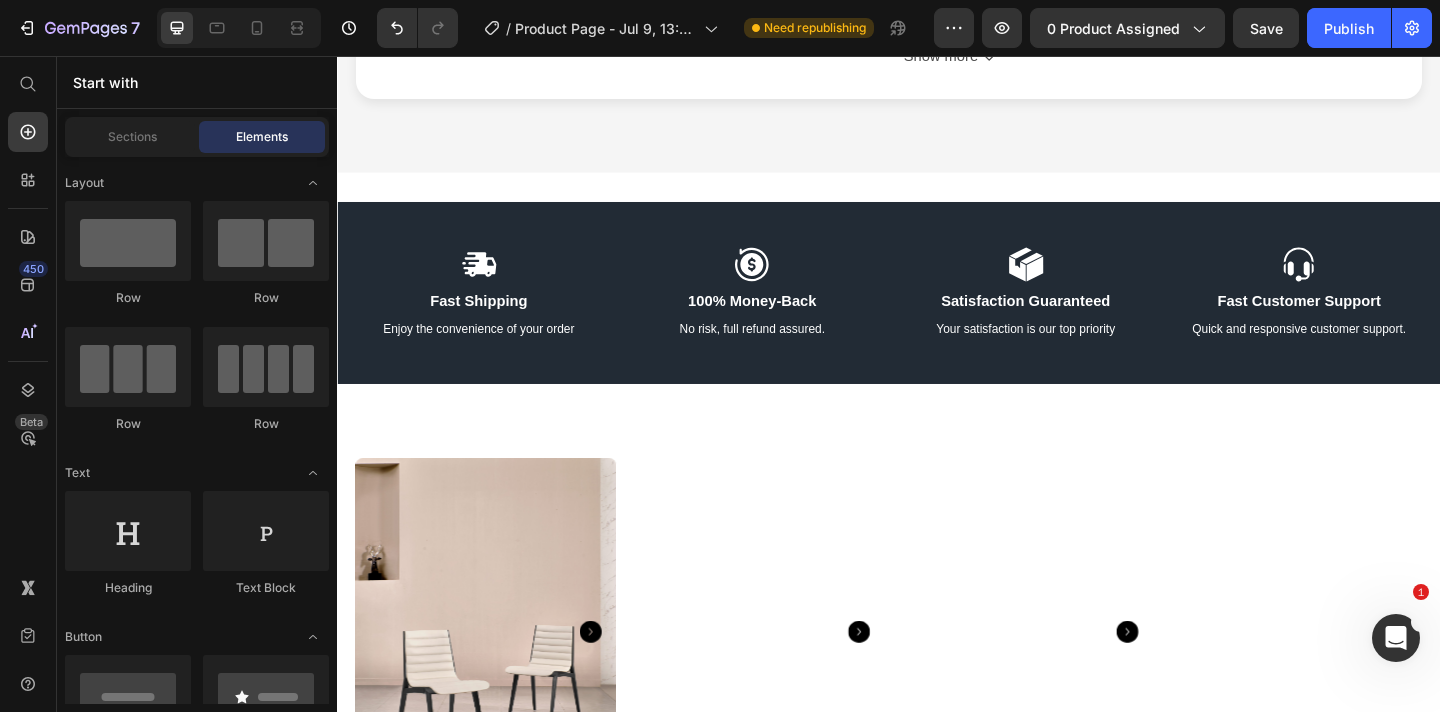 scroll, scrollTop: 705, scrollLeft: 0, axis: vertical 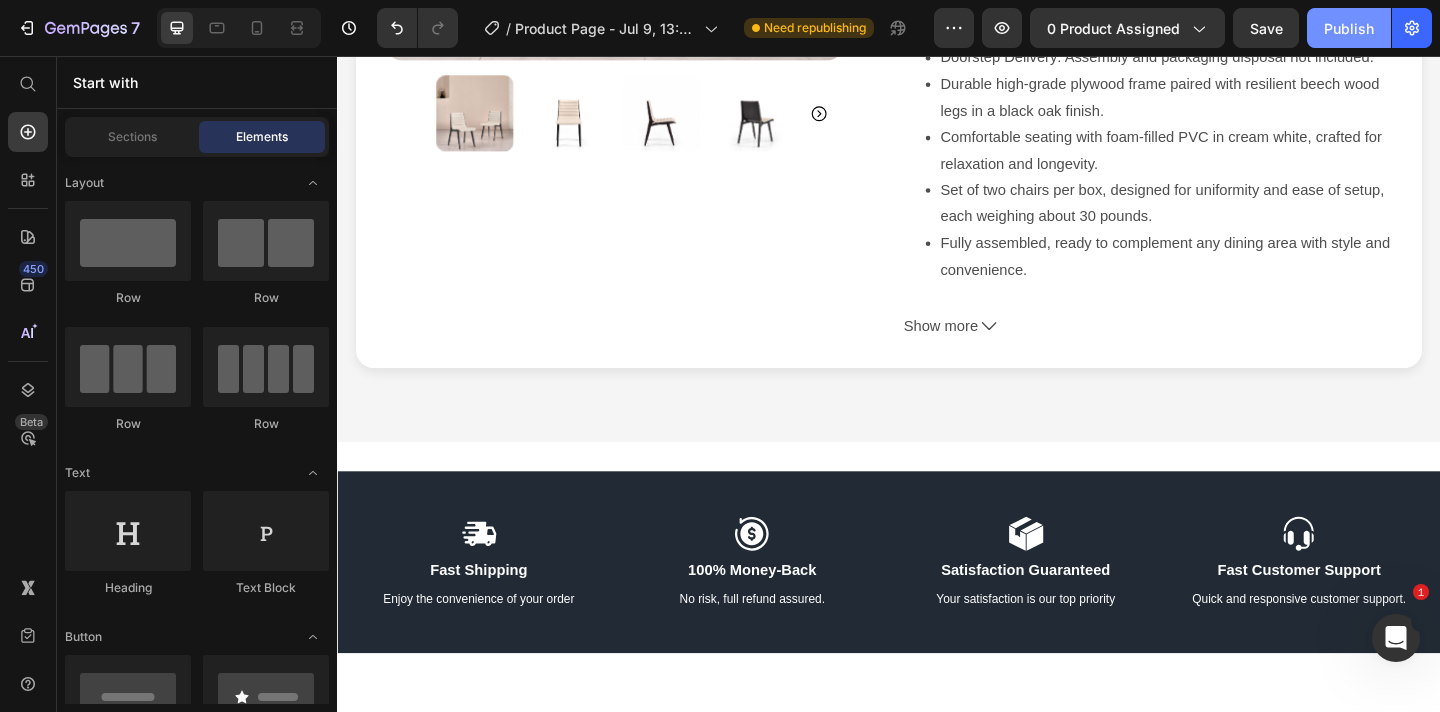click on "Publish" at bounding box center (1349, 28) 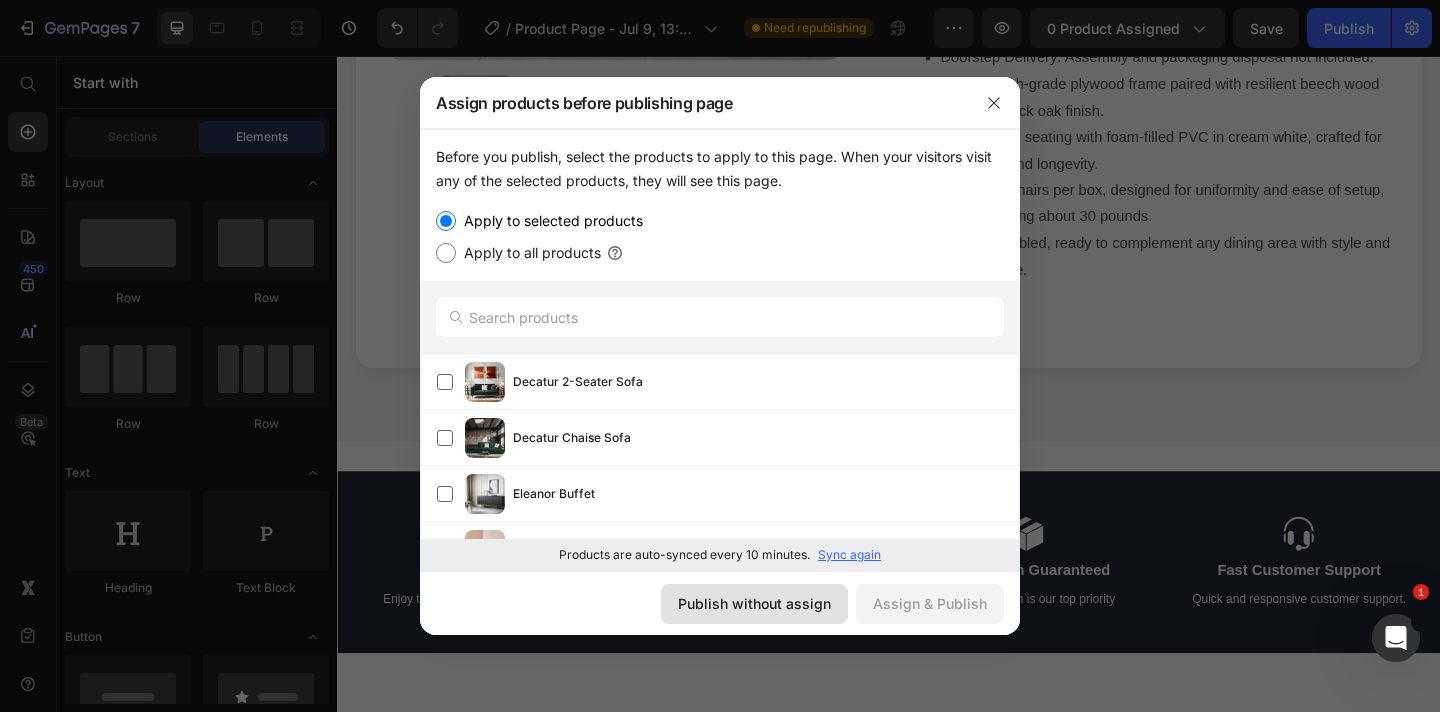 drag, startPoint x: 804, startPoint y: 603, endPoint x: 509, endPoint y: 593, distance: 295.16943 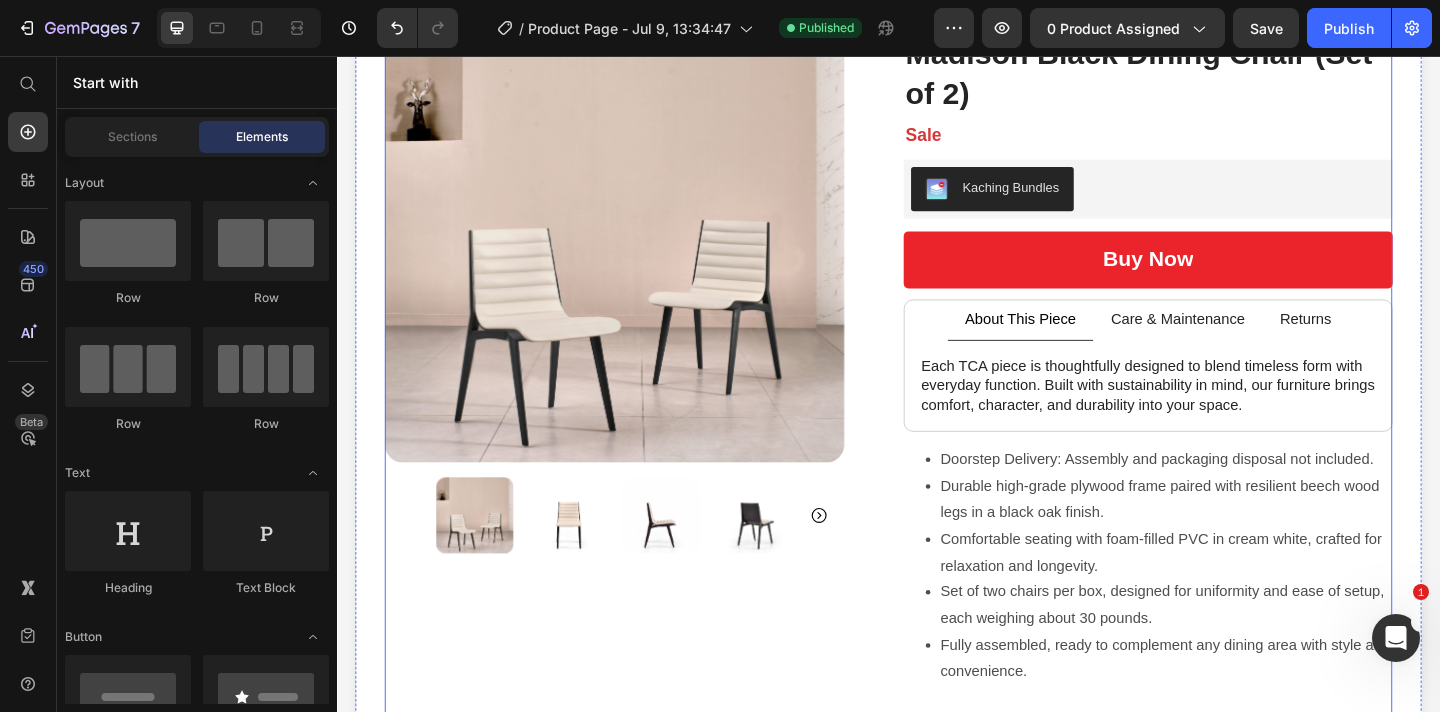 scroll, scrollTop: 0, scrollLeft: 0, axis: both 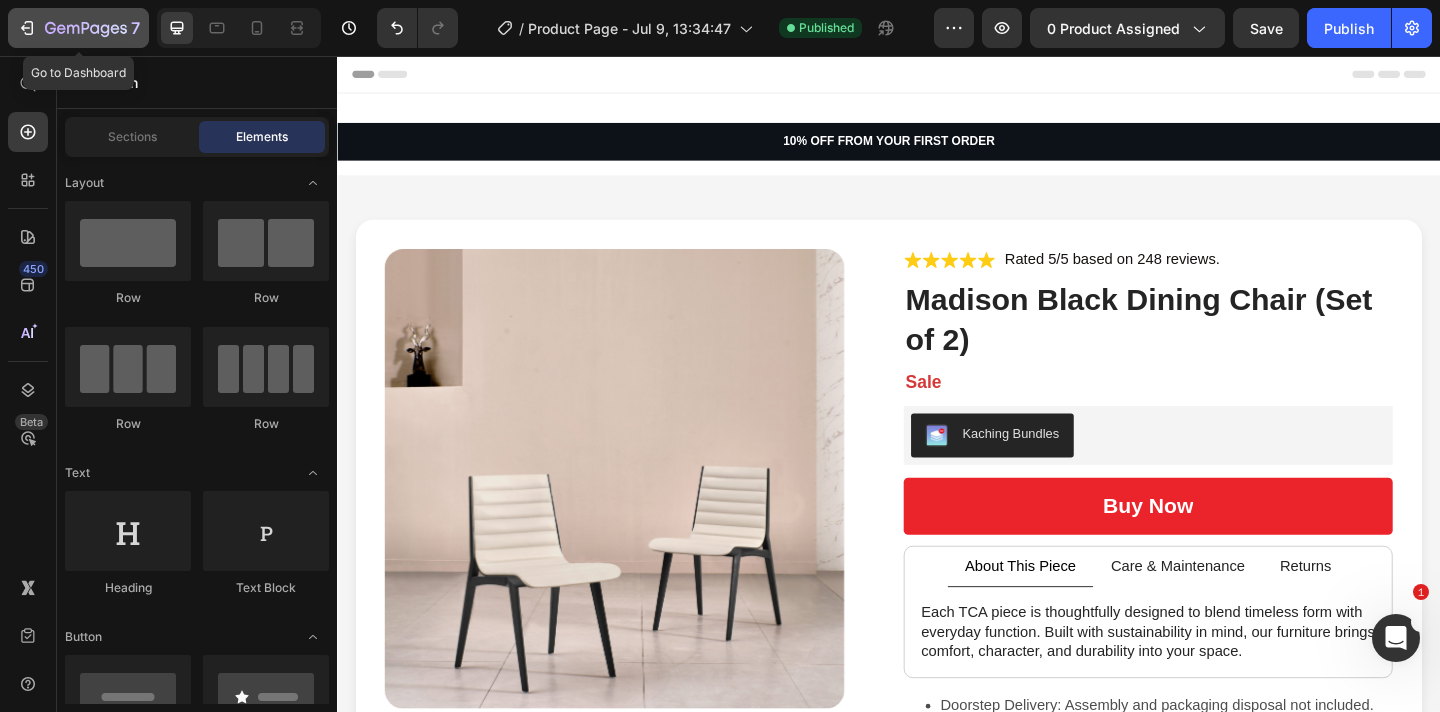 click 